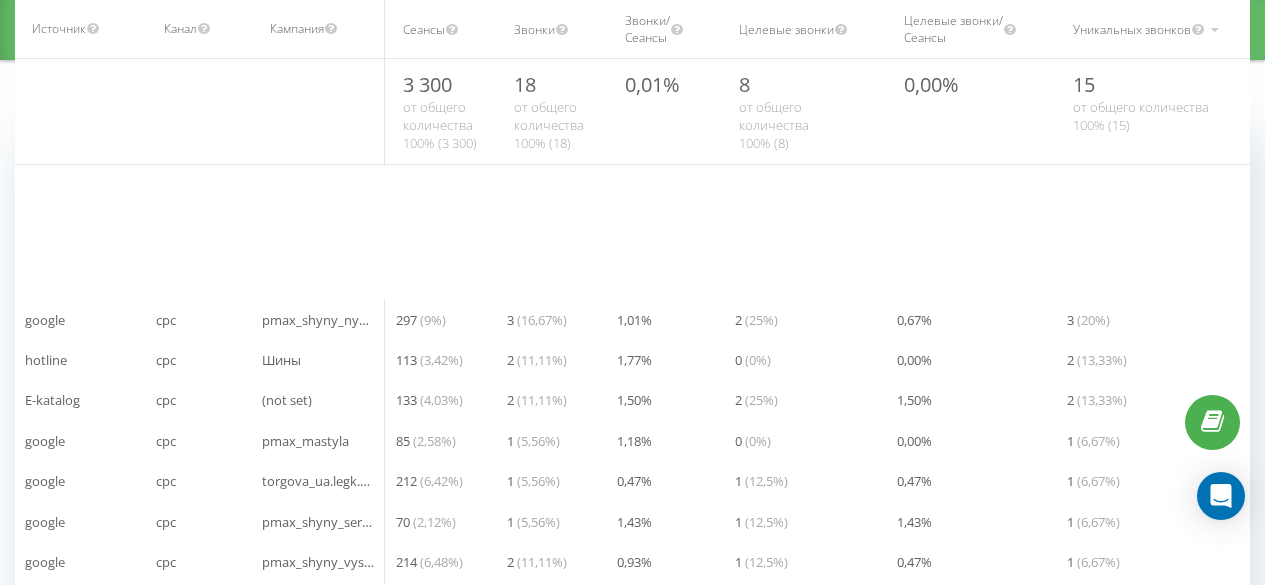 scroll, scrollTop: 317, scrollLeft: 0, axis: vertical 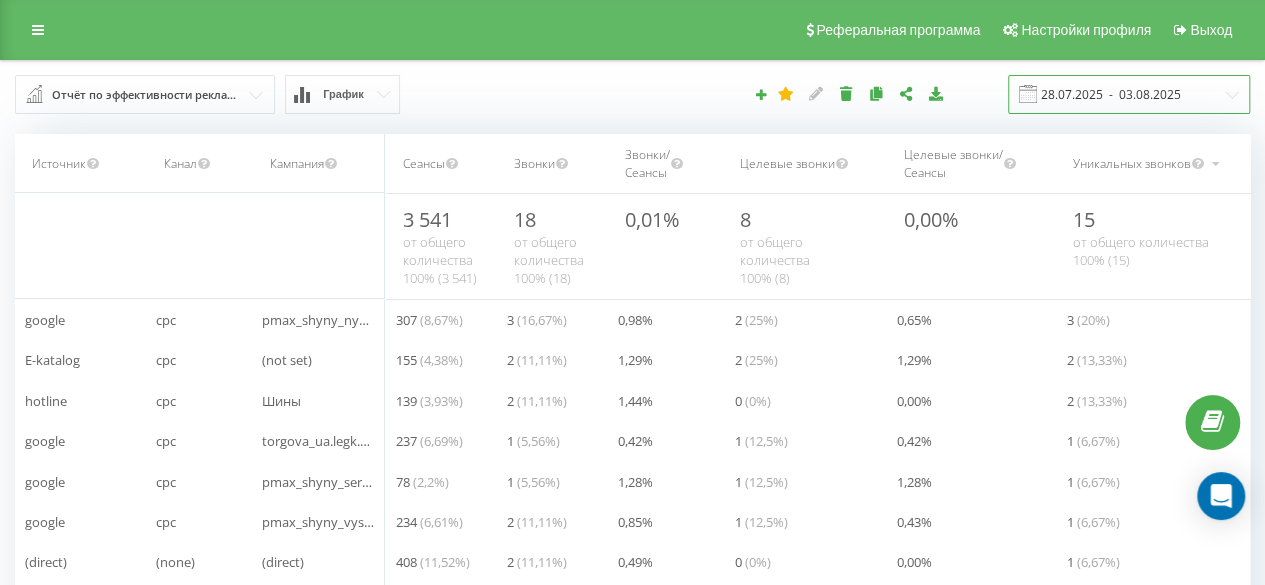 click on "28.07.2025  -  03.08.2025" at bounding box center (1129, 94) 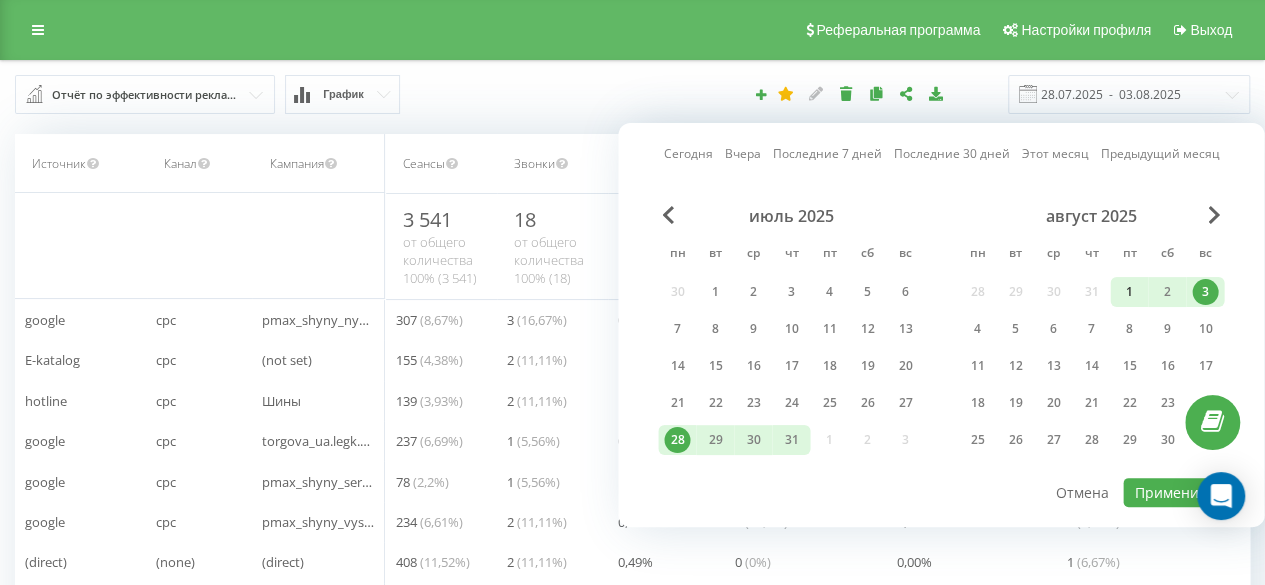 click on "1" at bounding box center (1129, 292) 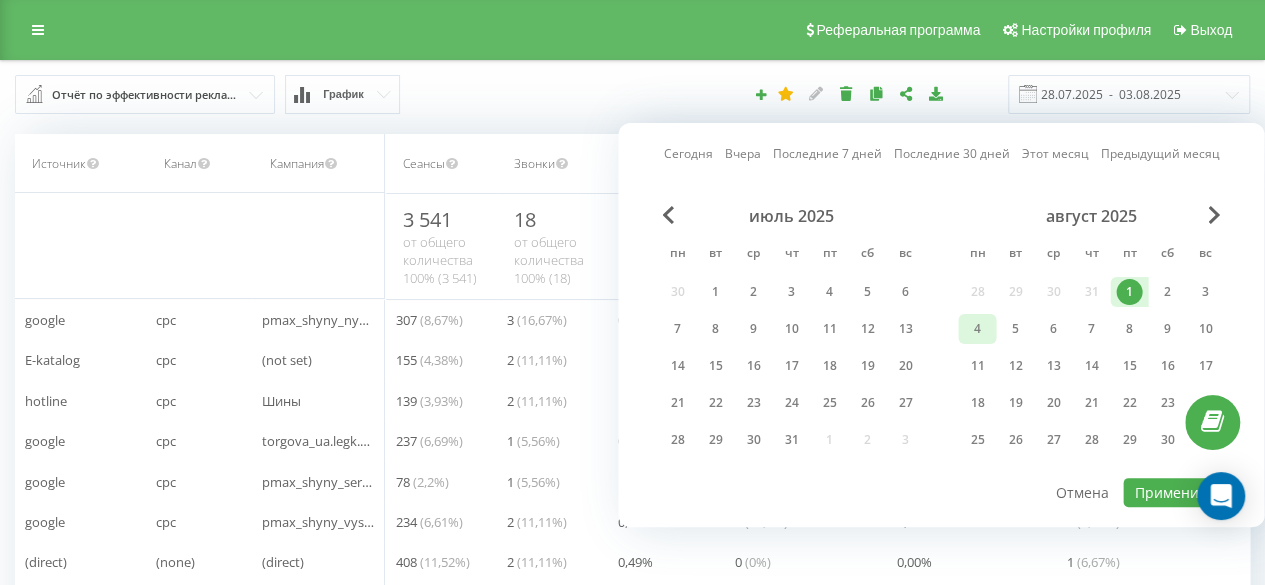 click on "4" at bounding box center (977, 329) 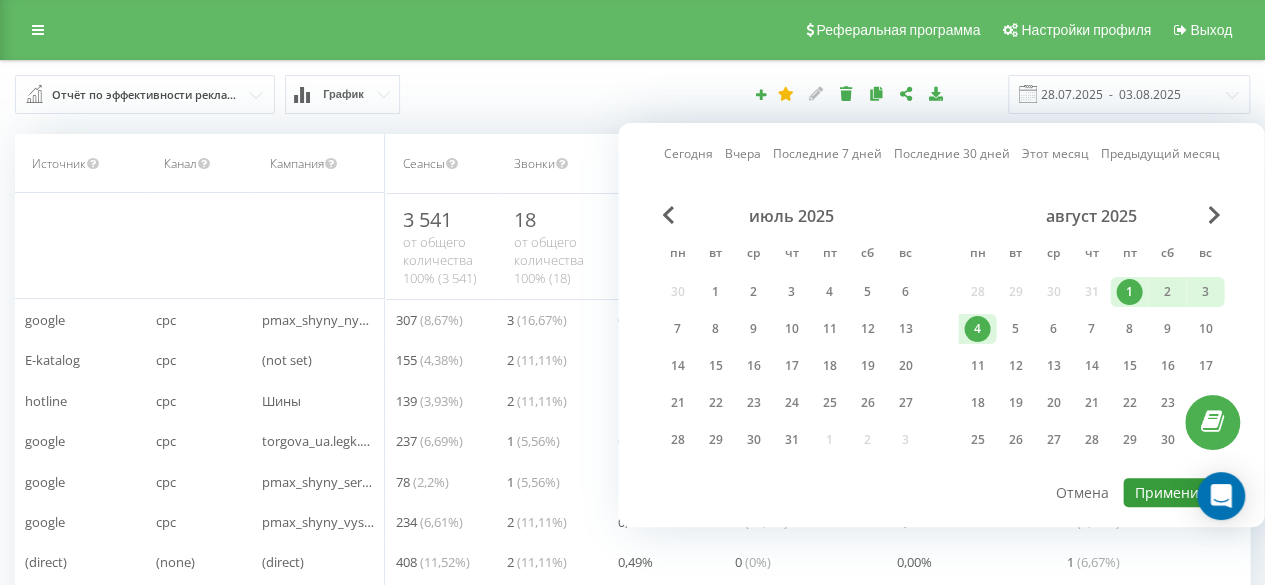 click on "Применить" at bounding box center (1173, 492) 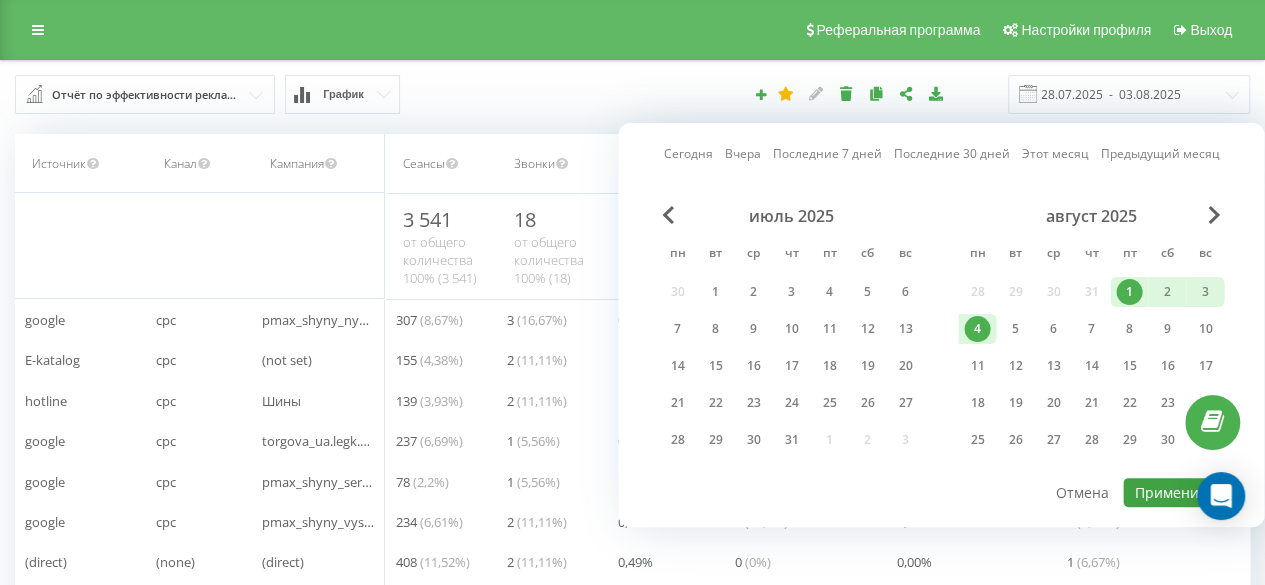 type on "01.08.2025  -  04.08.2025" 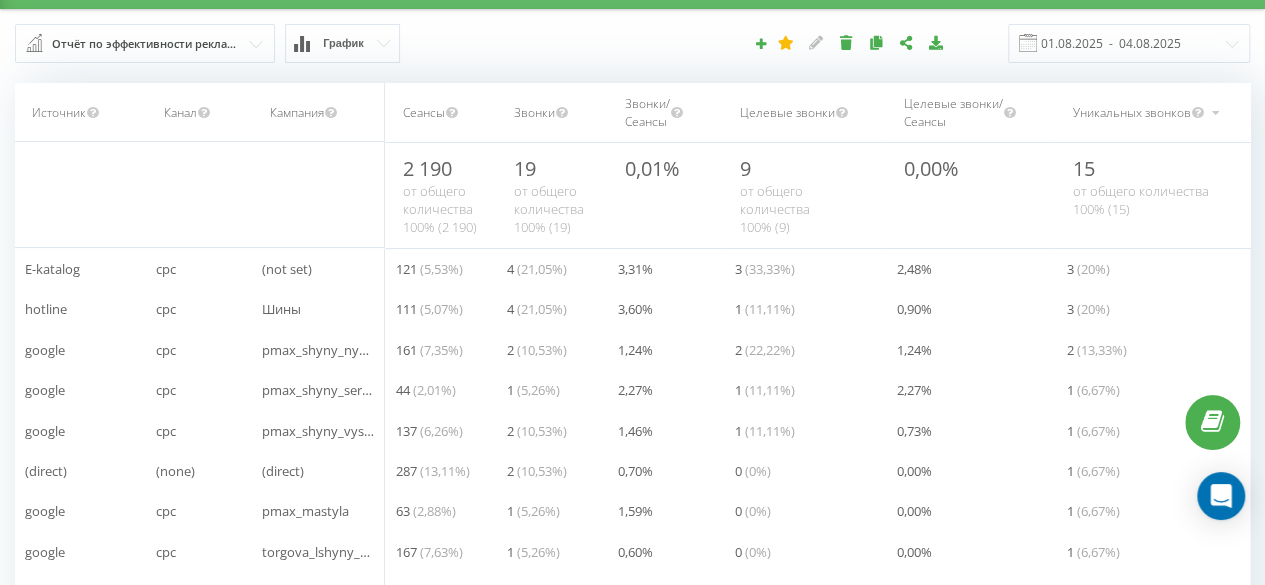 click on "Сеансы" at bounding box center (424, 112) 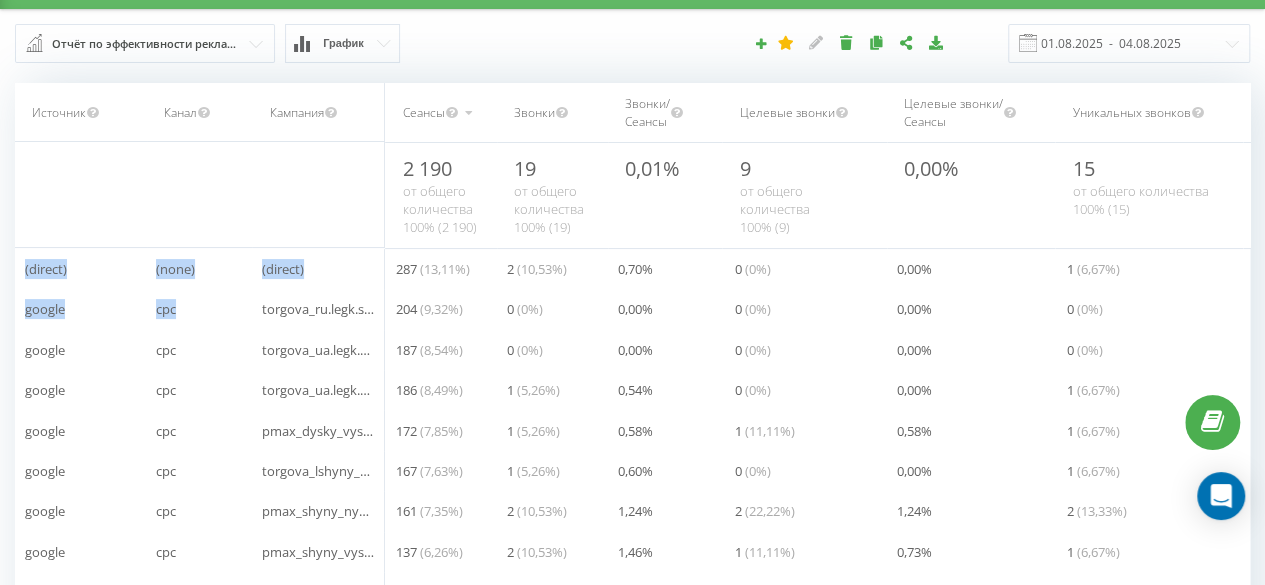 drag, startPoint x: 13, startPoint y: 309, endPoint x: 304, endPoint y: 319, distance: 291.17178 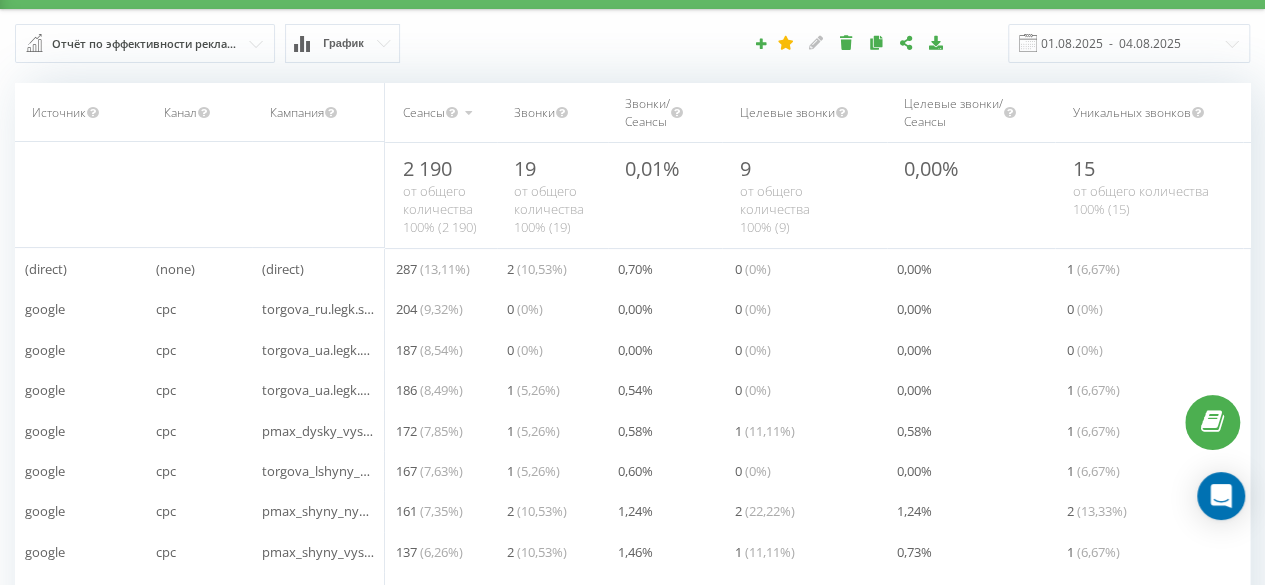 click on "torgova_ru.legk.shyny_vsesezon" at bounding box center [318, 309] 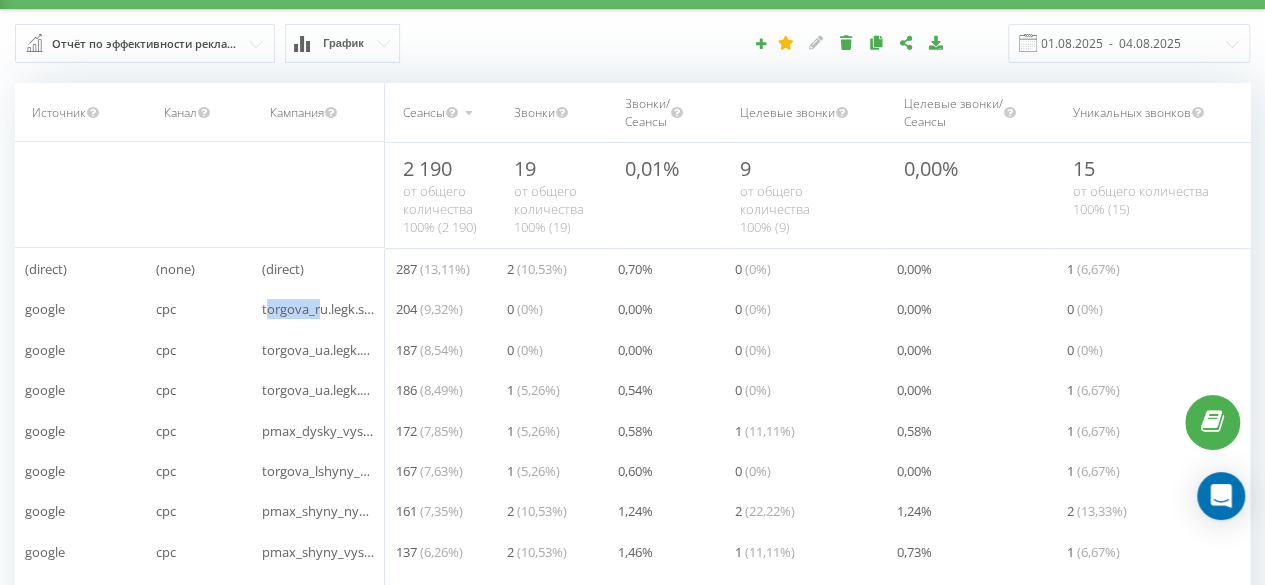 drag, startPoint x: 266, startPoint y: 312, endPoint x: 310, endPoint y: 327, distance: 46.486557 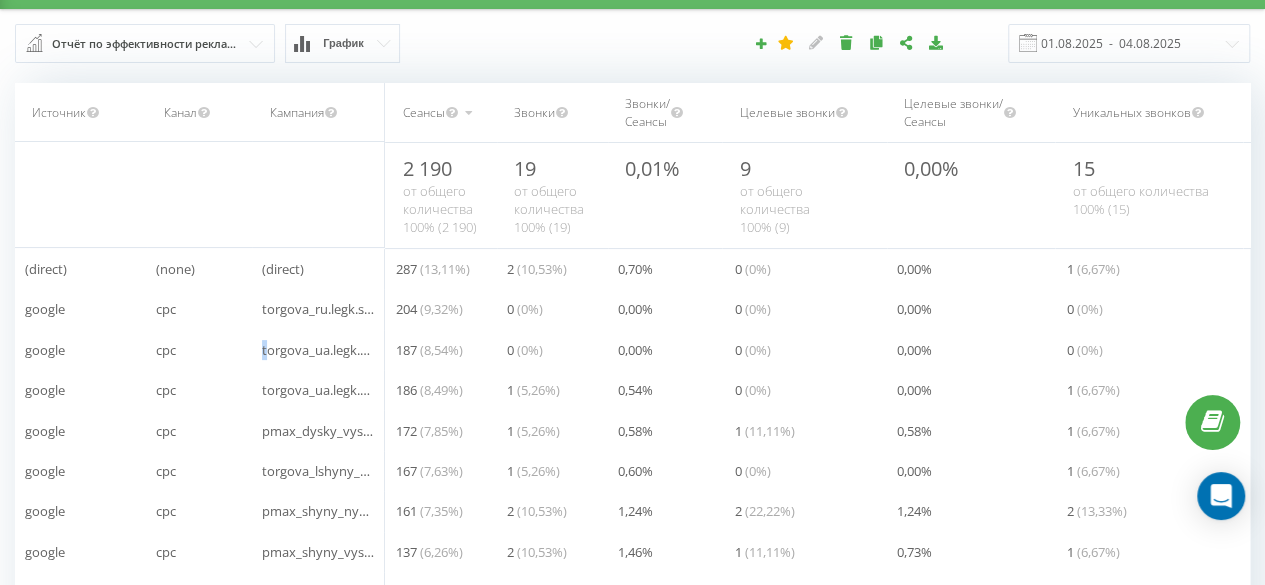 drag, startPoint x: 253, startPoint y: 351, endPoint x: 314, endPoint y: 371, distance: 64.195015 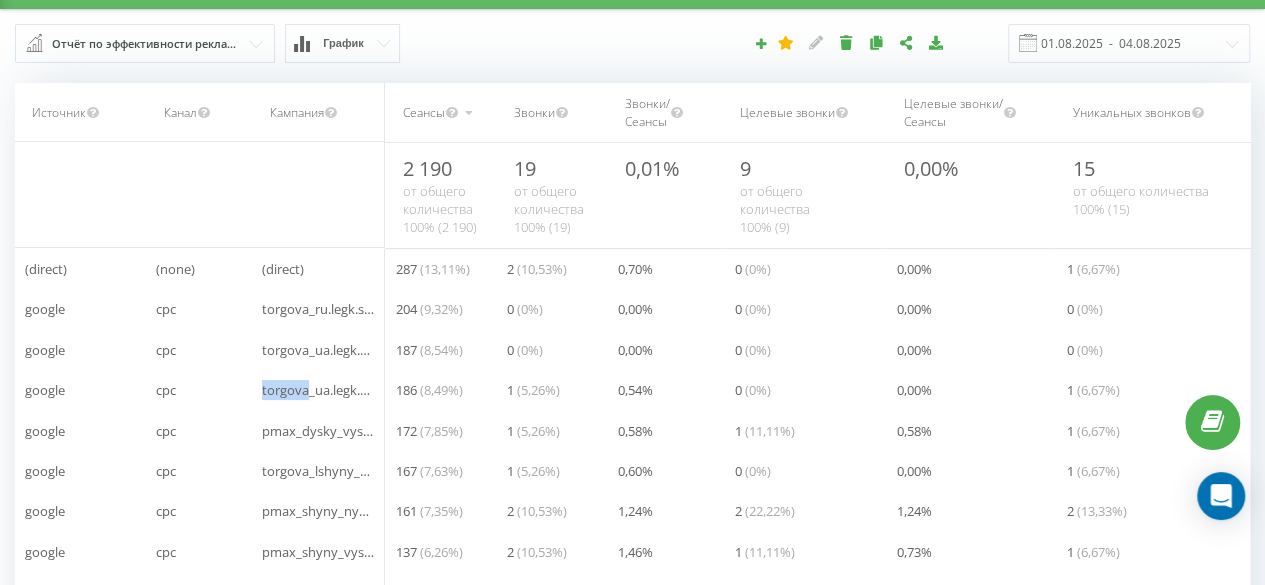 drag, startPoint x: 261, startPoint y: 406, endPoint x: 334, endPoint y: 414, distance: 73.43705 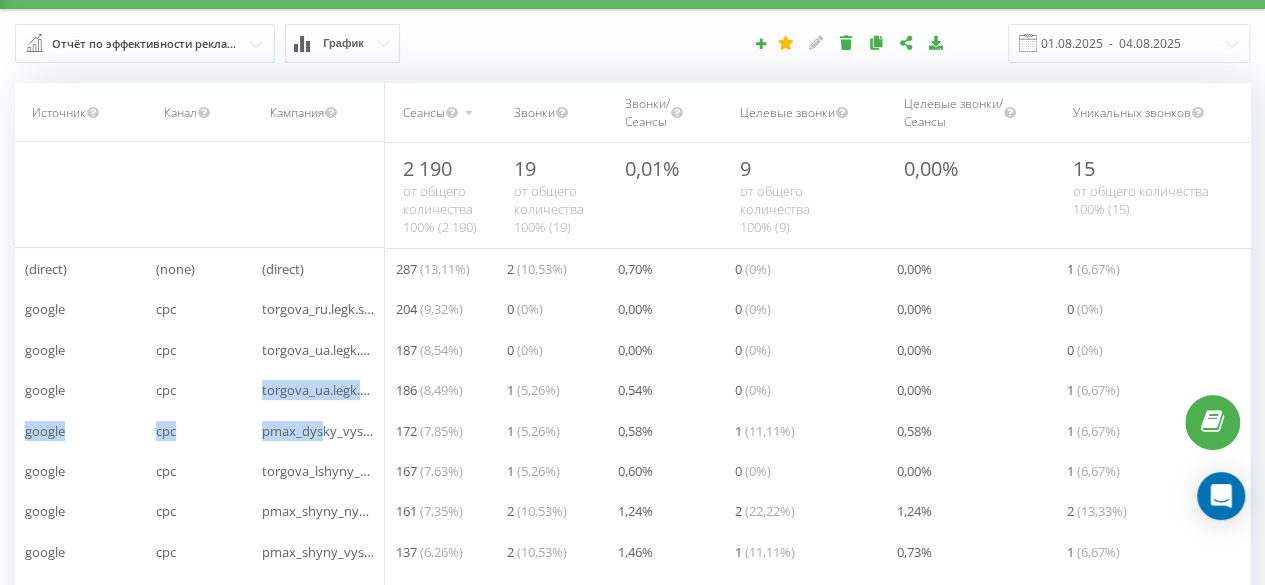 click on "pmax_dysky_vysokyi_seredniy" at bounding box center [353, 431] 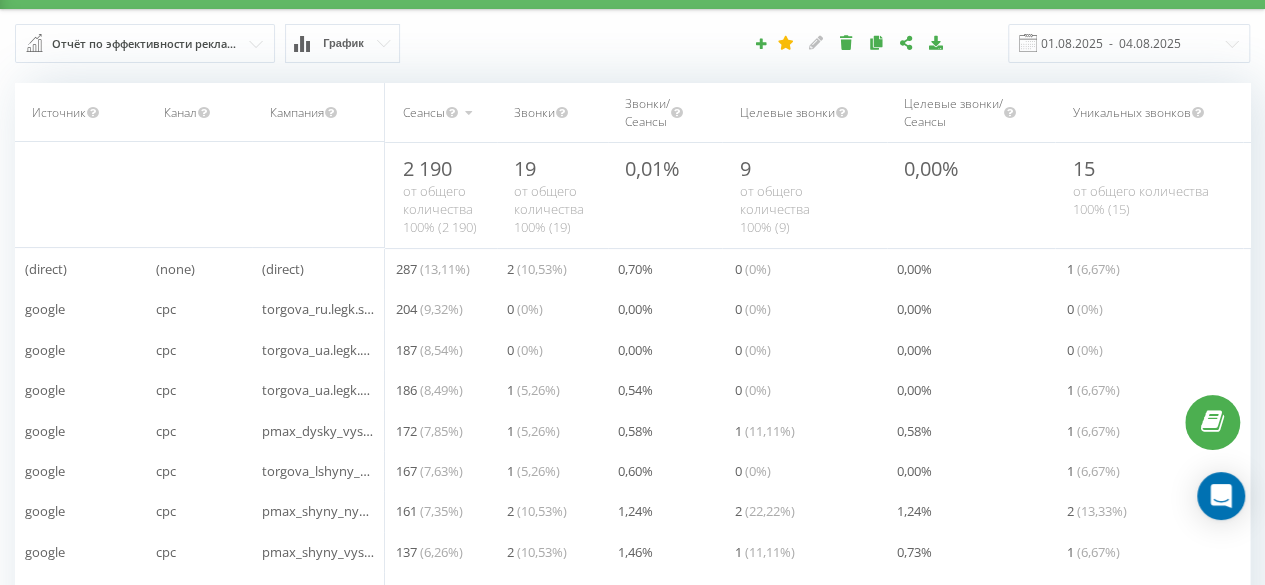click on "torgova_lshyny_ru_moto" at bounding box center [318, 471] 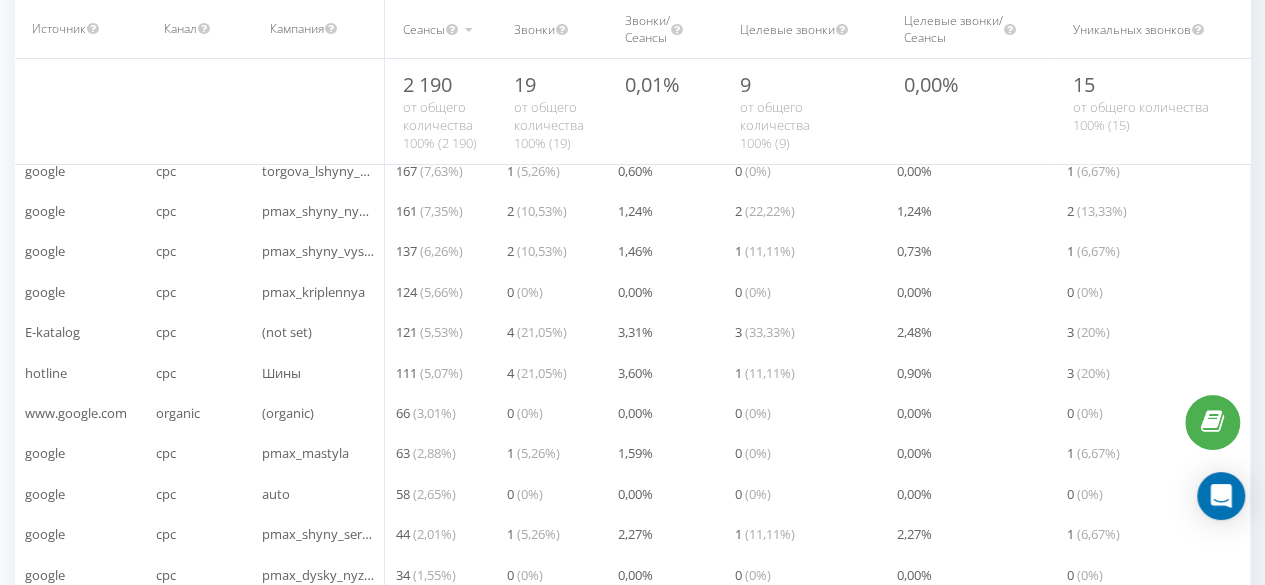 drag, startPoint x: 267, startPoint y: 457, endPoint x: 328, endPoint y: 469, distance: 62.169125 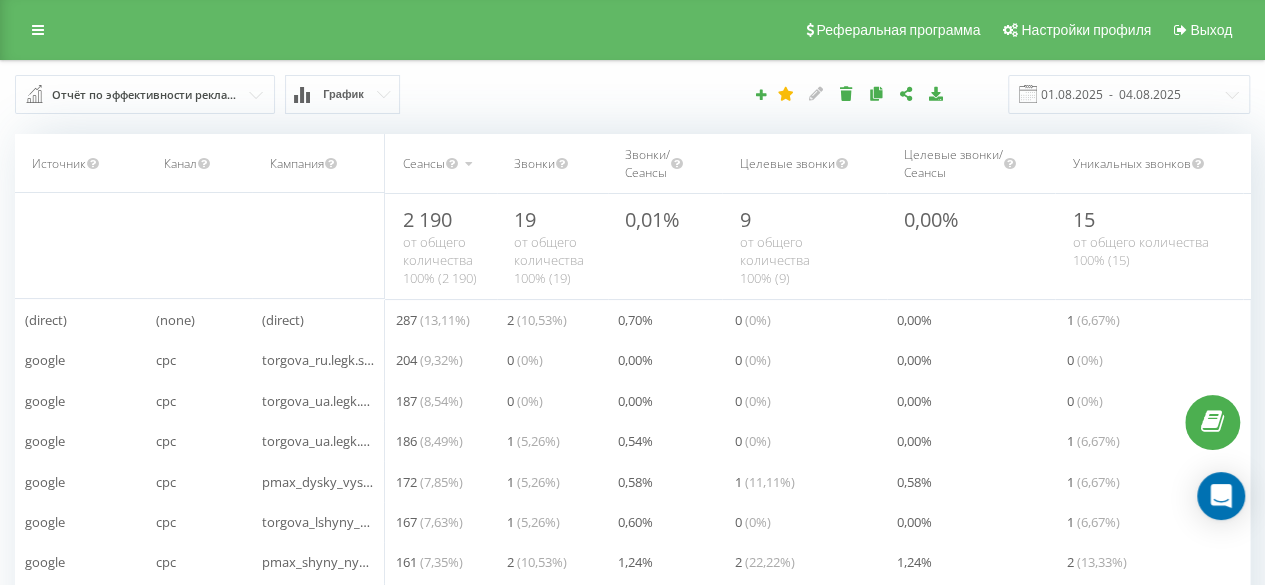 click on "Целевые звонки  /" at bounding box center [953, 154] 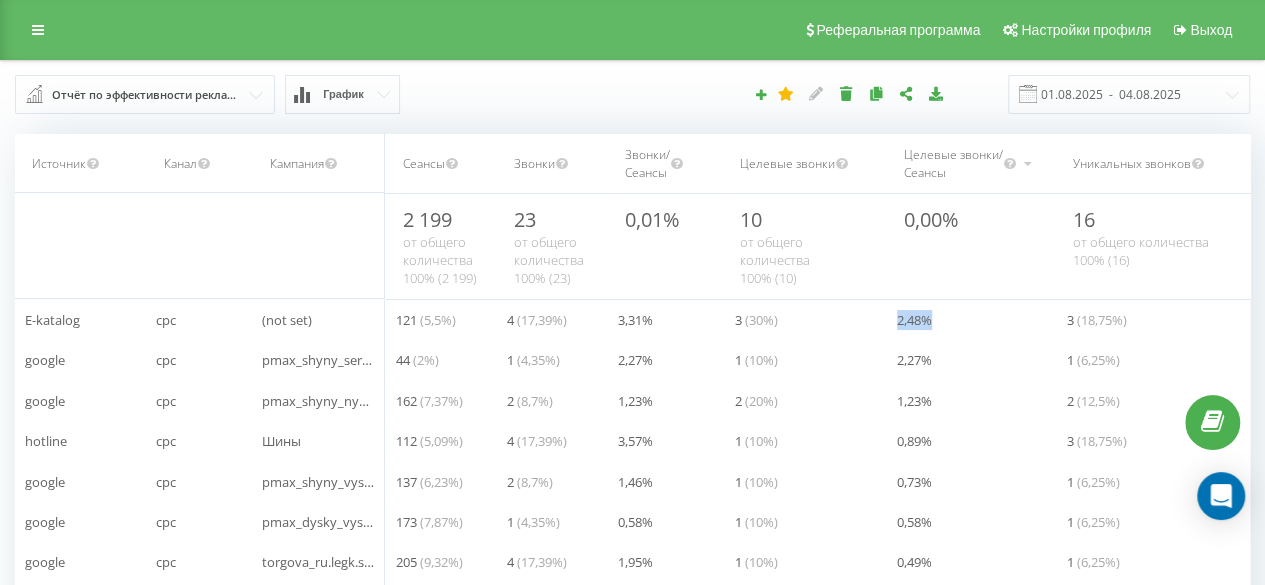 drag, startPoint x: 869, startPoint y: 323, endPoint x: 970, endPoint y: 350, distance: 104.54664 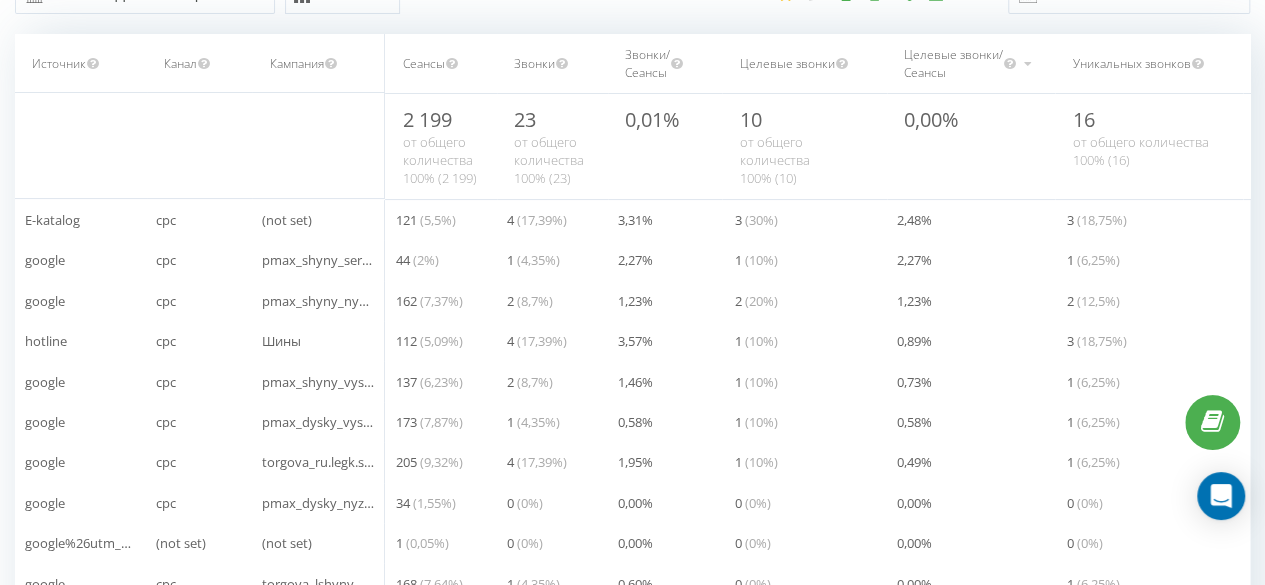 drag, startPoint x: 884, startPoint y: 261, endPoint x: 921, endPoint y: 265, distance: 37.215588 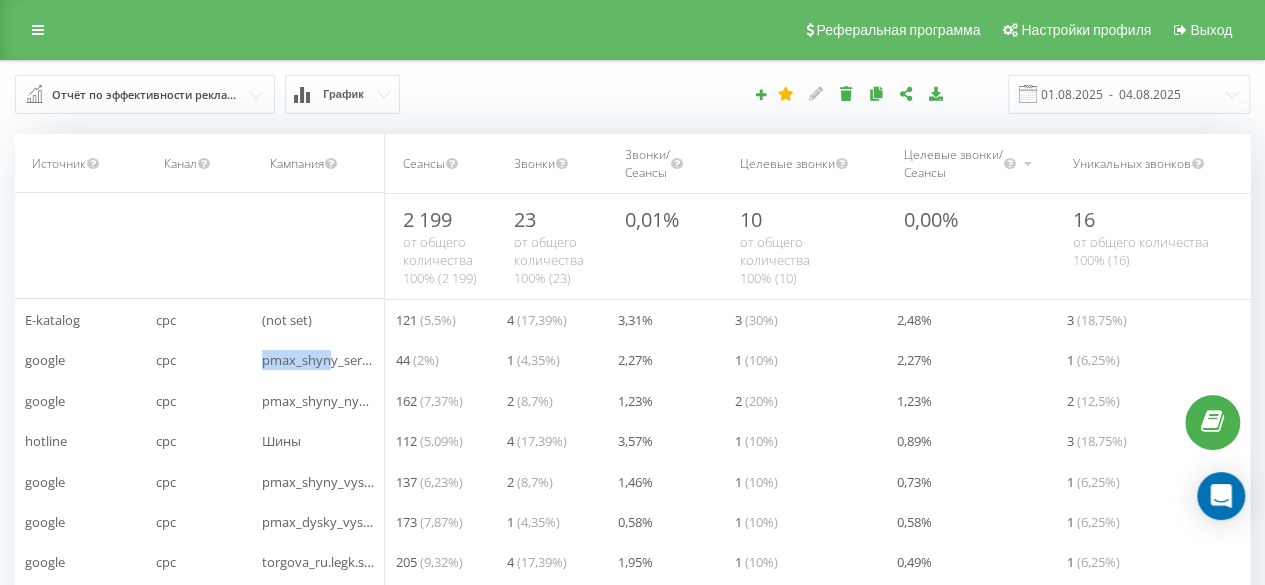 drag, startPoint x: 254, startPoint y: 362, endPoint x: 354, endPoint y: 369, distance: 100.2447 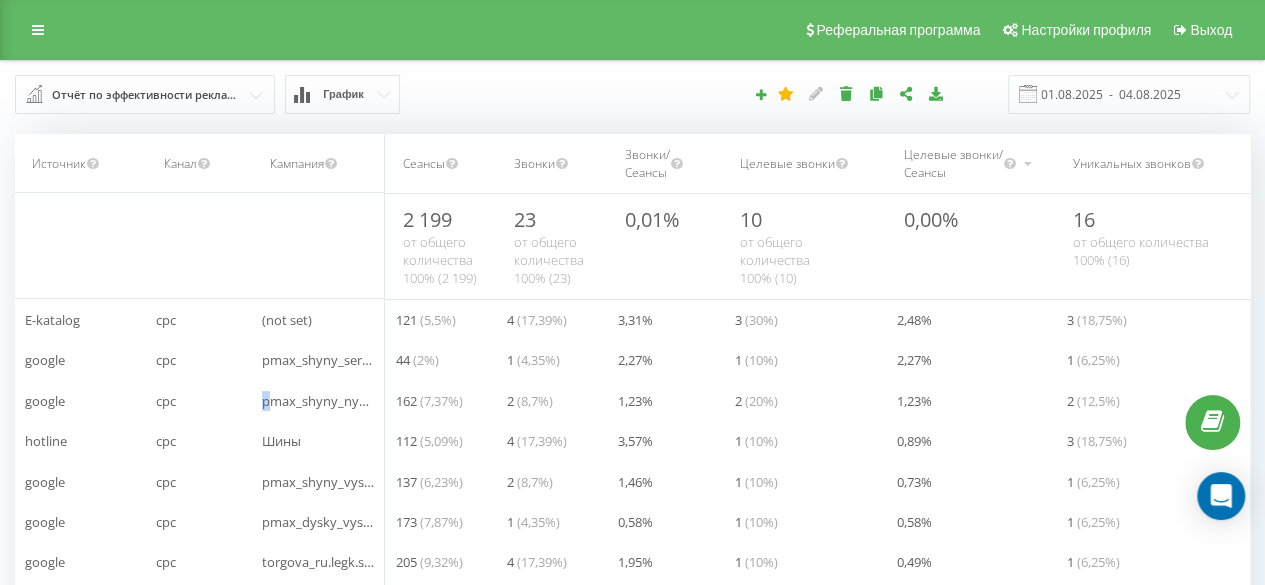 drag, startPoint x: 262, startPoint y: 403, endPoint x: 336, endPoint y: 409, distance: 74.24284 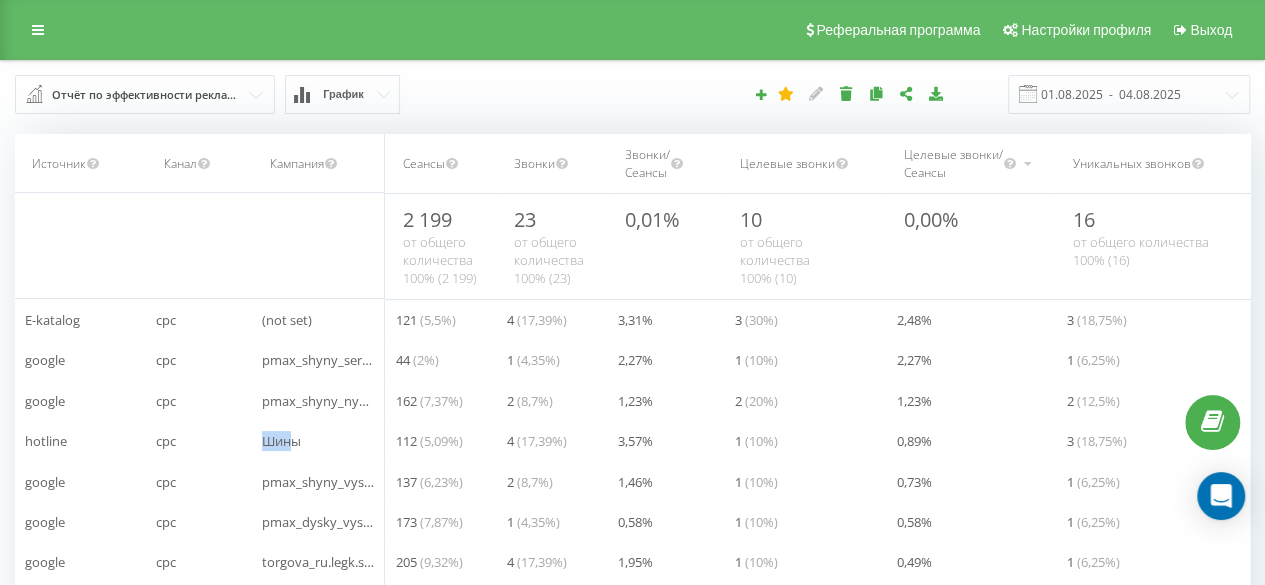drag, startPoint x: 260, startPoint y: 439, endPoint x: 358, endPoint y: 451, distance: 98.731964 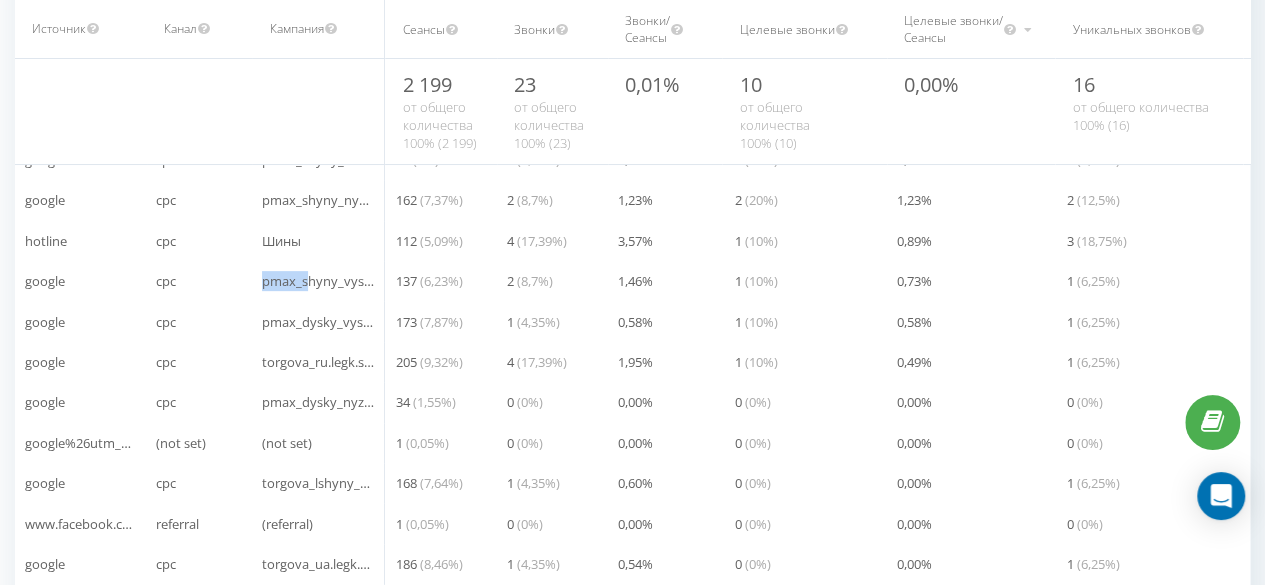 drag, startPoint x: 264, startPoint y: 289, endPoint x: 342, endPoint y: 308, distance: 80.280754 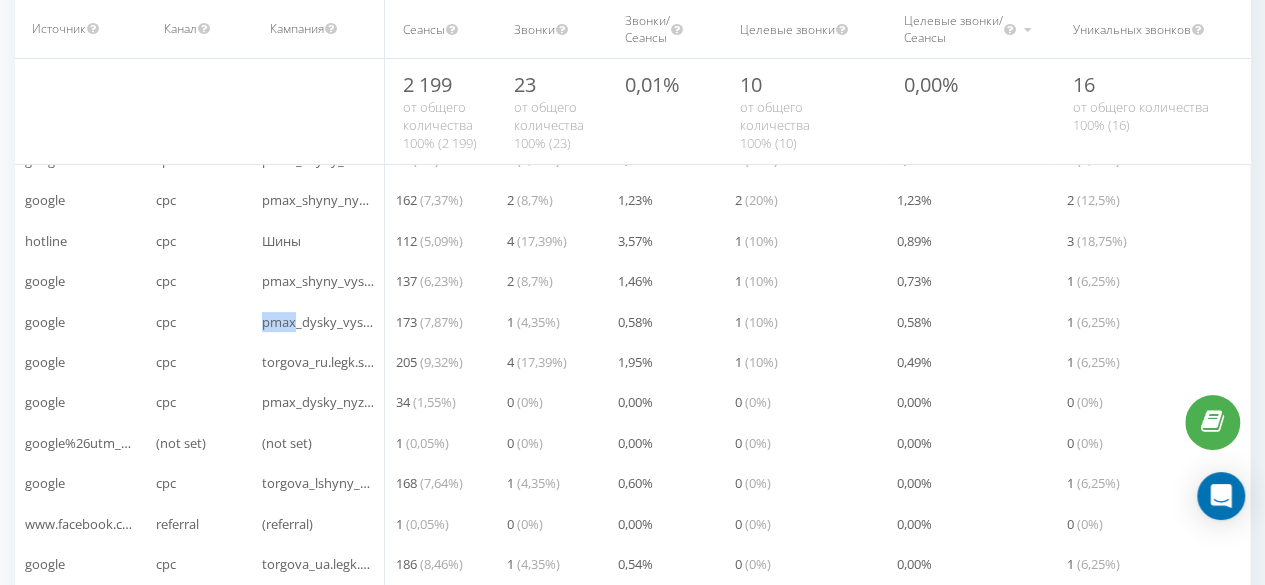 drag, startPoint x: 262, startPoint y: 324, endPoint x: 334, endPoint y: 345, distance: 75 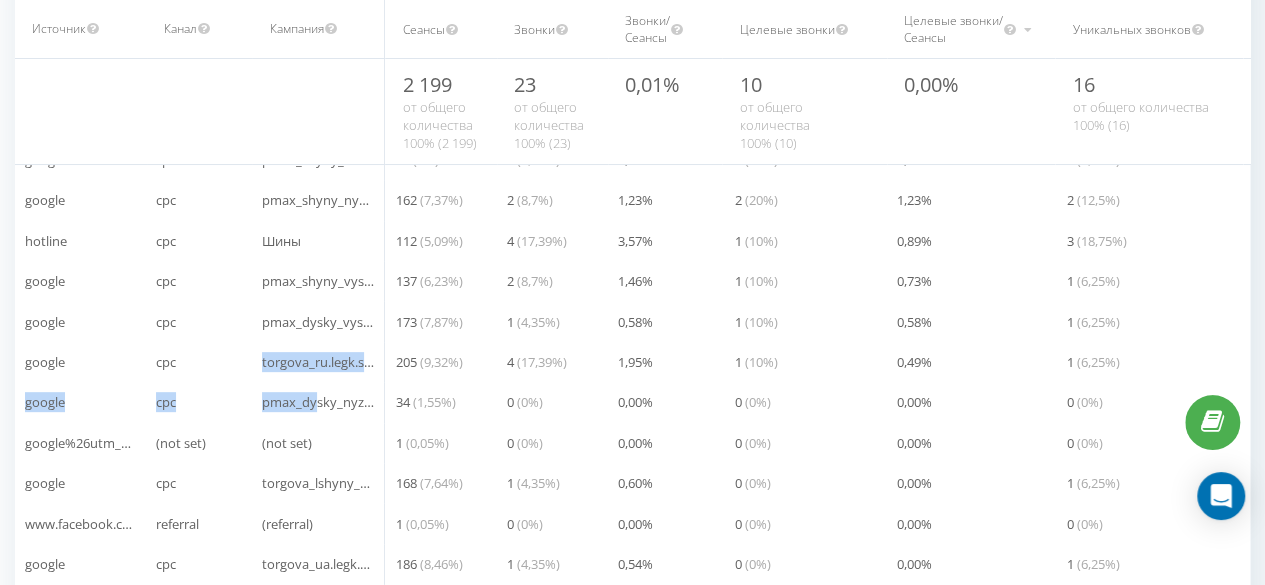 drag, startPoint x: 250, startPoint y: 383, endPoint x: 368, endPoint y: 401, distance: 119.36499 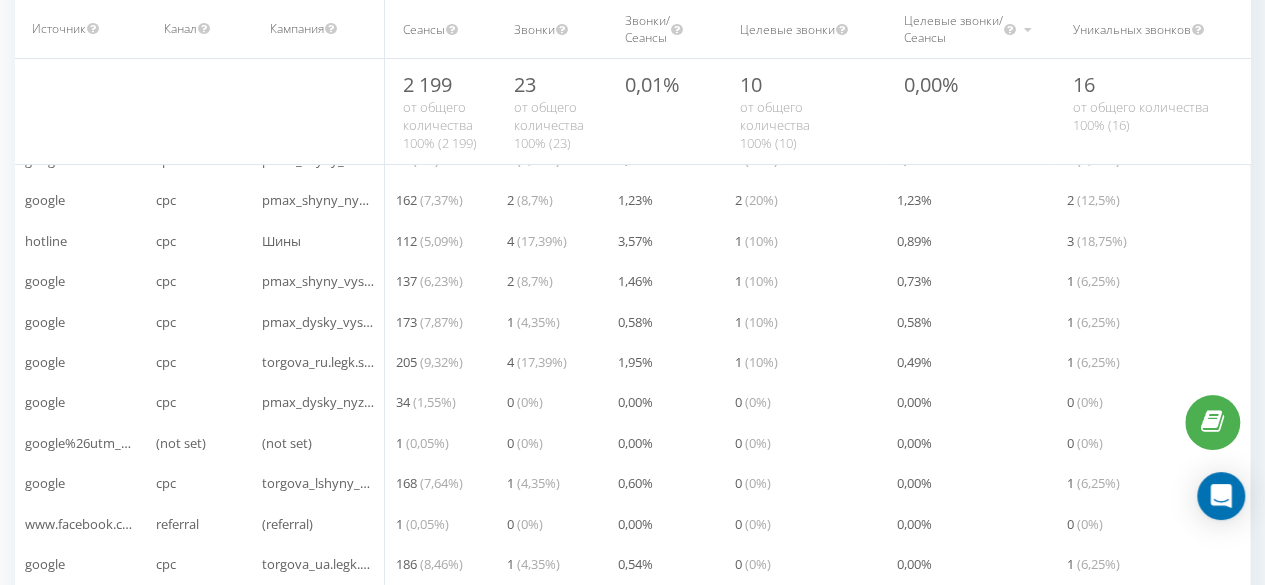 drag, startPoint x: 284, startPoint y: 458, endPoint x: 318, endPoint y: 461, distance: 34.132095 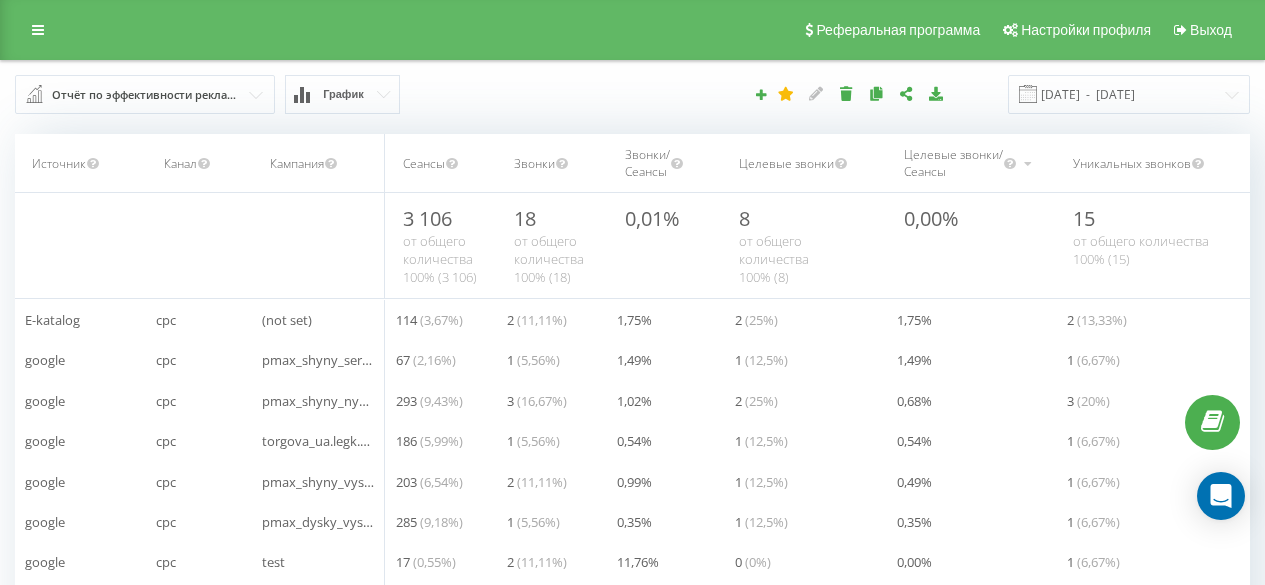 scroll, scrollTop: 0, scrollLeft: 0, axis: both 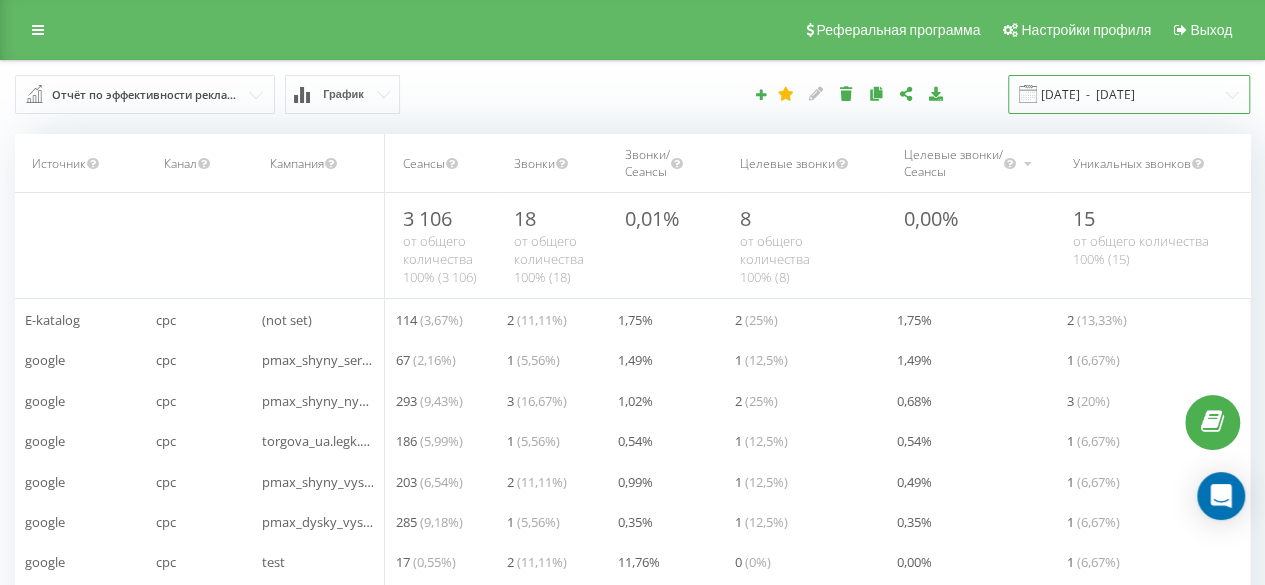 click on "[DATE]  -  [DATE]" at bounding box center [1129, 94] 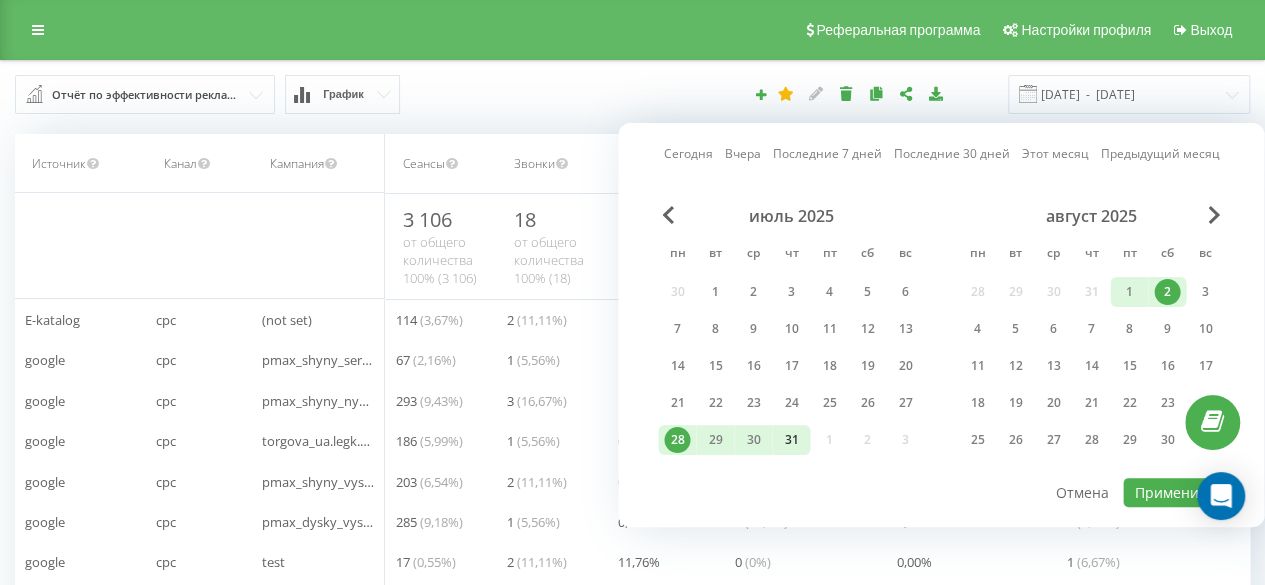 click on "31" at bounding box center (791, 440) 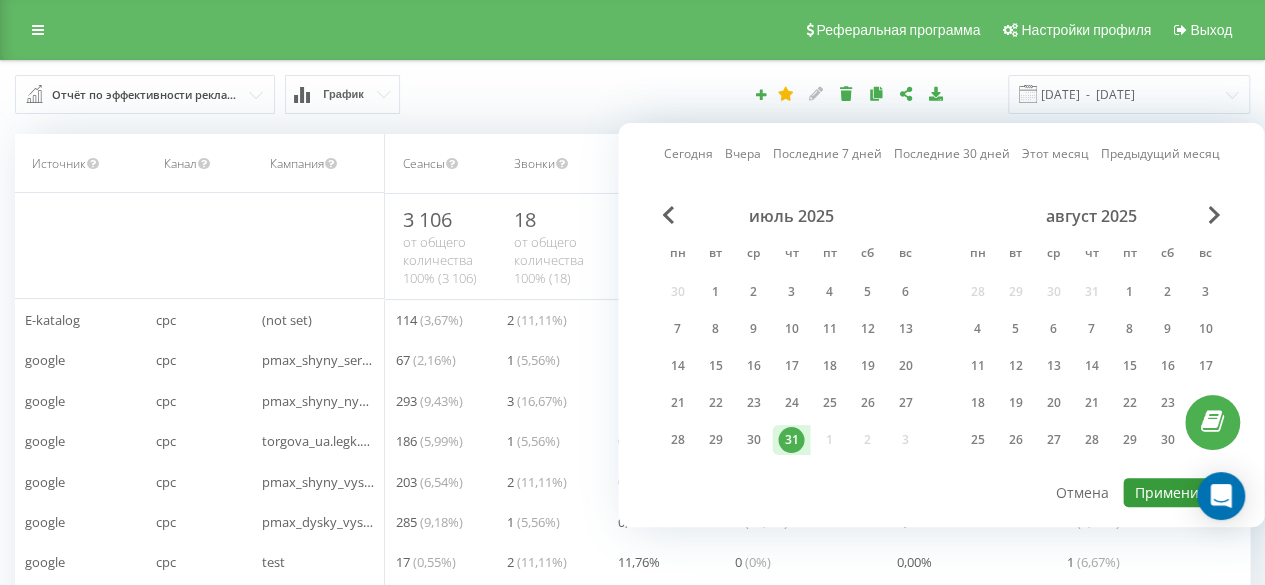 click on "Применить" at bounding box center [1173, 492] 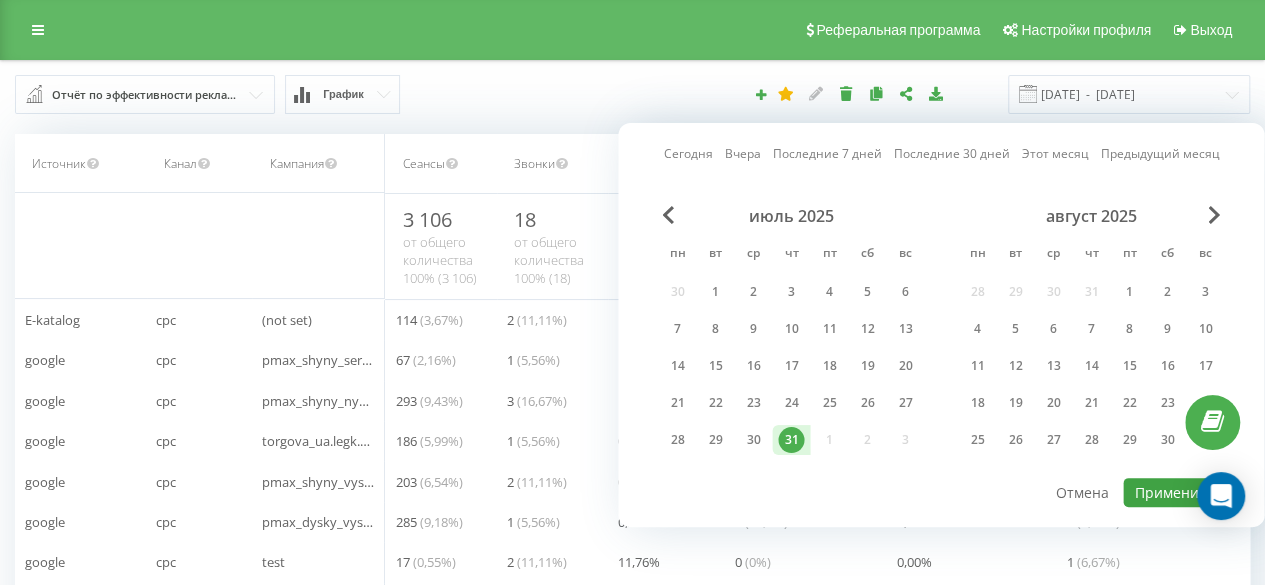 type on "31.07.2025  -  31.07.2025" 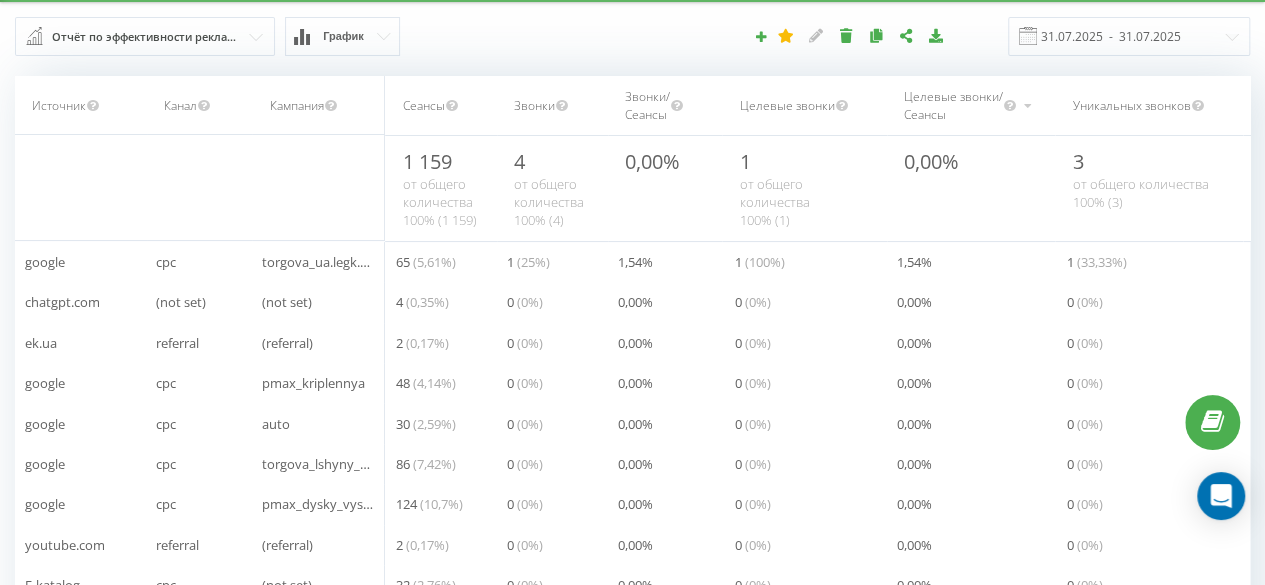 scroll, scrollTop: 100, scrollLeft: 0, axis: vertical 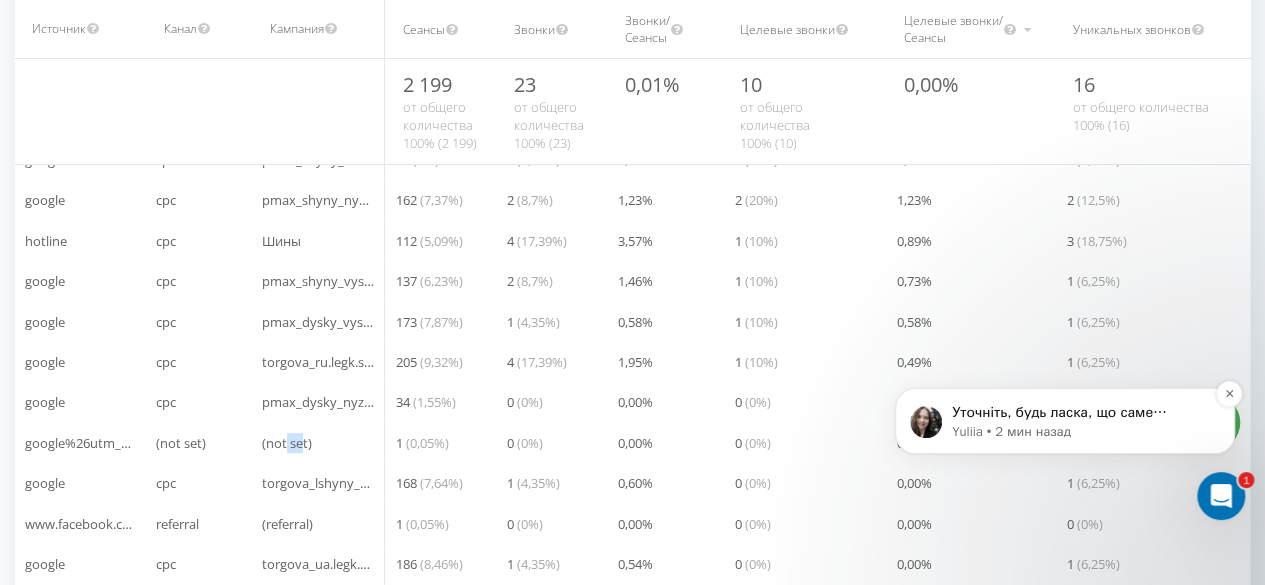 click on "Уточніть, будь ласка, що саме сталося, щоб я могла вам допомогти" at bounding box center [1081, 413] 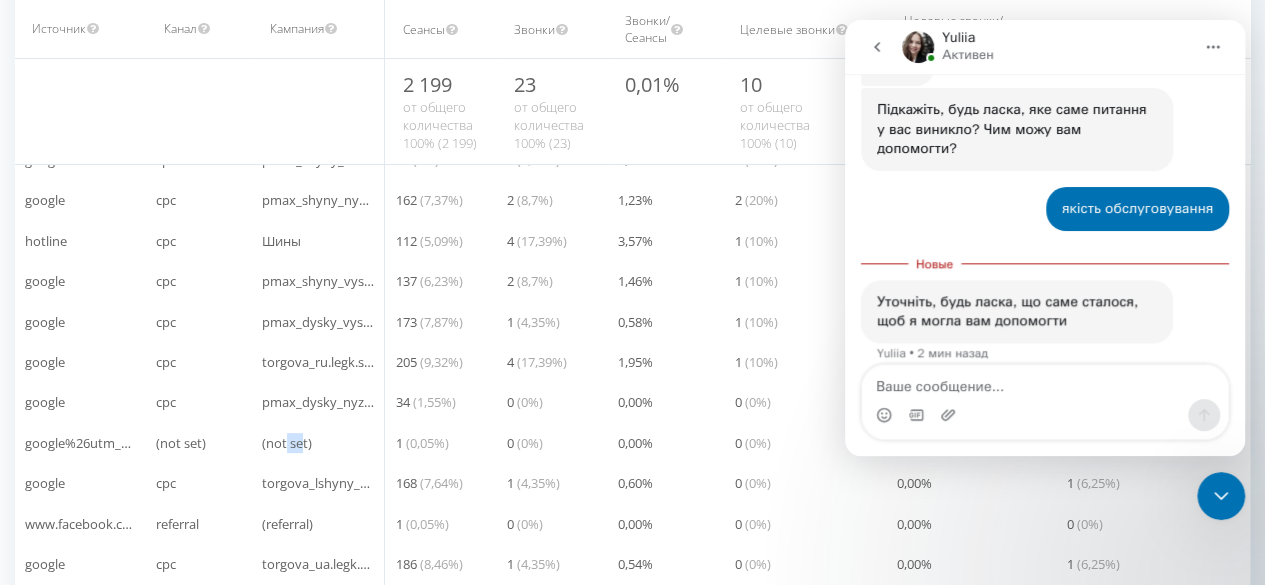 click at bounding box center [1045, 382] 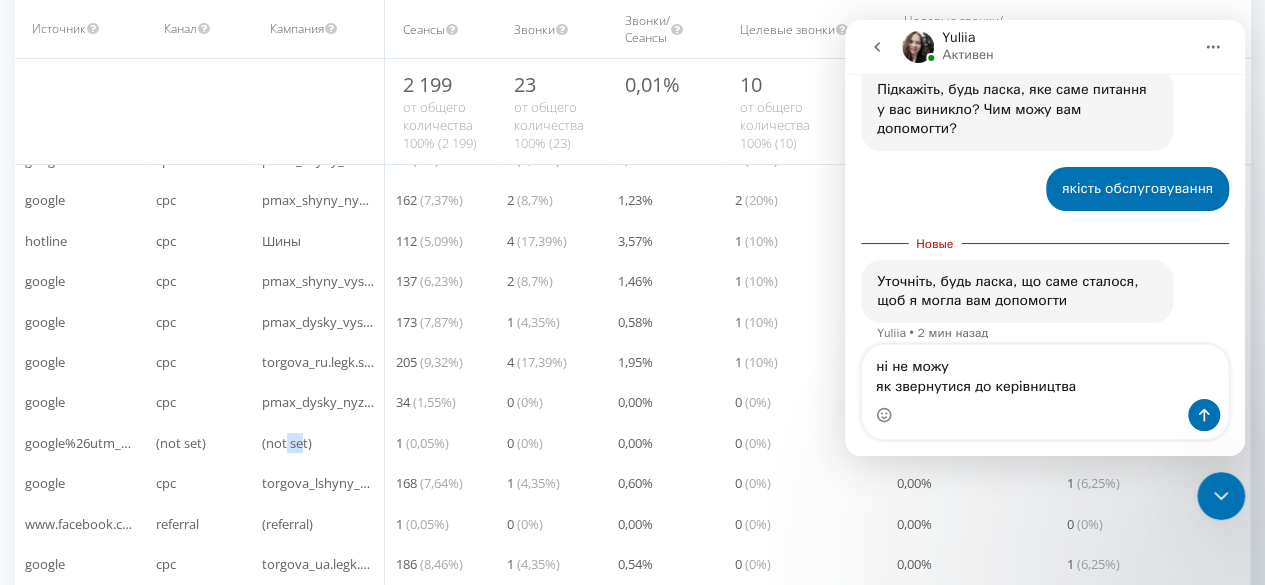 type on "ні не можу
як звернутися до керівництва?" 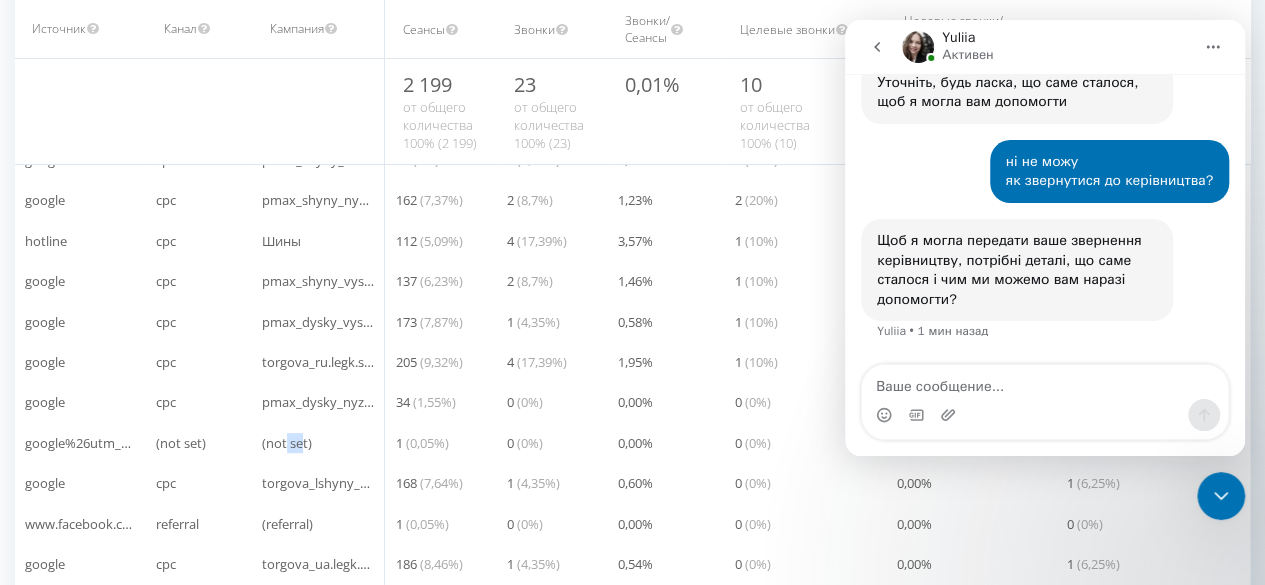 scroll, scrollTop: 505, scrollLeft: 0, axis: vertical 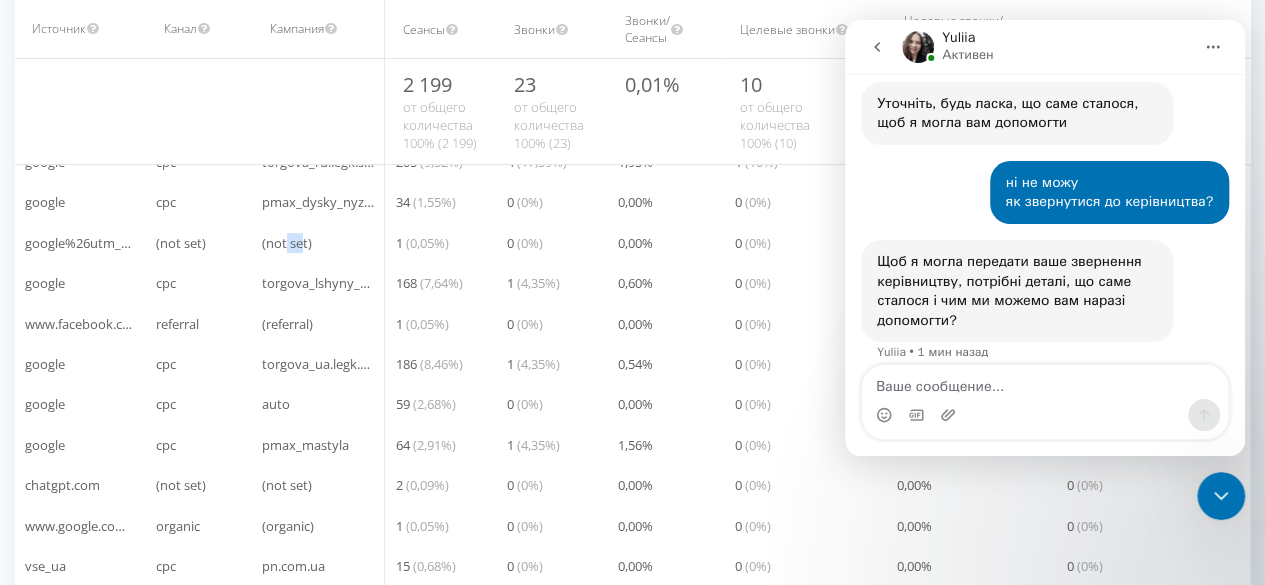 click on "Щоб я могла передати ваше звернення керівництву, потрібні деталі, що саме сталося і чим ми можемо вам наразі допомогти? Yuliia    •   1 мин назад" at bounding box center [1017, 291] 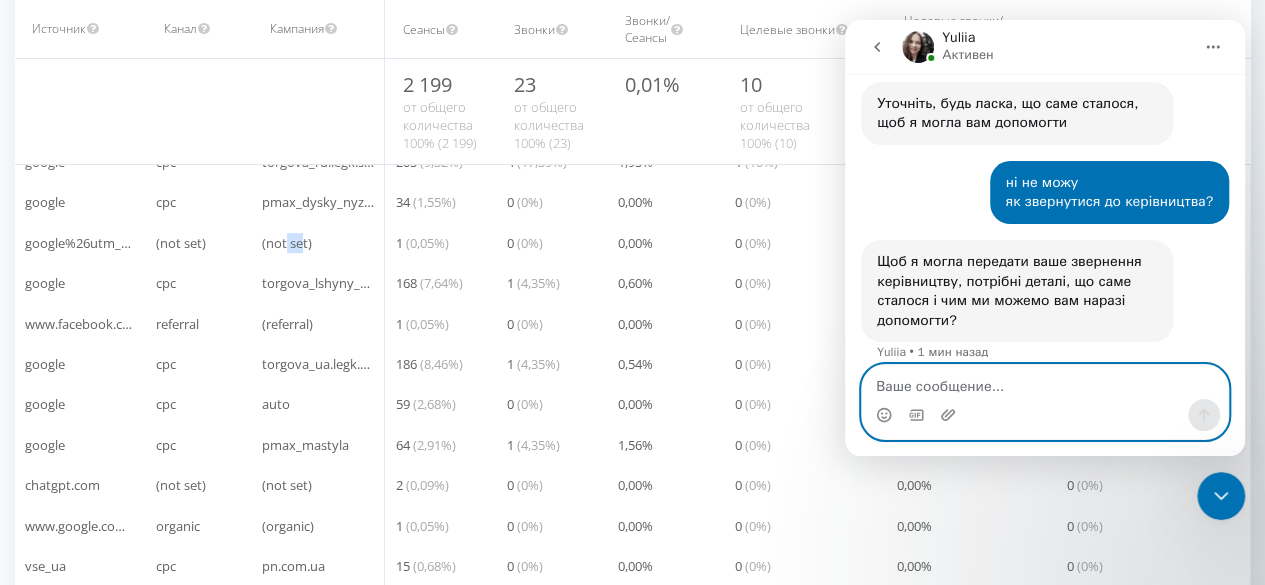 click at bounding box center (1045, 382) 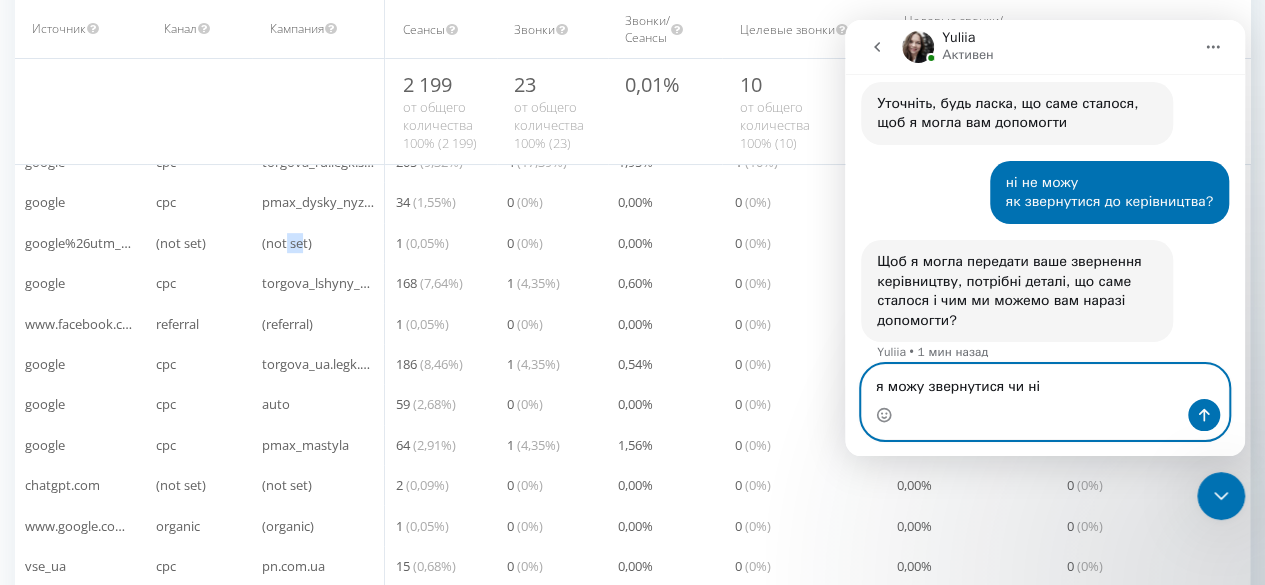 type on "я можу звернутися чи ні" 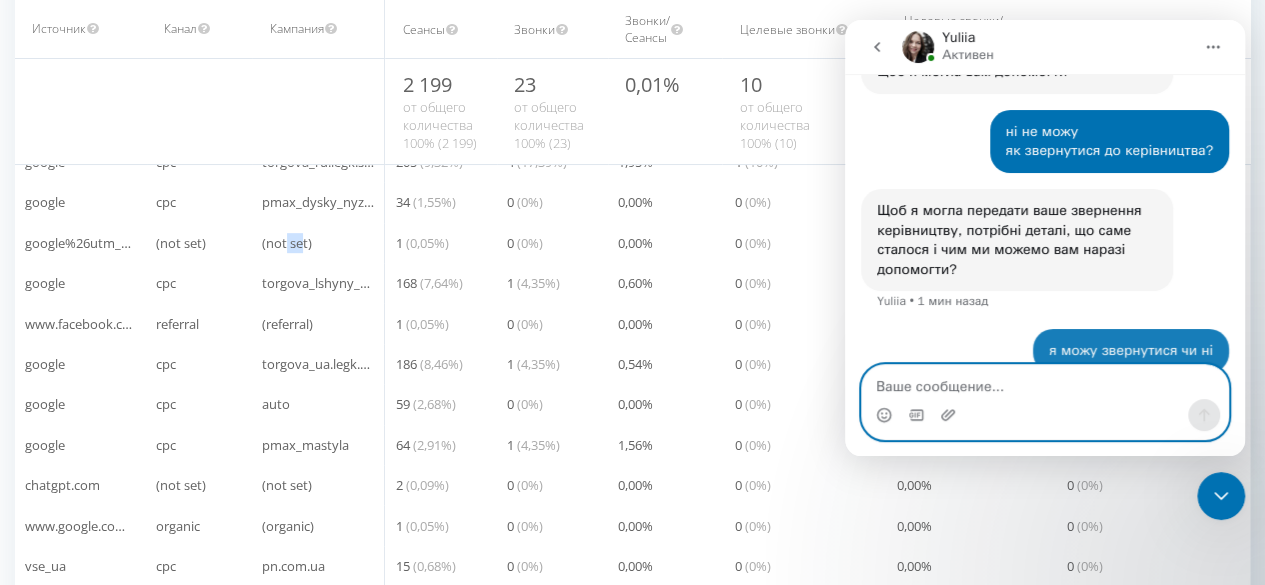 scroll, scrollTop: 564, scrollLeft: 0, axis: vertical 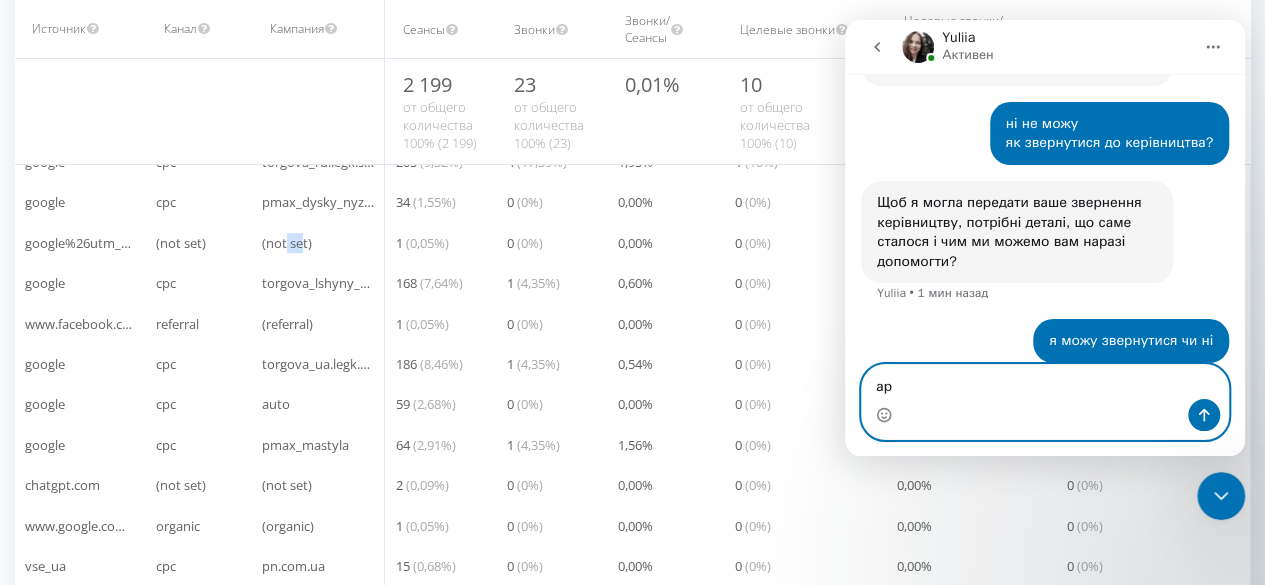 type on "а" 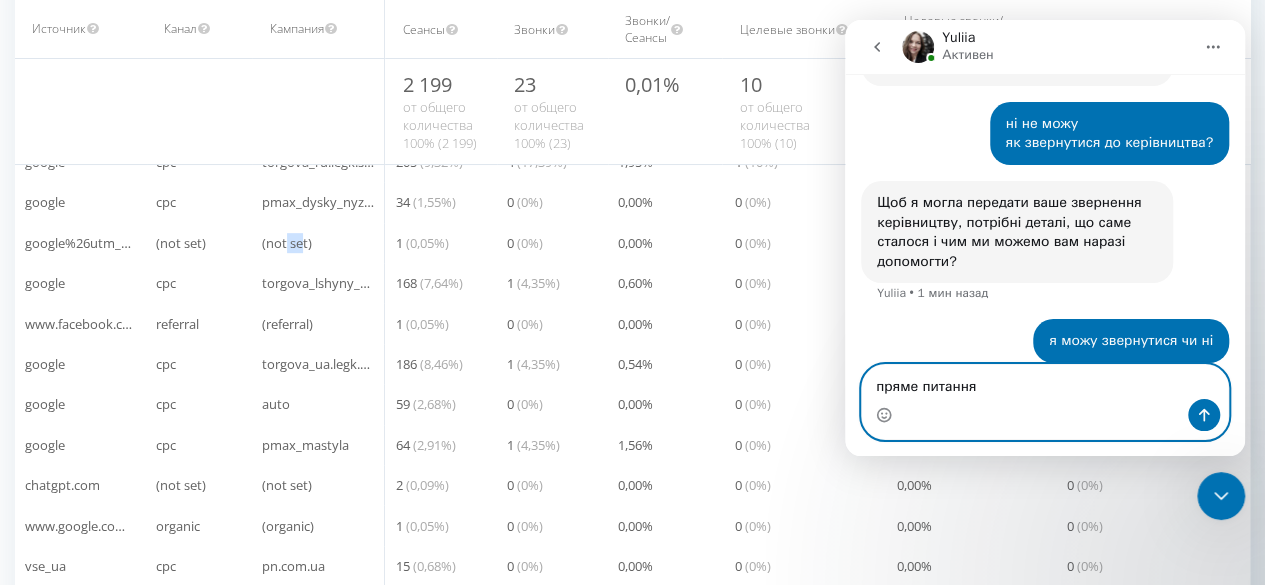type on "пряме питання" 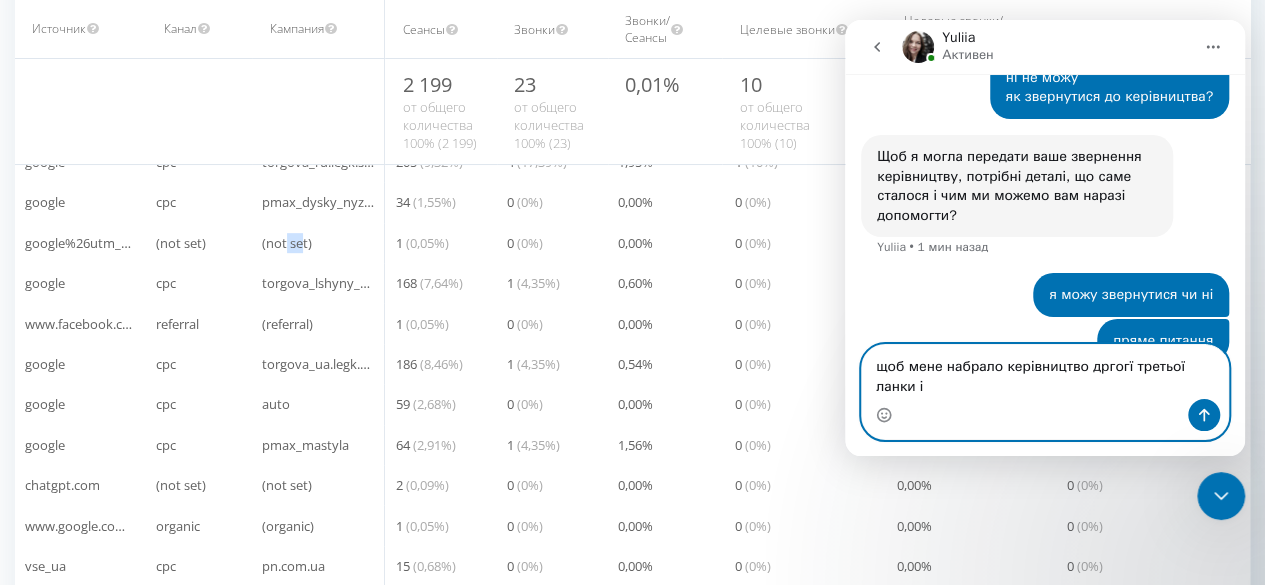 scroll, scrollTop: 630, scrollLeft: 0, axis: vertical 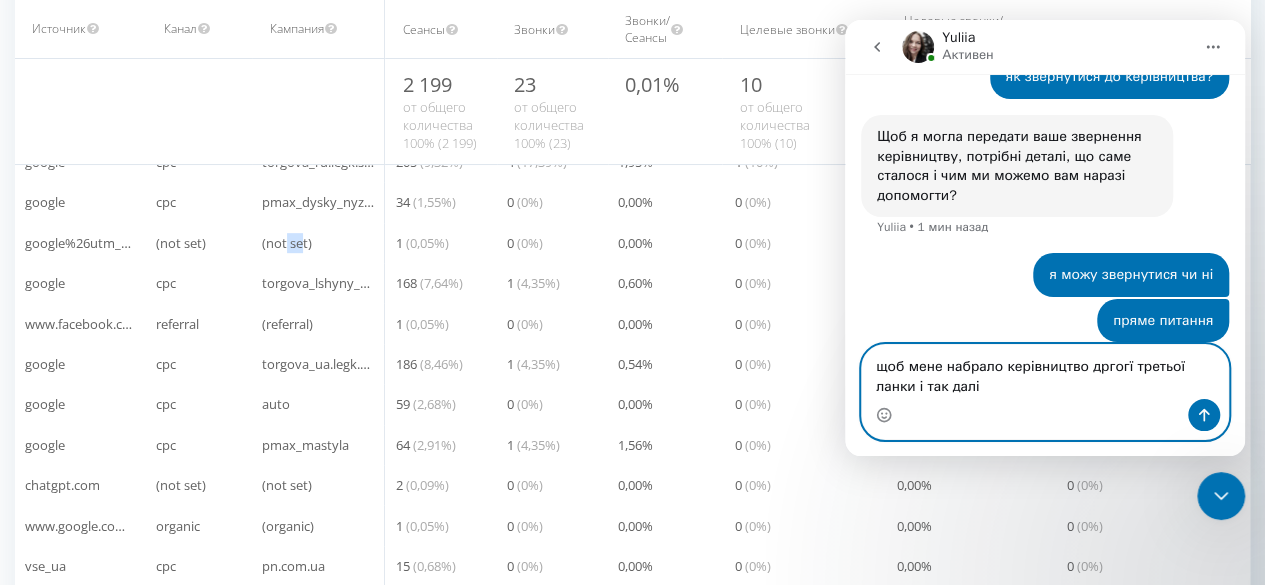 type on "щоб мене набрало керівництво дргогї третьої ланки і так далі" 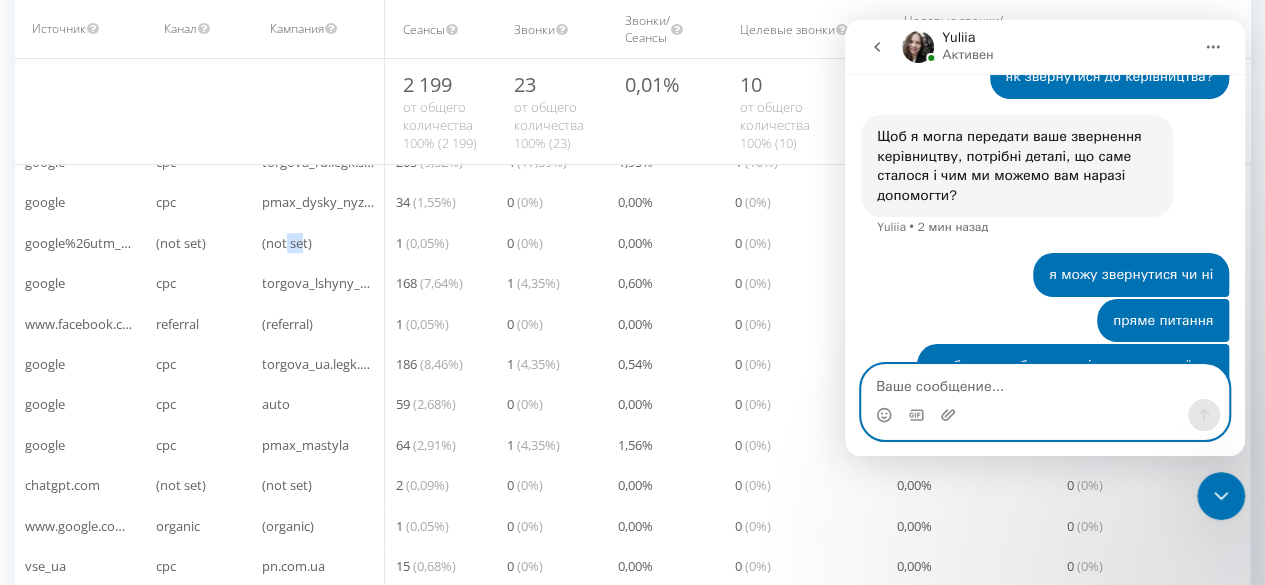 scroll, scrollTop: 676, scrollLeft: 0, axis: vertical 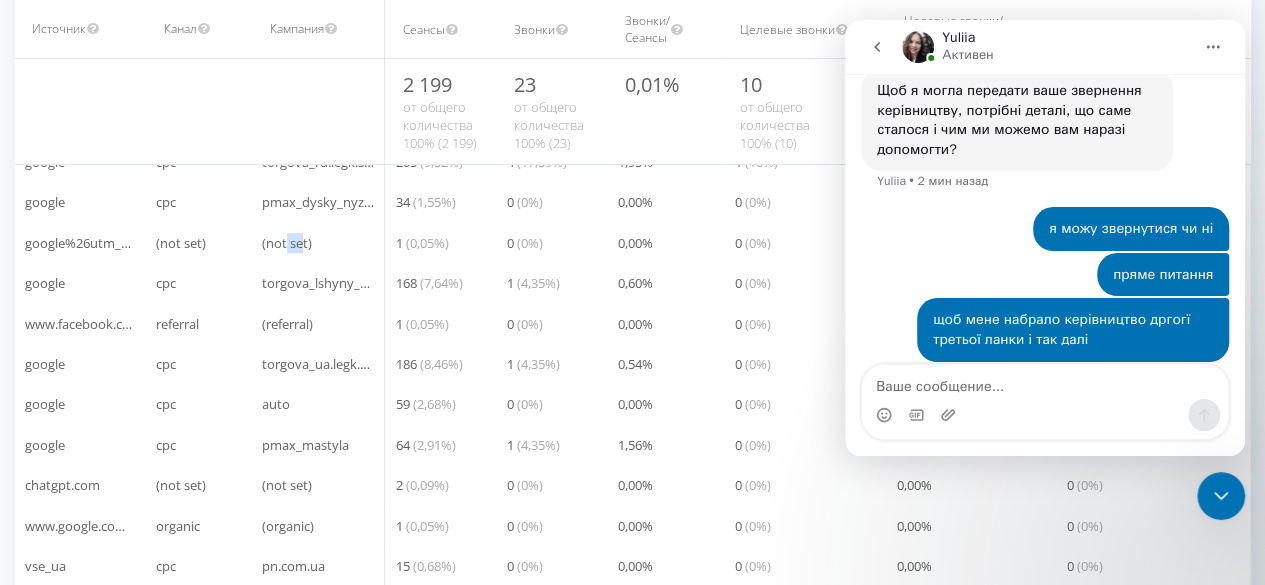 click at bounding box center (1045, 415) 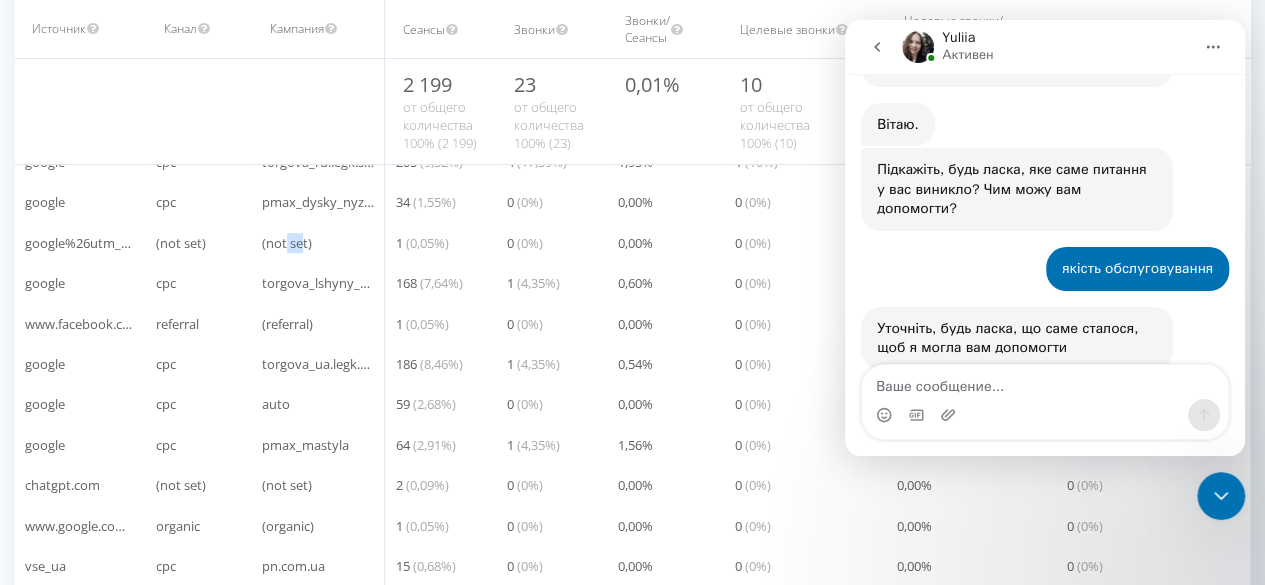 scroll, scrollTop: 276, scrollLeft: 0, axis: vertical 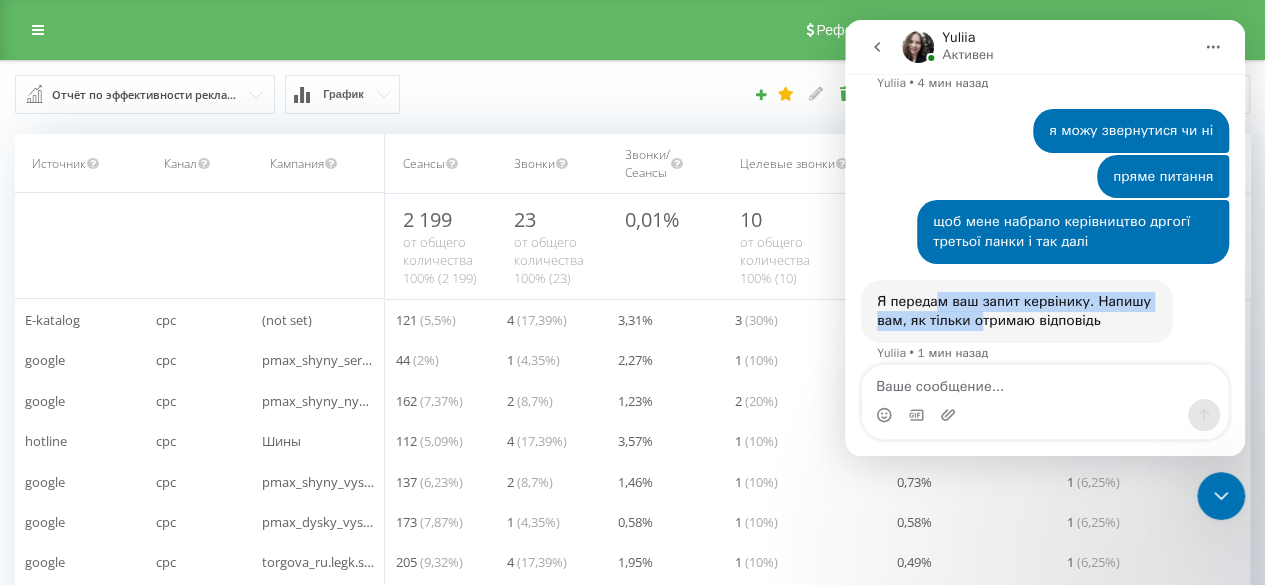 drag, startPoint x: 933, startPoint y: 277, endPoint x: 973, endPoint y: 307, distance: 50 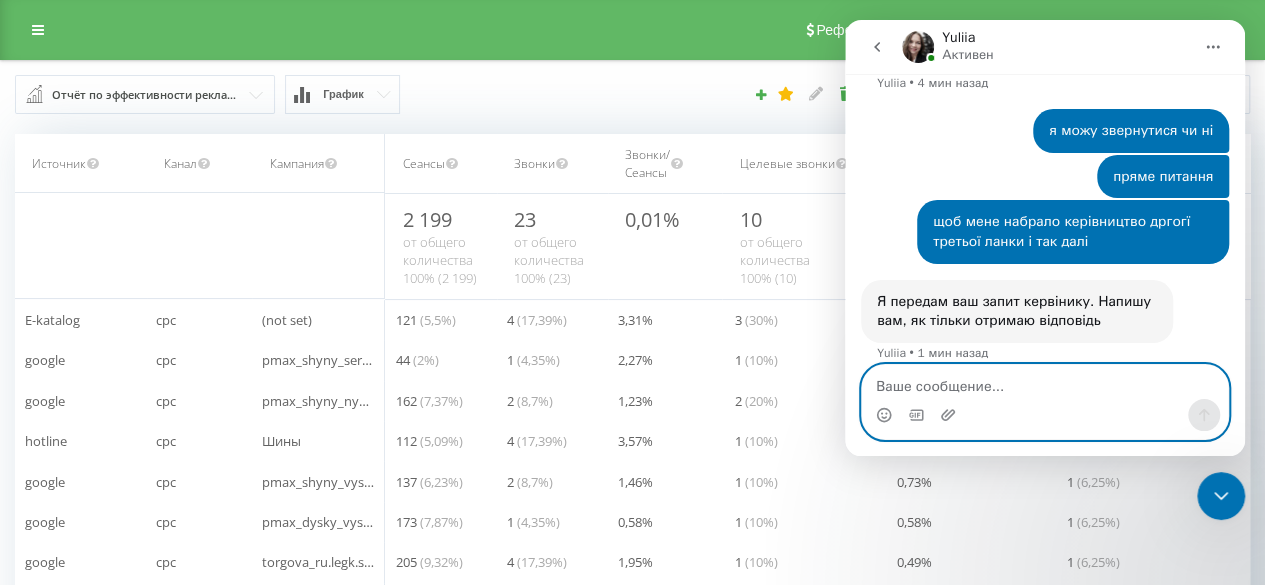 click at bounding box center (1045, 382) 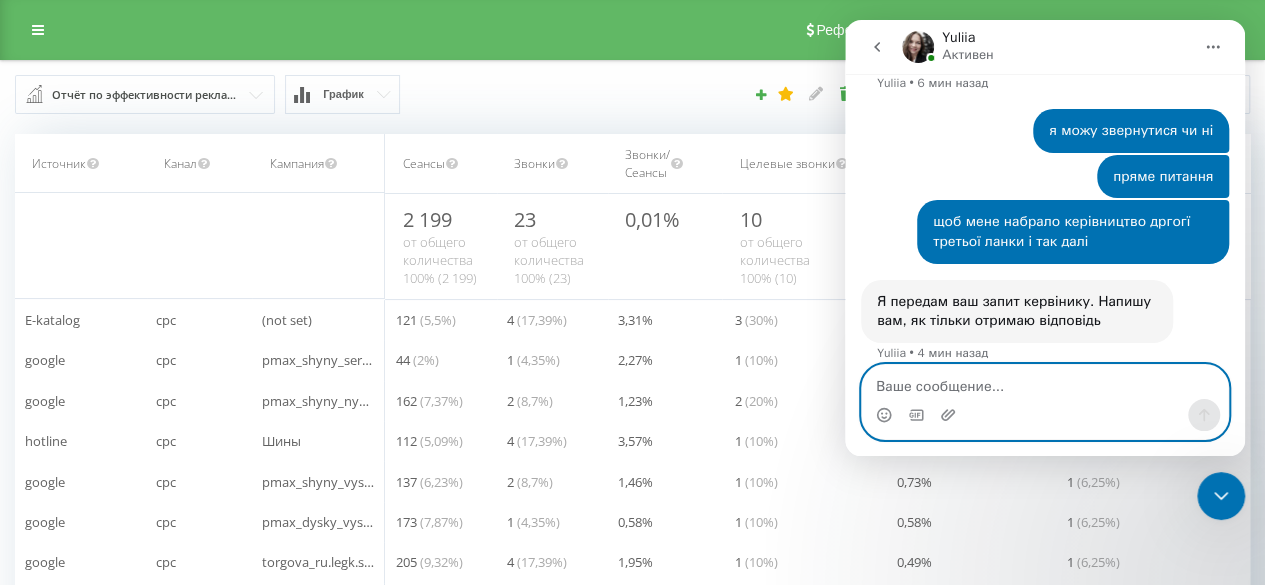 click at bounding box center (1045, 382) 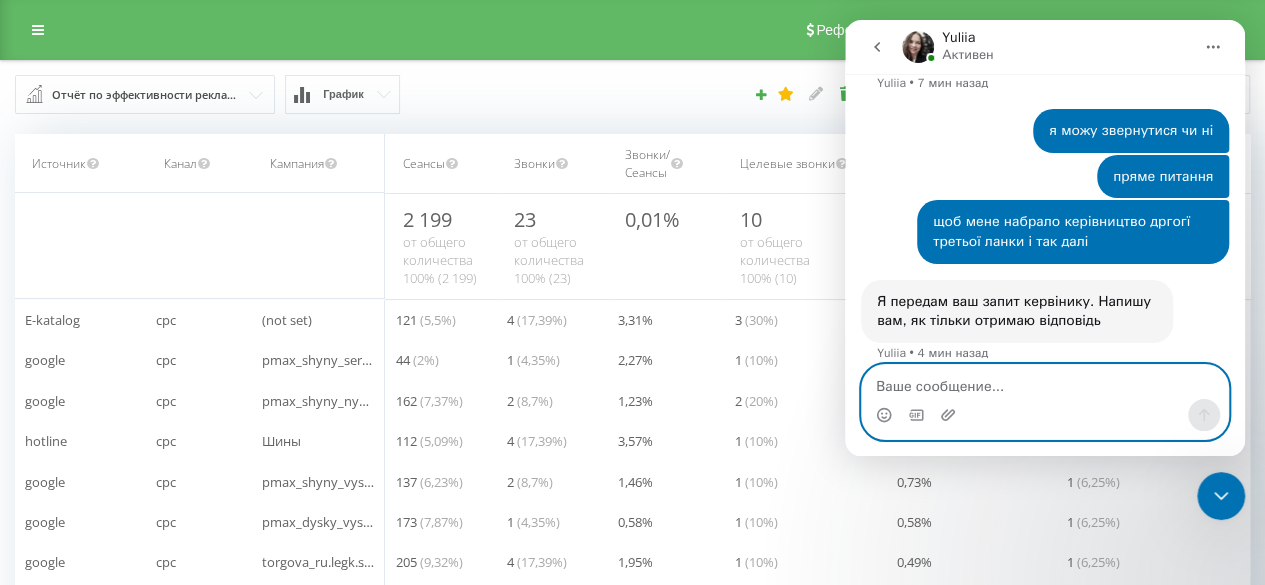 click at bounding box center [1045, 382] 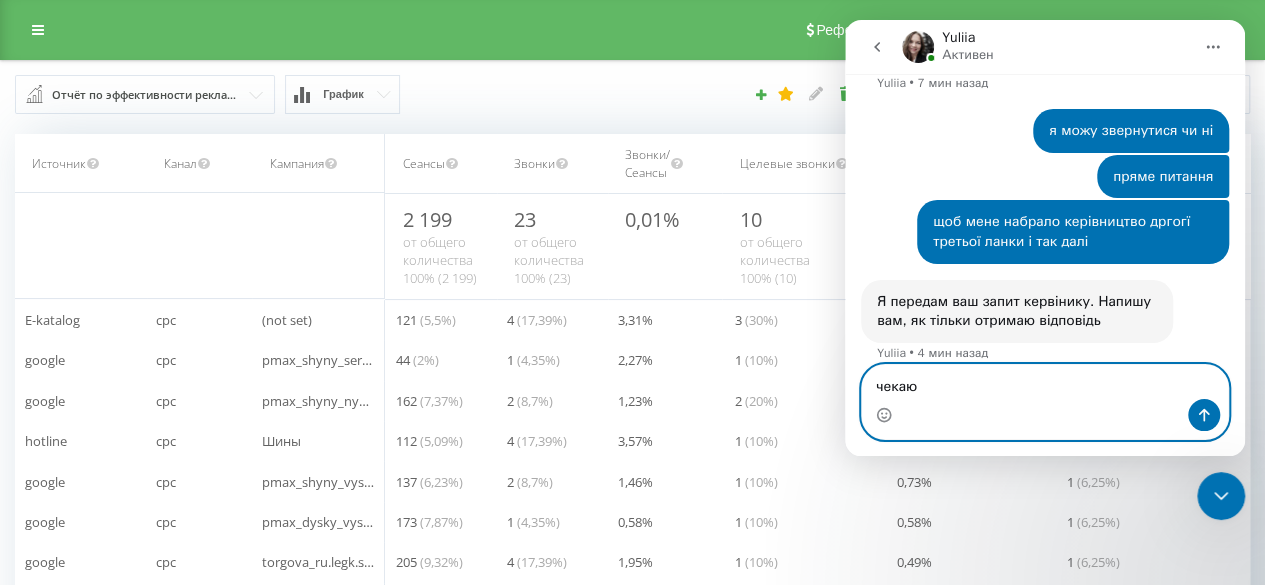 type on "чекаю" 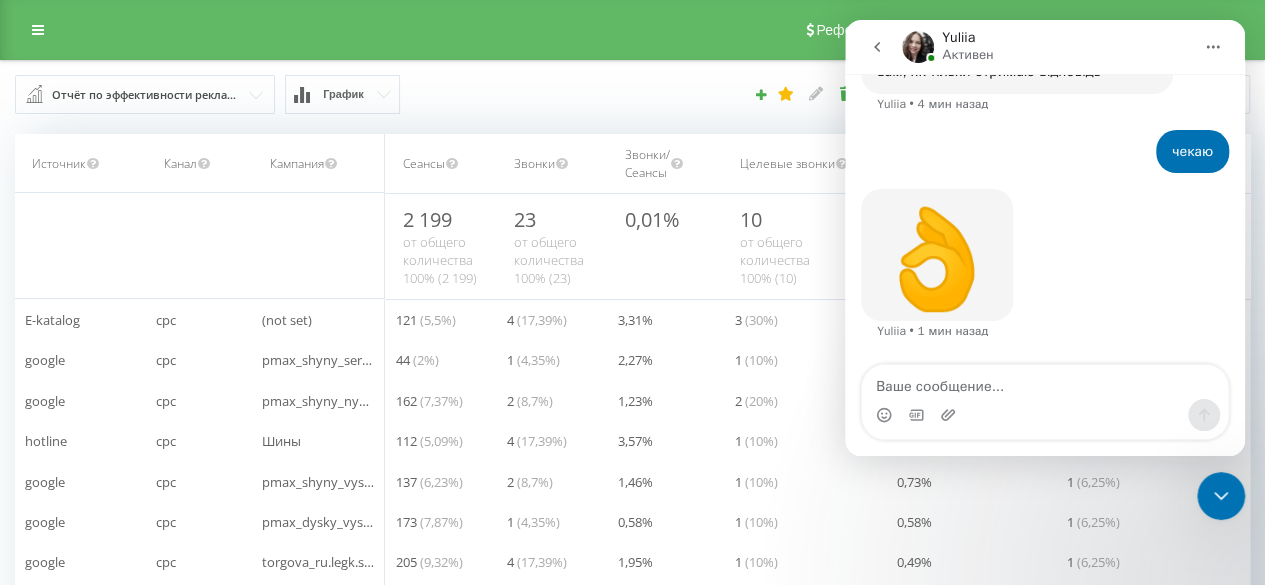 scroll, scrollTop: 1002, scrollLeft: 0, axis: vertical 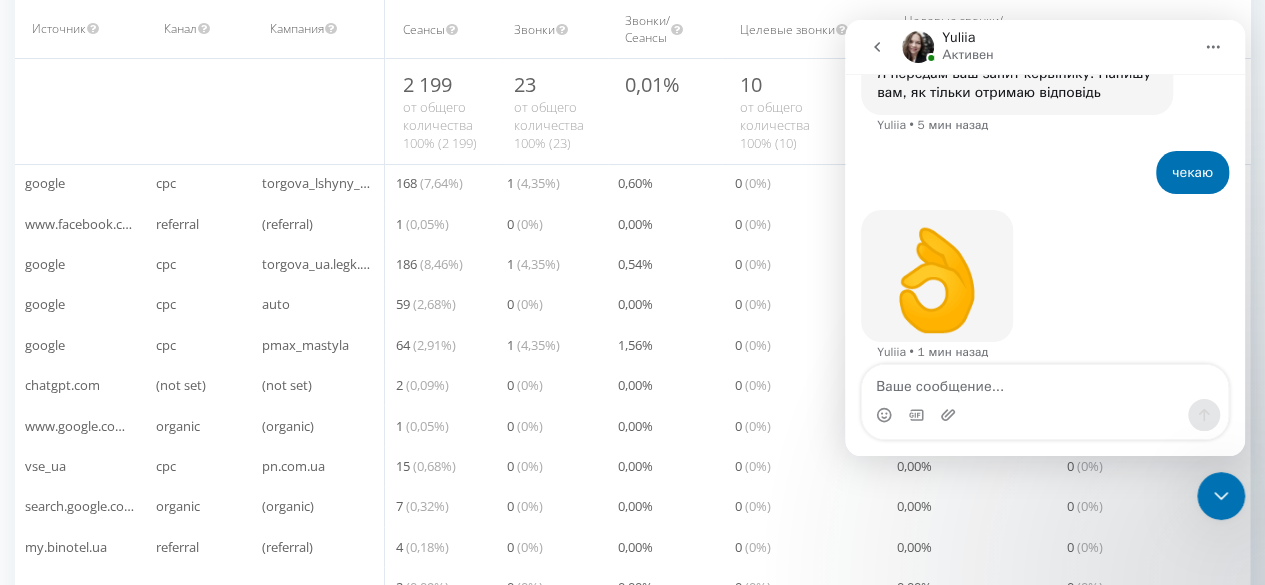 click at bounding box center (318, 112) 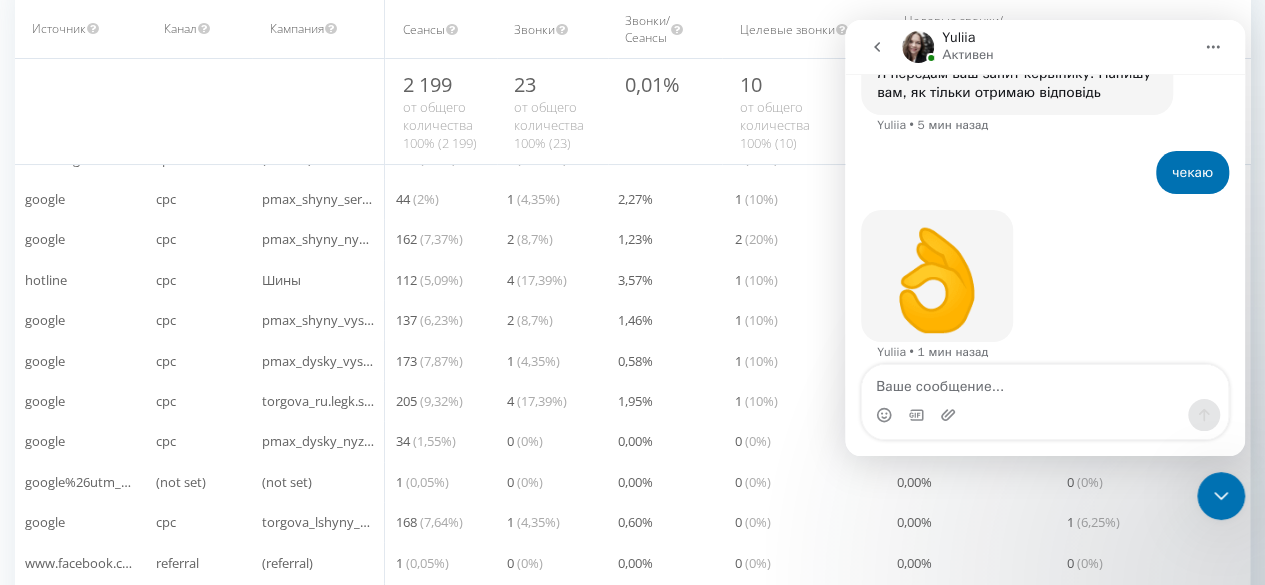 scroll, scrollTop: 0, scrollLeft: 0, axis: both 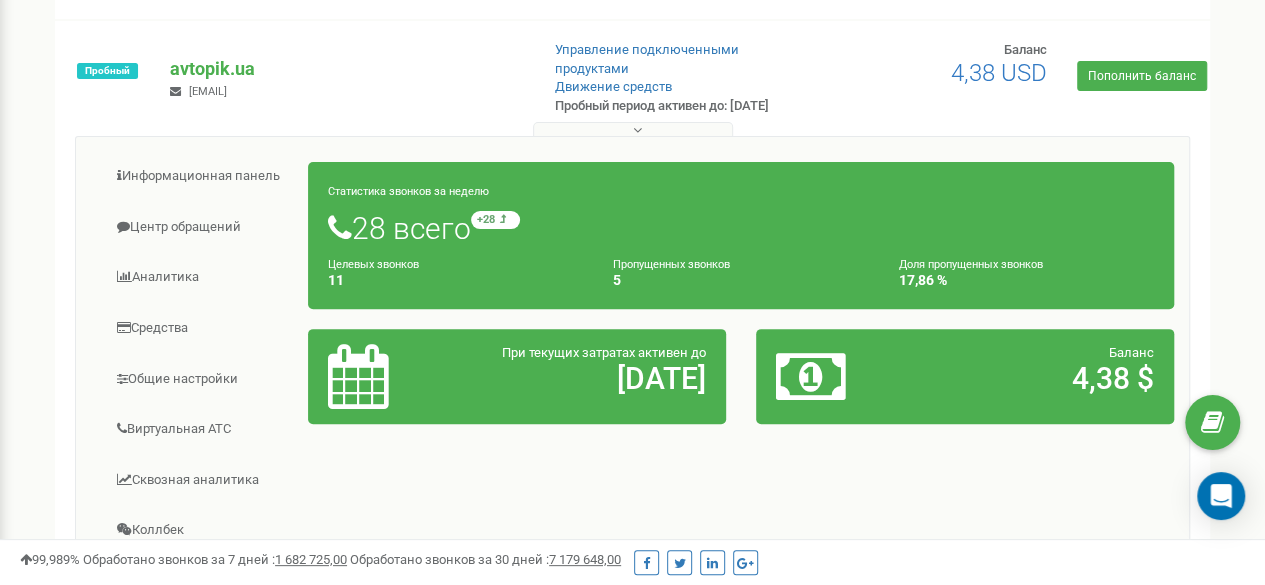 click on "5" at bounding box center [740, 280] 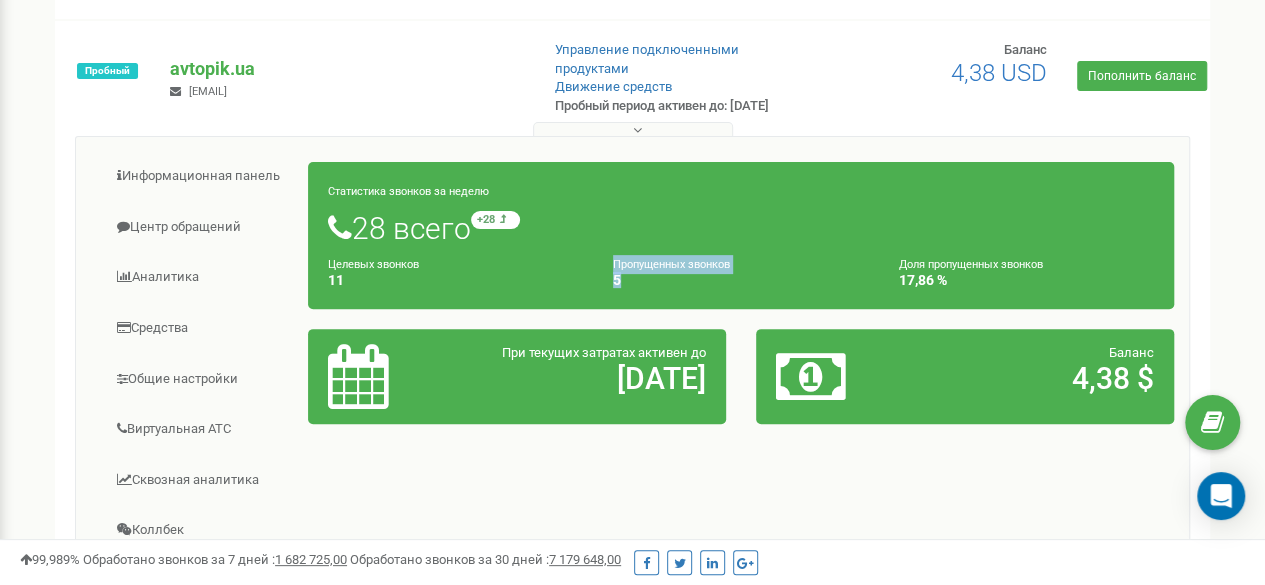 drag, startPoint x: 607, startPoint y: 267, endPoint x: 721, endPoint y: 285, distance: 115.41231 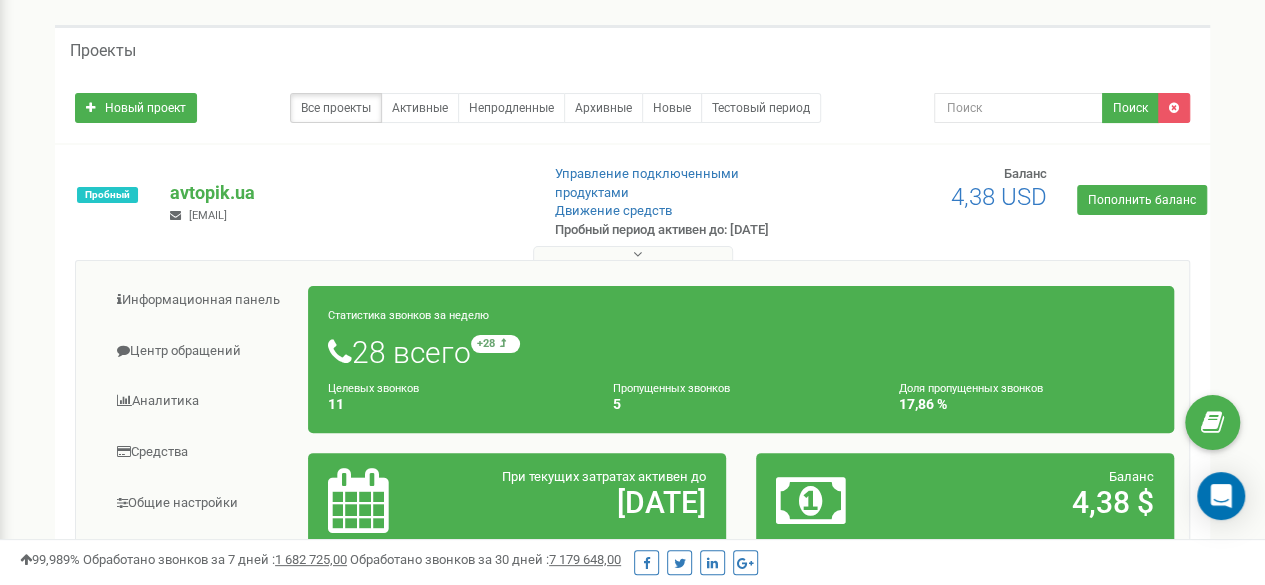 scroll, scrollTop: 0, scrollLeft: 0, axis: both 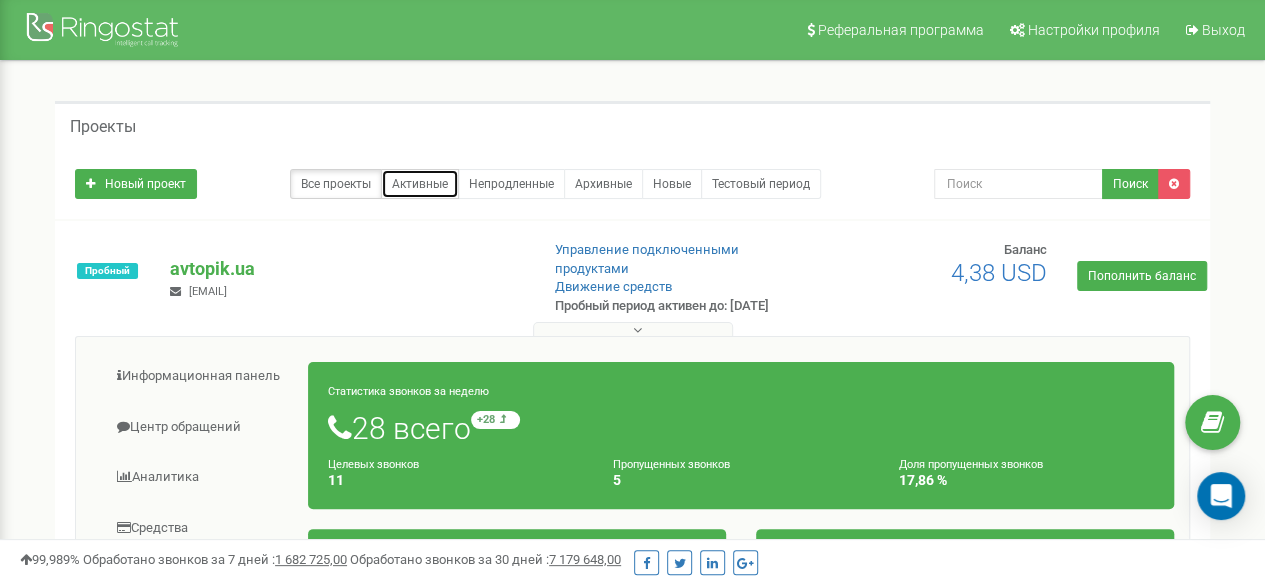 click on "Активные" at bounding box center (420, 184) 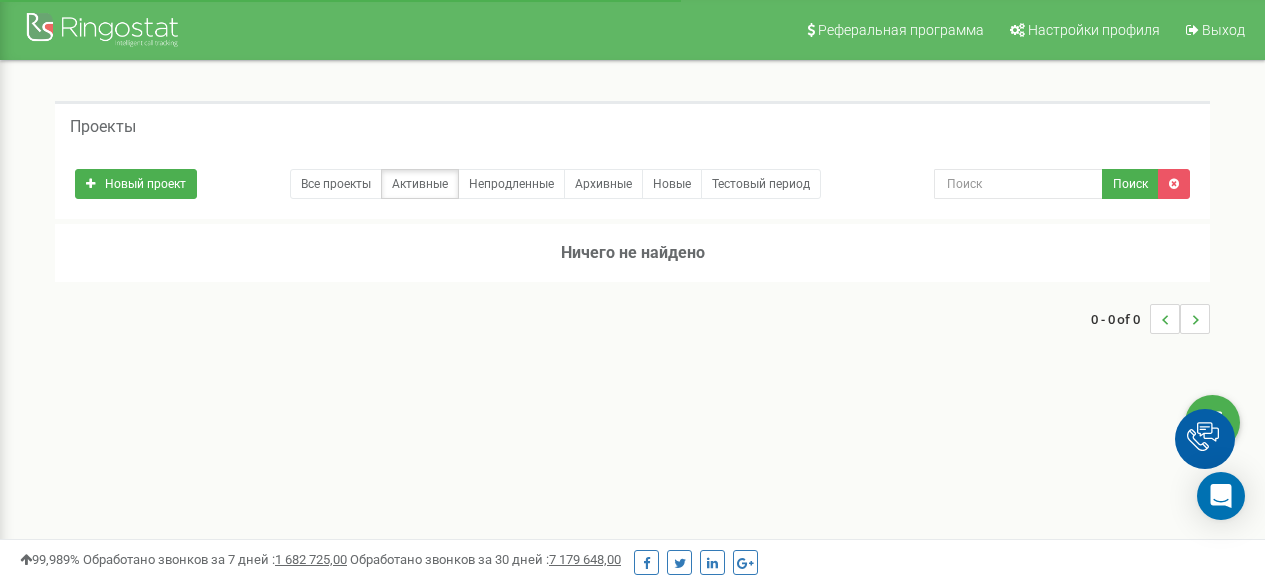 scroll, scrollTop: 0, scrollLeft: 0, axis: both 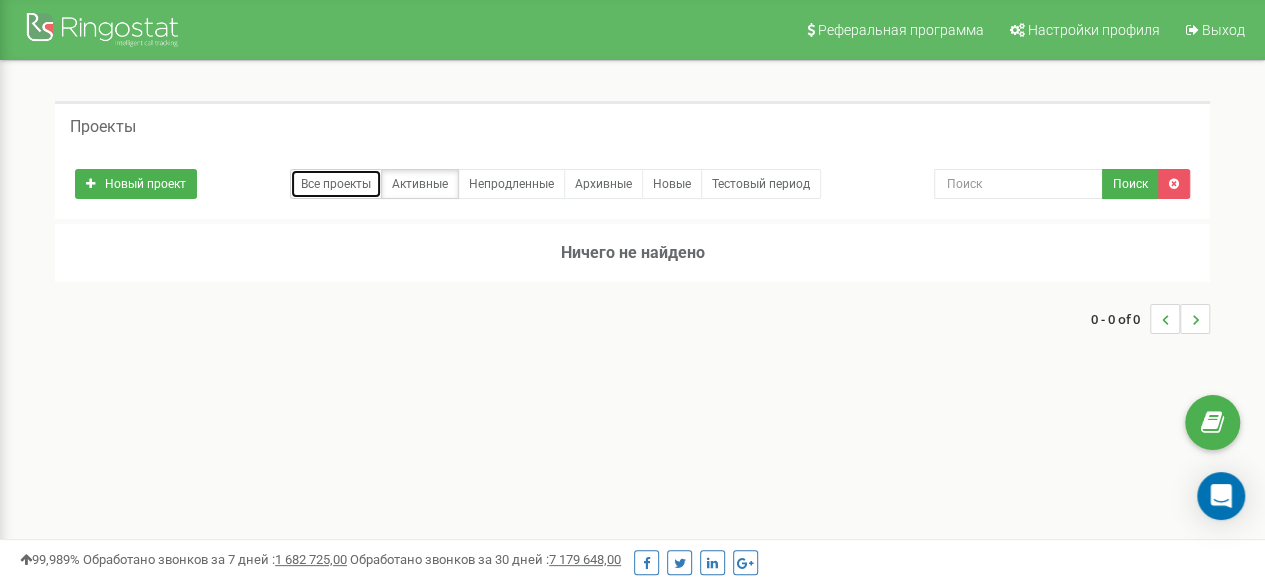 click on "Все проекты" at bounding box center [336, 184] 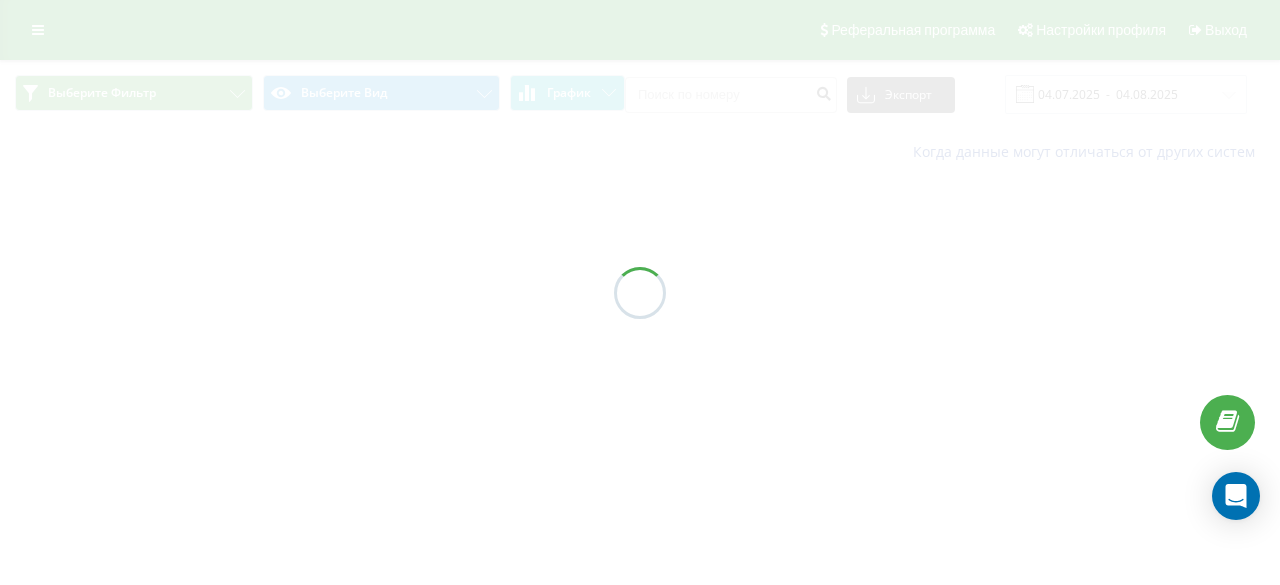 scroll, scrollTop: 0, scrollLeft: 0, axis: both 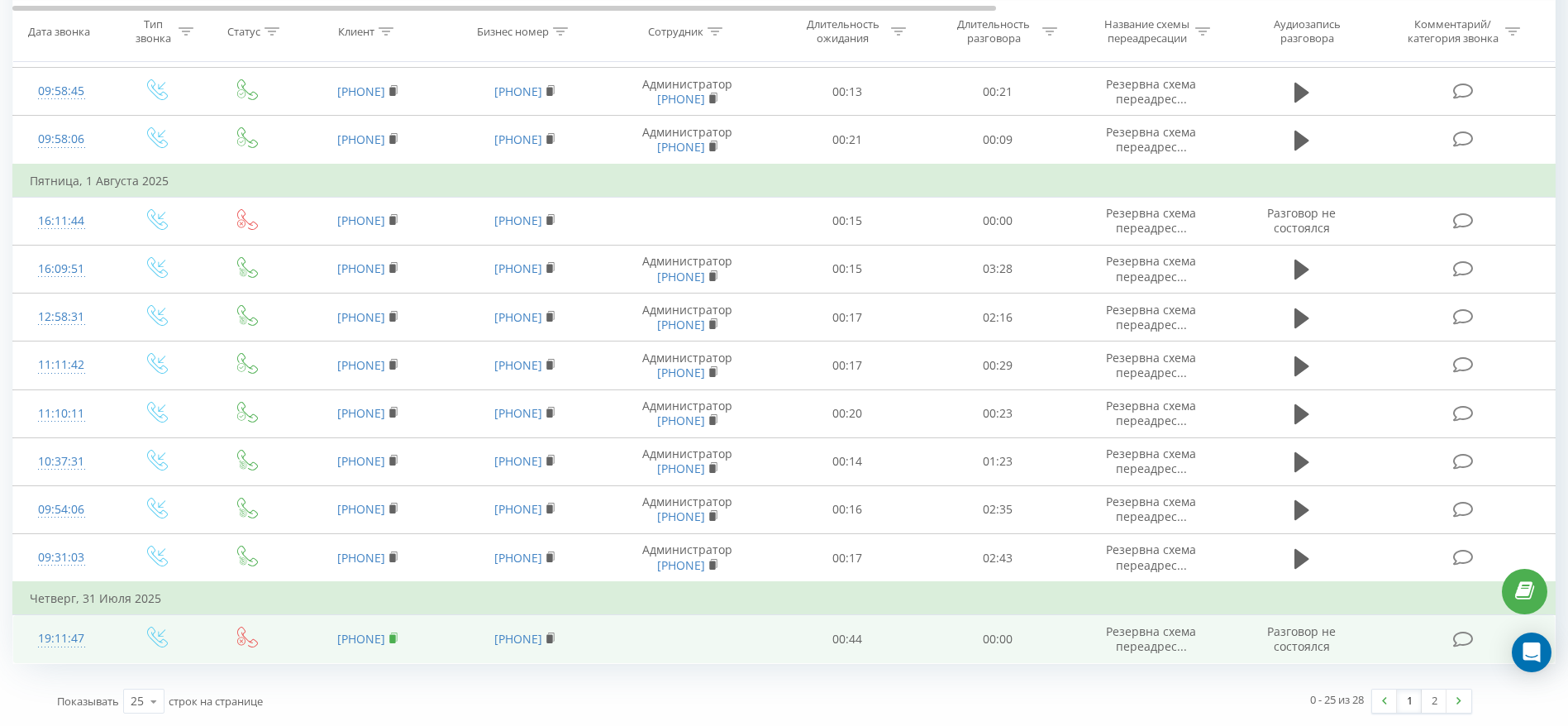 click 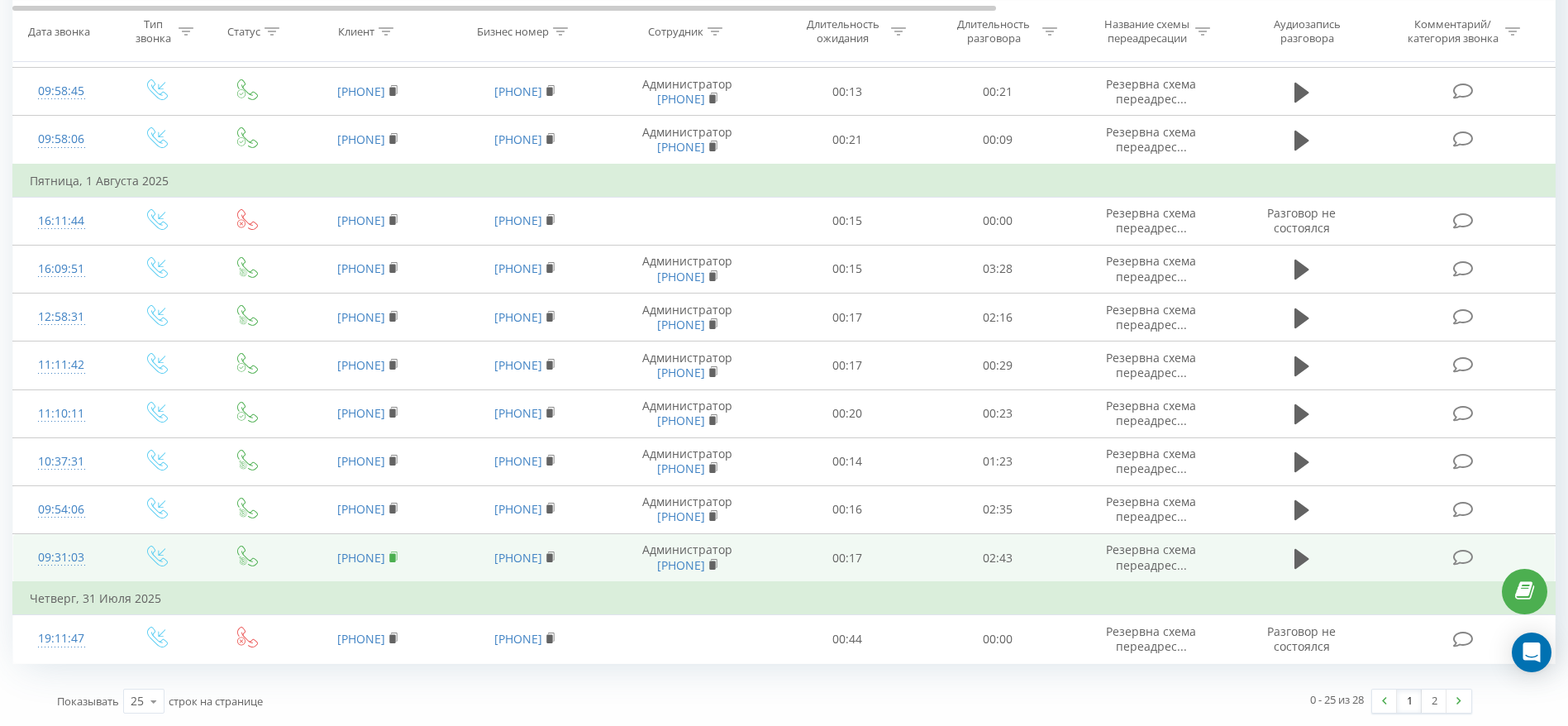 click 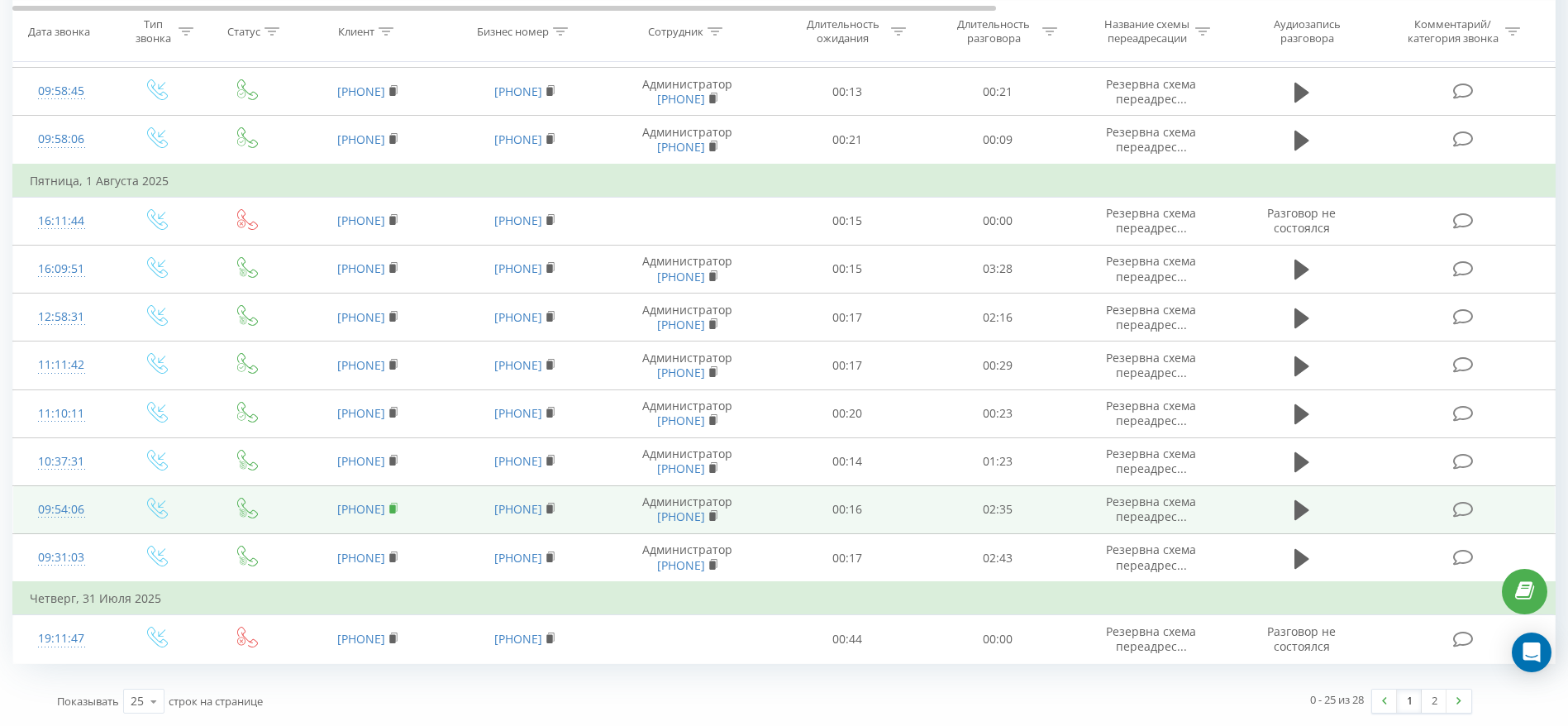 click 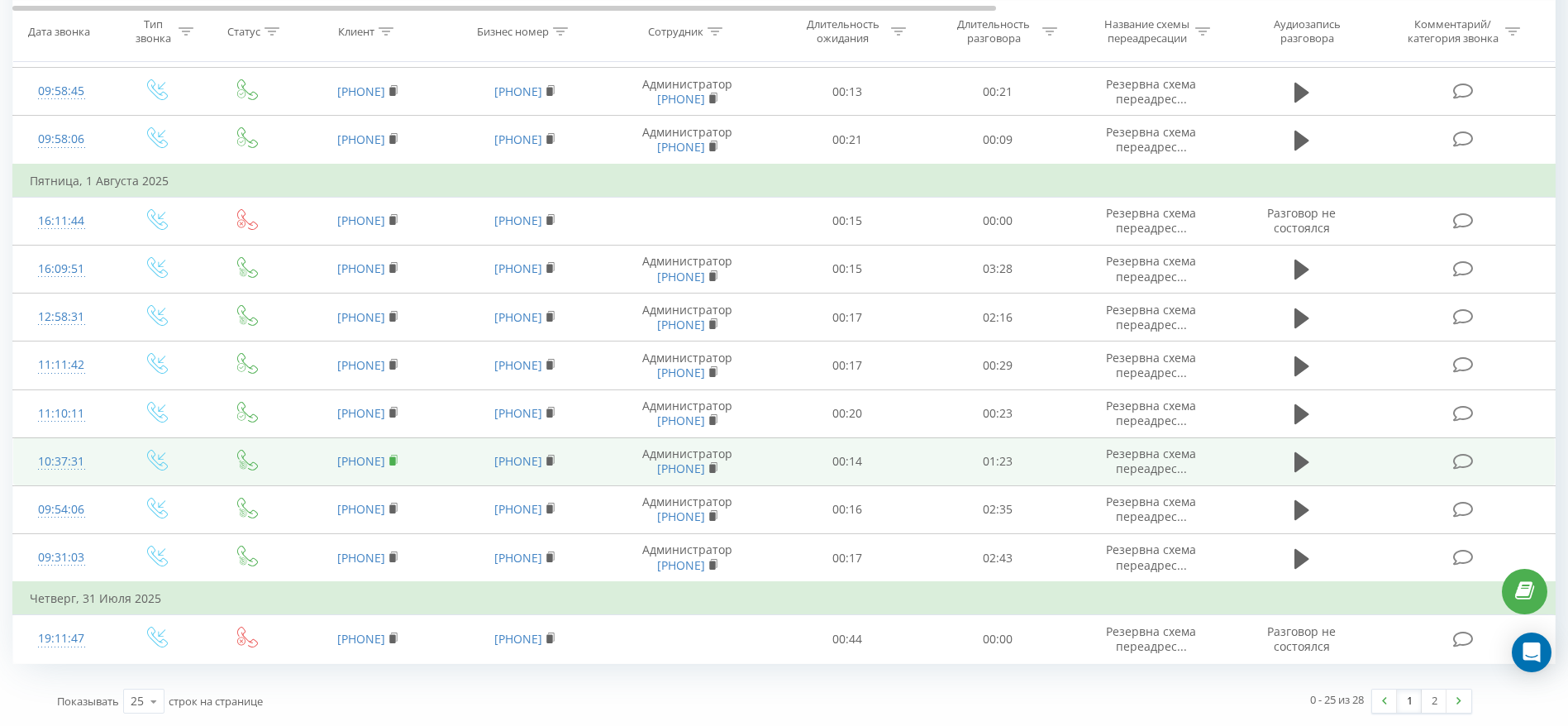 click 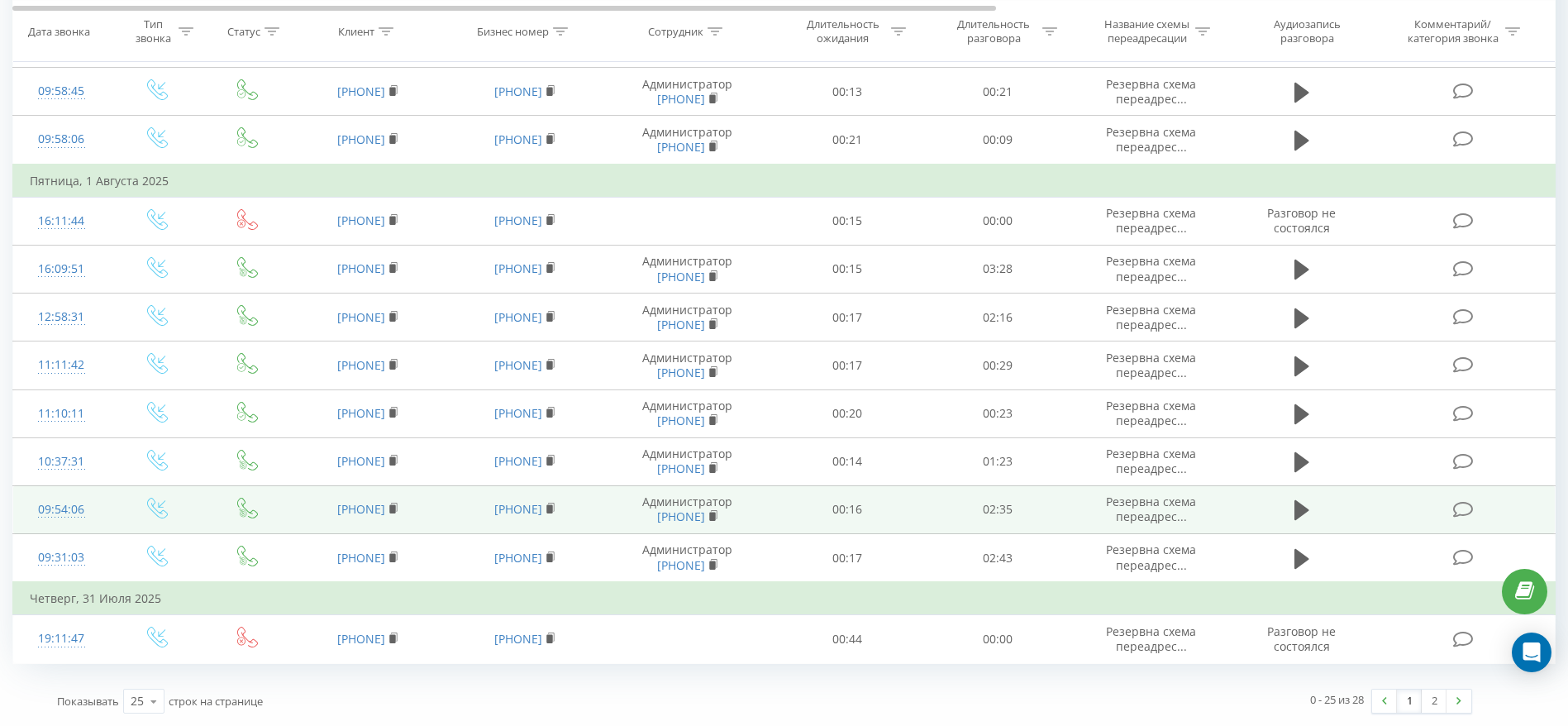drag, startPoint x: 412, startPoint y: 408, endPoint x: 174, endPoint y: 489, distance: 251.40605 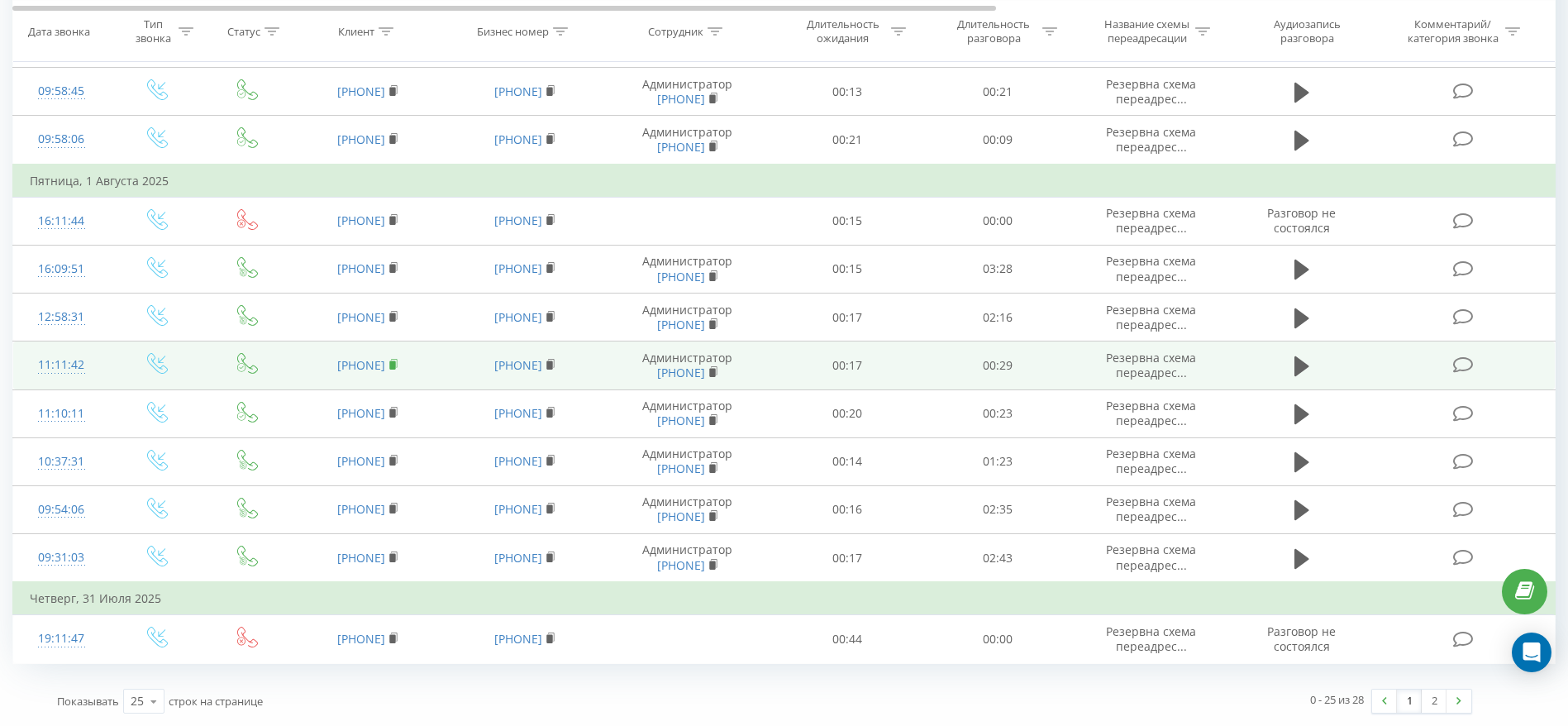 click 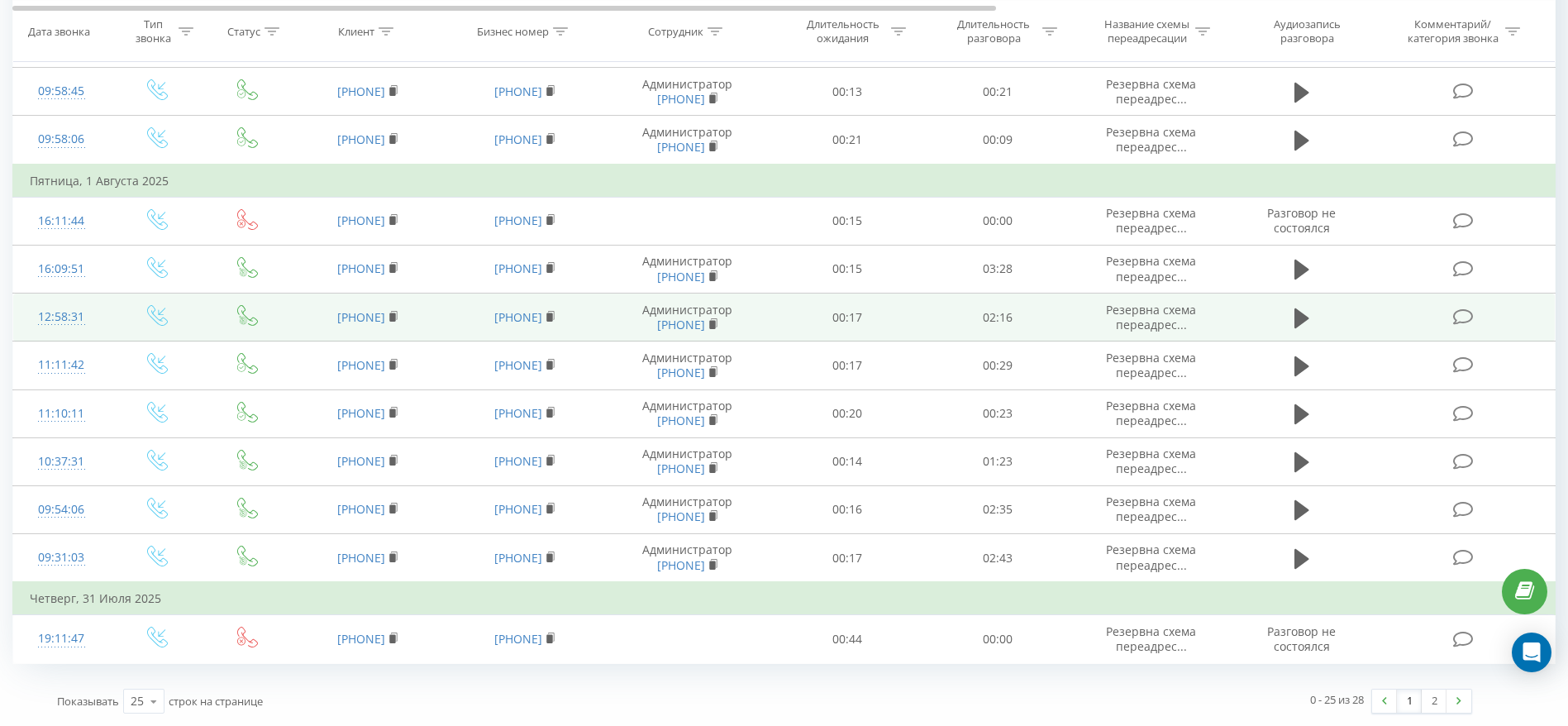 drag, startPoint x: 407, startPoint y: 316, endPoint x: 340, endPoint y: 337, distance: 70.21396 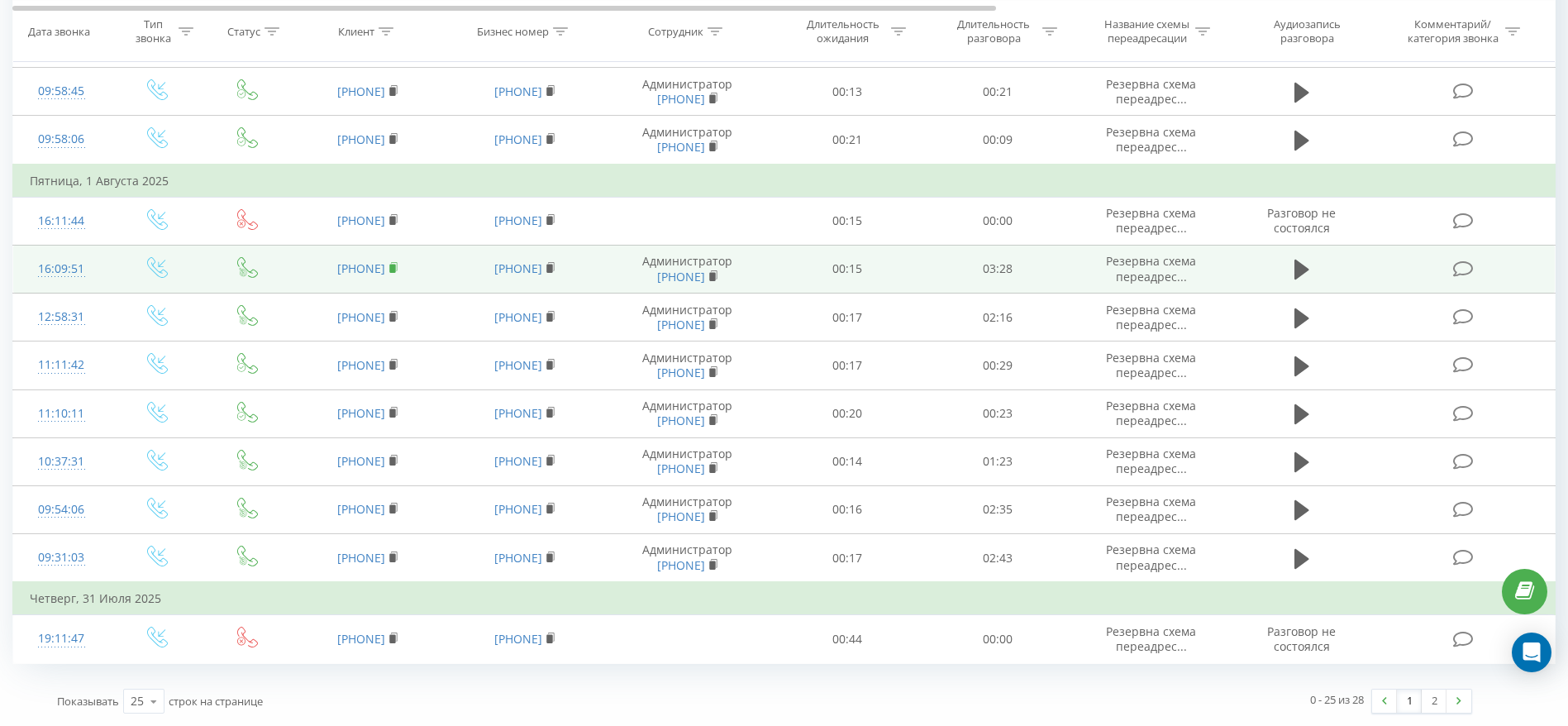 click 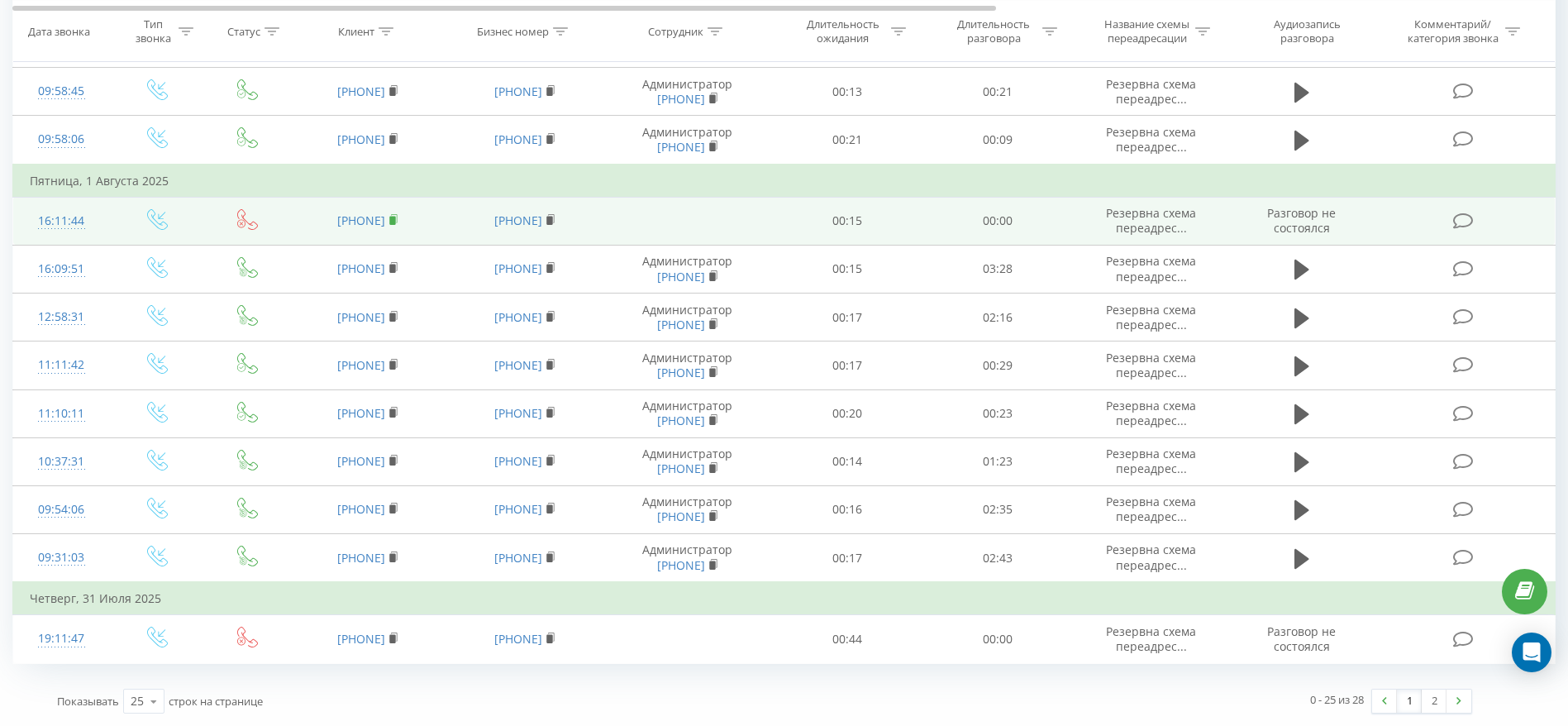 click 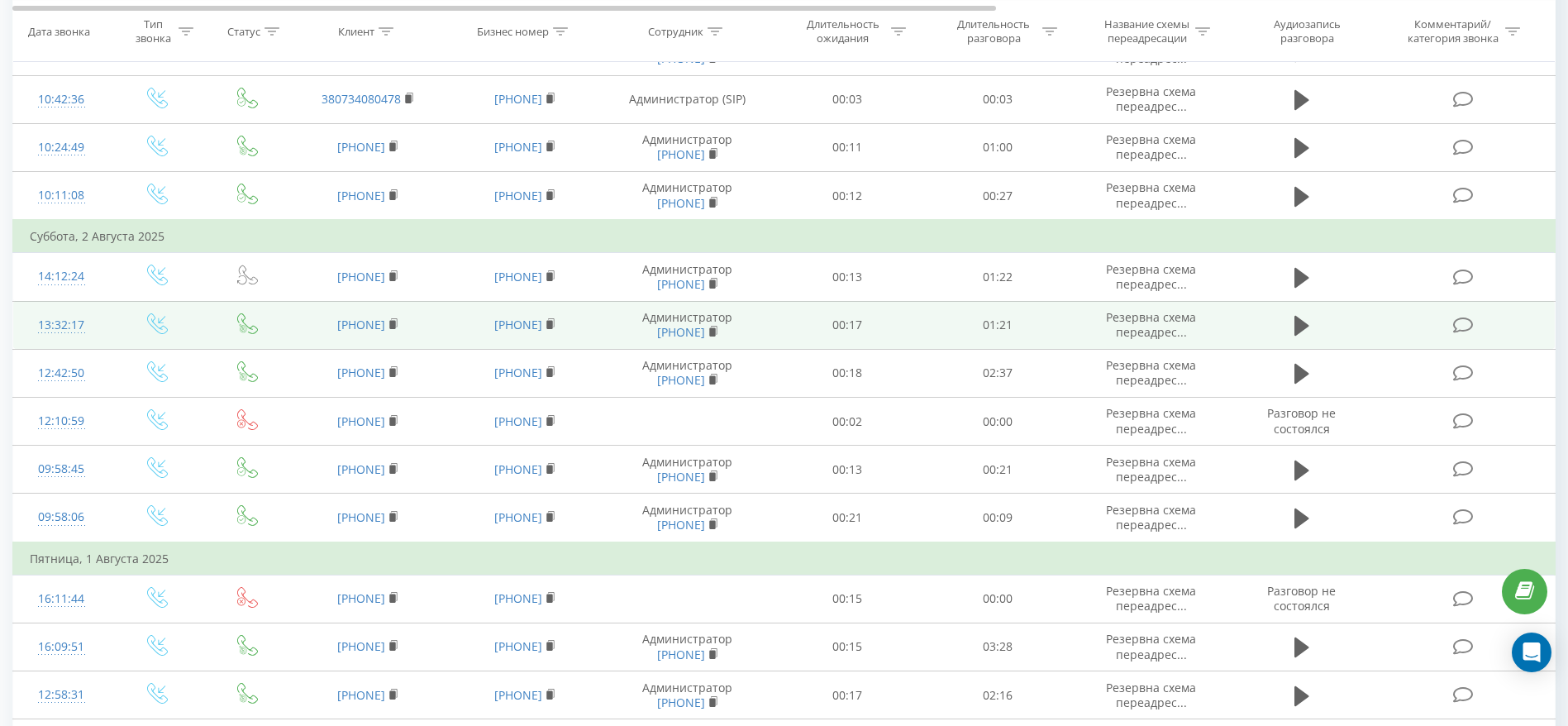scroll, scrollTop: 390, scrollLeft: 0, axis: vertical 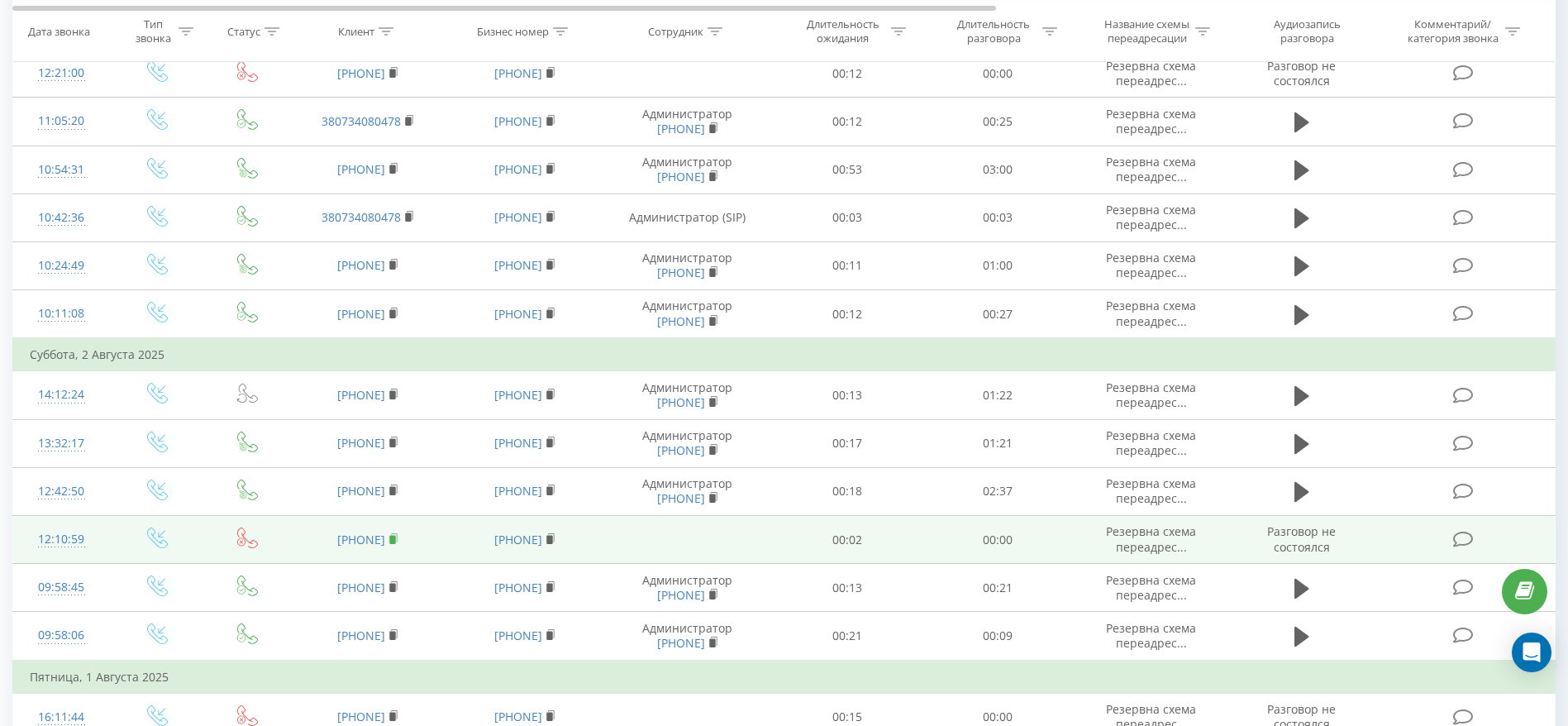 click 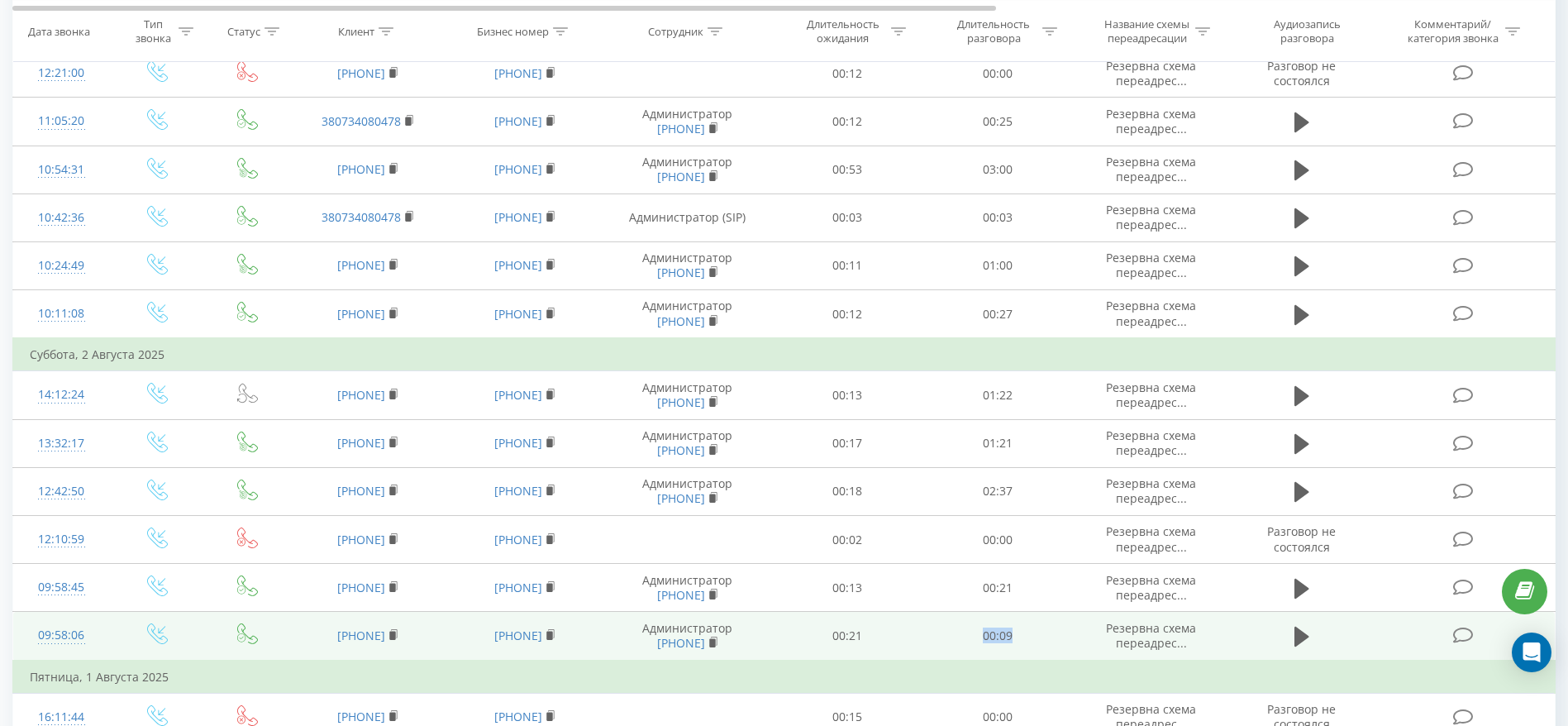 drag, startPoint x: 1037, startPoint y: 645, endPoint x: 953, endPoint y: 638, distance: 84.2912 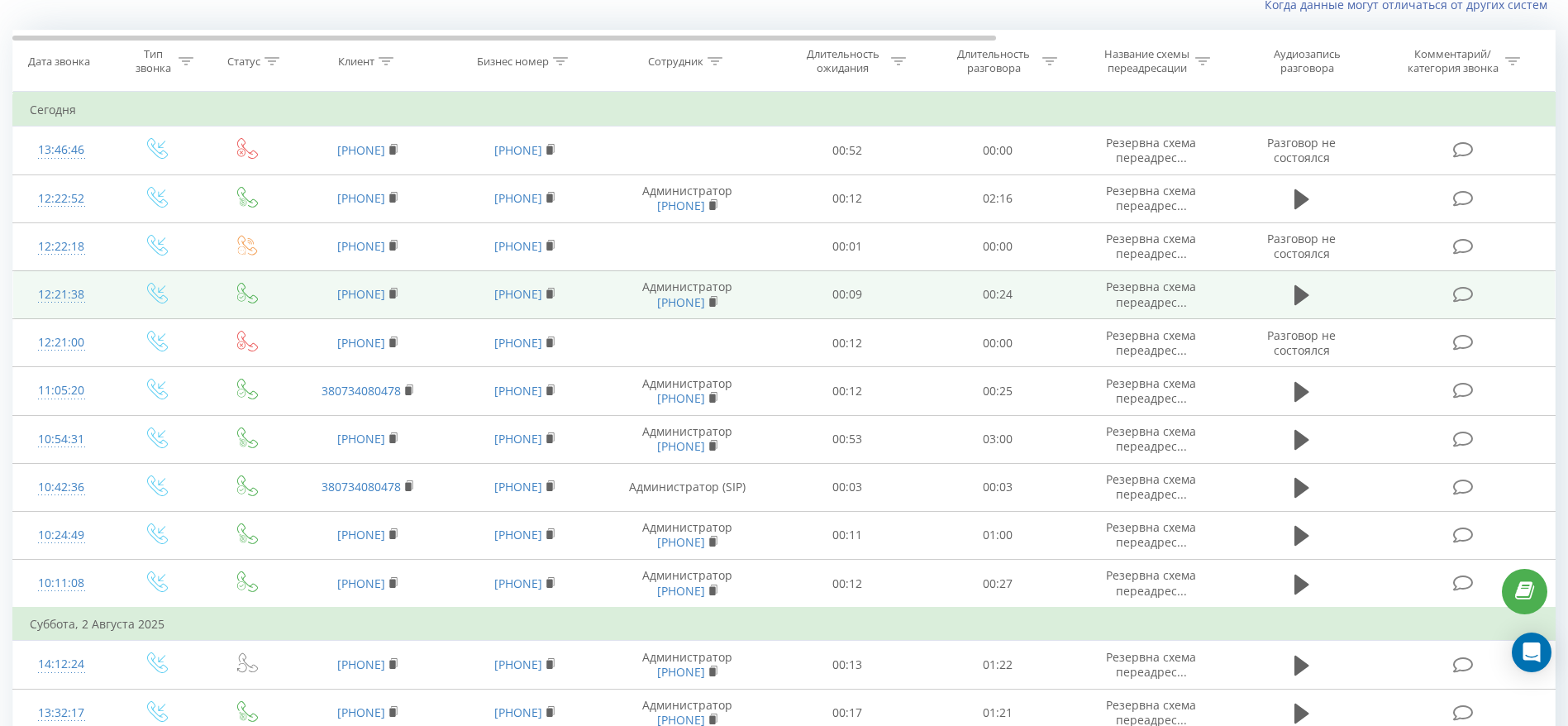 scroll, scrollTop: 0, scrollLeft: 0, axis: both 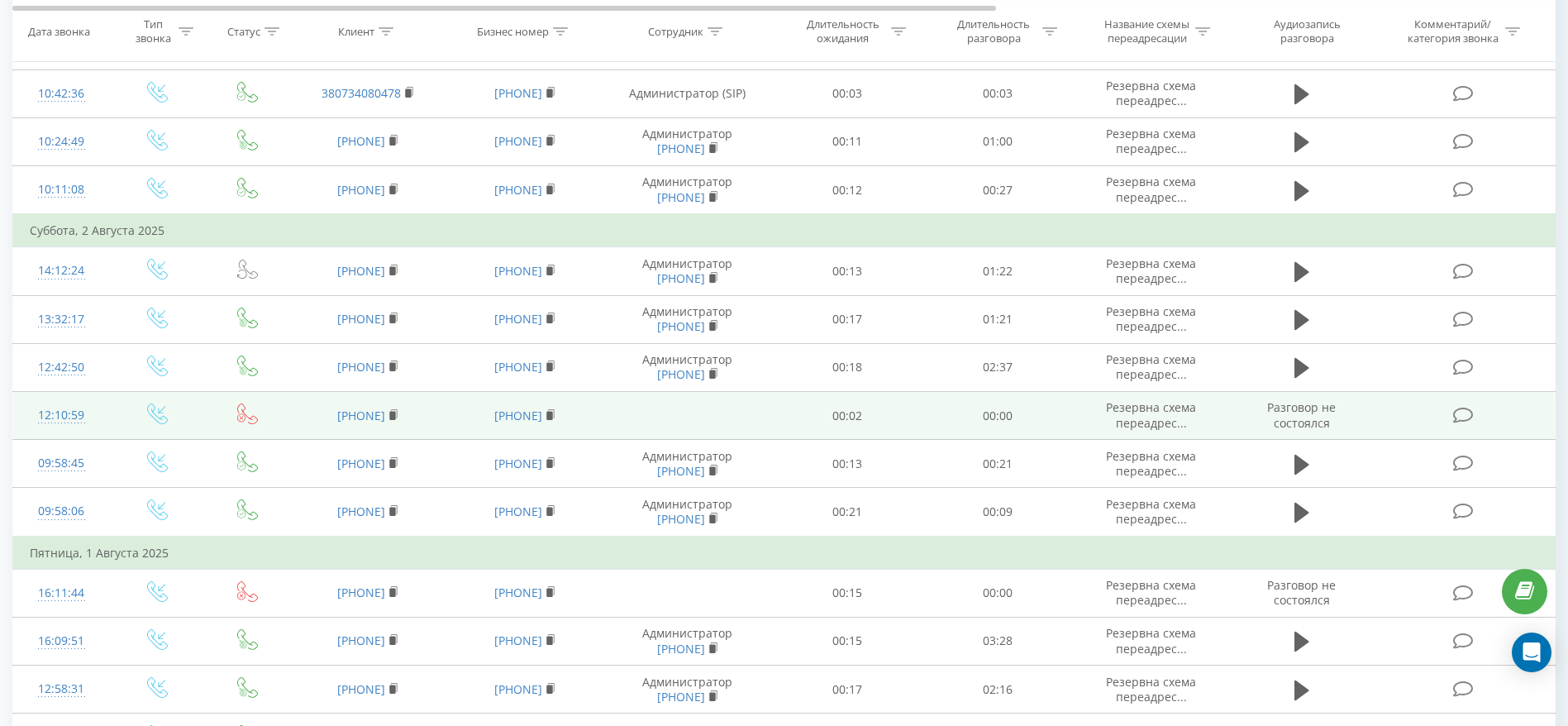 drag, startPoint x: 407, startPoint y: 419, endPoint x: 325, endPoint y: 430, distance: 82.734515 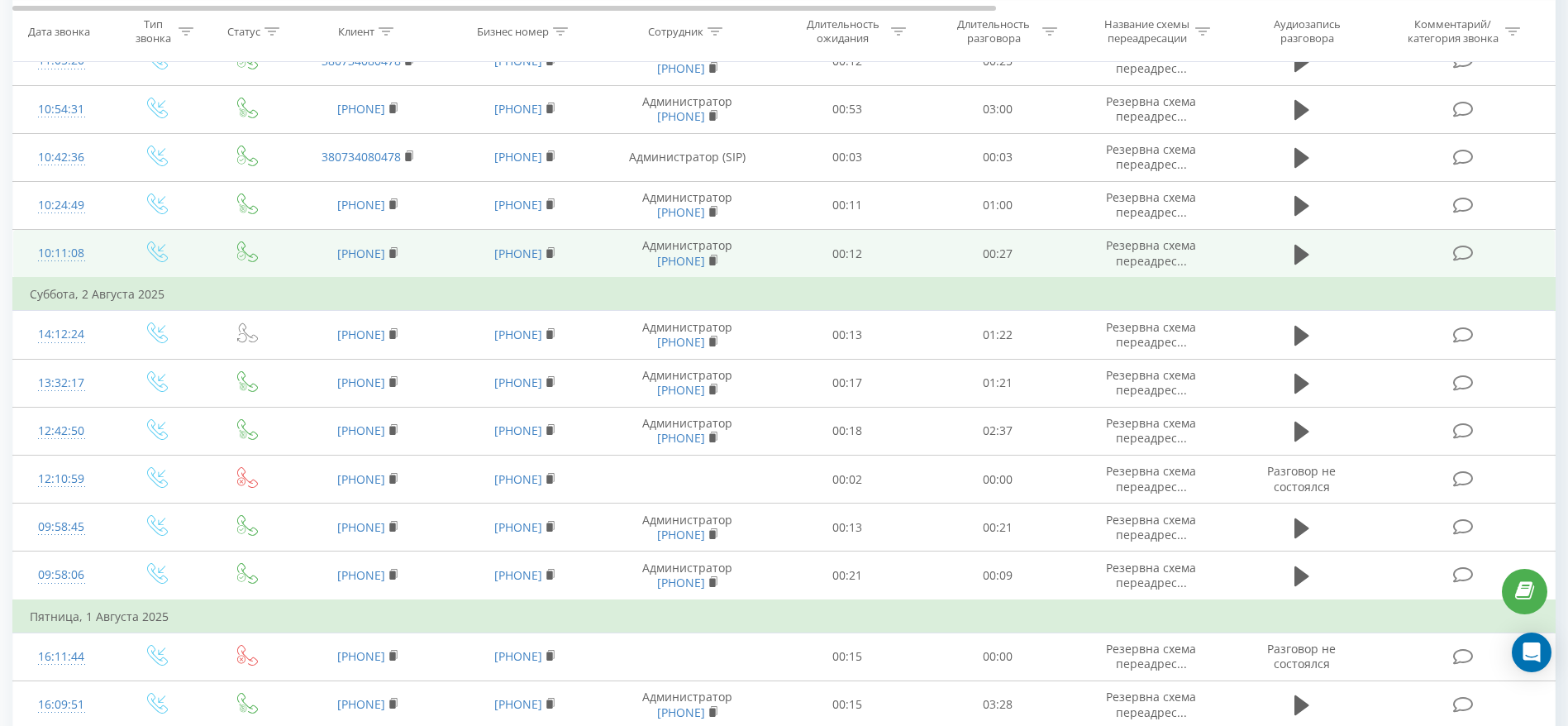 scroll, scrollTop: 496, scrollLeft: 0, axis: vertical 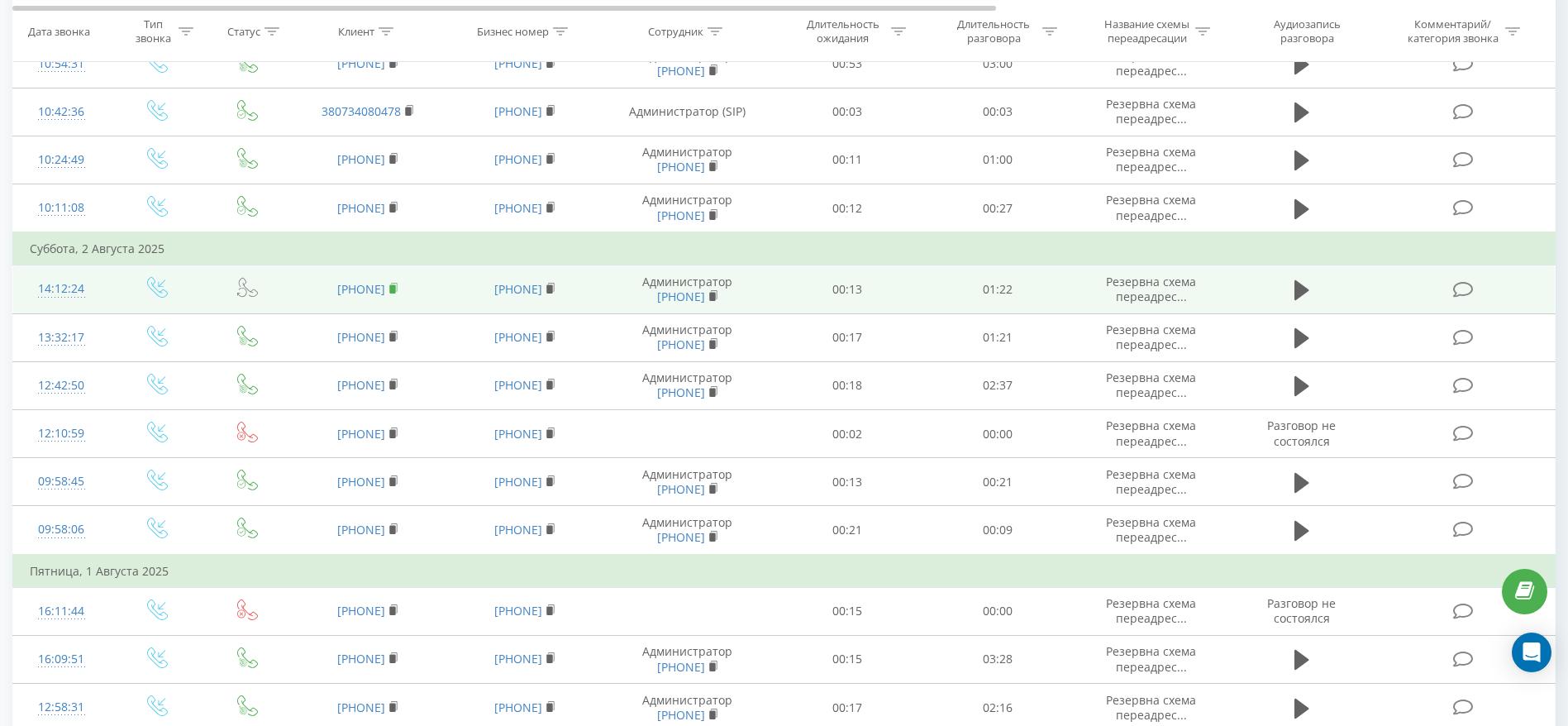 click 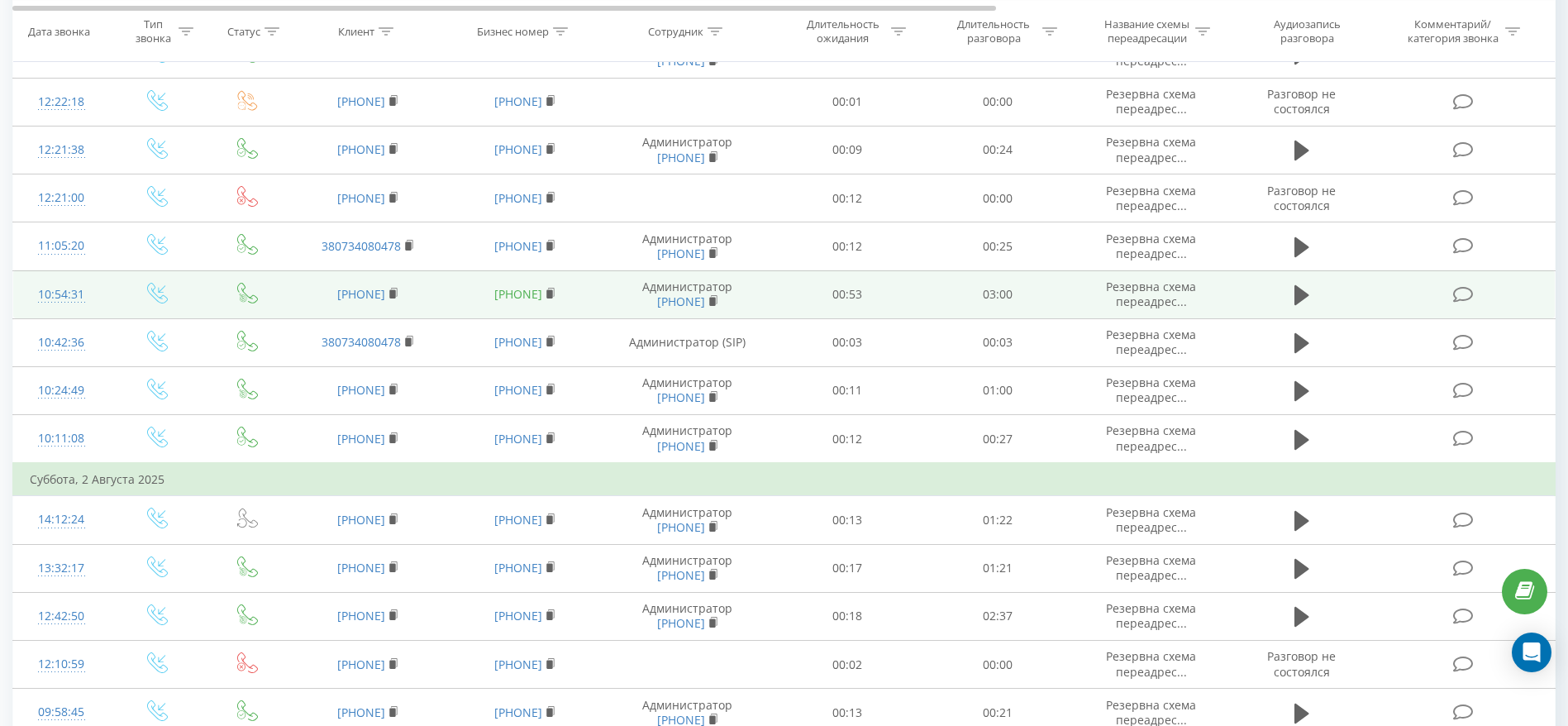 scroll, scrollTop: 124, scrollLeft: 0, axis: vertical 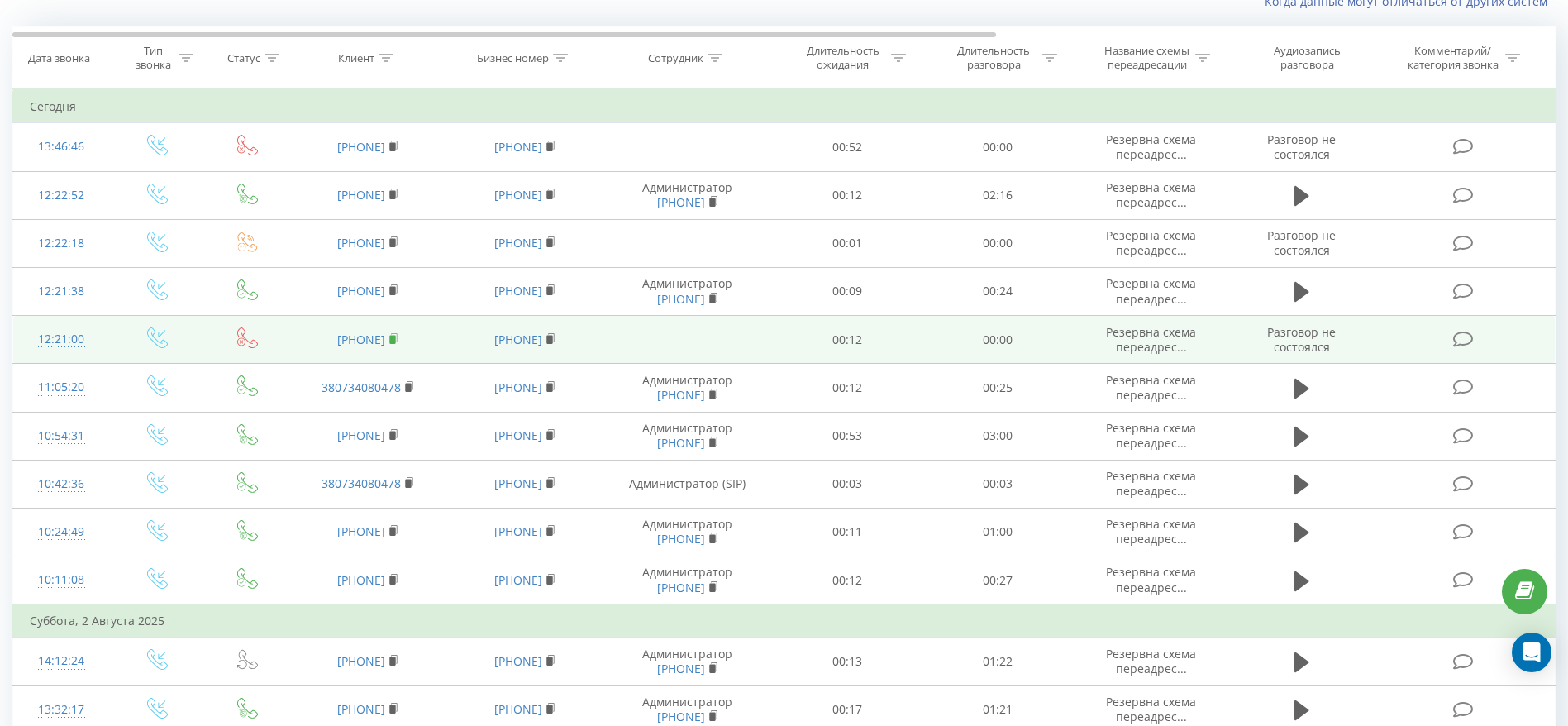 click 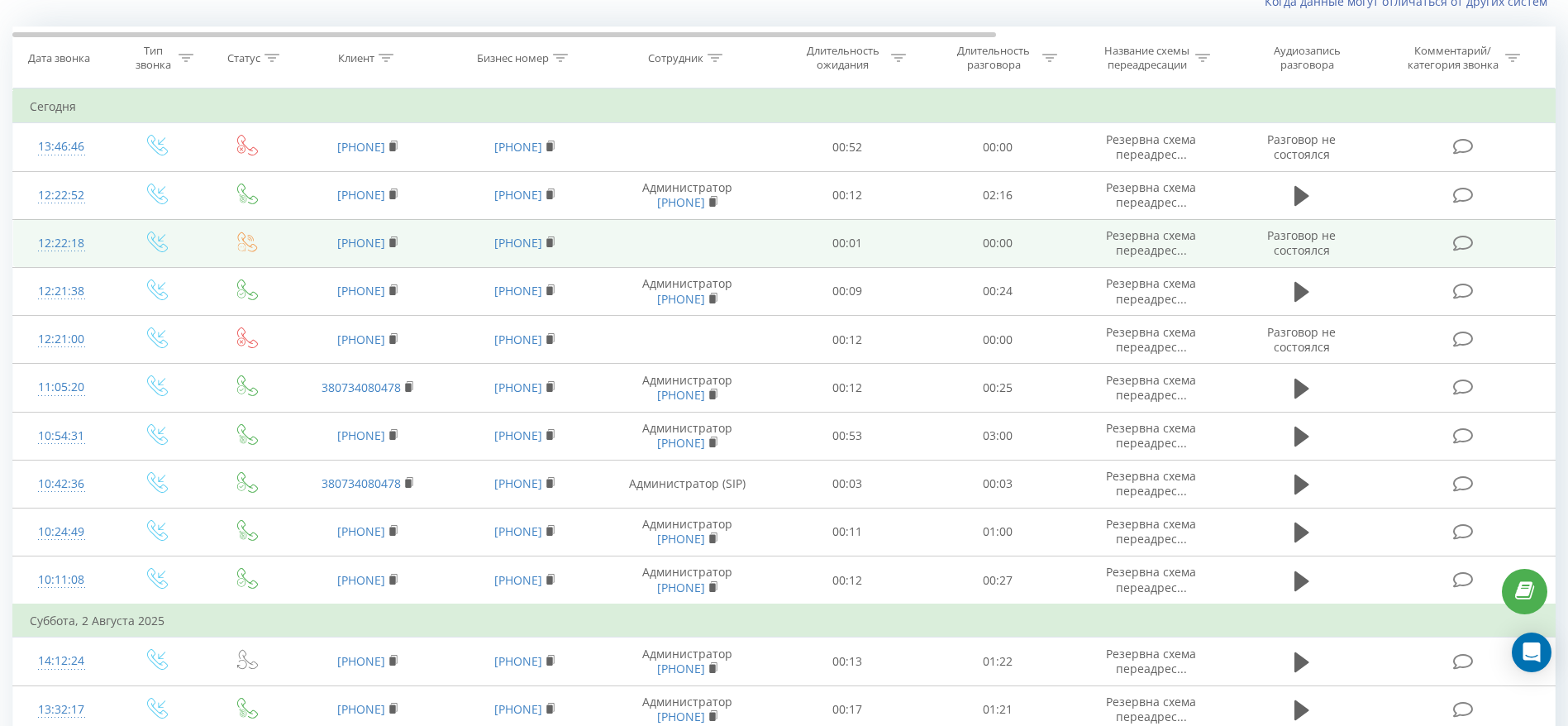 click on "[PHONE]" at bounding box center [368, 243] 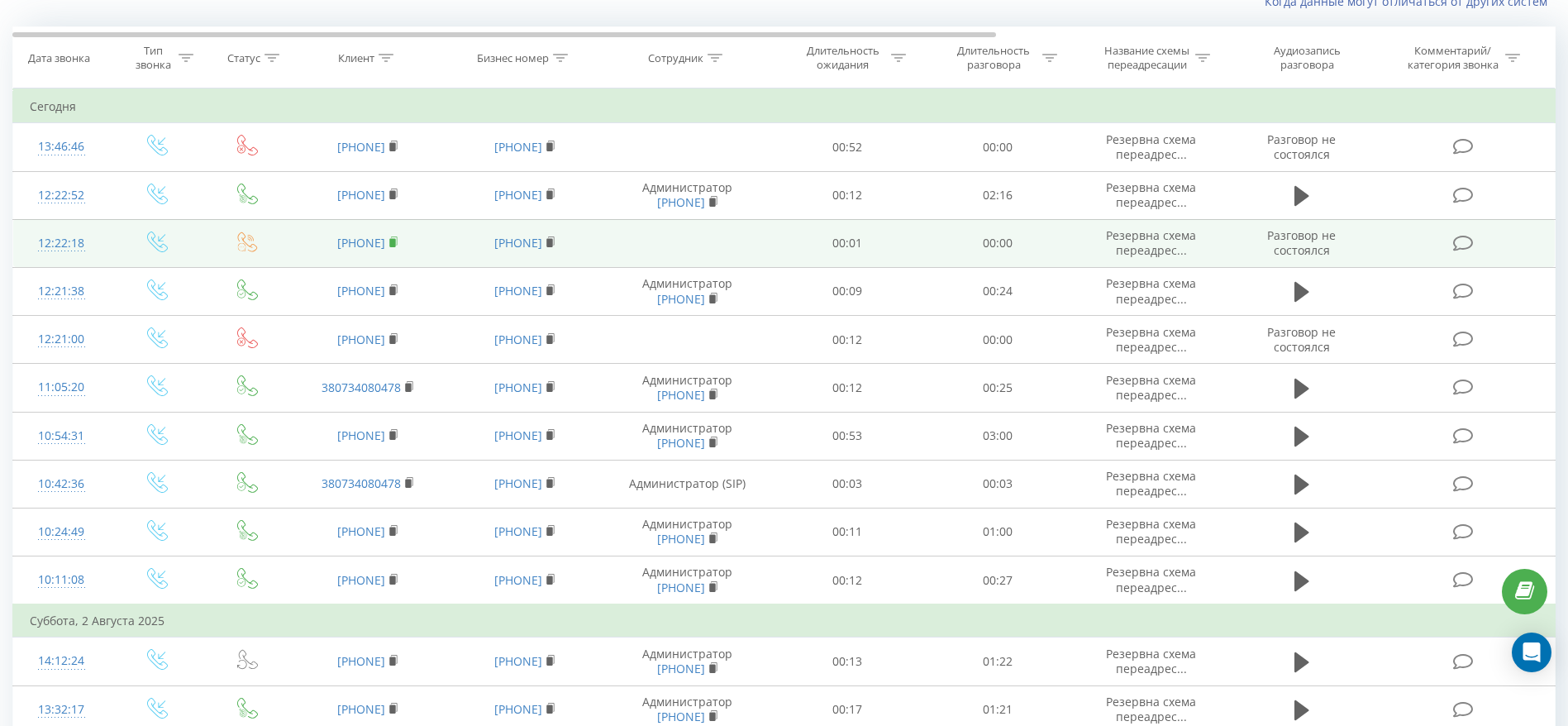 click 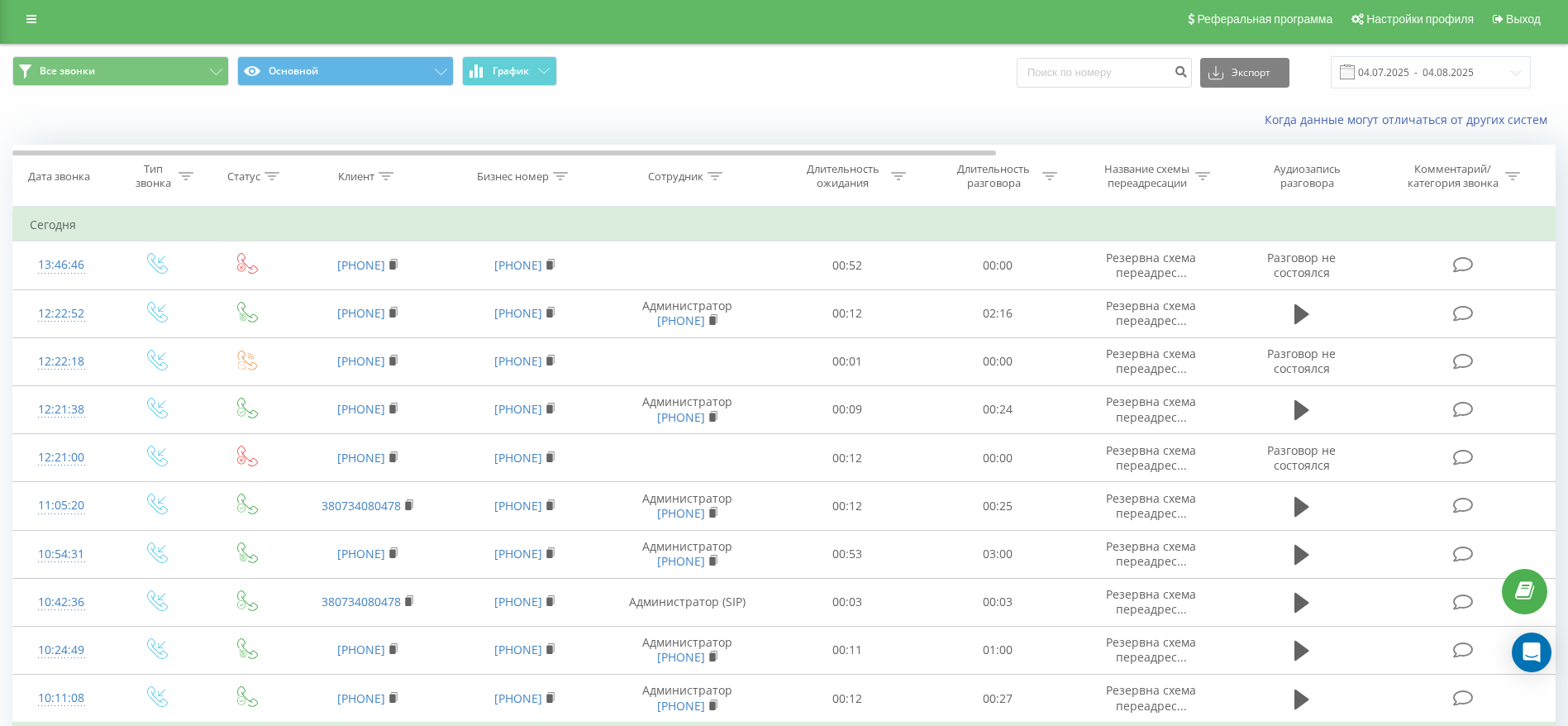 scroll, scrollTop: 0, scrollLeft: 0, axis: both 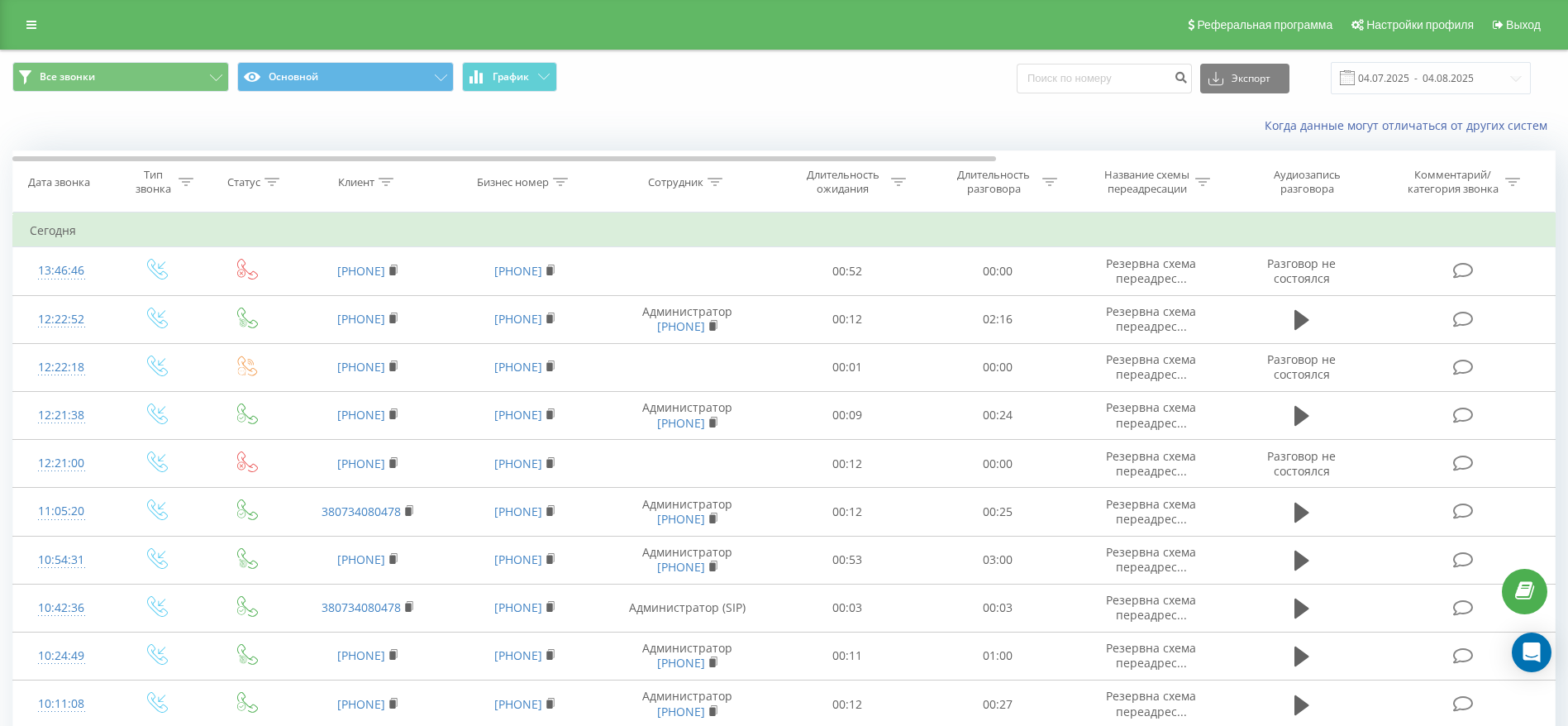click on "Когда данные могут отличаться от других систем" at bounding box center (1078, 126) 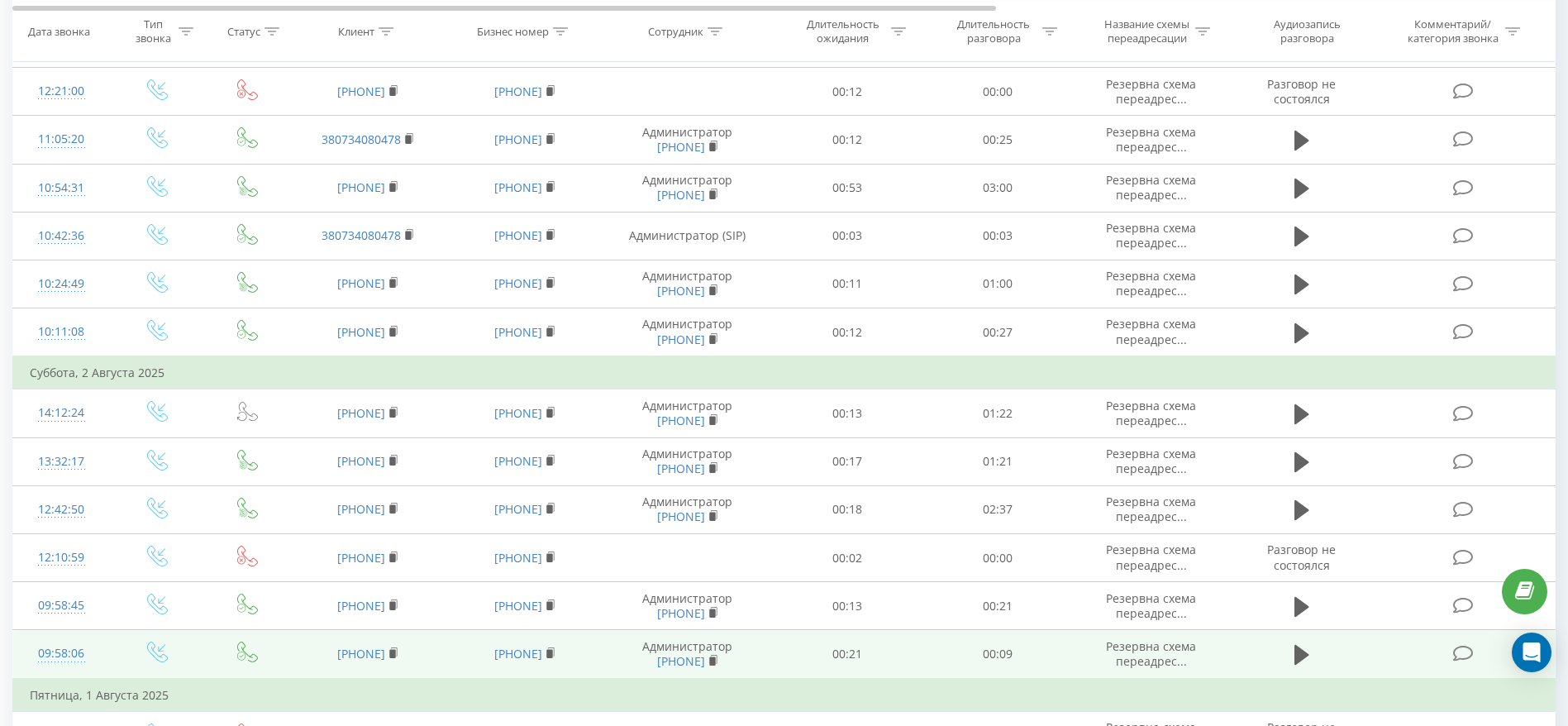 scroll, scrollTop: 496, scrollLeft: 0, axis: vertical 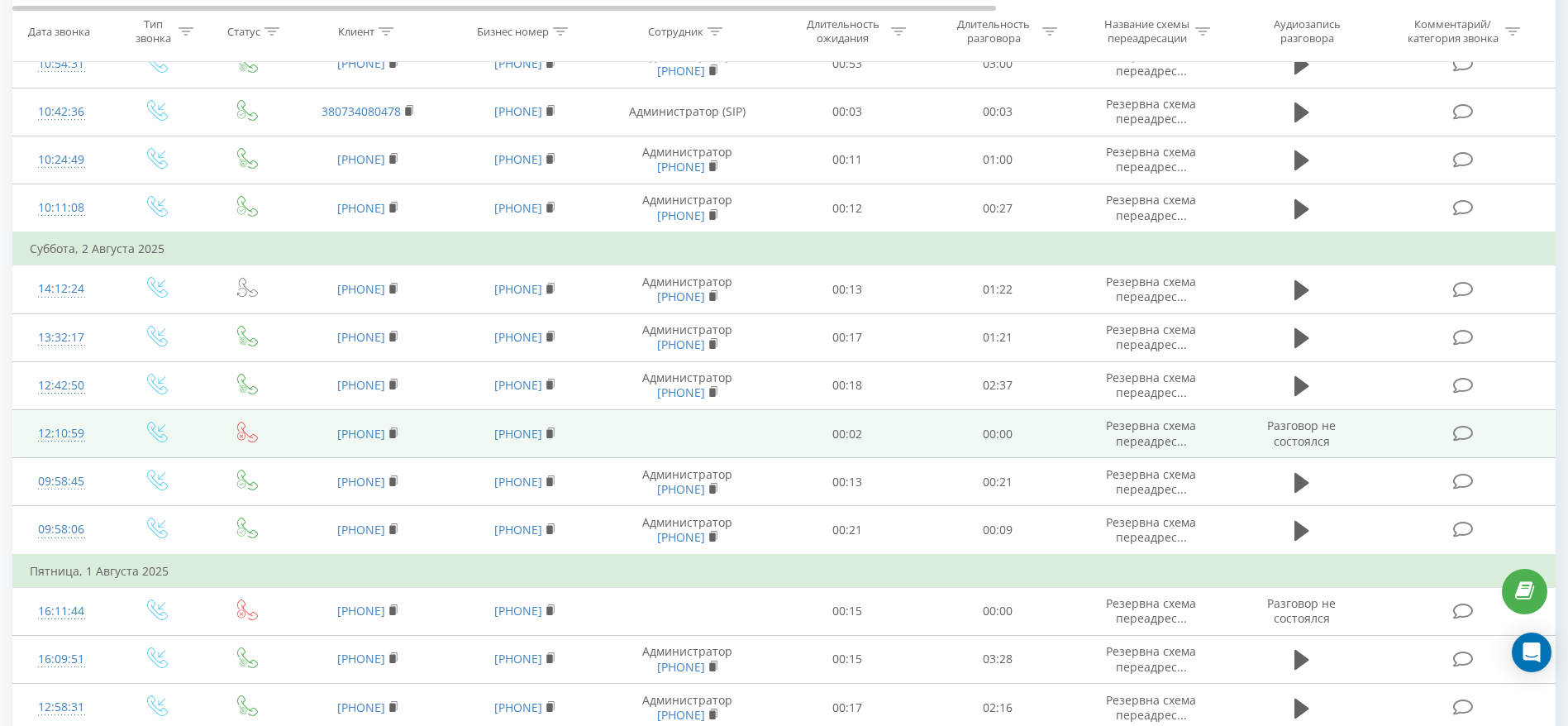 drag, startPoint x: 308, startPoint y: 427, endPoint x: 403, endPoint y: 436, distance: 95.42536 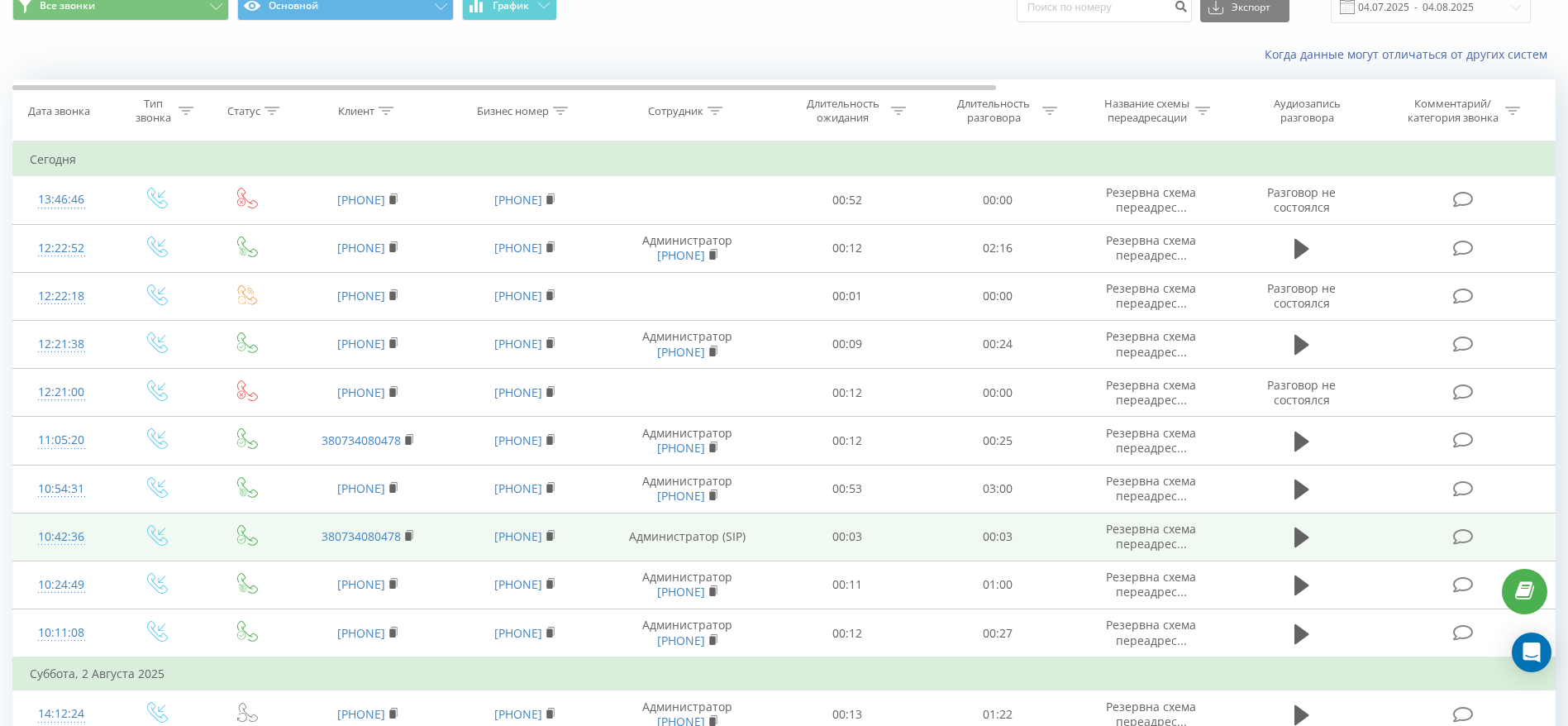 scroll, scrollTop: 124, scrollLeft: 0, axis: vertical 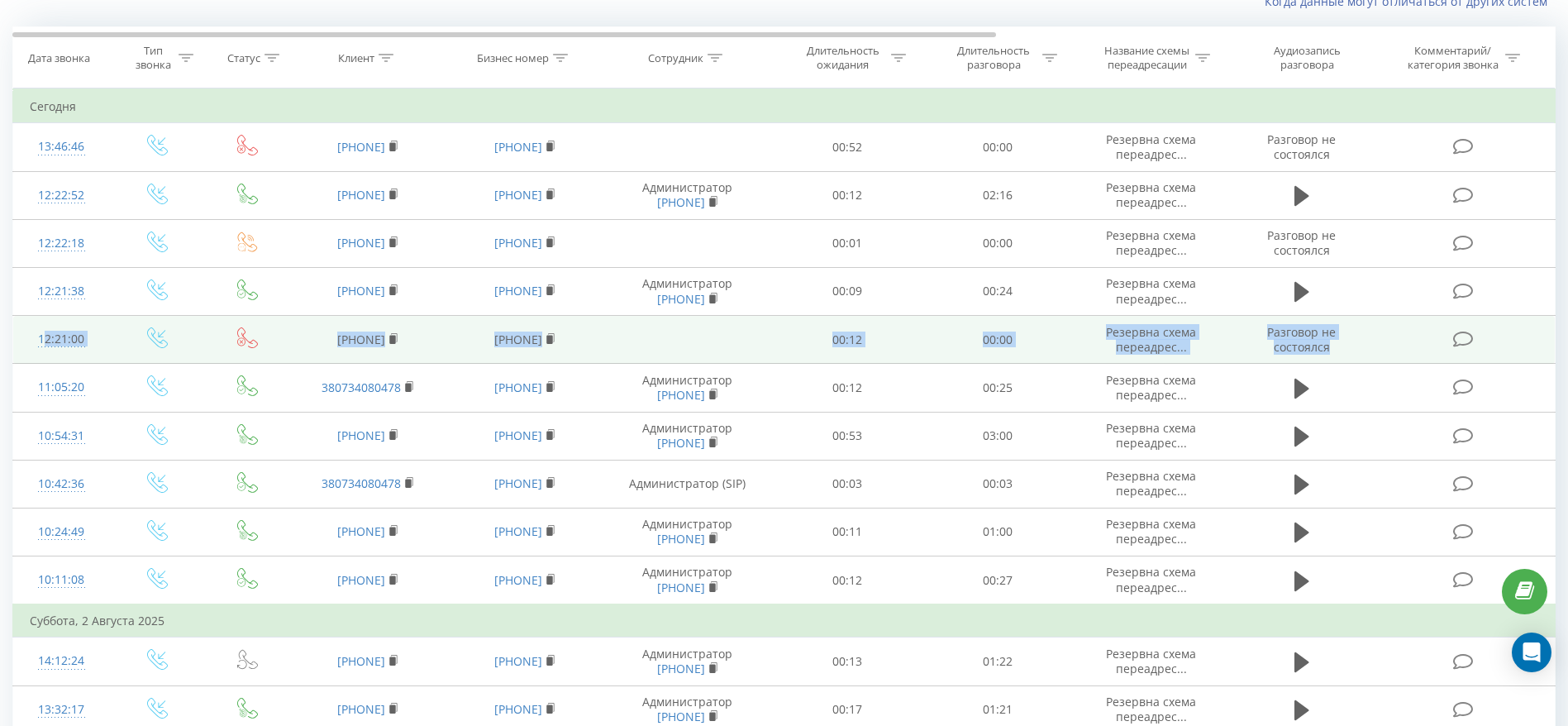 drag, startPoint x: 19, startPoint y: 331, endPoint x: 1518, endPoint y: 346, distance: 1499.075 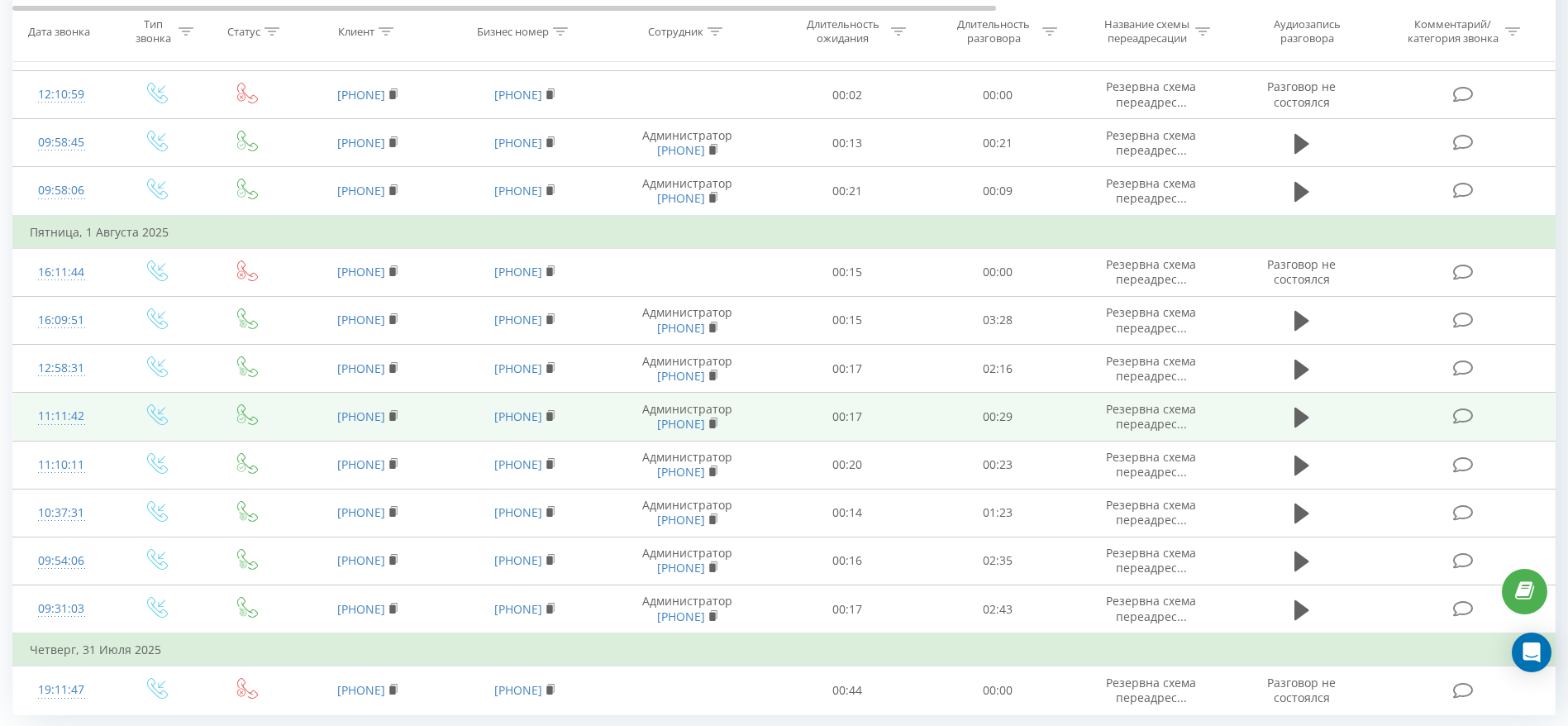 scroll, scrollTop: 886, scrollLeft: 0, axis: vertical 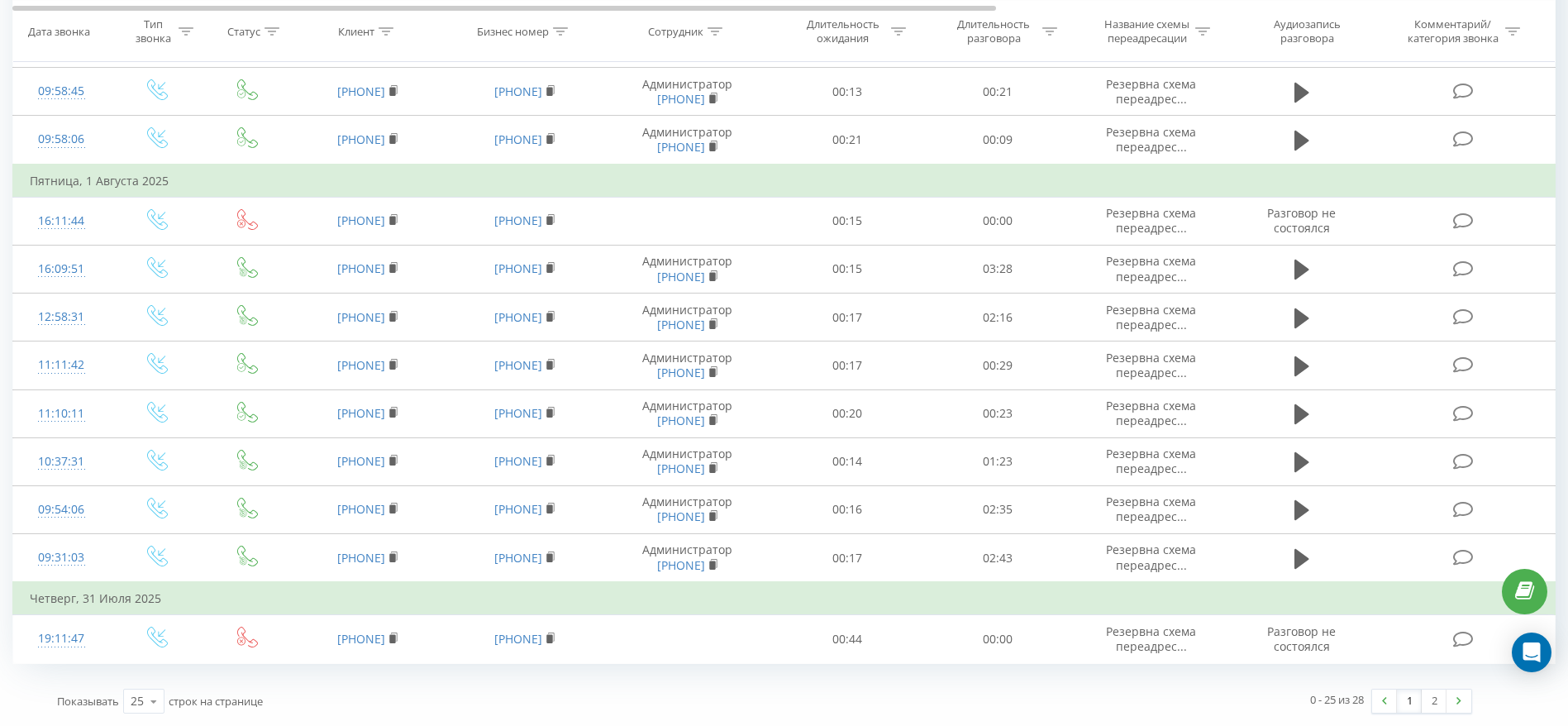 click on "Пятница, 1 Августа 2025" at bounding box center [784, 181] 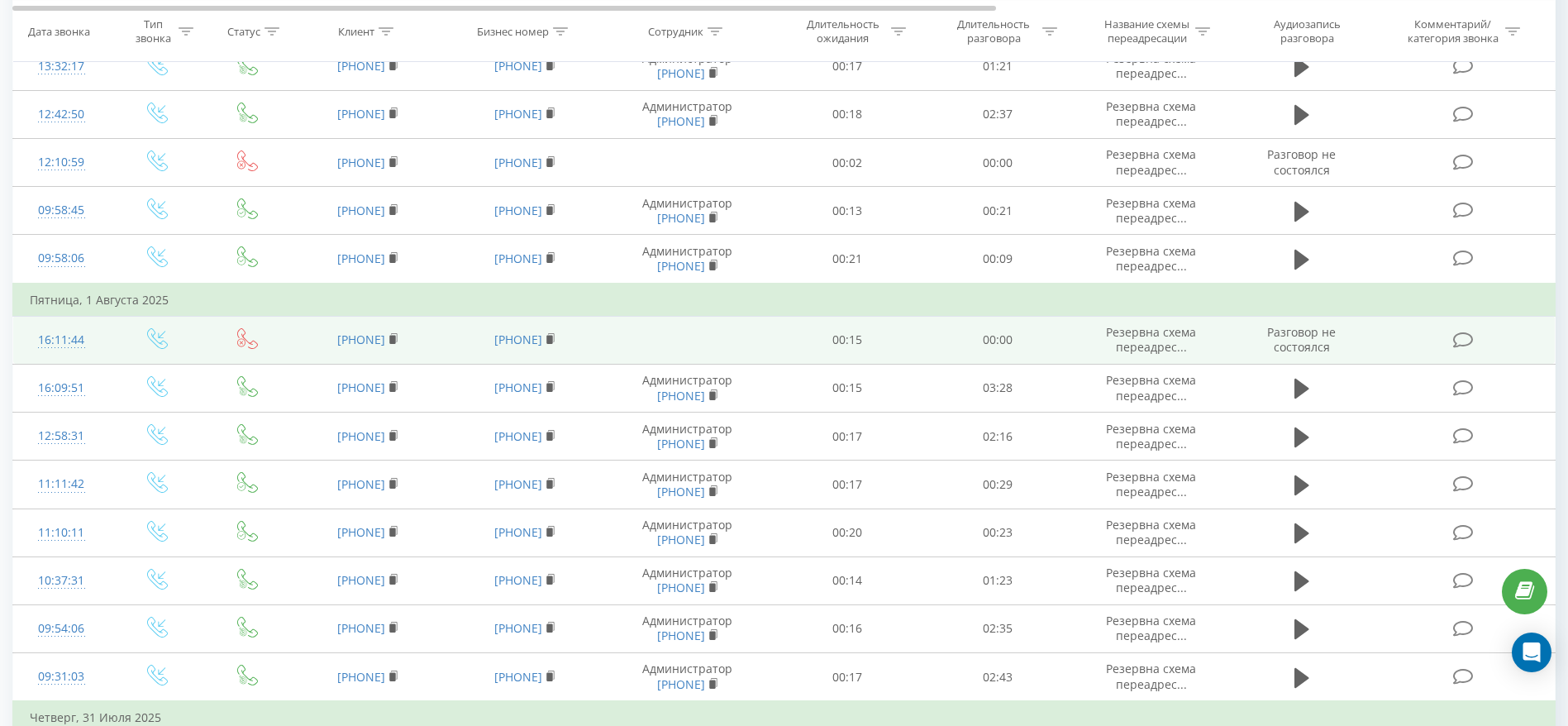 scroll, scrollTop: 886, scrollLeft: 0, axis: vertical 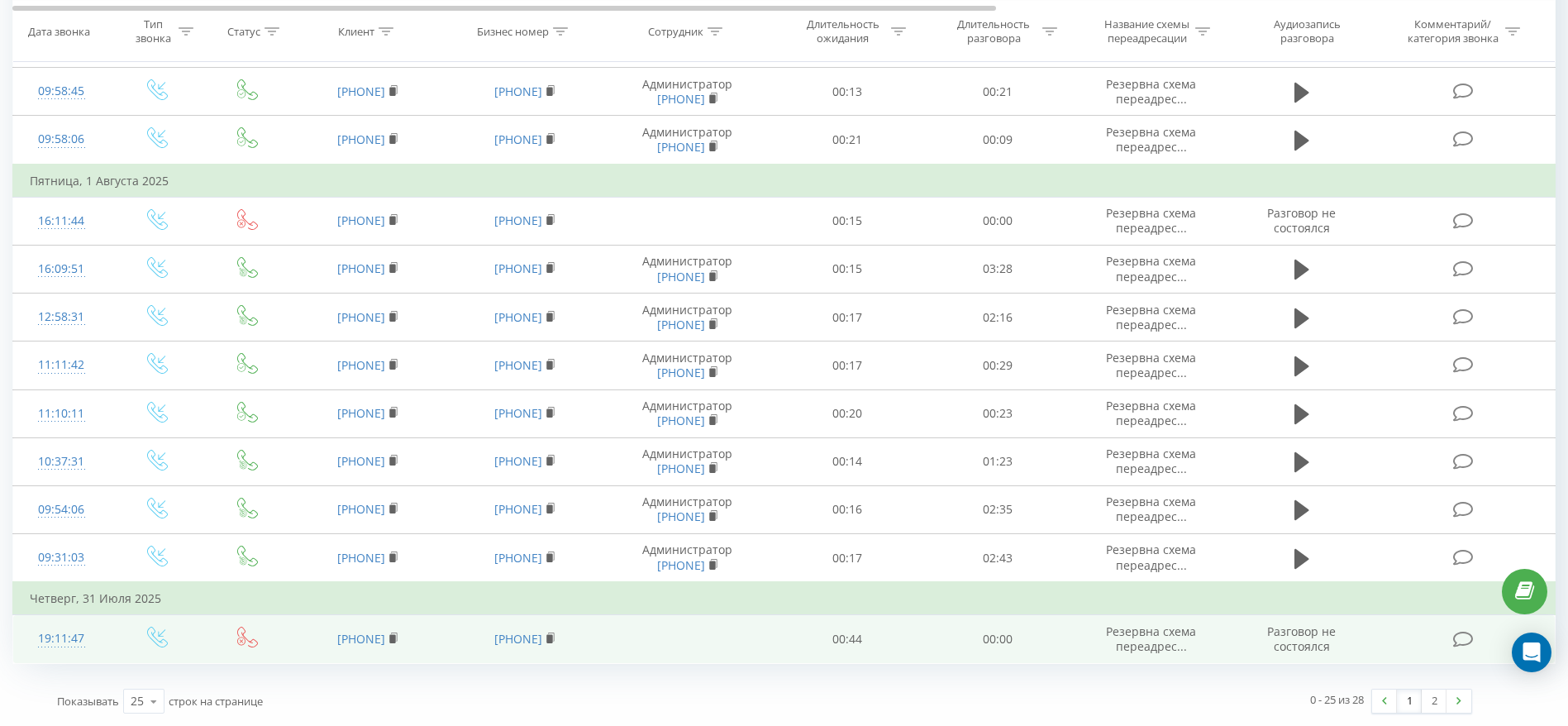 click at bounding box center [1462, 639] 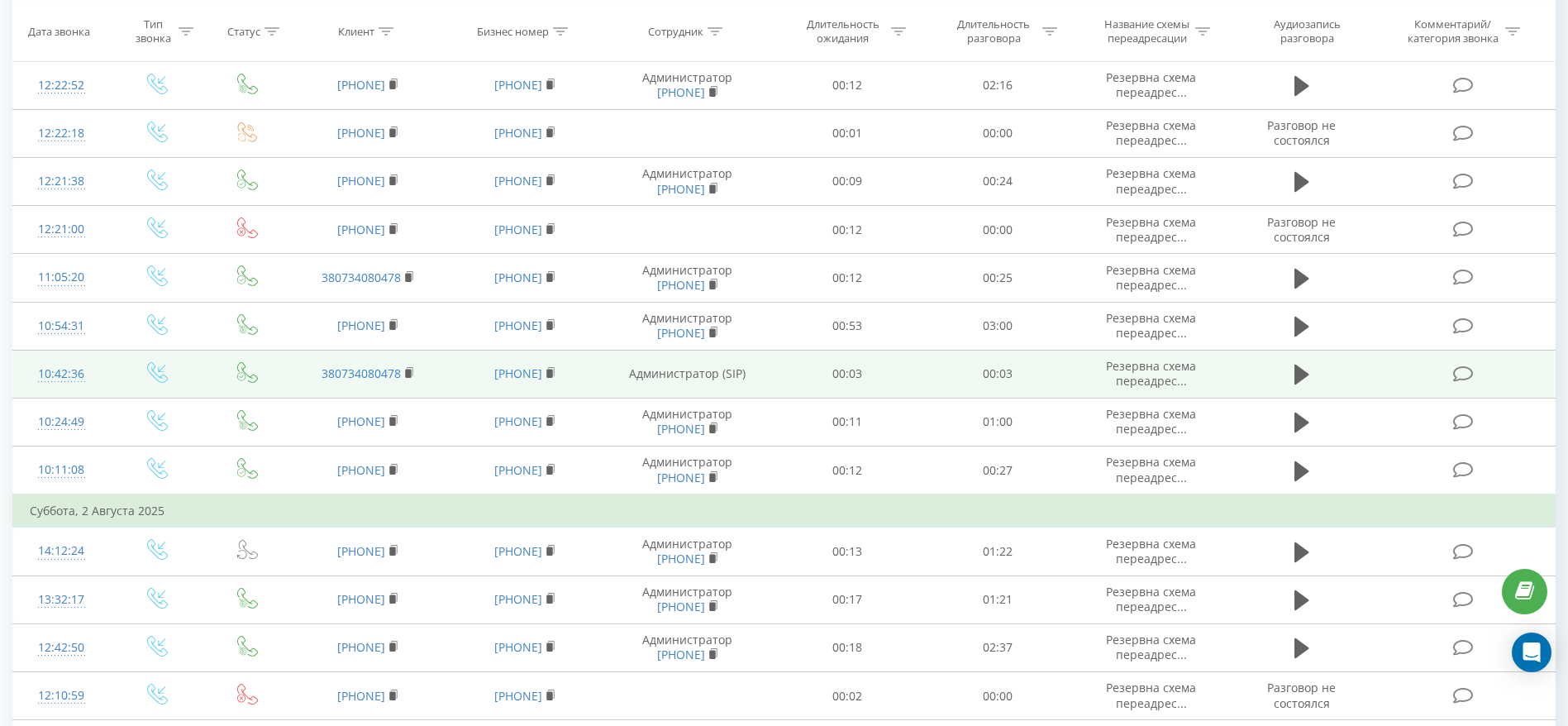 scroll, scrollTop: 142, scrollLeft: 0, axis: vertical 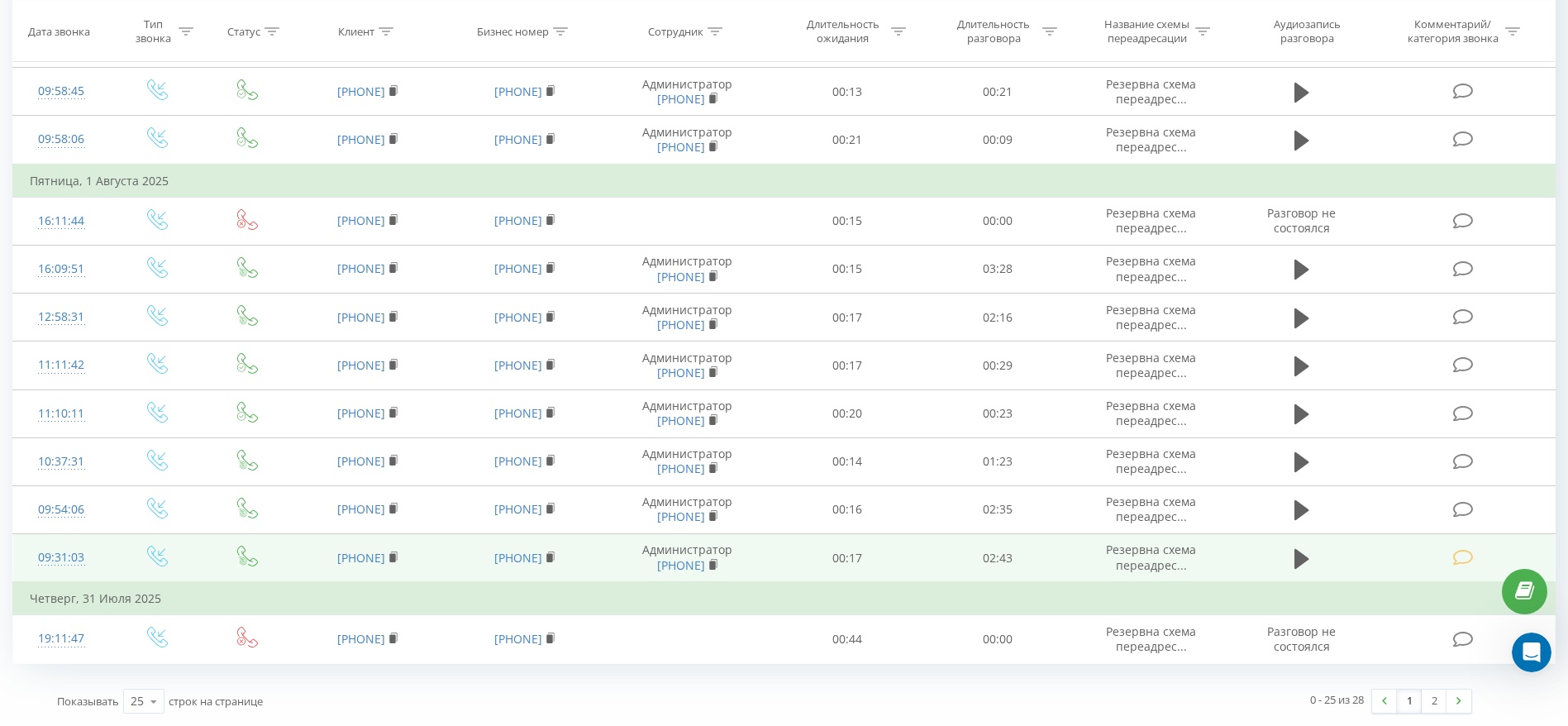 click at bounding box center [1462, 557] 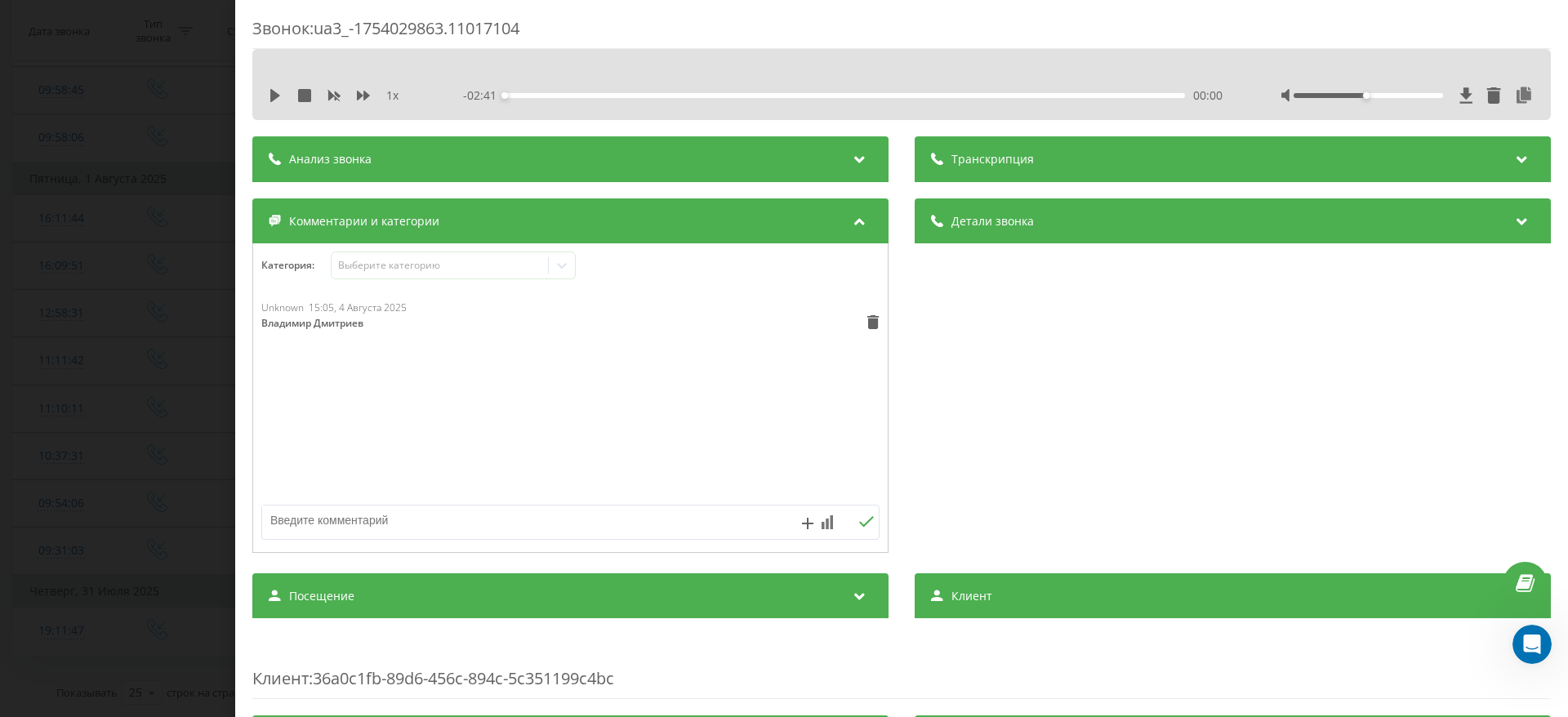 click on "Unknown 15:05, 4 Августа 2025   Владимир Дмитриев" at bounding box center (570, 399) 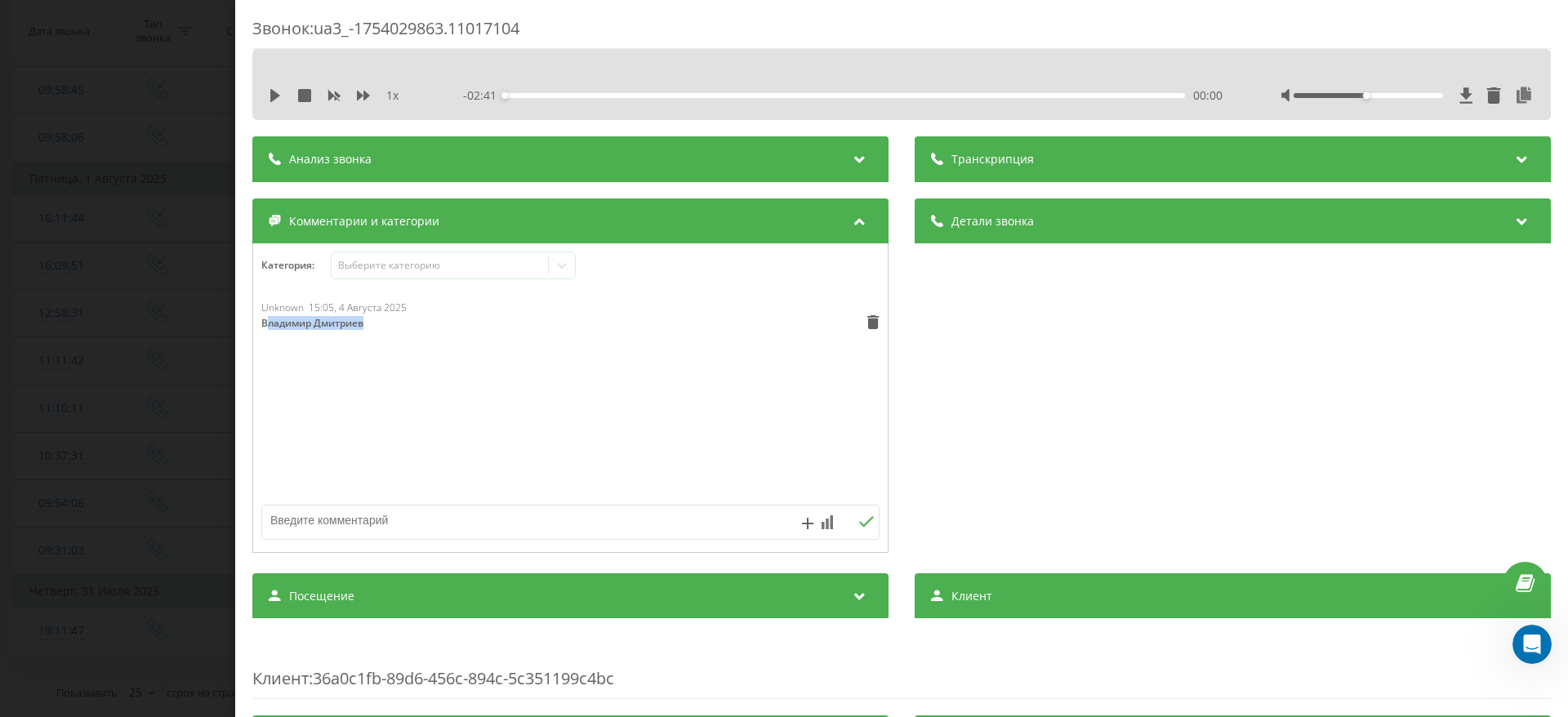 drag, startPoint x: 350, startPoint y: 328, endPoint x: 266, endPoint y: 325, distance: 84.0536 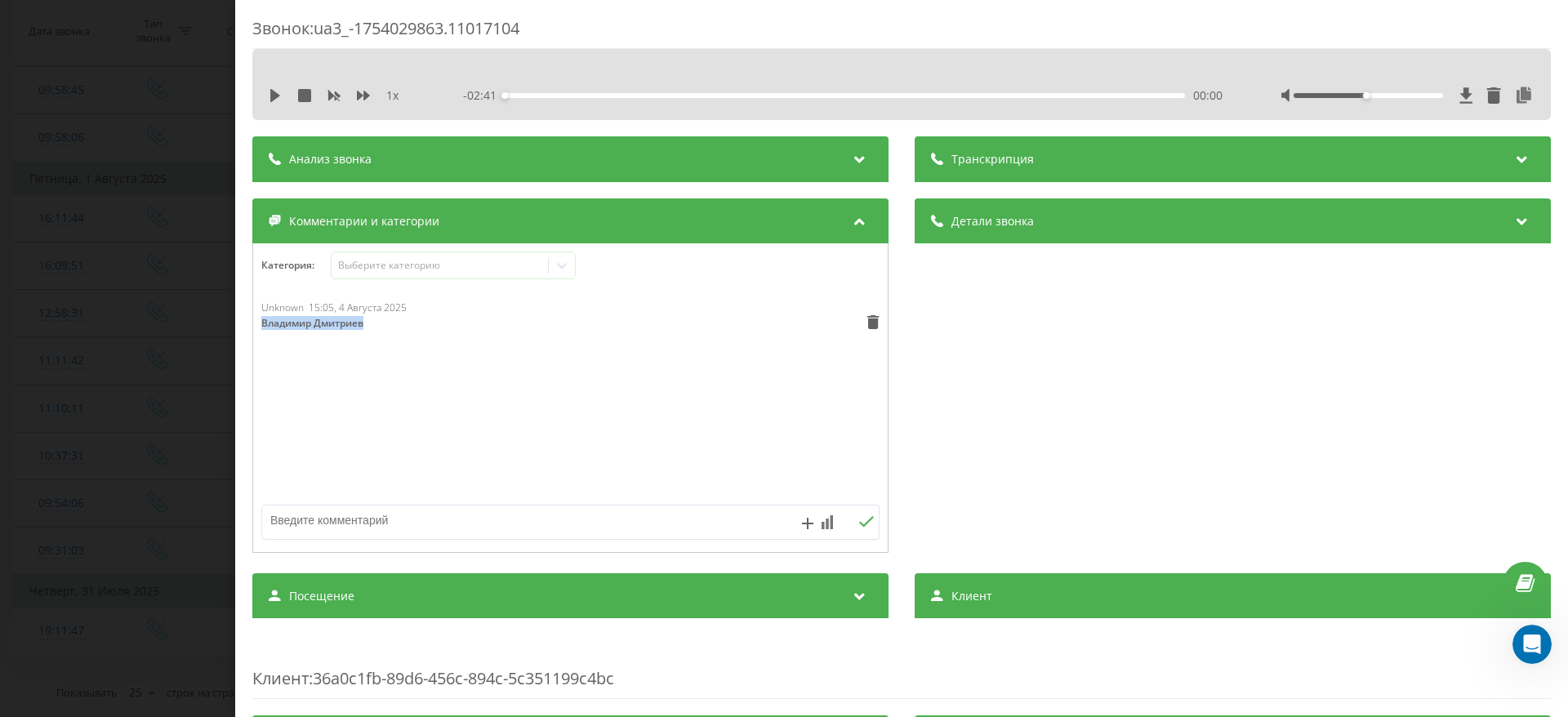 drag, startPoint x: 261, startPoint y: 325, endPoint x: 393, endPoint y: 326, distance: 132.00379 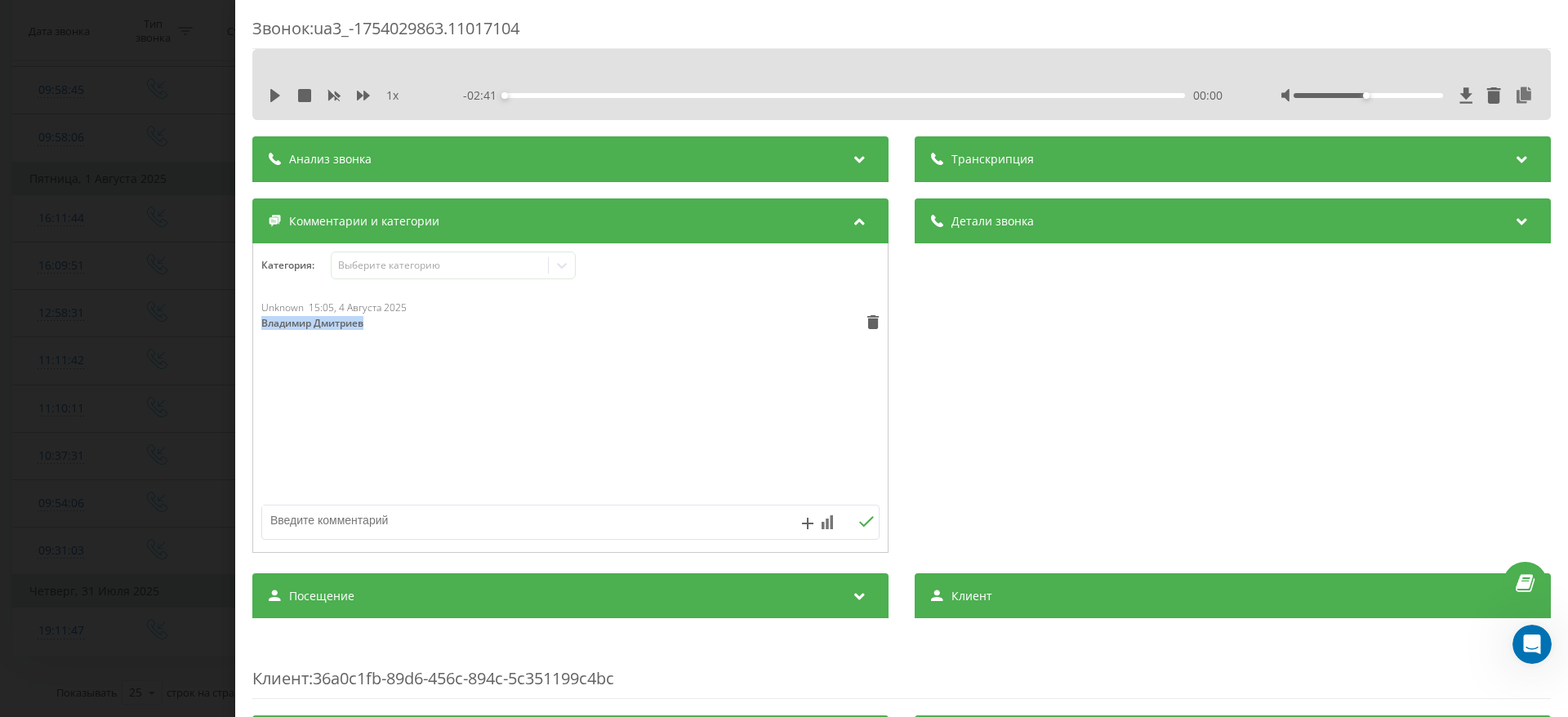 copy on "Владимир Дмитриев" 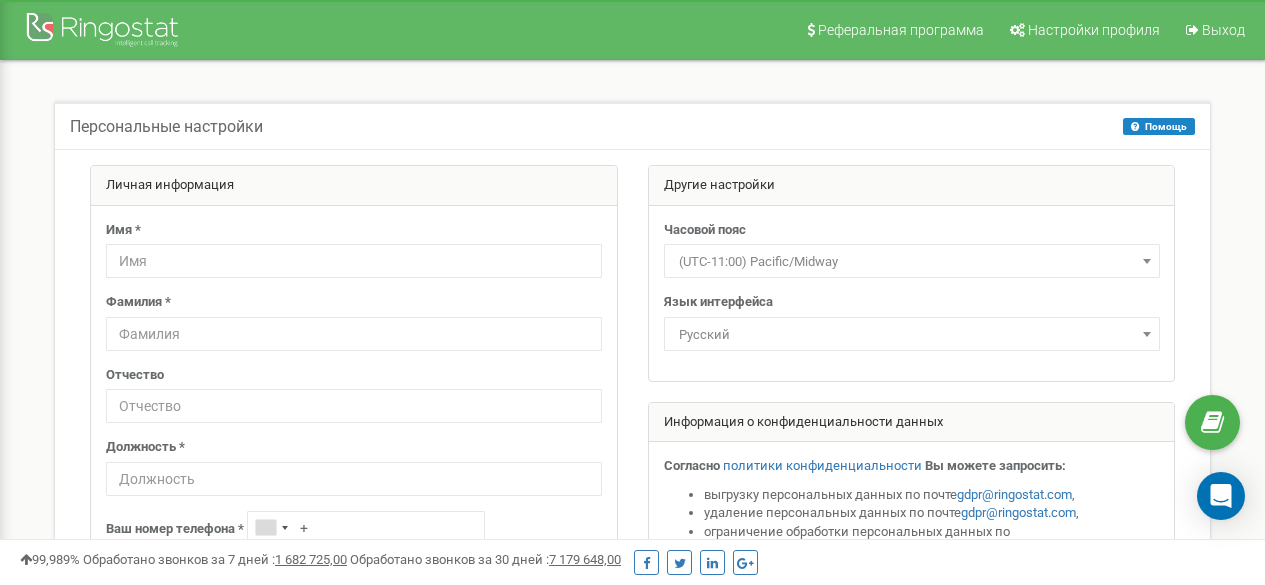 scroll, scrollTop: 614, scrollLeft: 0, axis: vertical 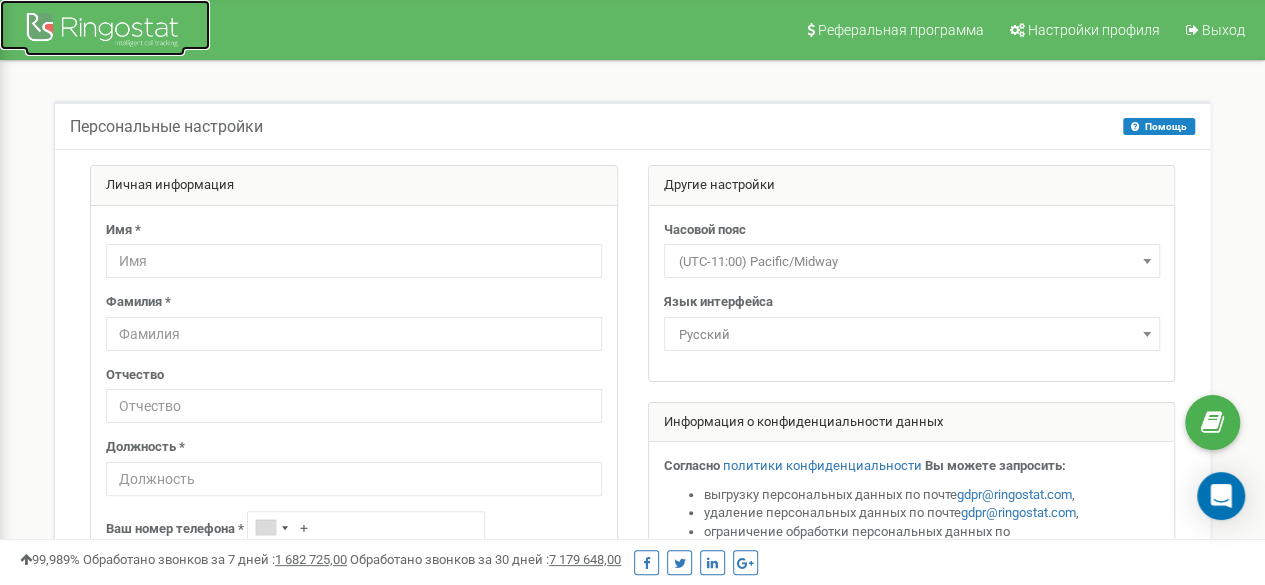 click at bounding box center [105, 32] 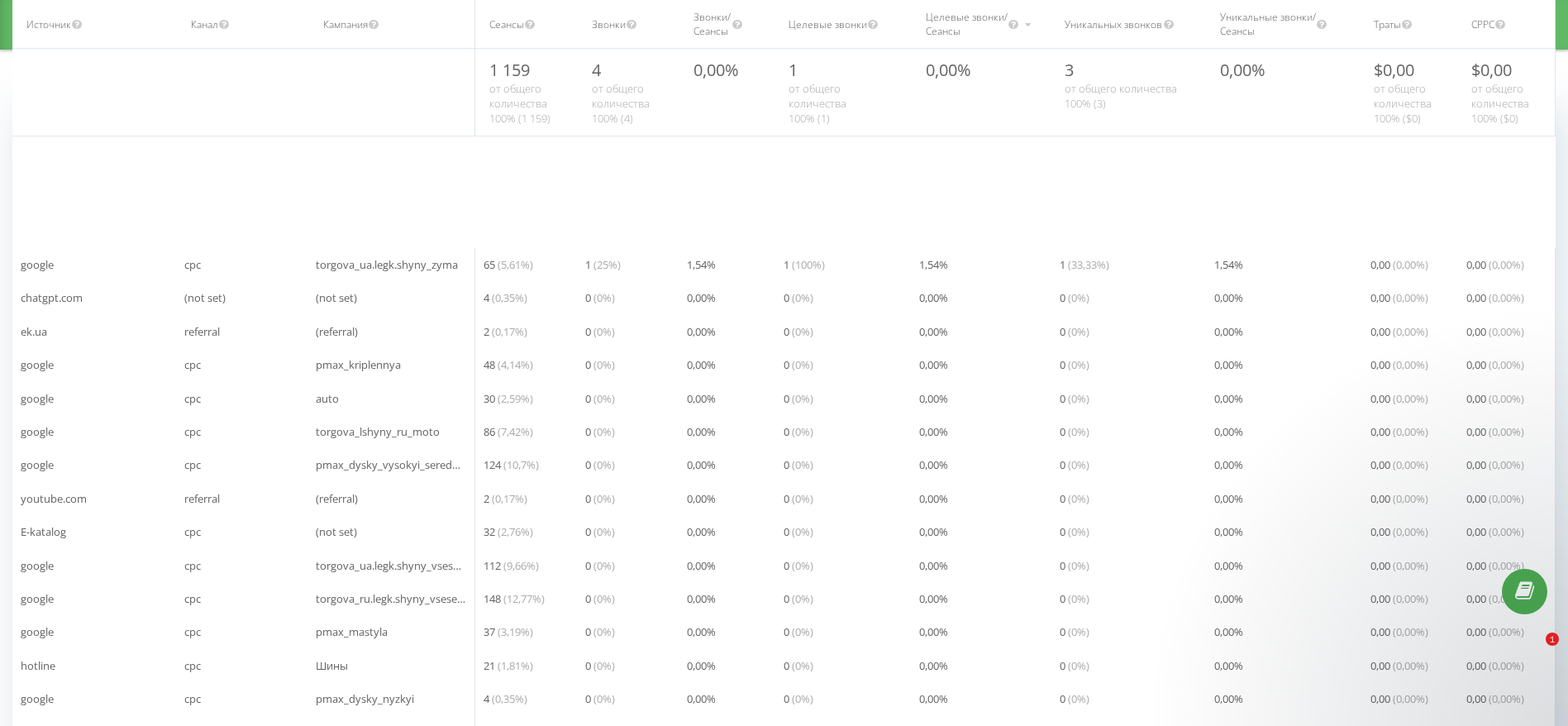 scroll, scrollTop: 394, scrollLeft: 0, axis: vertical 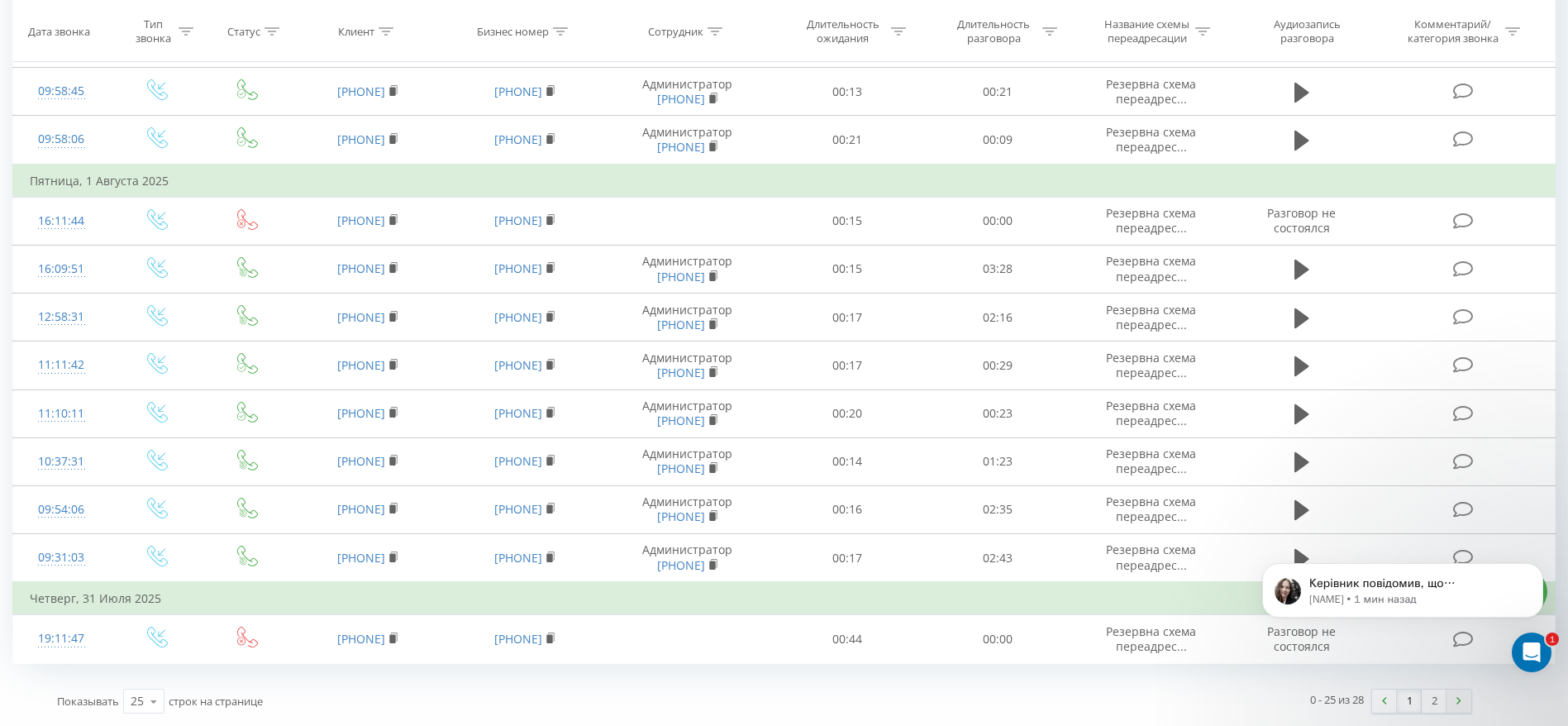click at bounding box center [1459, 701] 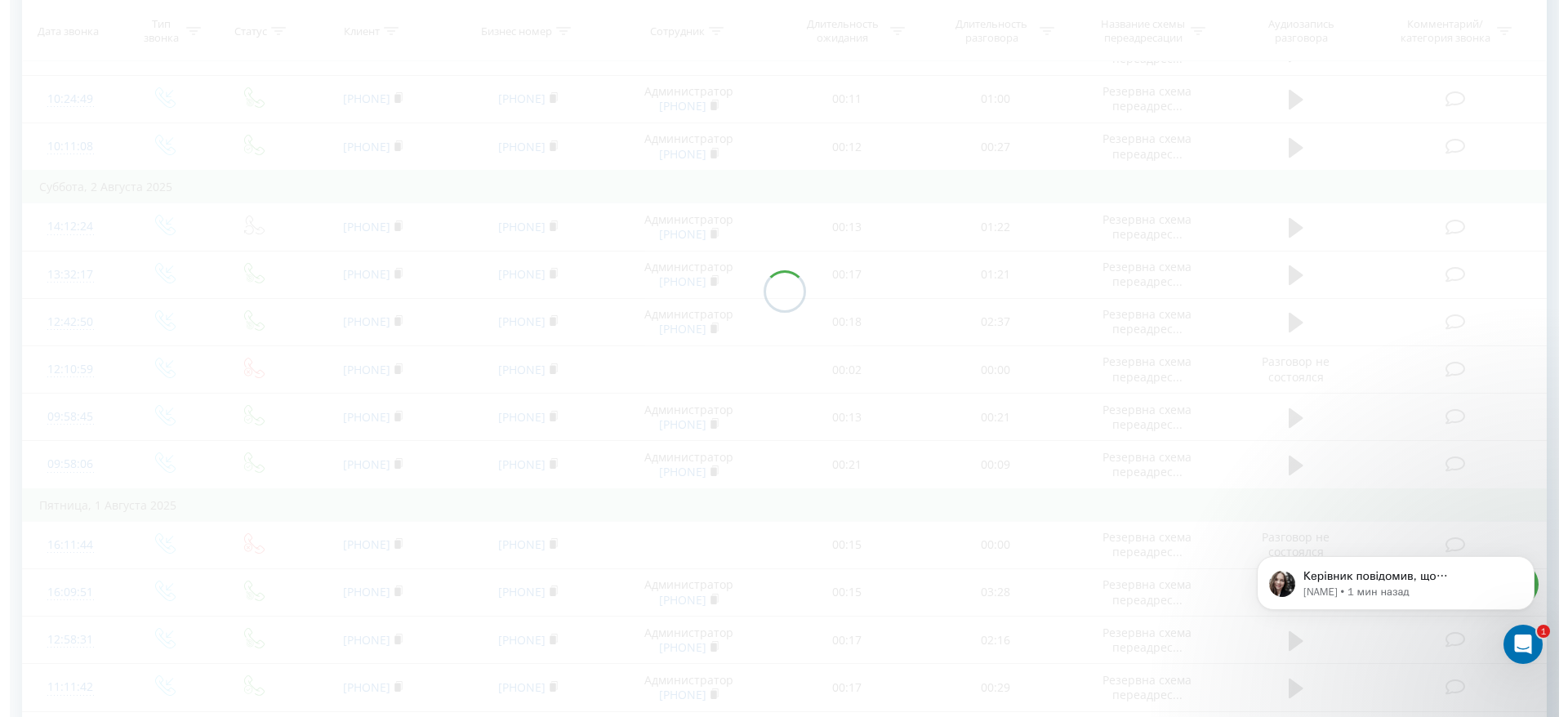 scroll, scrollTop: 0, scrollLeft: 0, axis: both 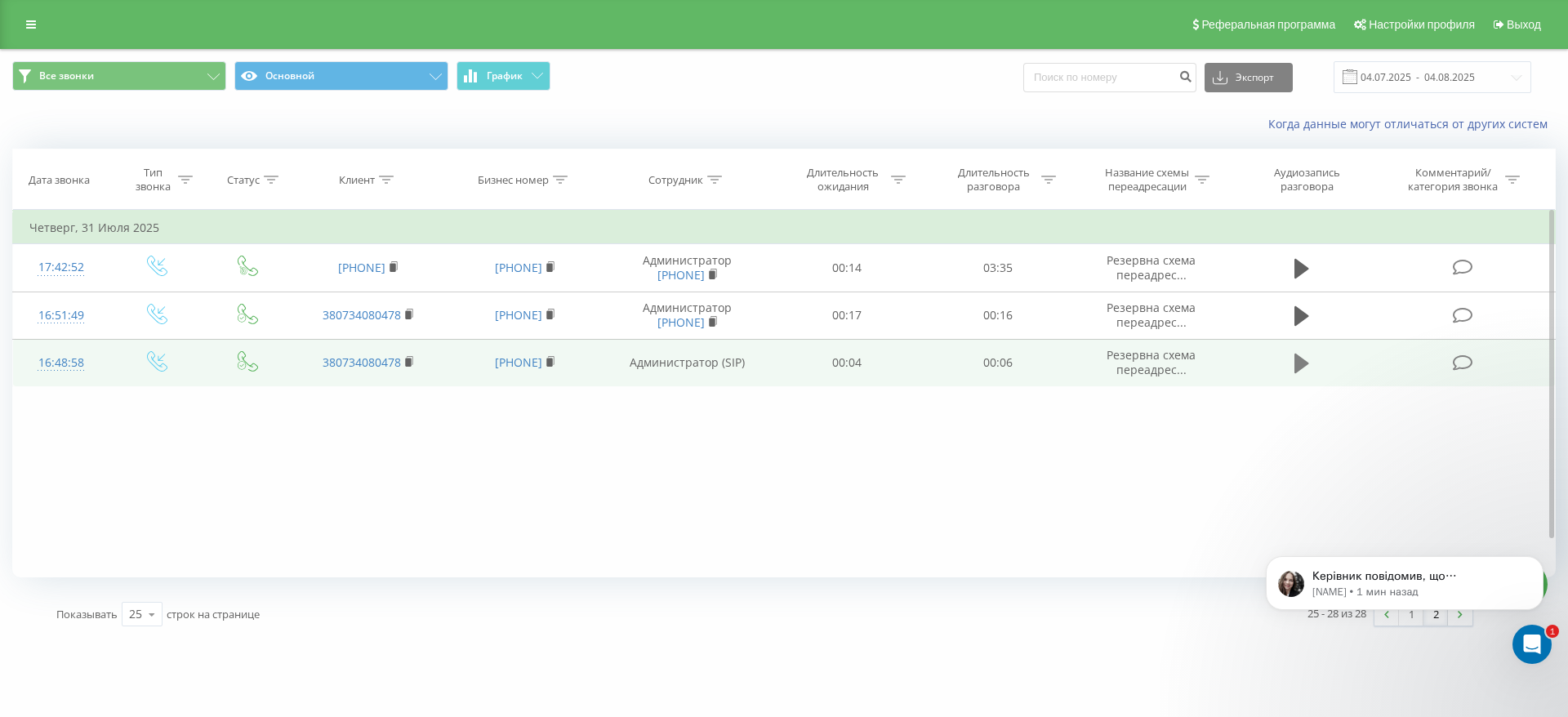 click 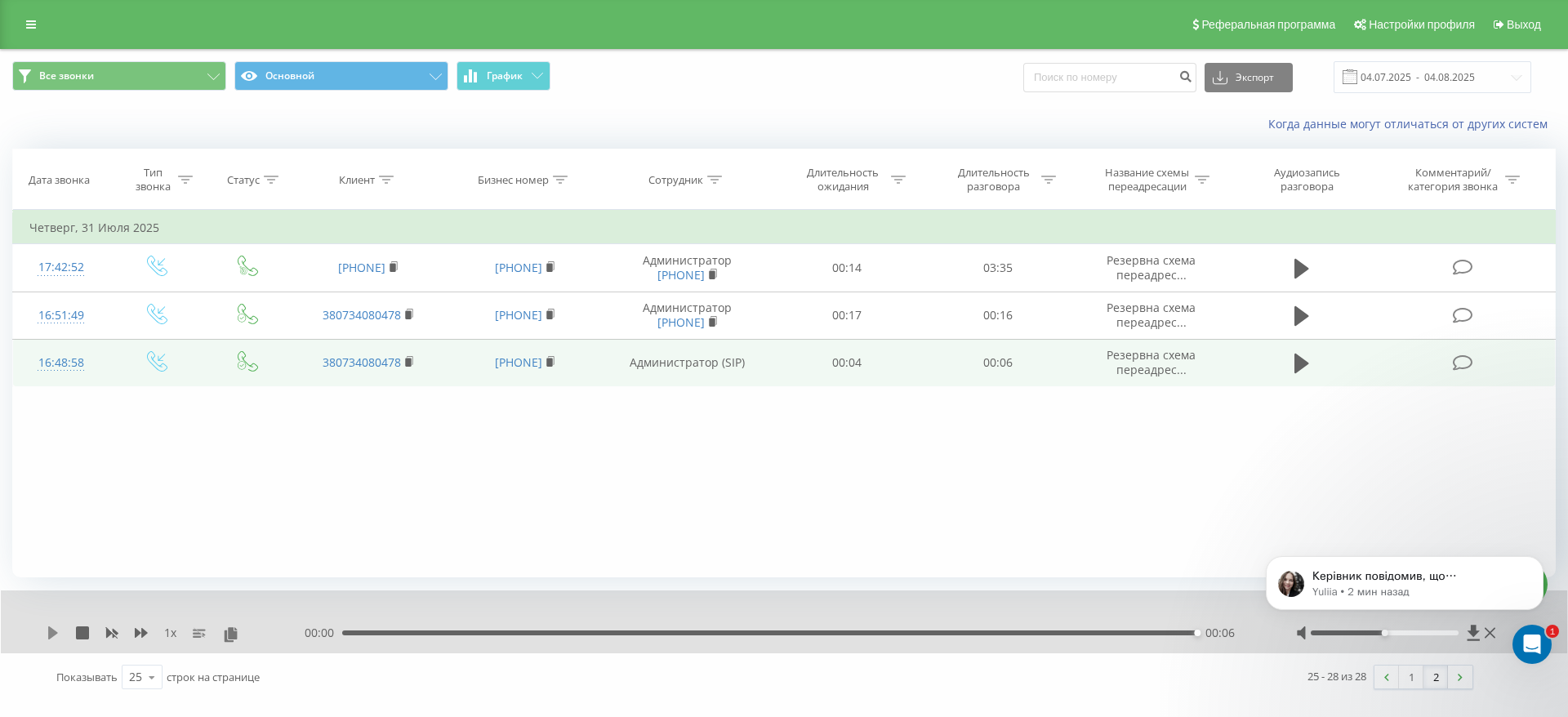 click 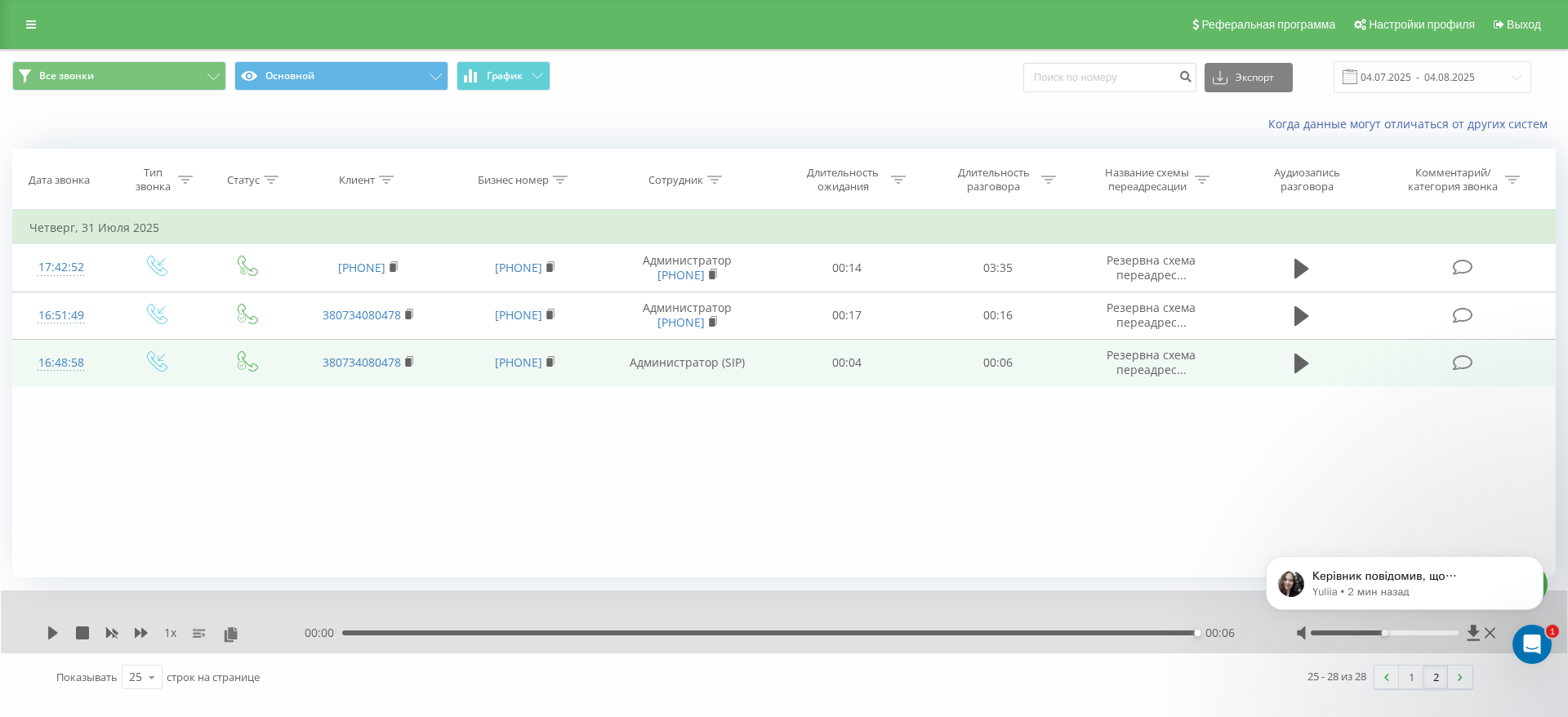 click 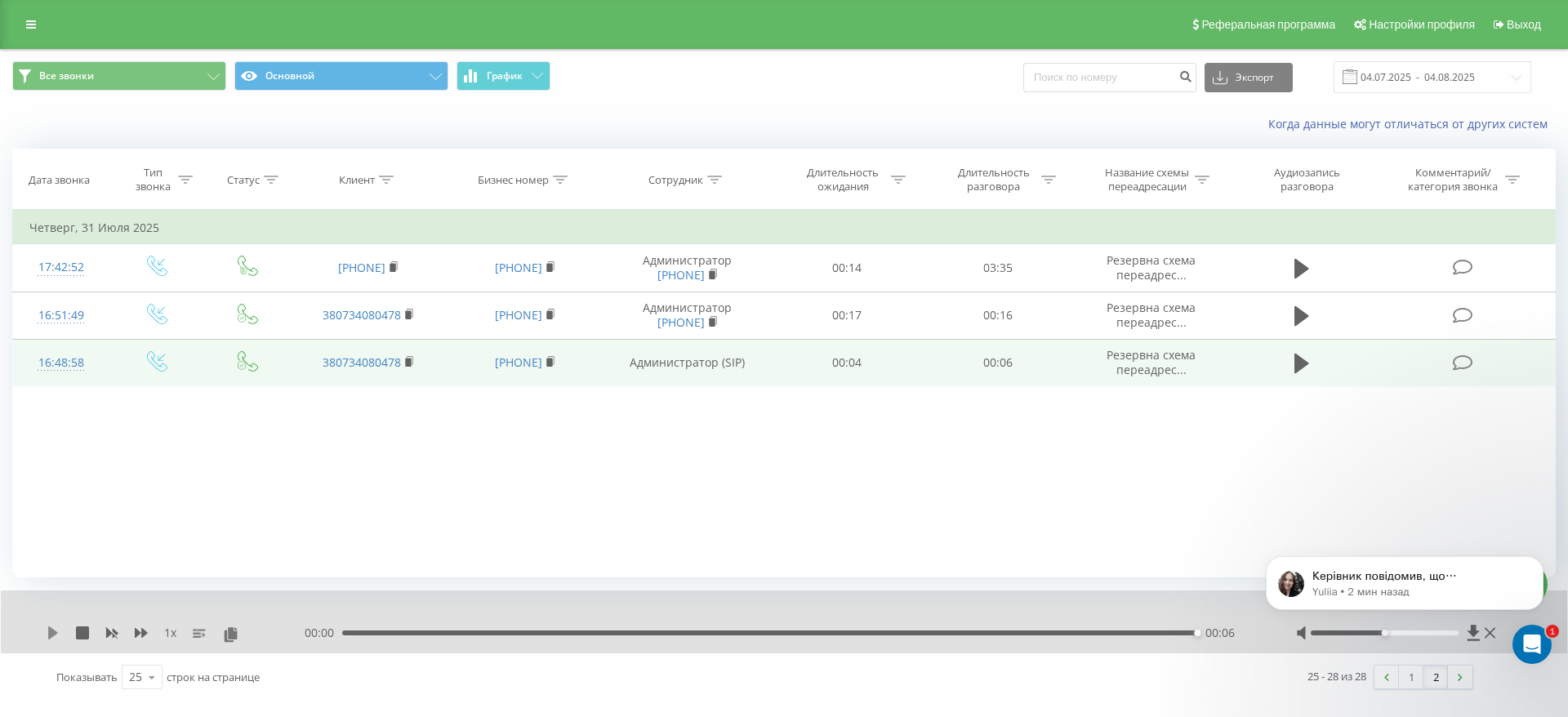 click 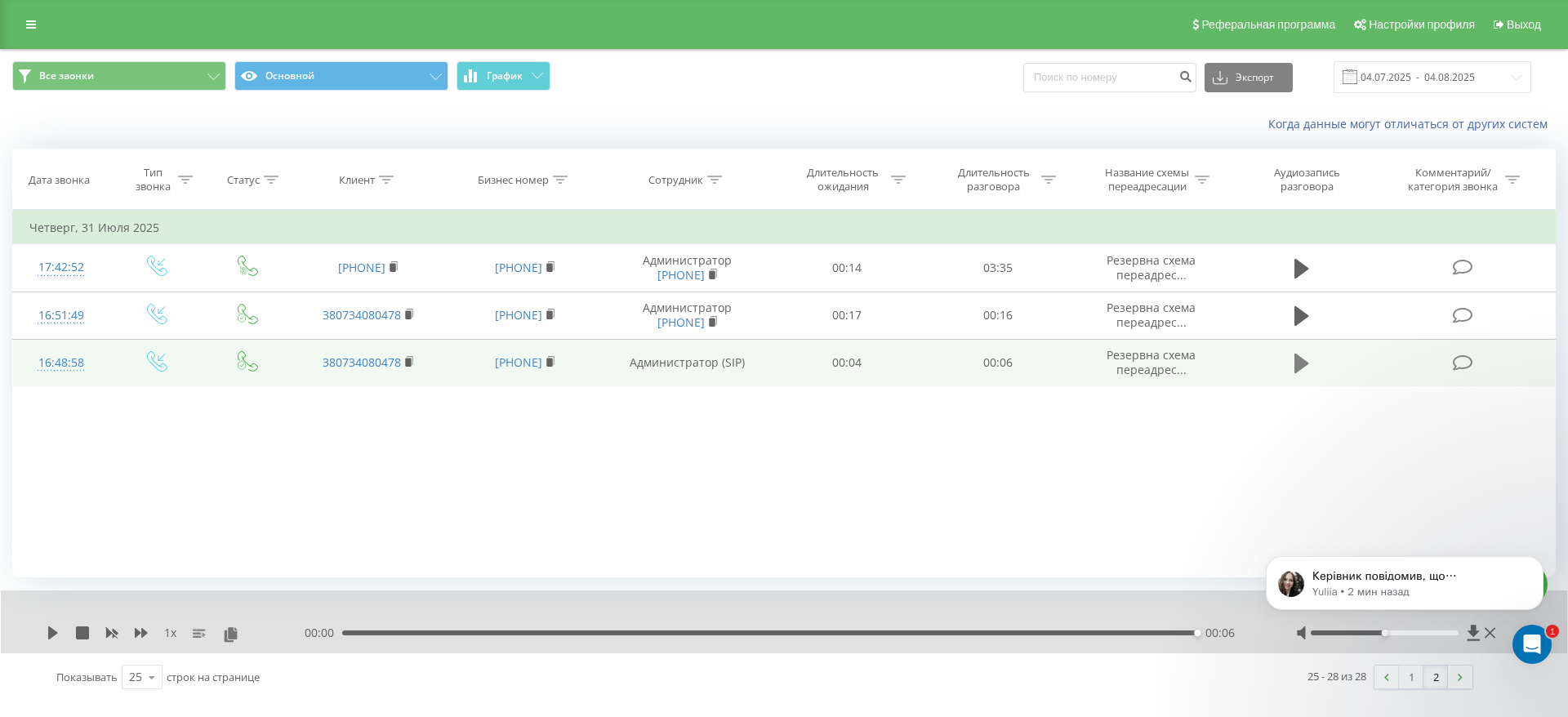 click 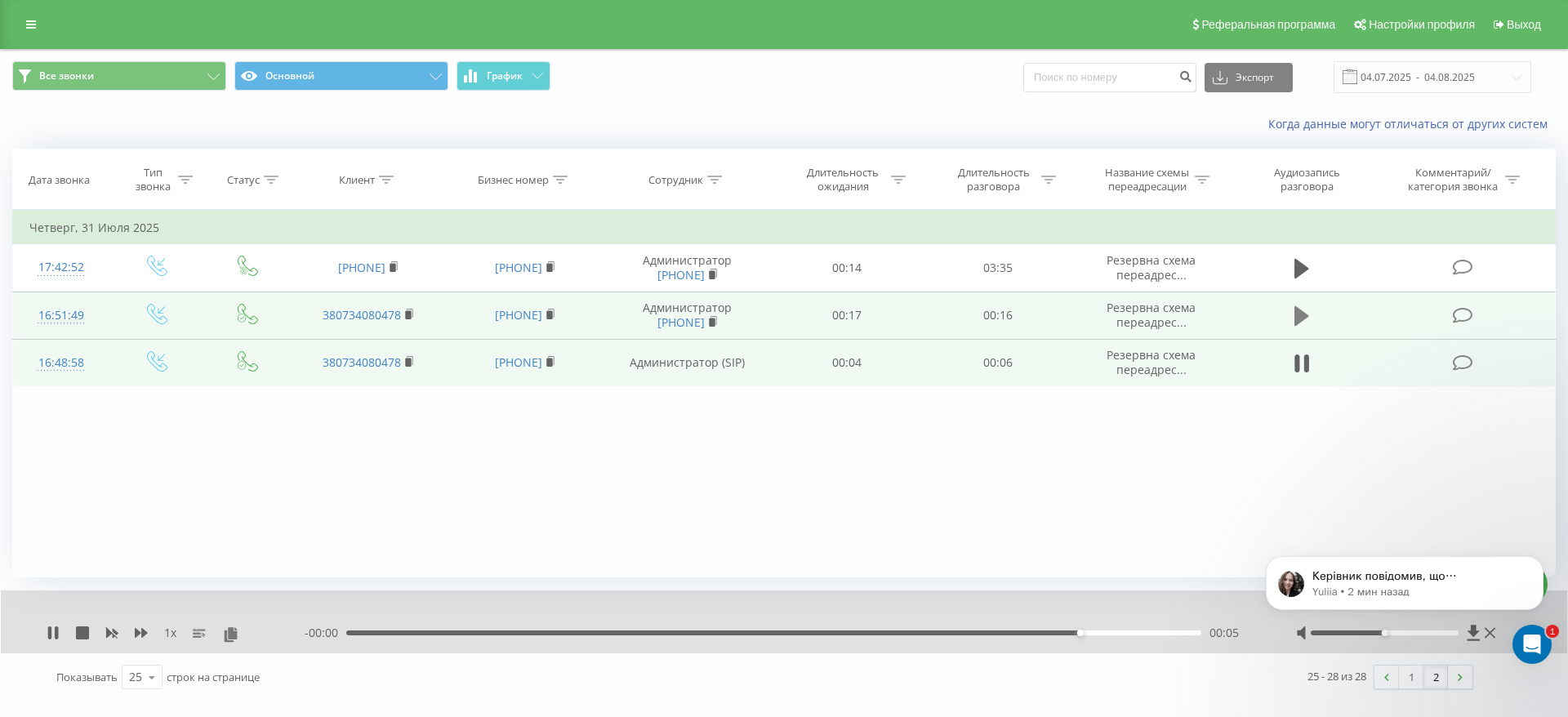 click 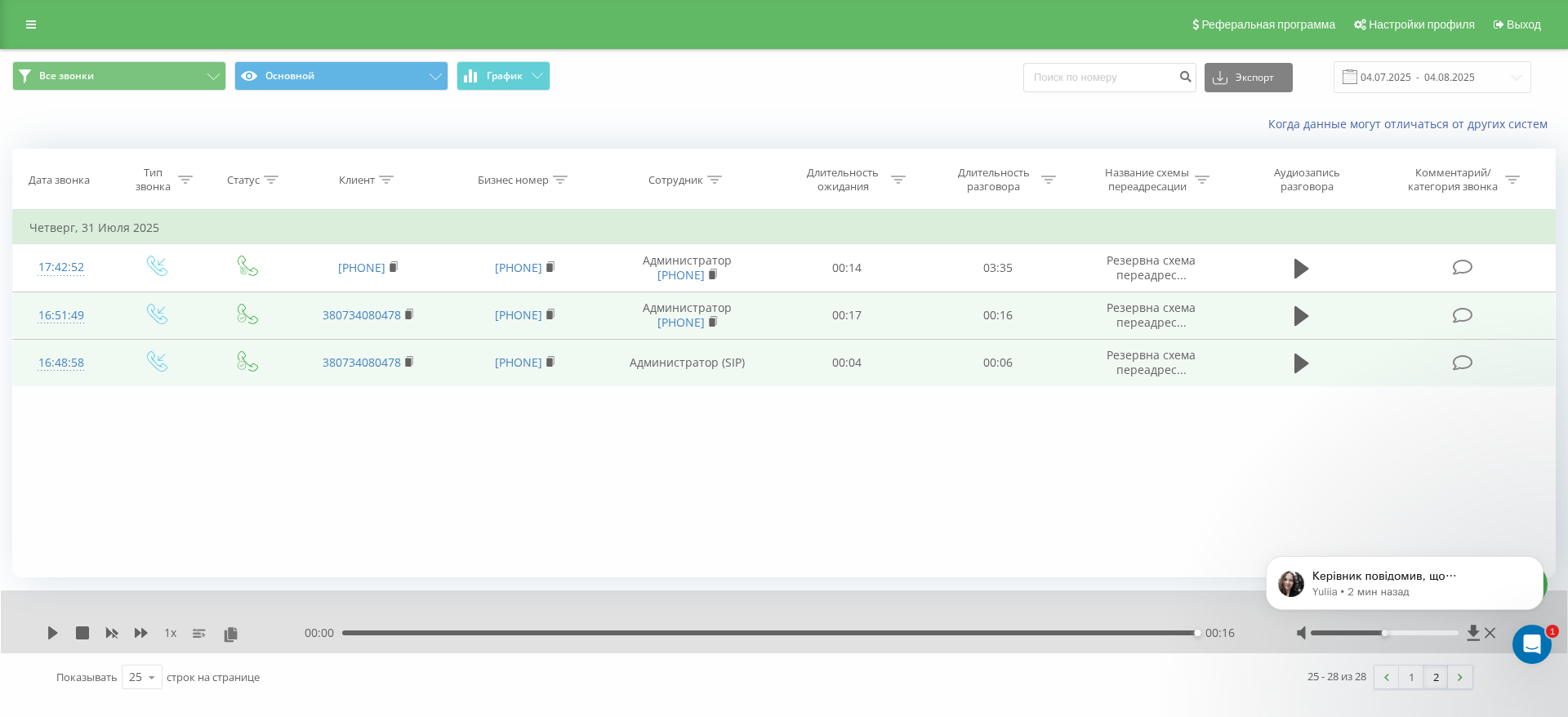 click at bounding box center (1463, 363) 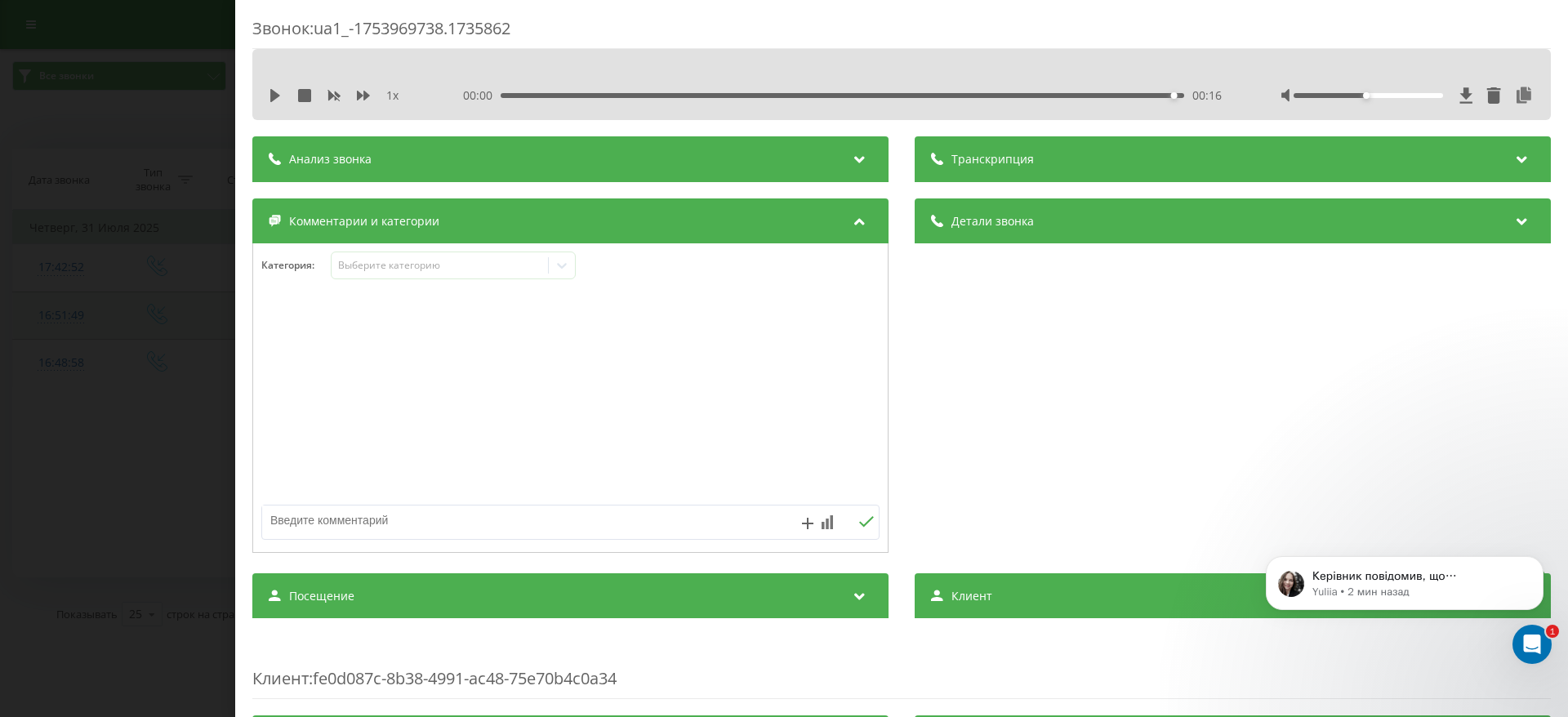 click at bounding box center (570, 399) 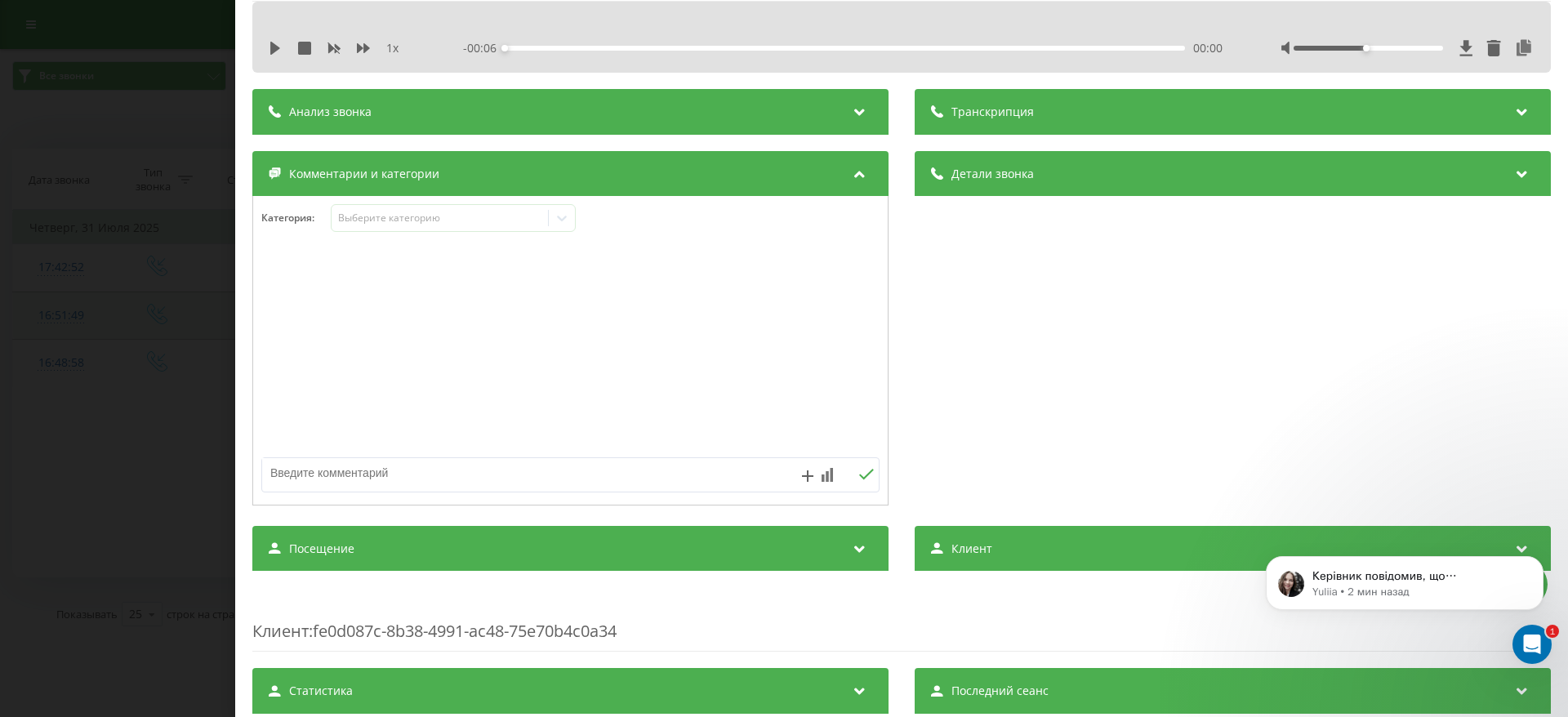 scroll, scrollTop: 0, scrollLeft: 0, axis: both 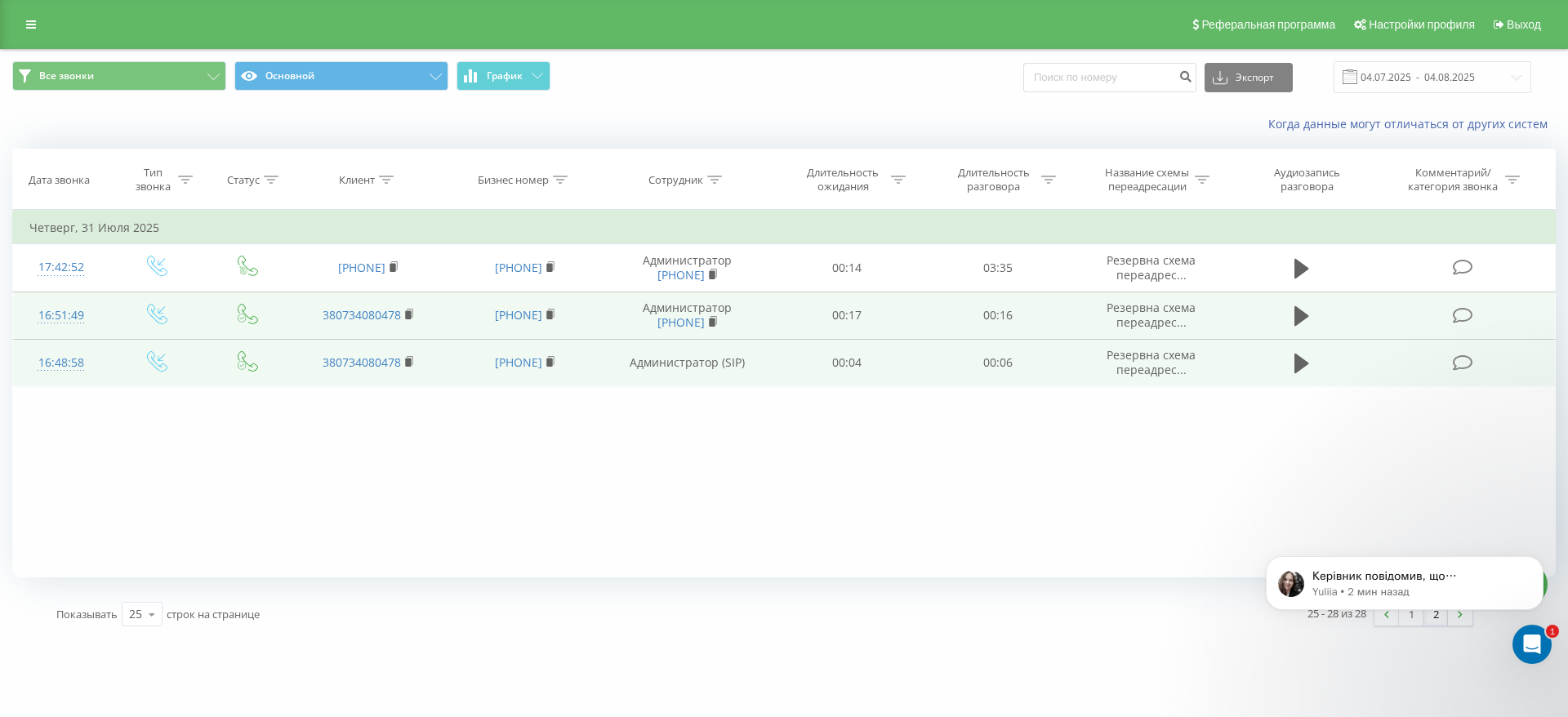 click at bounding box center (1463, 363) 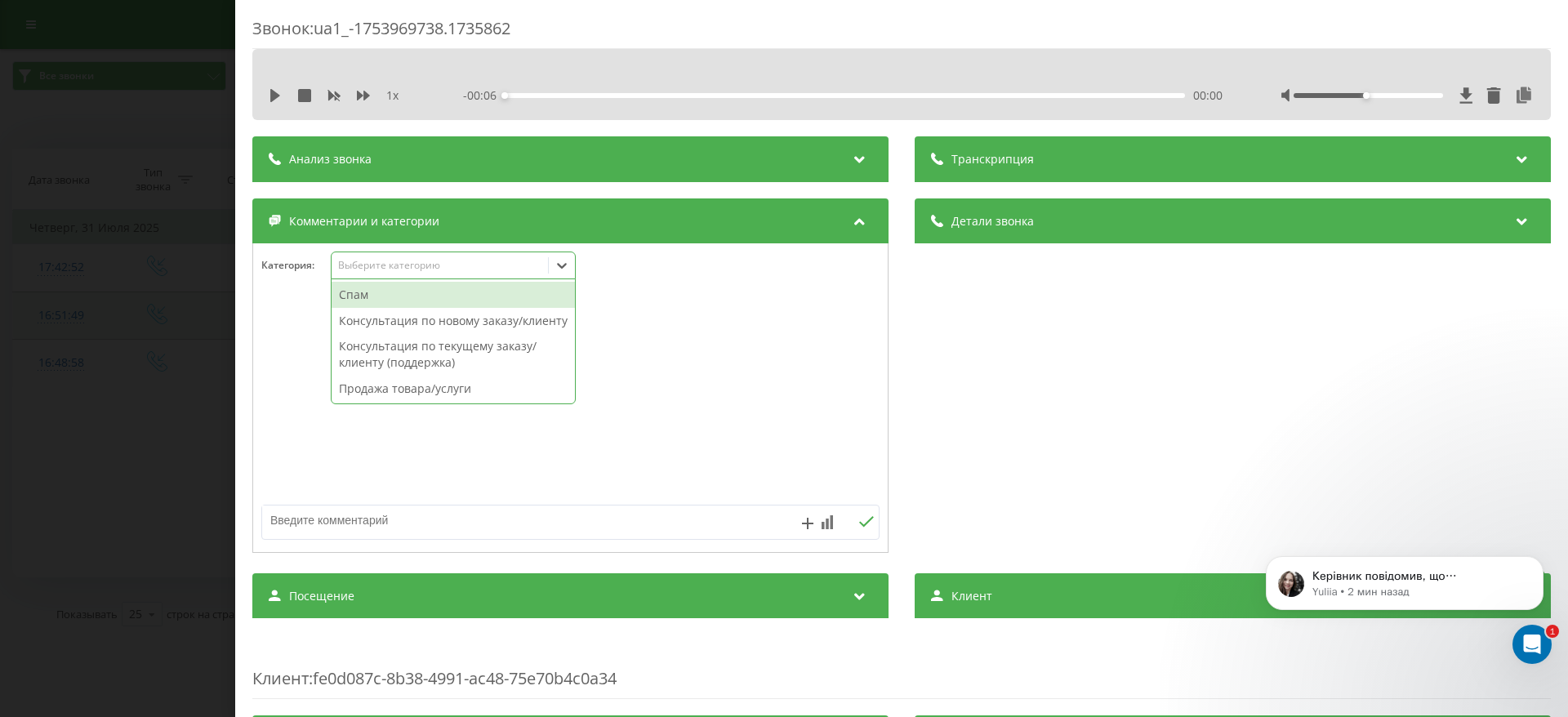 click on "Выберите категорию" at bounding box center [453, 265] 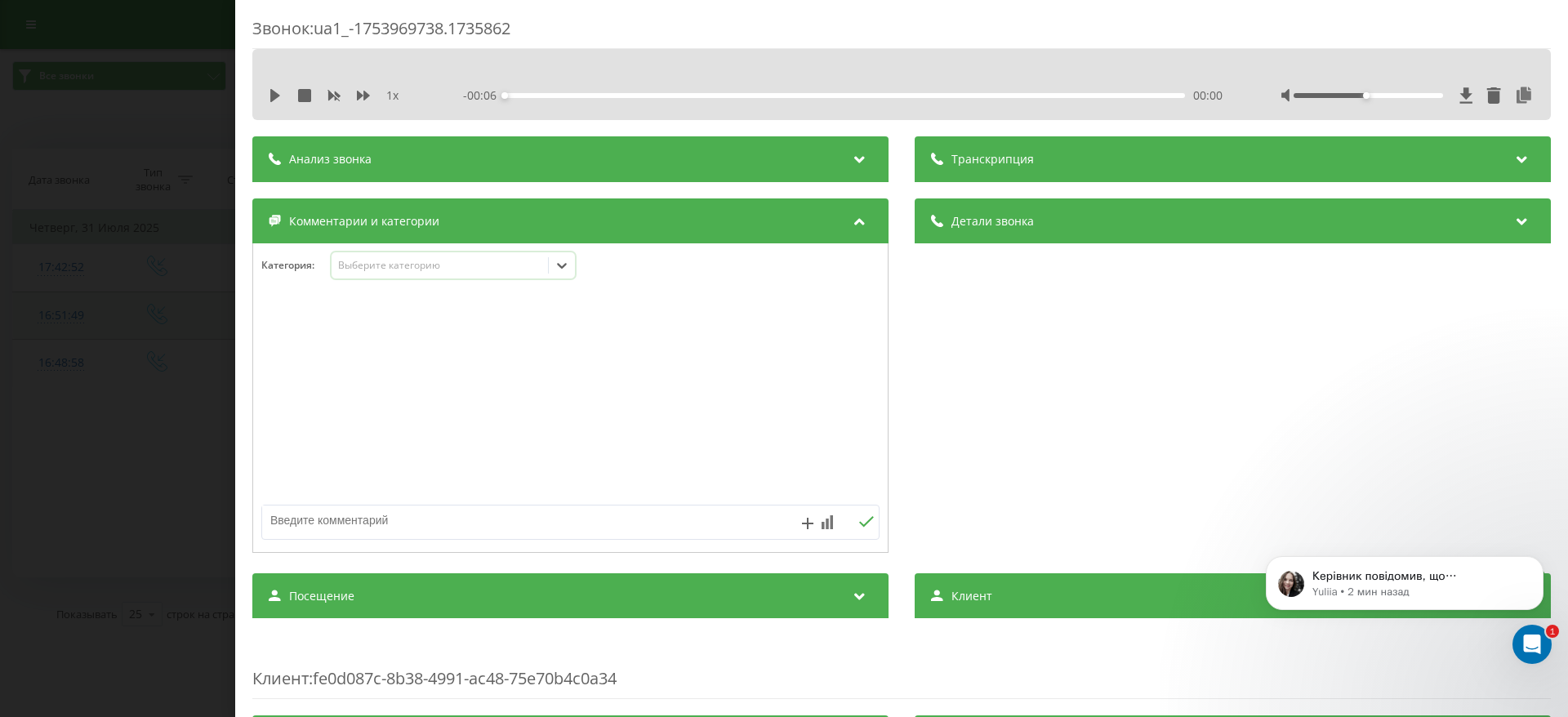 click on "Выберите категорию" at bounding box center (453, 265) 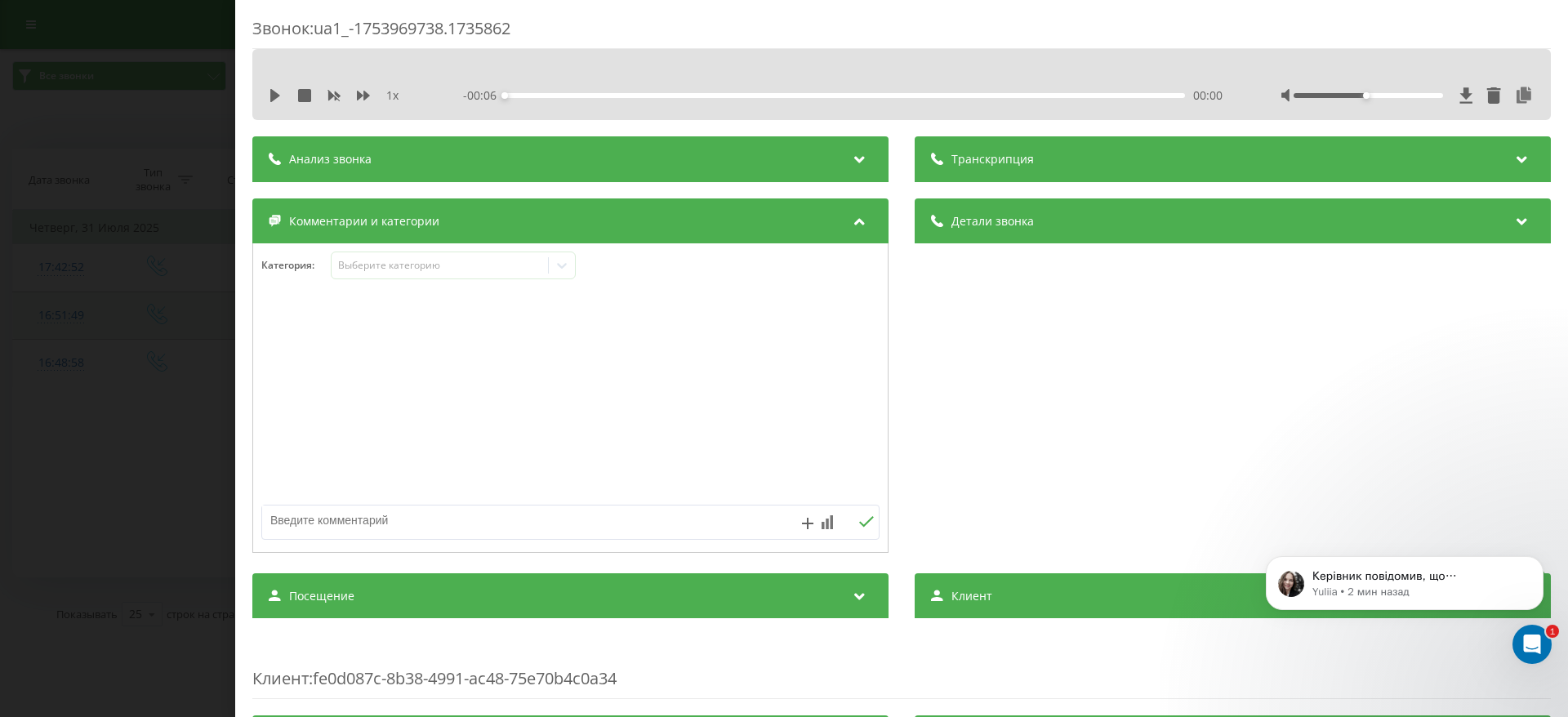 click at bounding box center (509, 520) 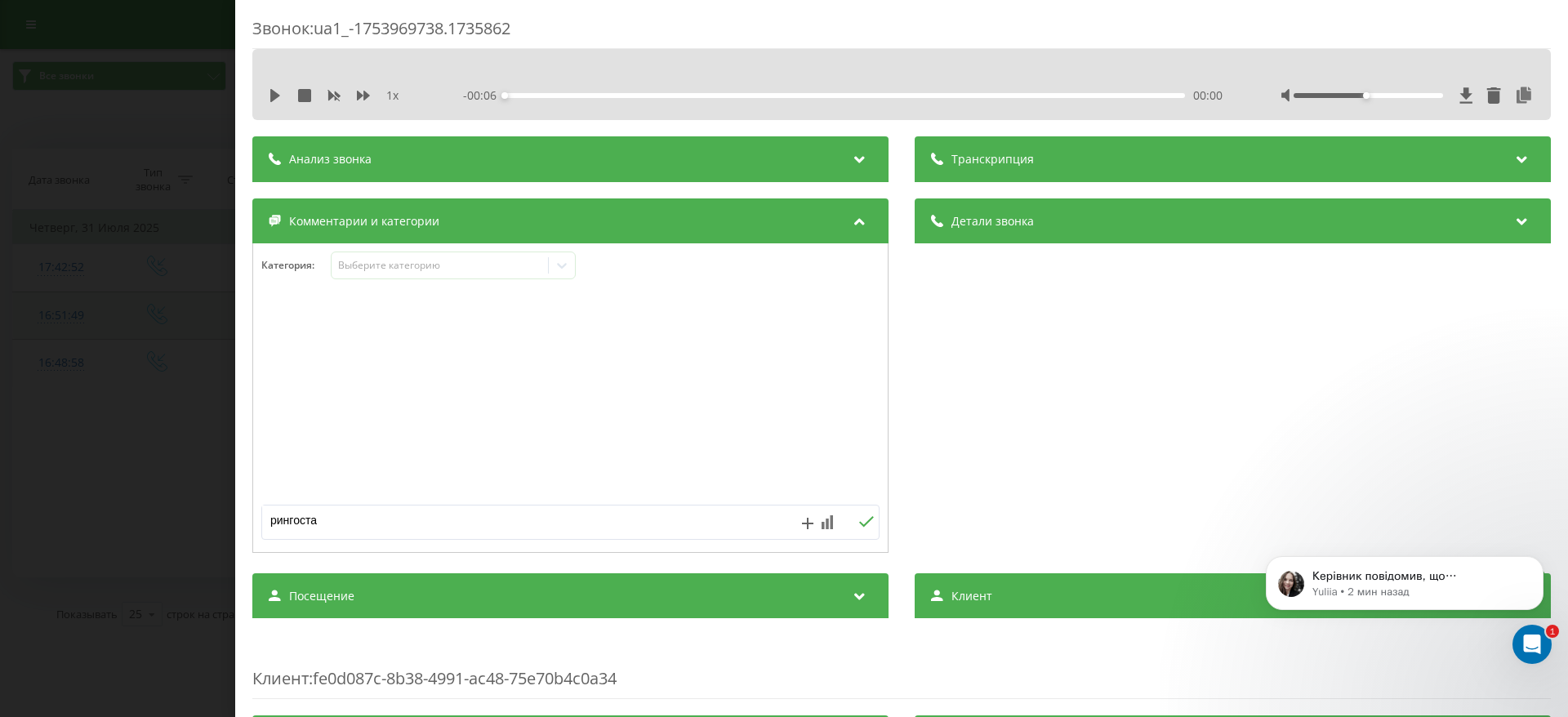 type on "рингостат" 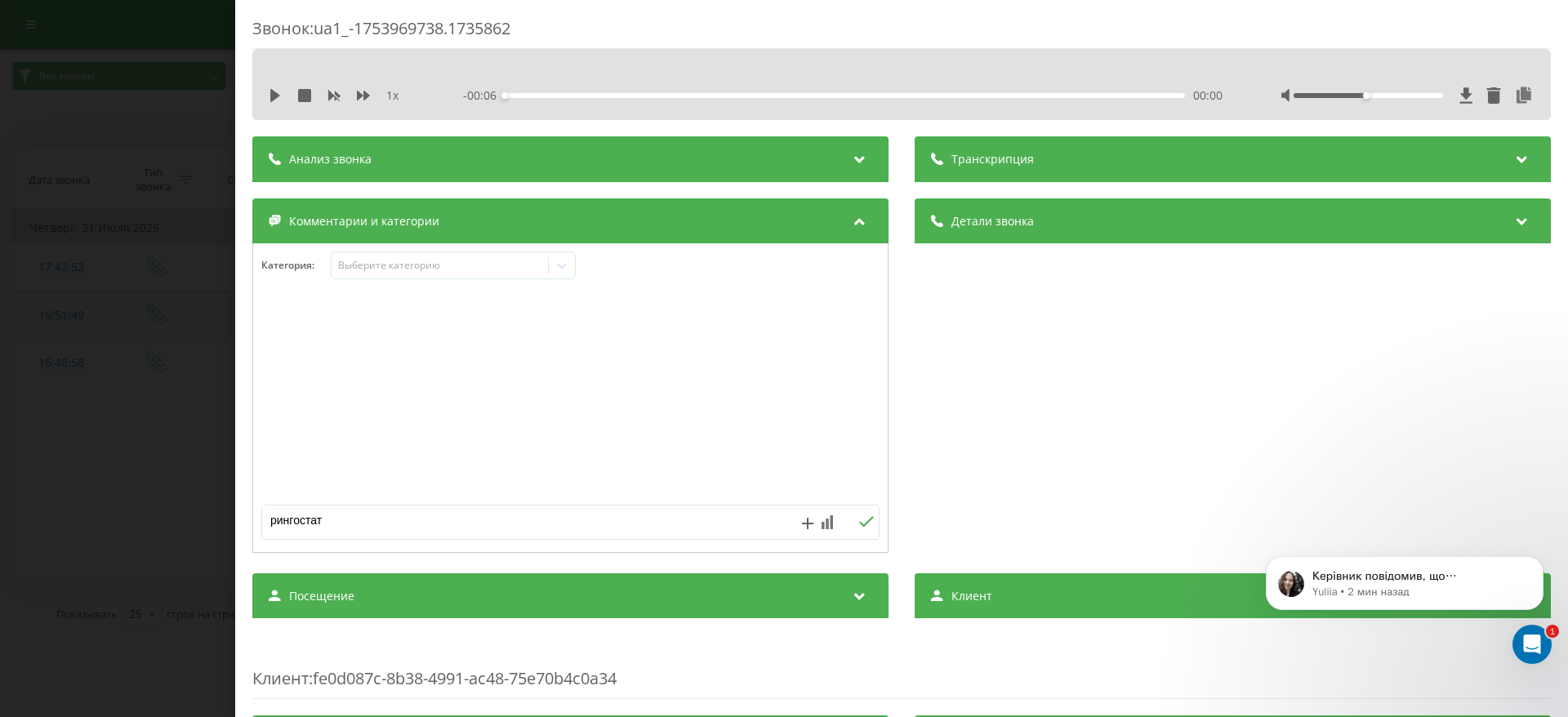 click 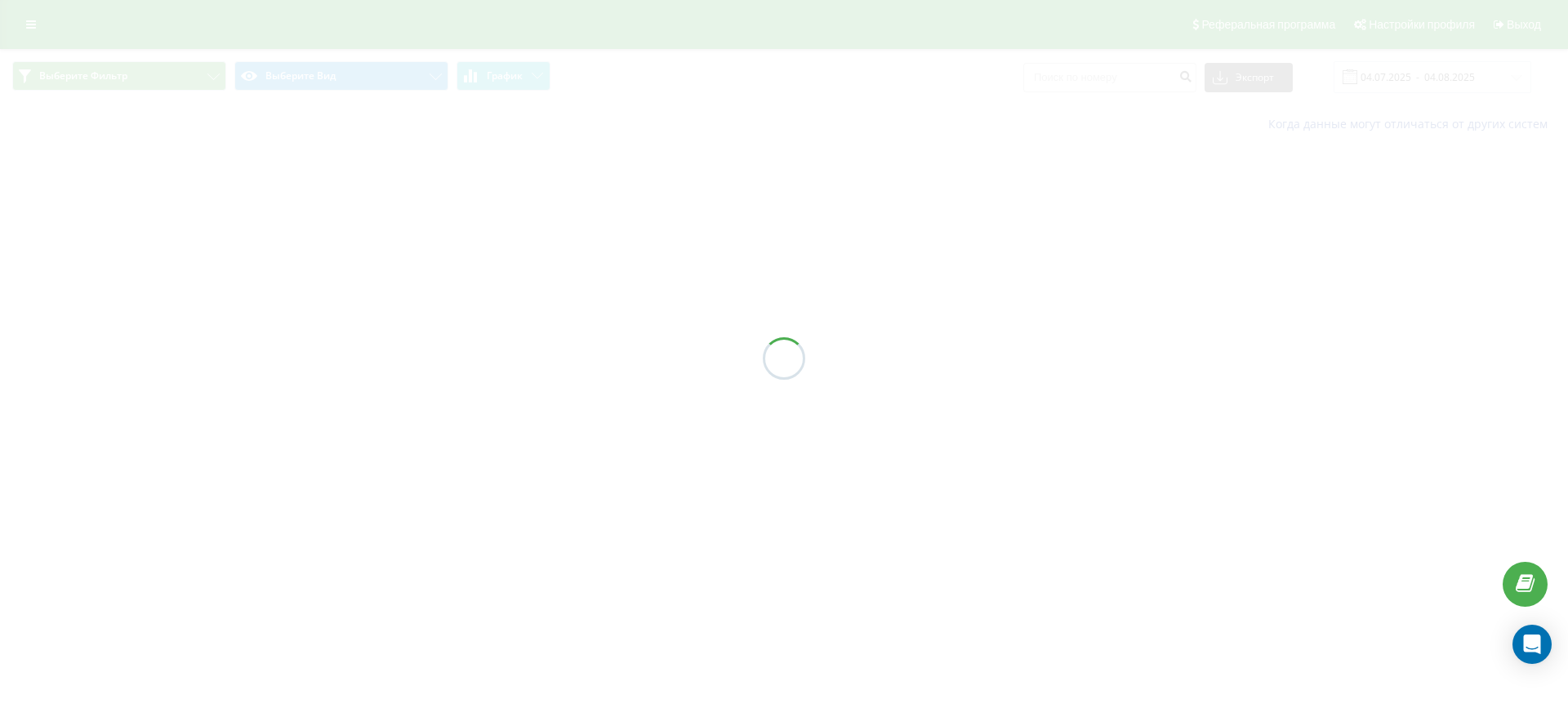 scroll, scrollTop: 0, scrollLeft: 0, axis: both 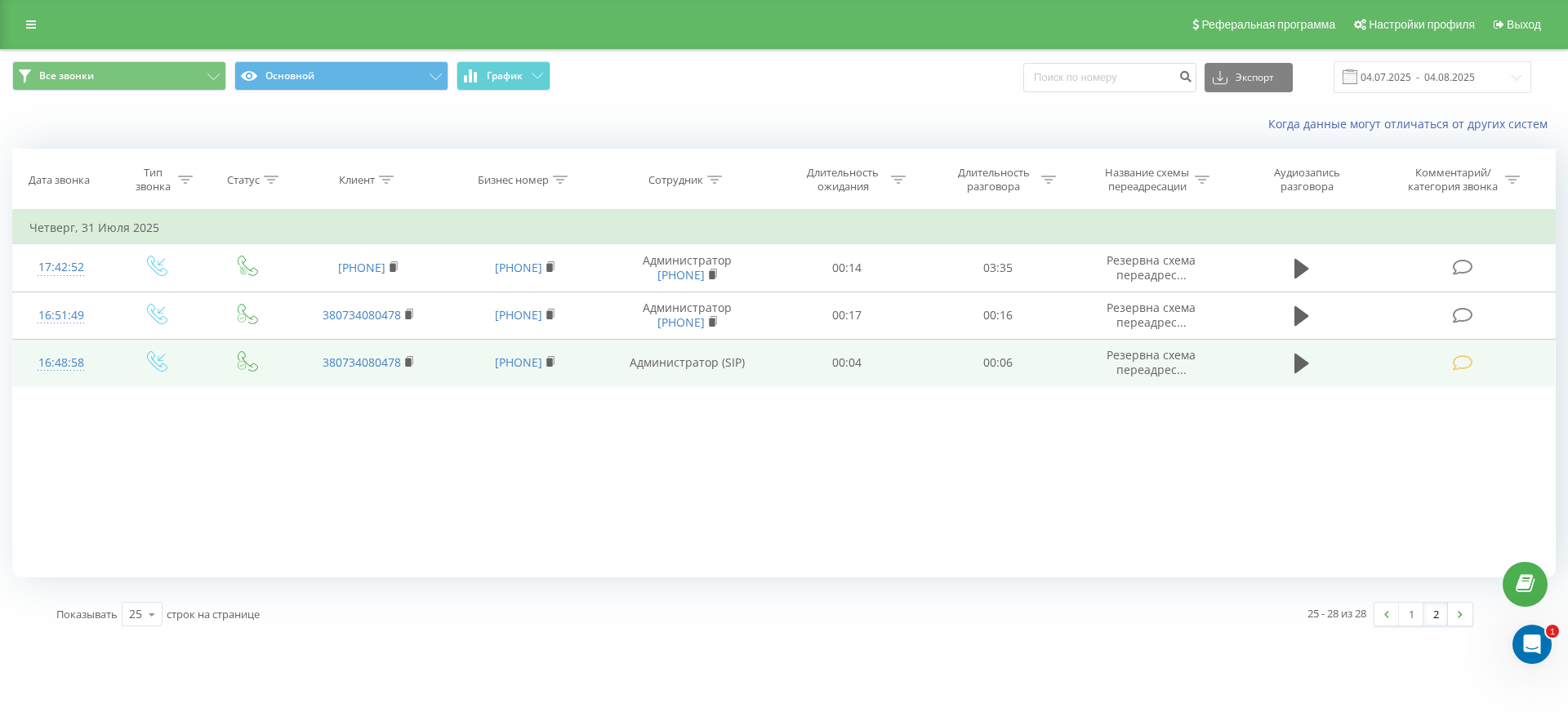 click at bounding box center (1463, 363) 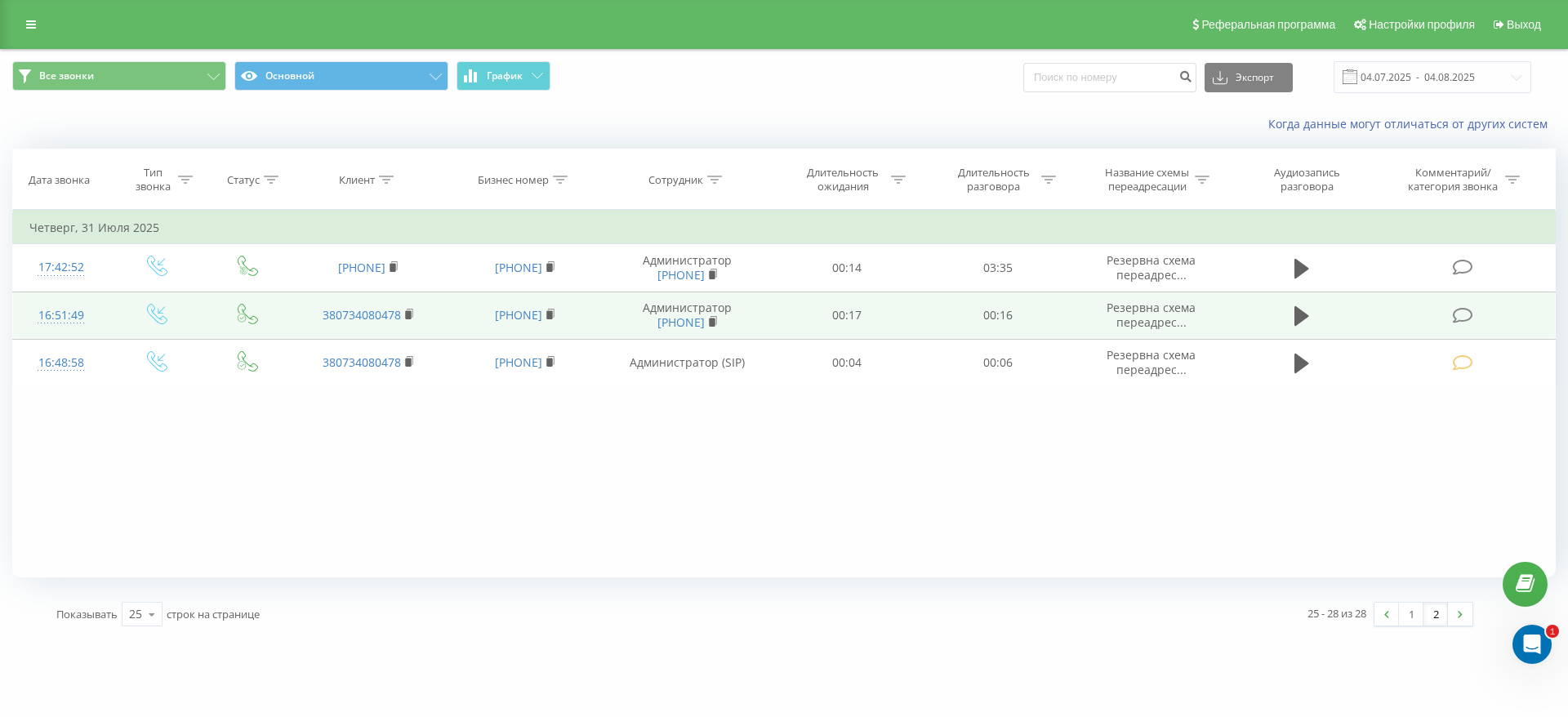 click at bounding box center (1463, 315) 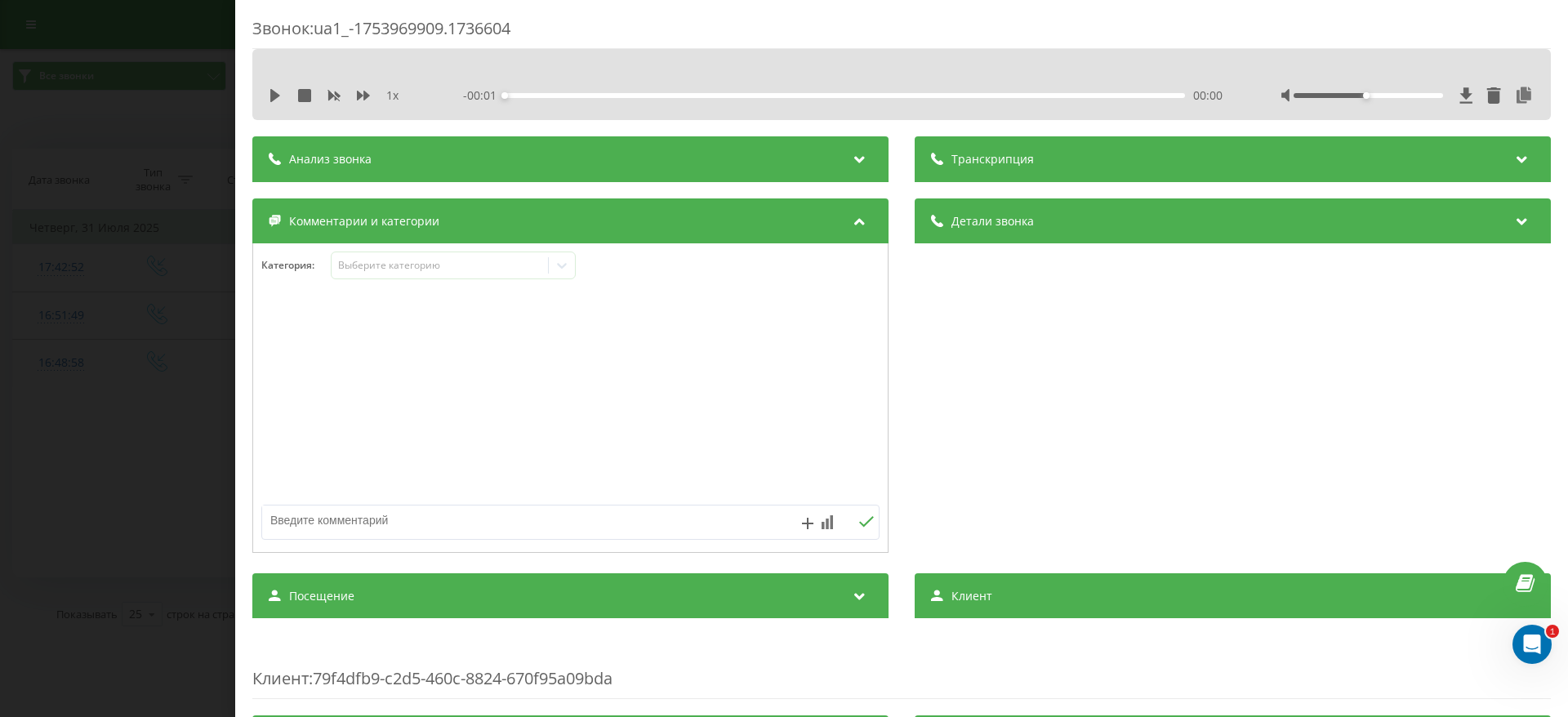 click at bounding box center [570, 399] 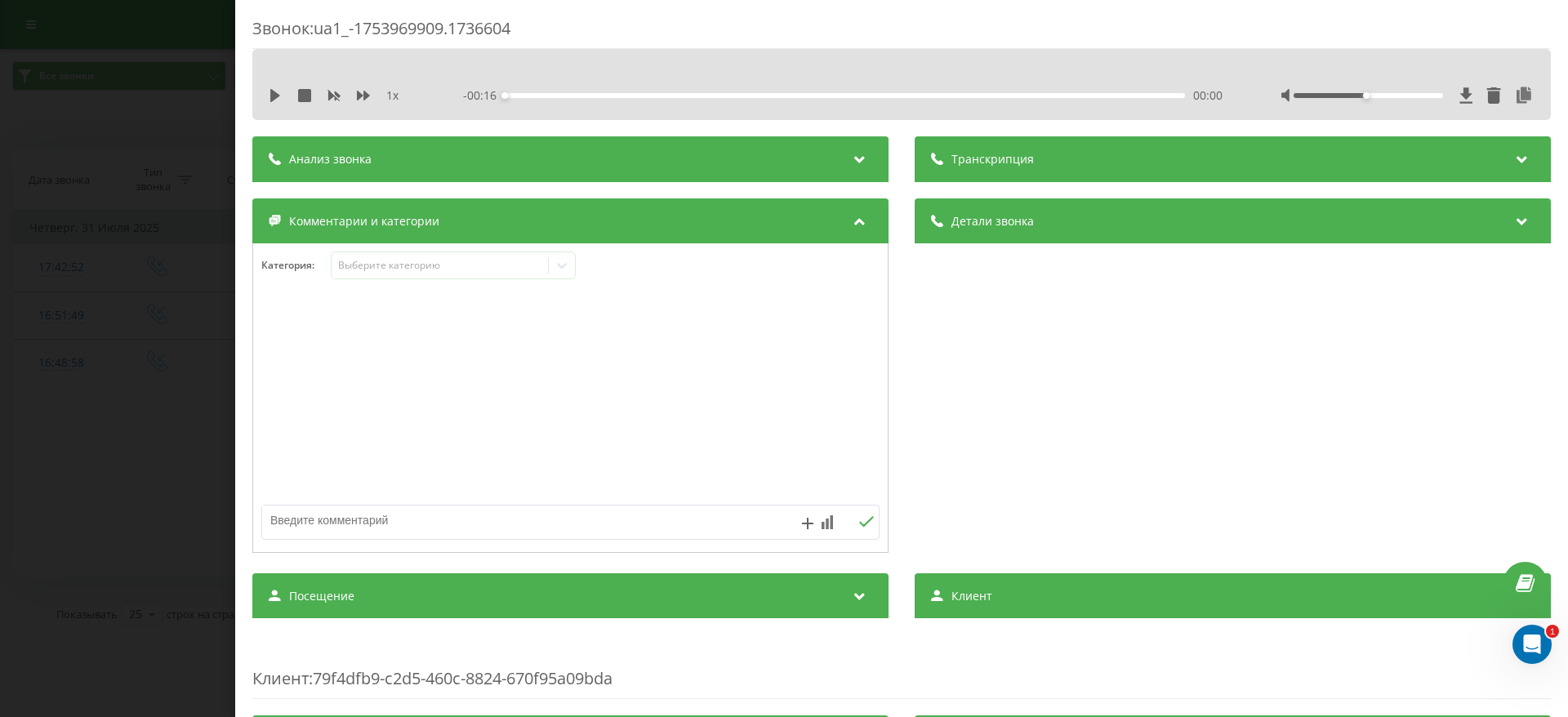 click at bounding box center (509, 520) 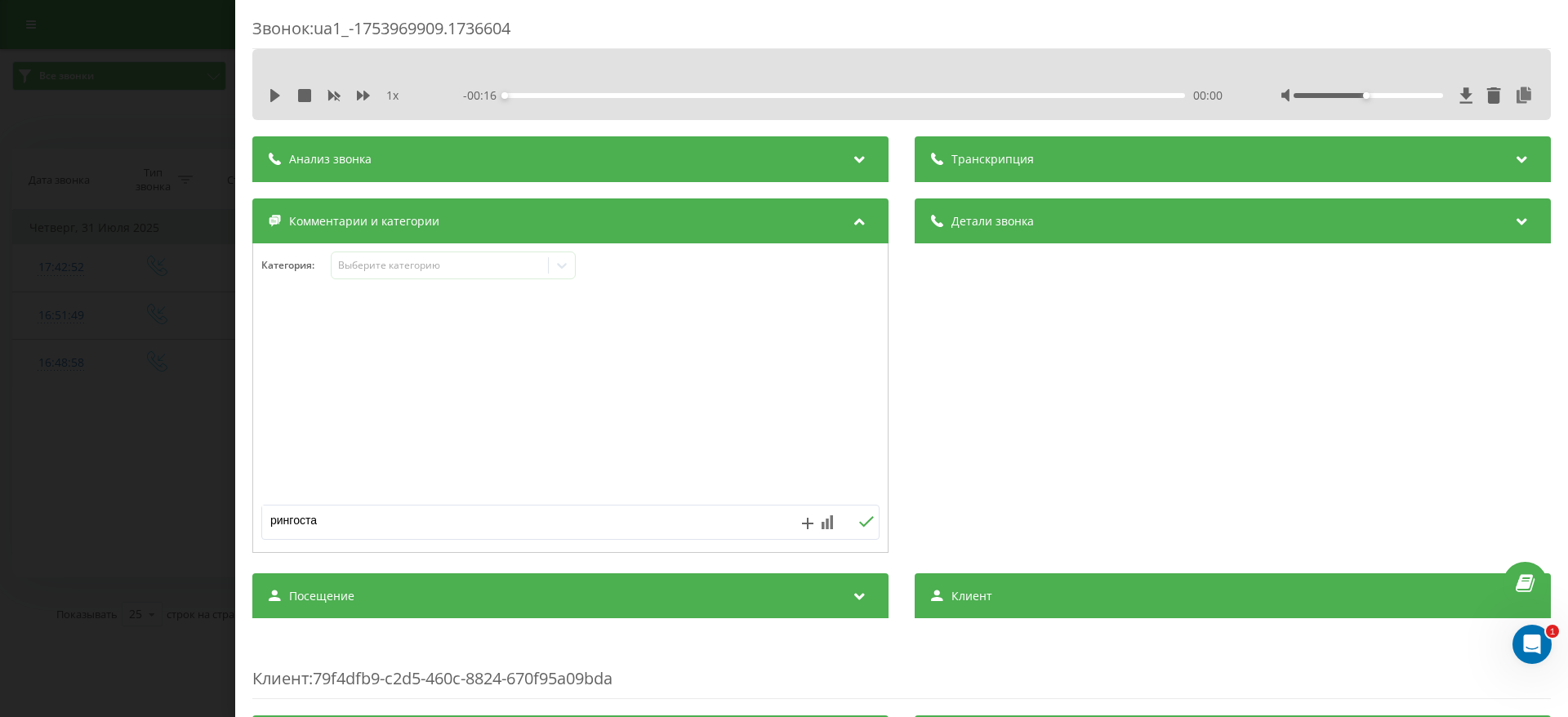 type on "рингостат" 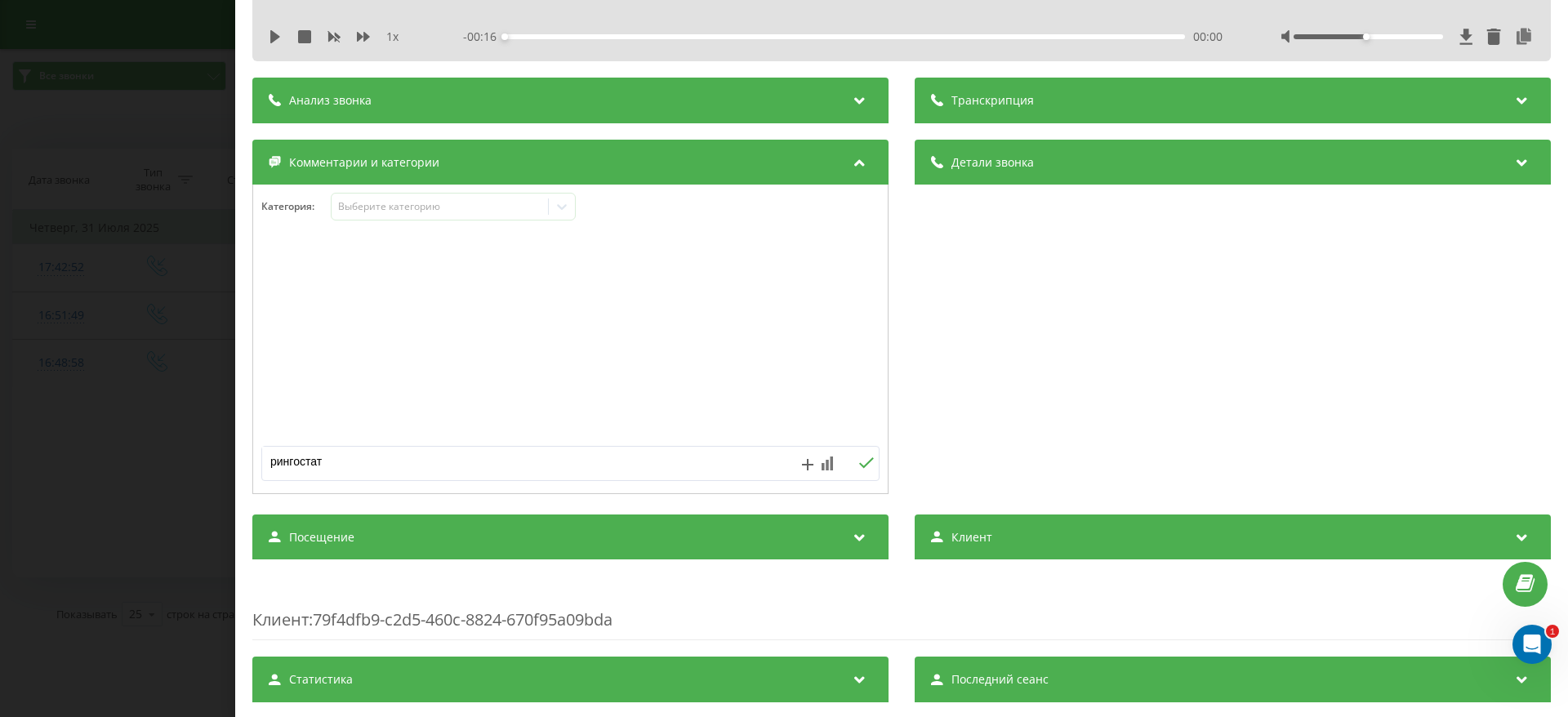 scroll, scrollTop: 0, scrollLeft: 0, axis: both 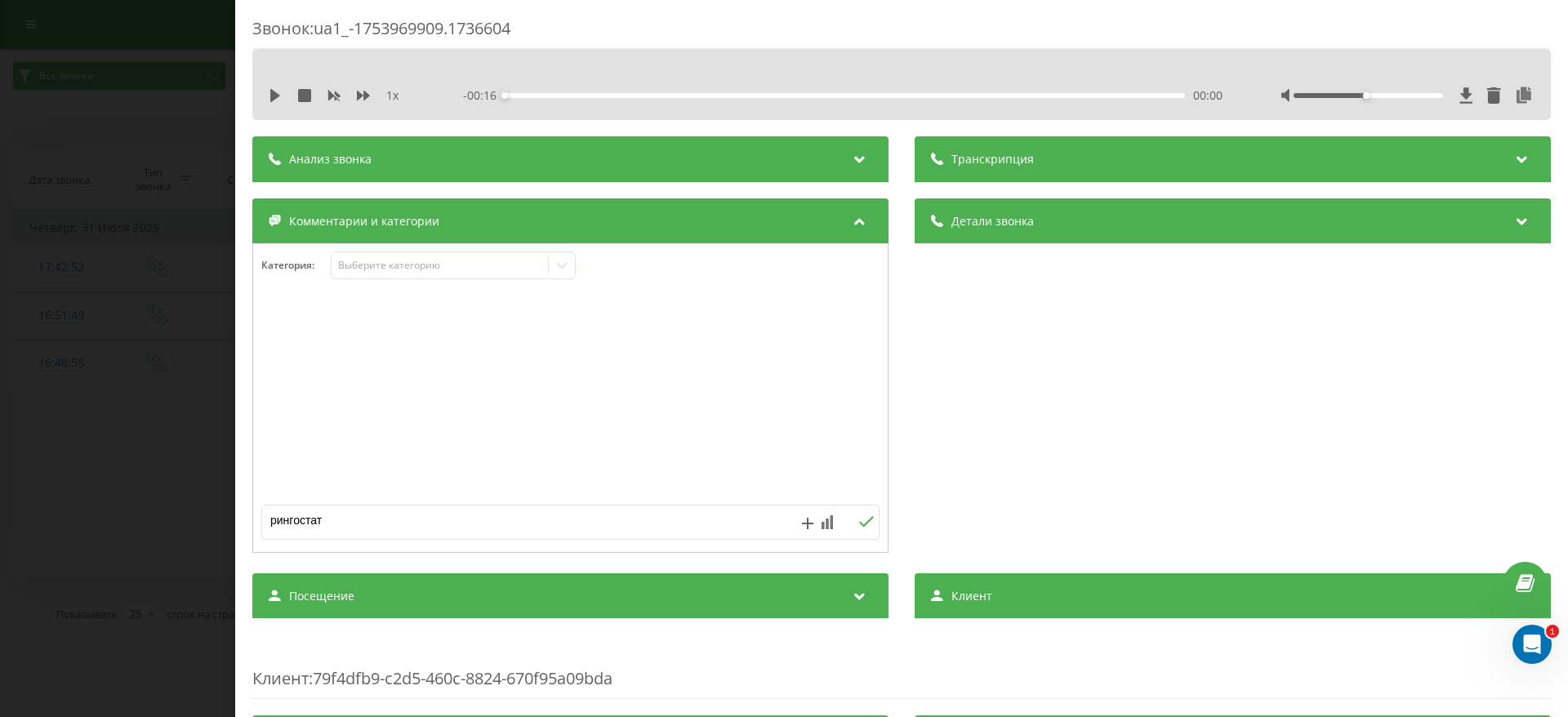 click at bounding box center [866, 522] 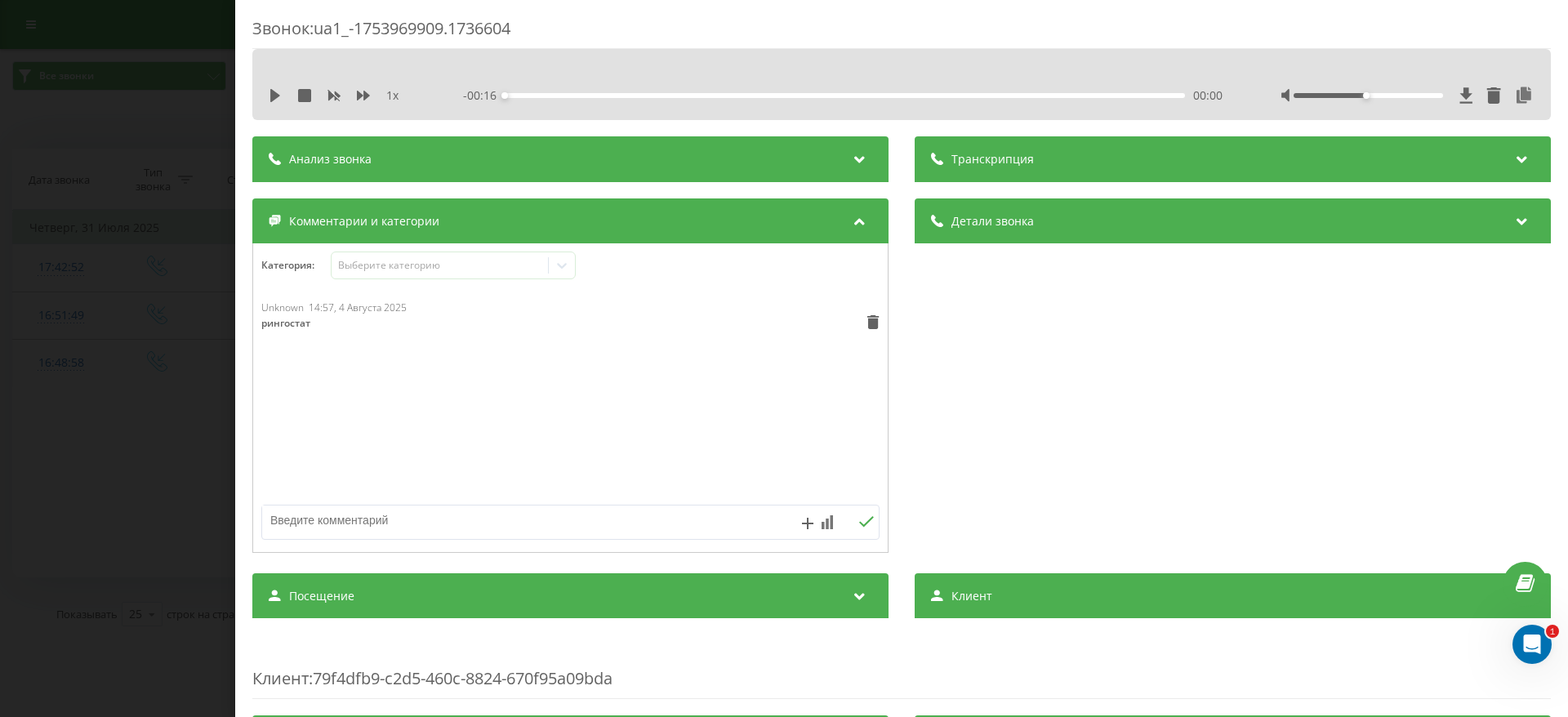click on "Звонок :  ua1_-1753969909.1736604   1 x  - 00:16 00:00   00:00   Транскрипция Для анализа AI будущих звонков  настройте и активируйте профиль на странице . Если профиль уже есть и звонок соответствует его условиям, обновите страницу через 10 минут – AI анализирует текущий звонок. Анализ звонка Для анализа AI будущих звонков  настройте и активируйте профиль на странице . Если профиль уже есть и звонок соответствует его условиям, обновите страницу через 10 минут – AI анализирует текущий звонок. Детали звонка Общее Дата звонка 2025-07-31 16:51:49 Тип звонка Входящий Статус звонка Отвечен [PHONE]" at bounding box center [784, 358] 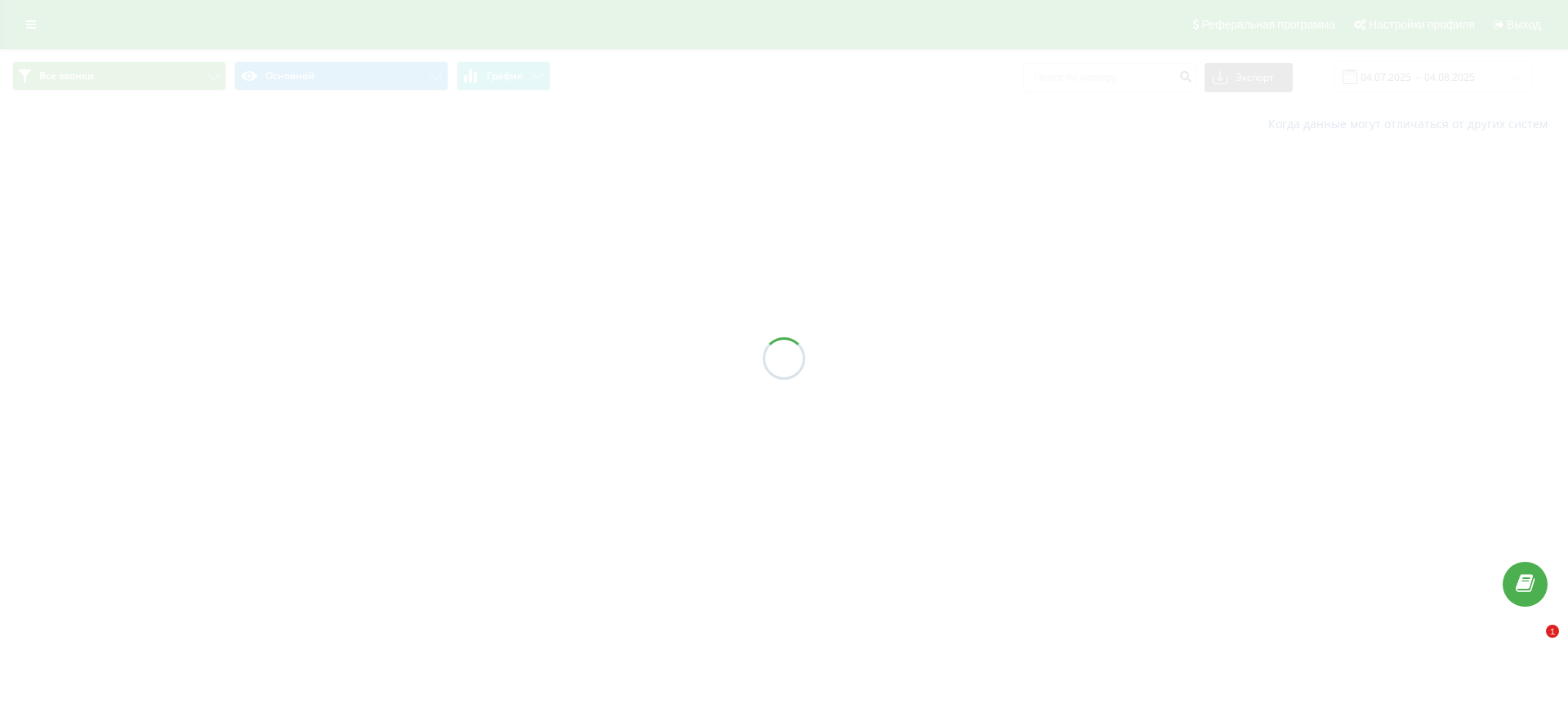 scroll, scrollTop: 0, scrollLeft: 0, axis: both 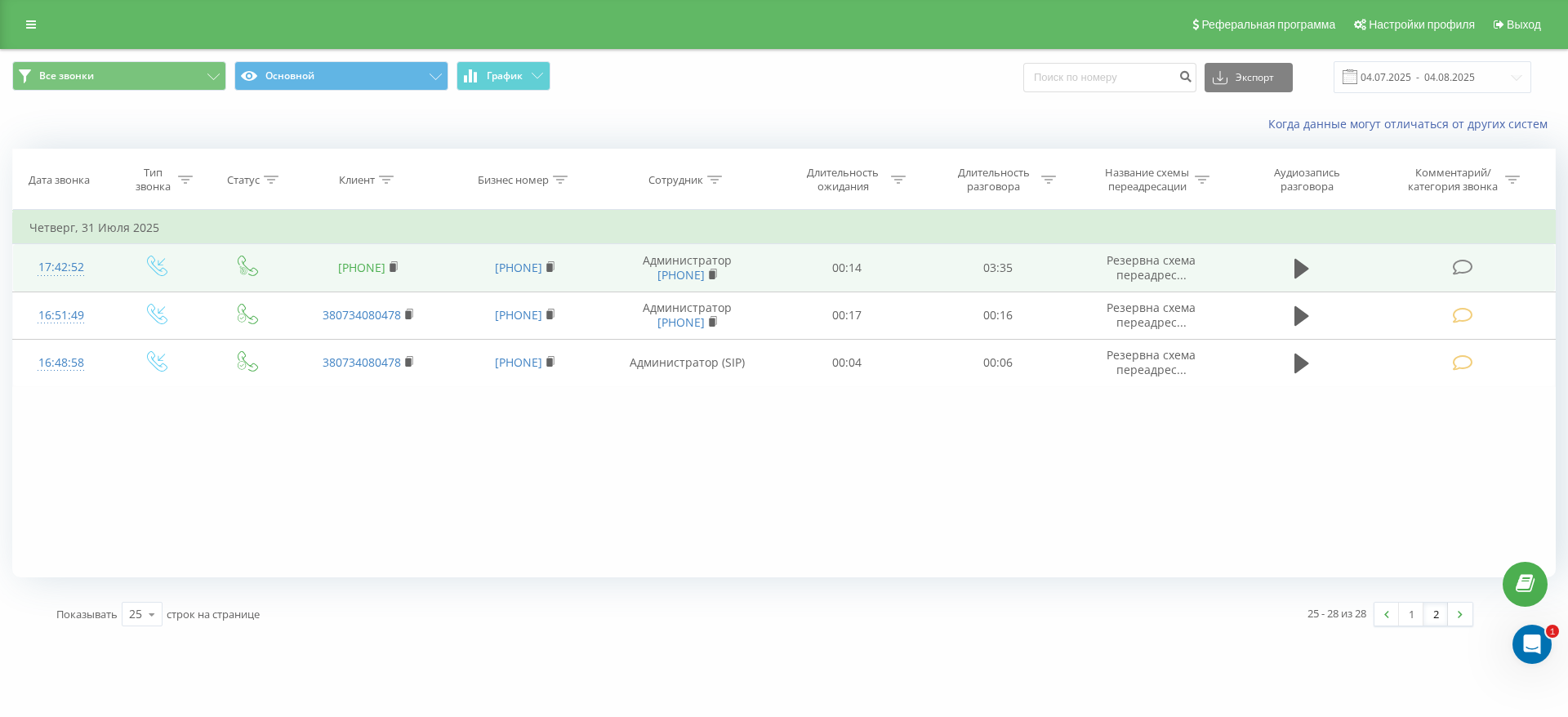 click on "[PHONE]" at bounding box center [362, 267] 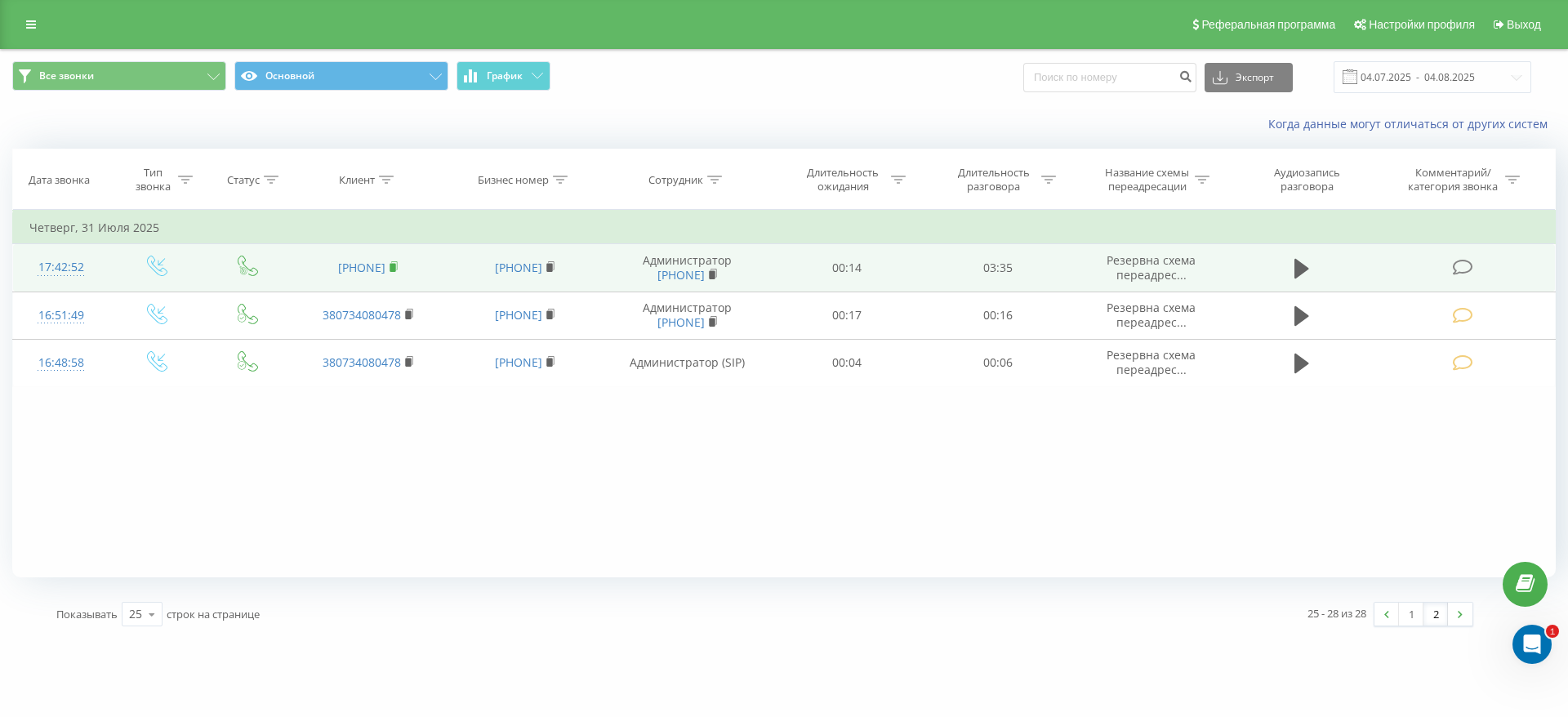 click 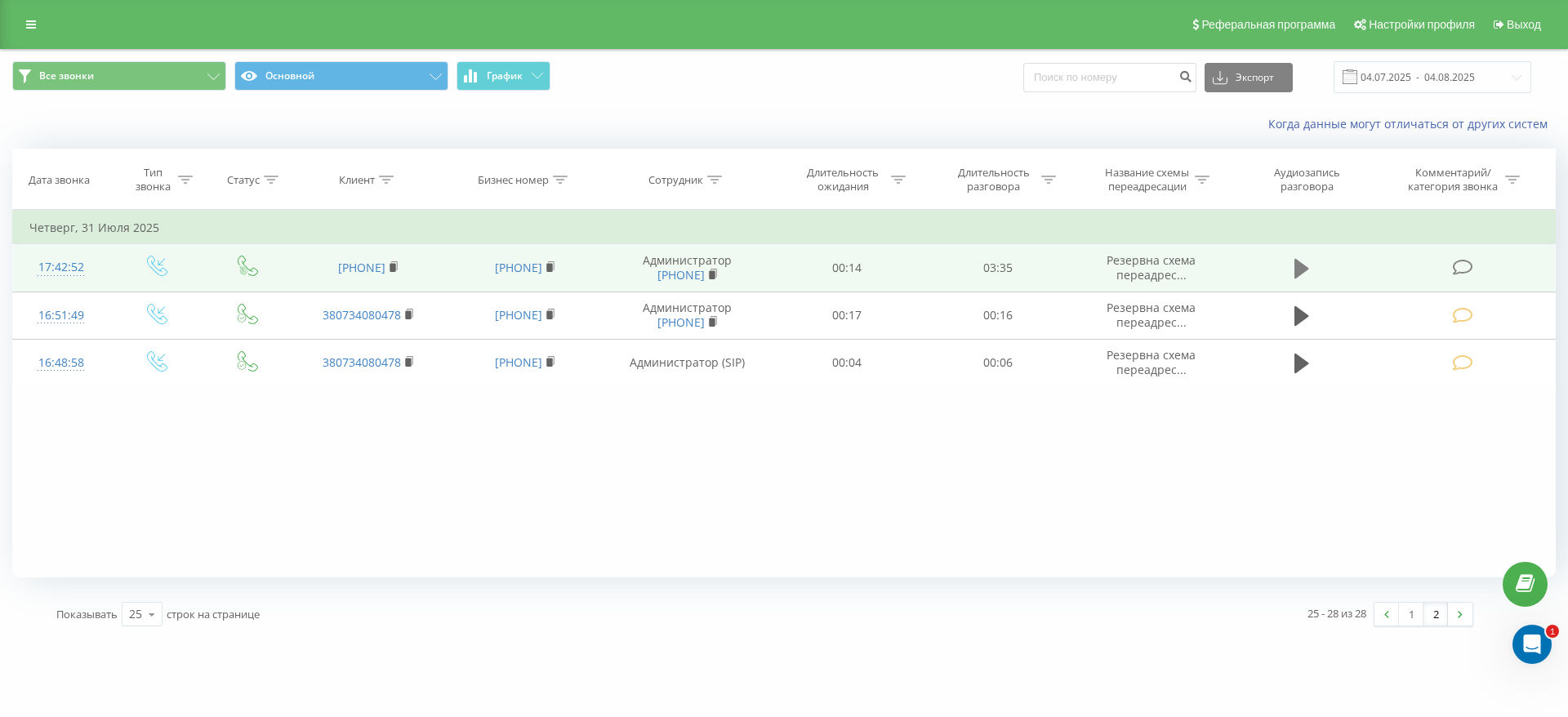 click 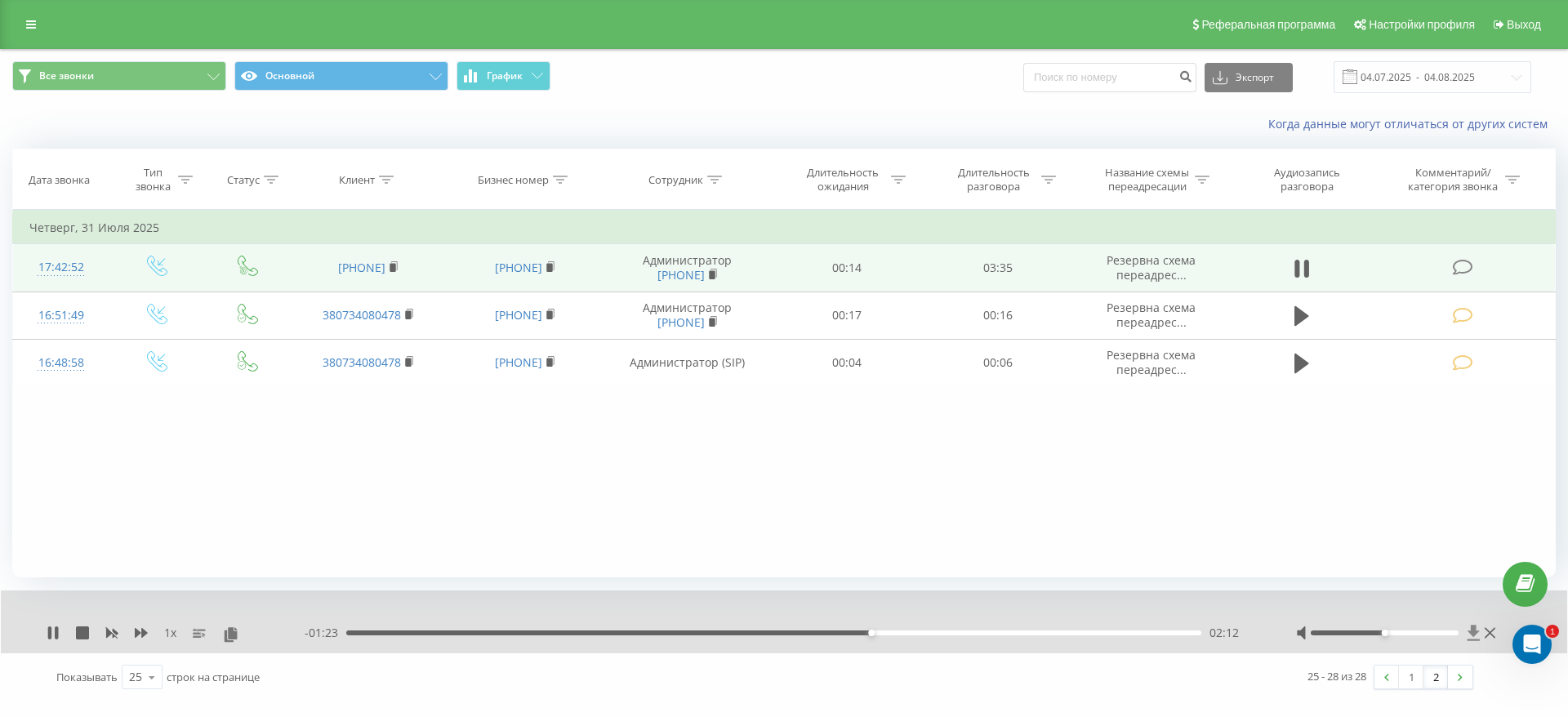 click 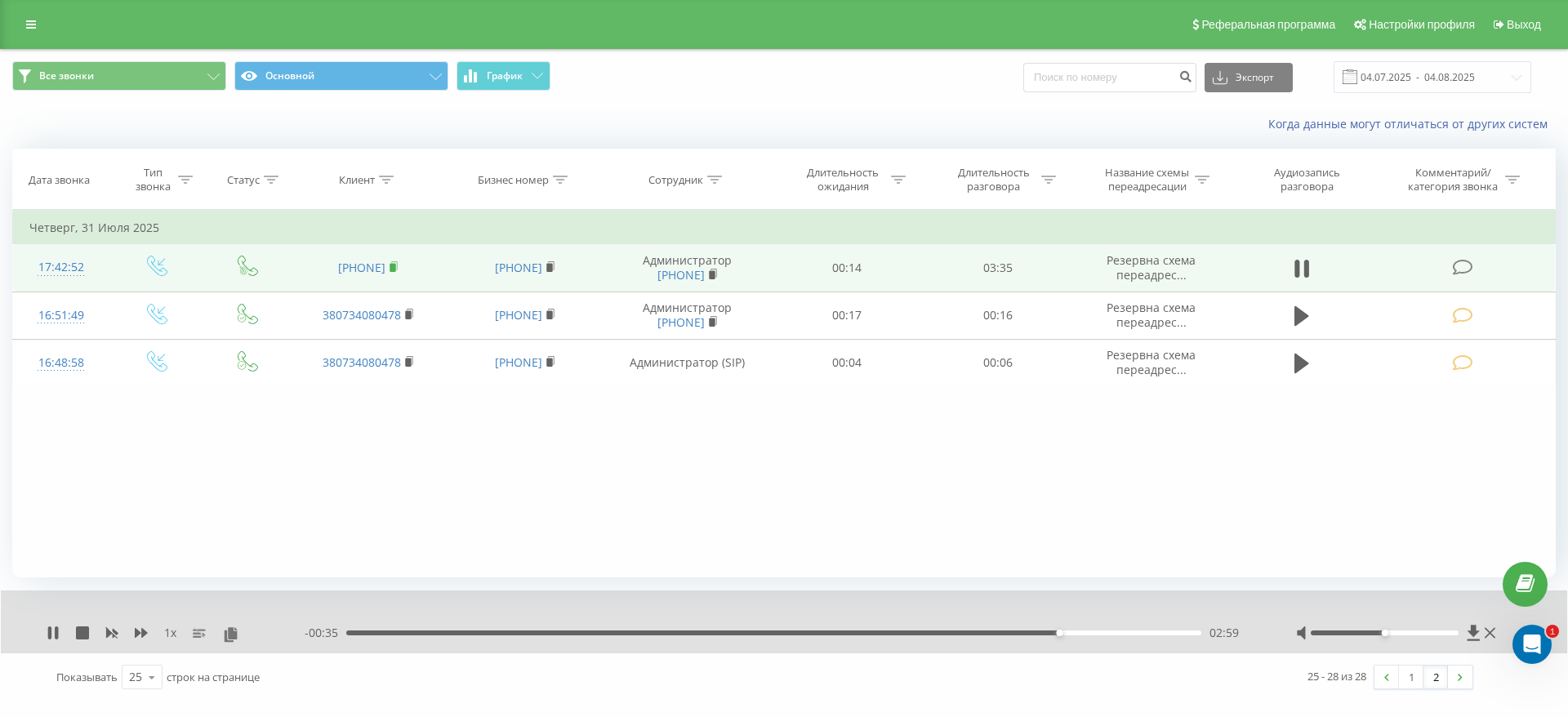 click 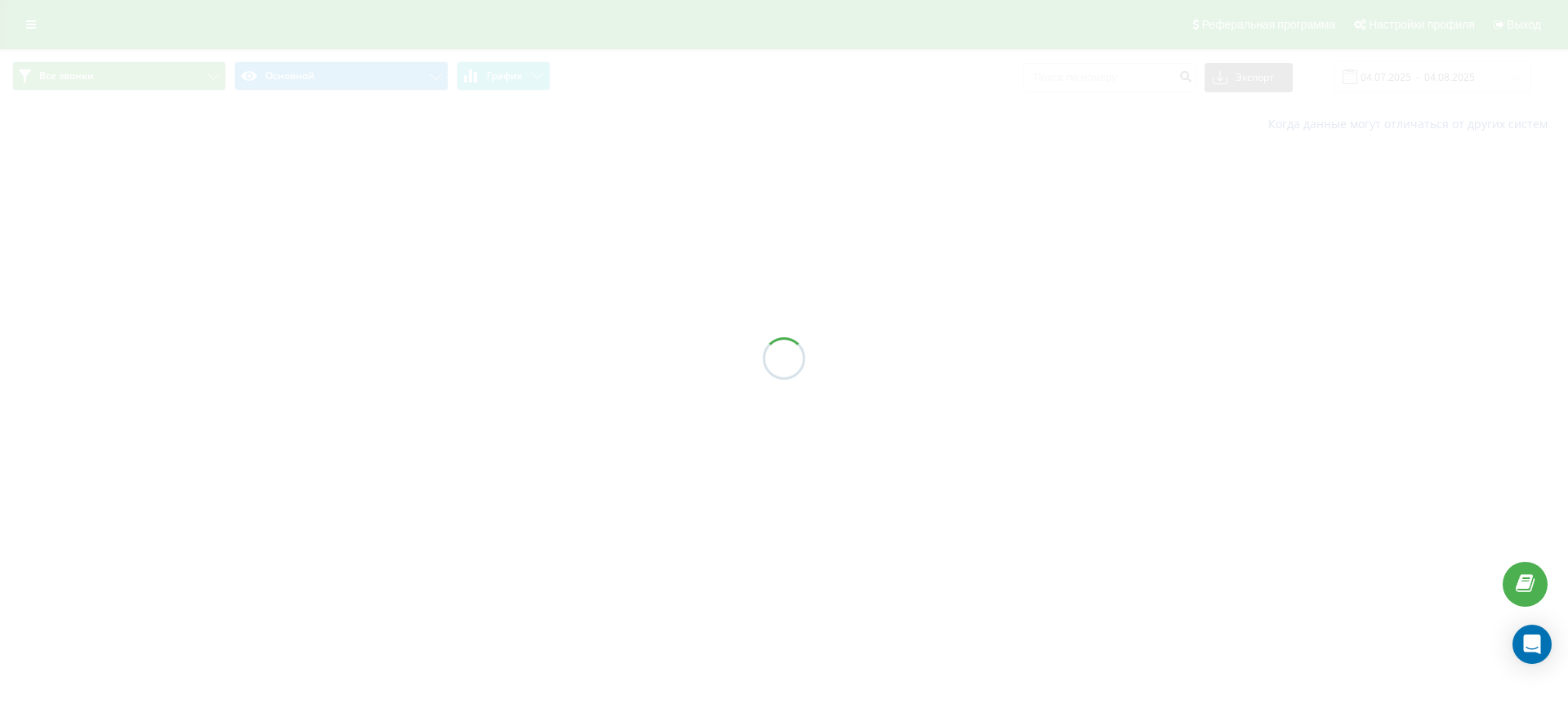 scroll, scrollTop: 0, scrollLeft: 0, axis: both 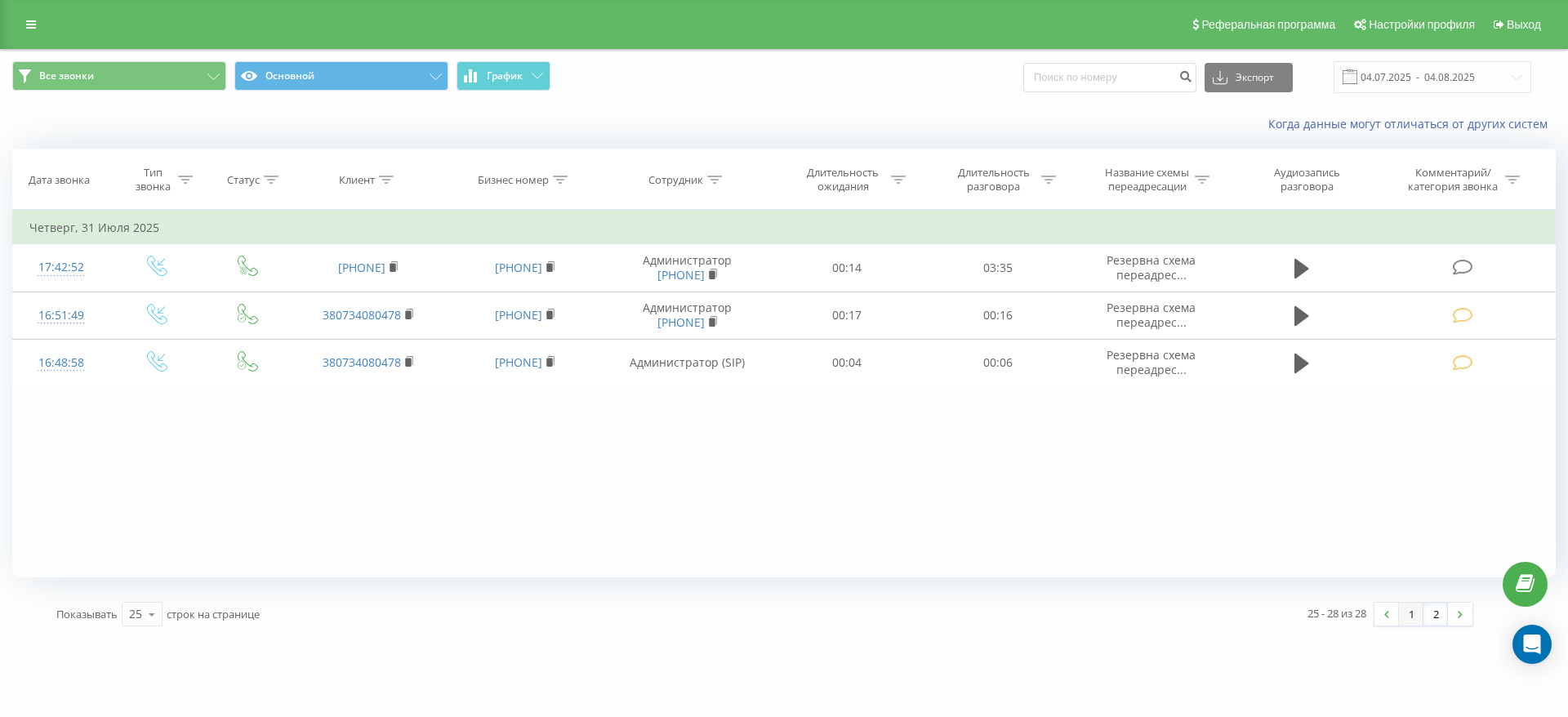 click on "1" at bounding box center (1411, 614) 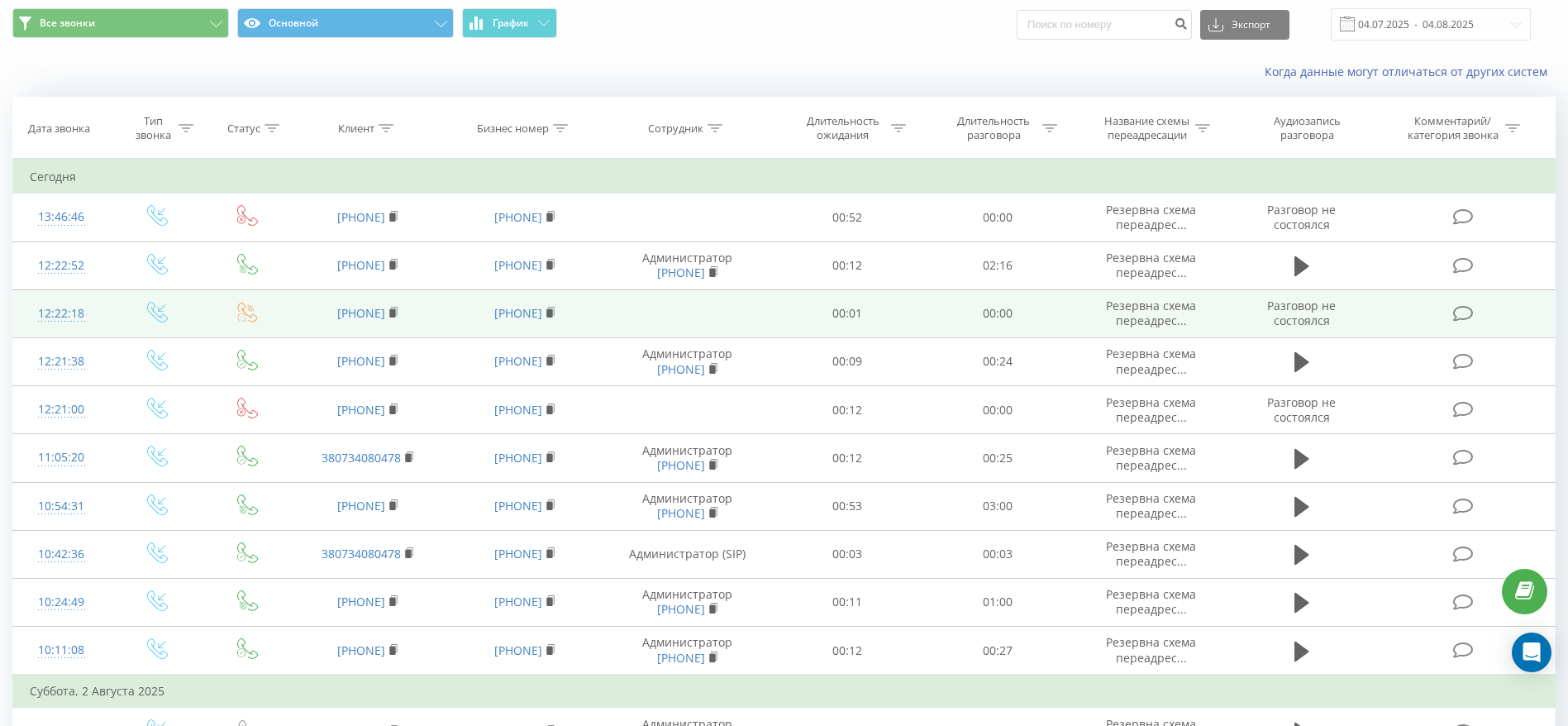 scroll, scrollTop: 0, scrollLeft: 0, axis: both 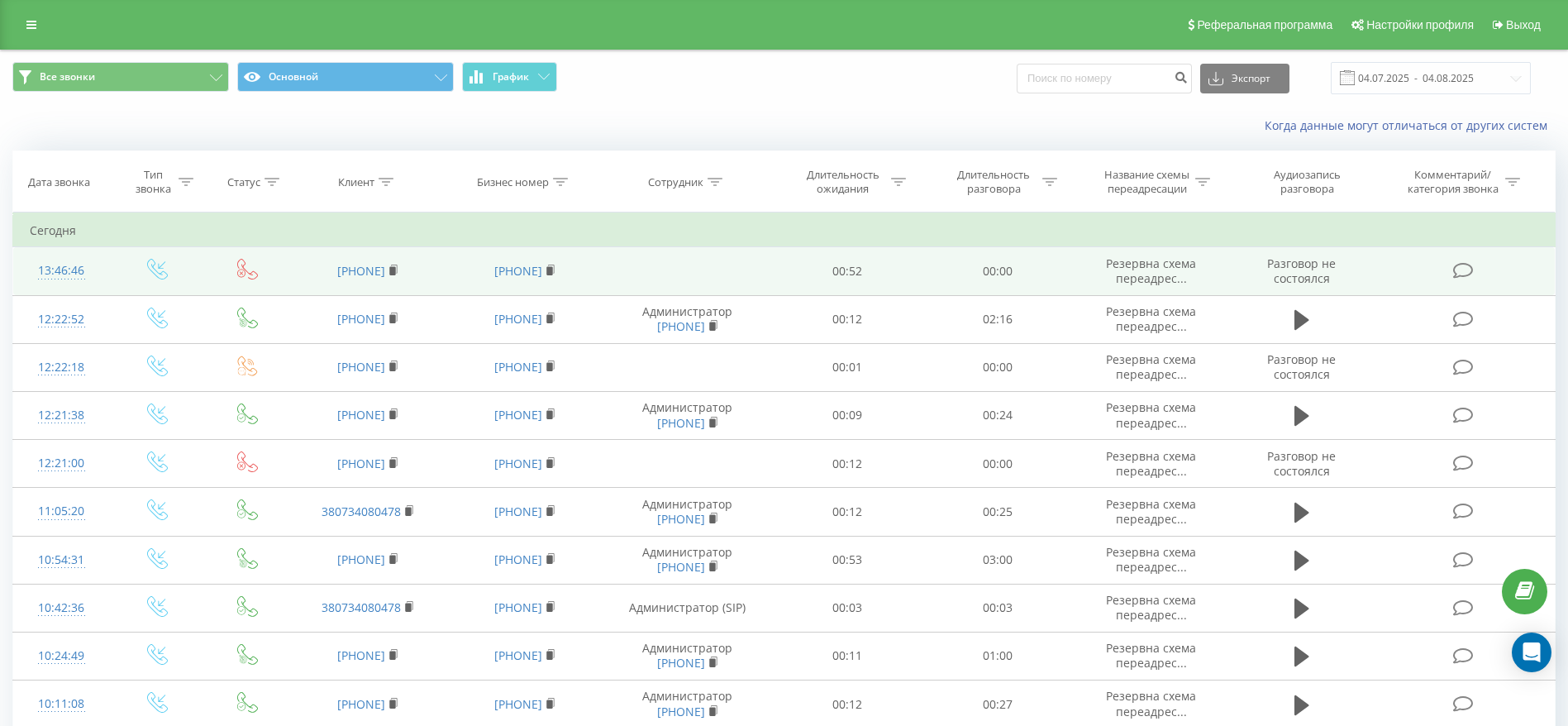 click at bounding box center (1464, 271) 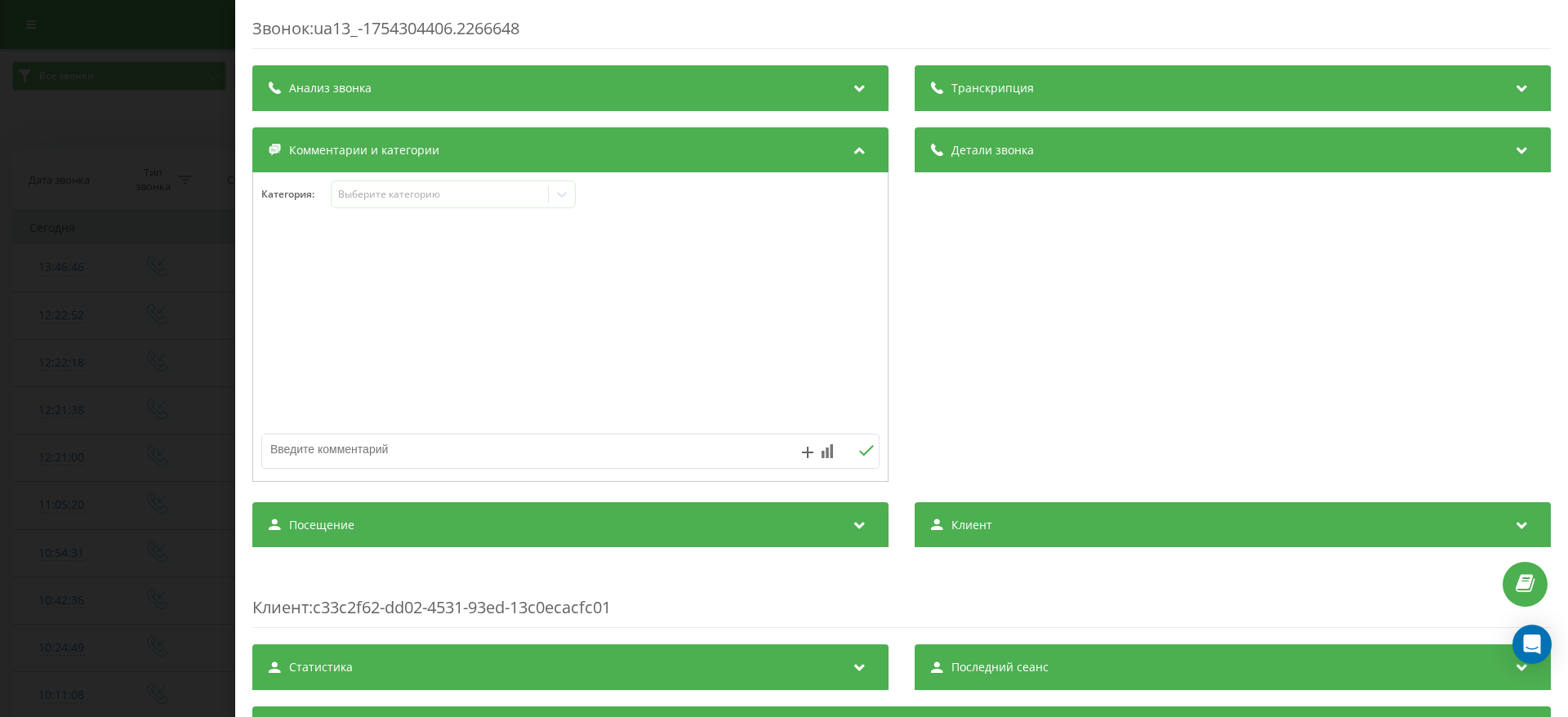 click at bounding box center (509, 449) 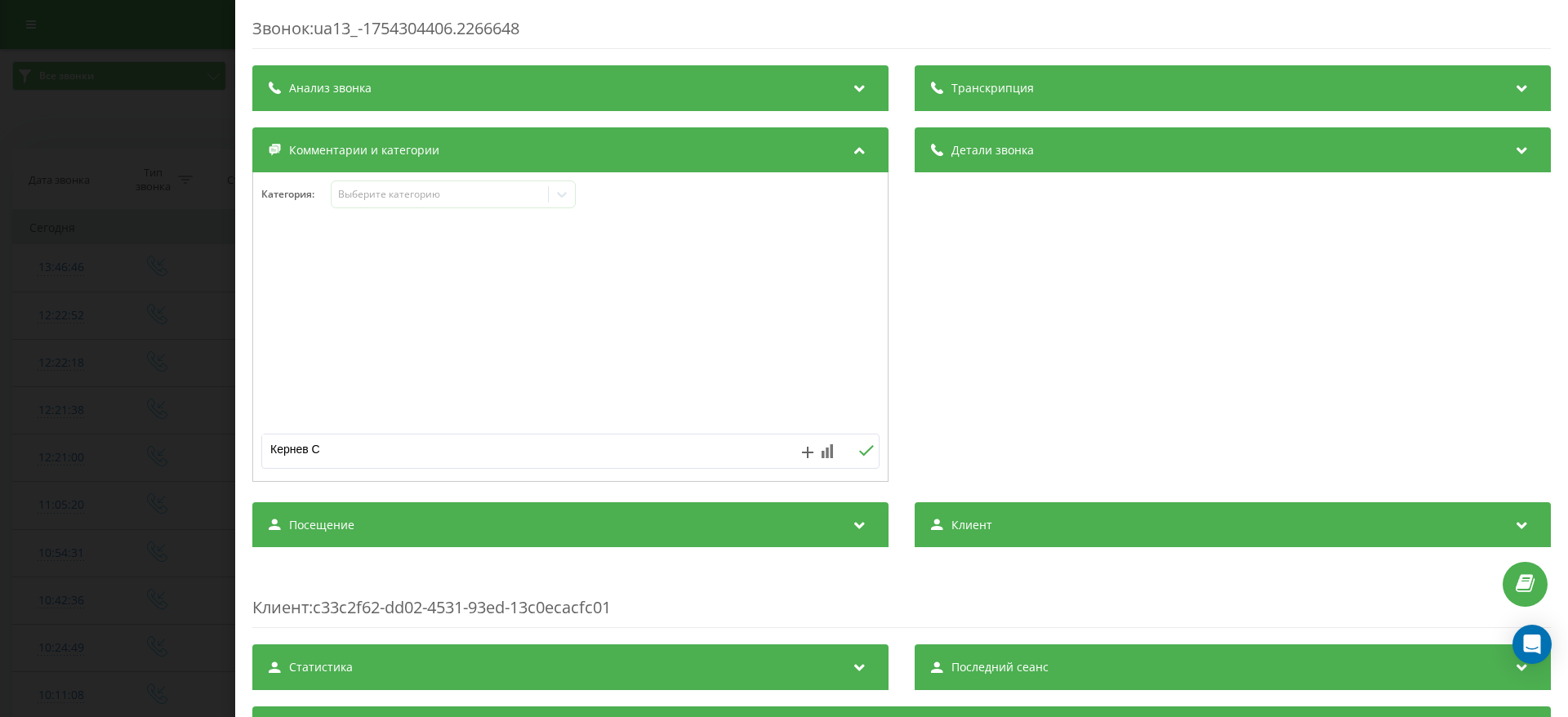type on "Кернев С" 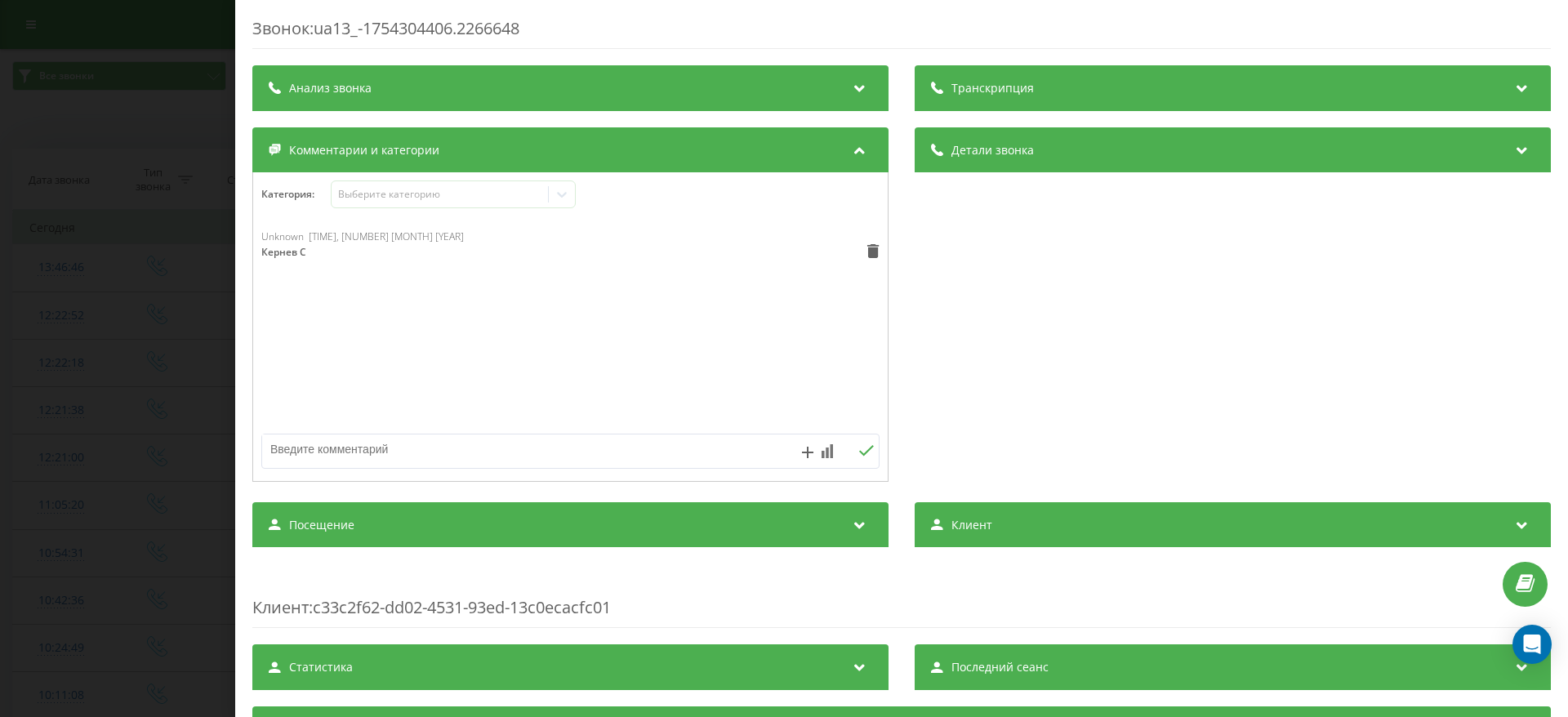 click on "Звонок :  ua13_-1754304406.2266648 Транскрипция Для анализа AI будущих звонков  настройте и активируйте профиль на странице . Если профиль уже есть и звонок соответствует его условиям, обновите страницу через 10 минут – AI анализирует текущий звонок. Анализ звонка Для анализа AI будущих звонков  настройте и активируйте профиль на странице . Если профиль уже есть и звонок соответствует его условиям, обновите страницу через 10 минут – AI анализирует текущий звонок. Детали звонка Общее Дата звонка 2025-08-04 13:46:46 Тип звонка Входящий Статус звонка Нет ответа Кто звонил 380677803467 - :" at bounding box center [784, 358] 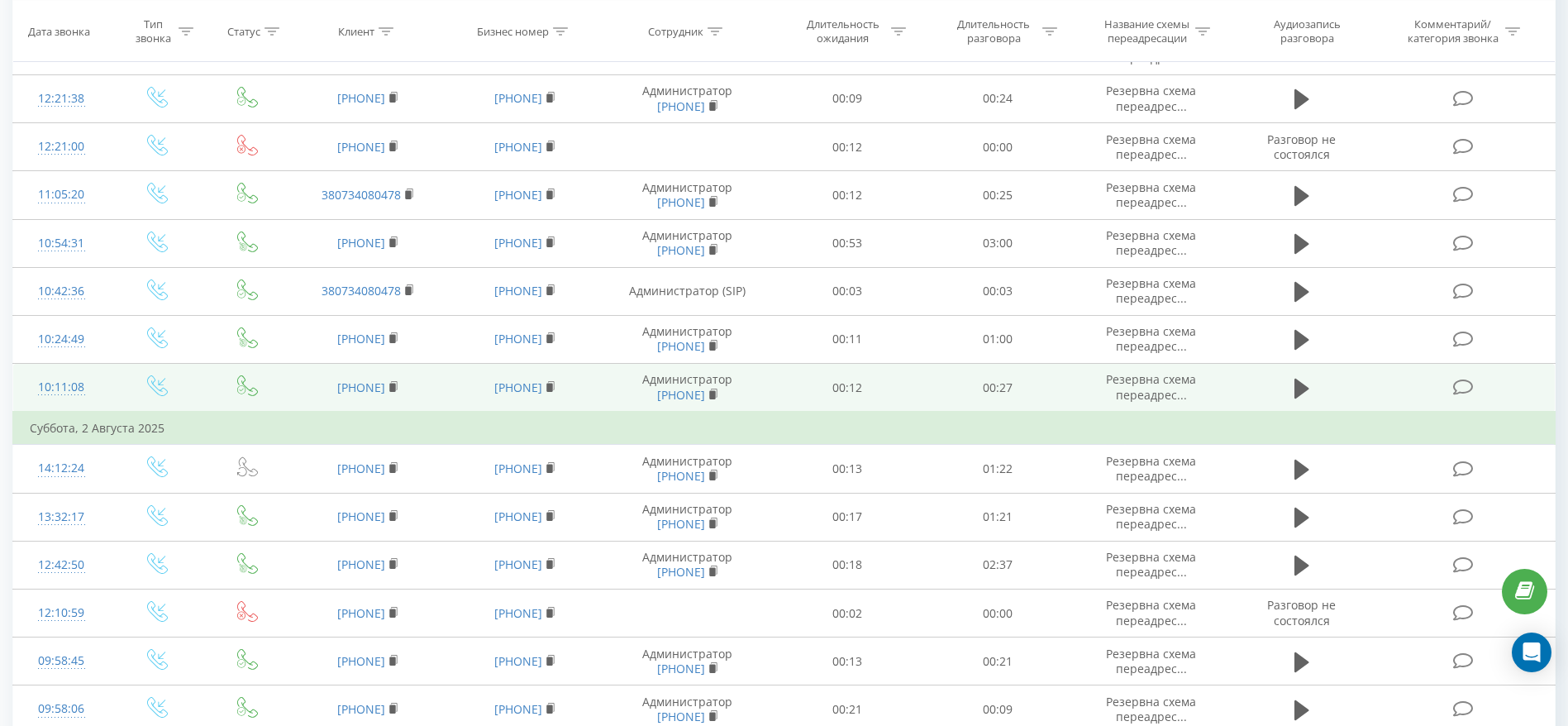 scroll, scrollTop: 372, scrollLeft: 0, axis: vertical 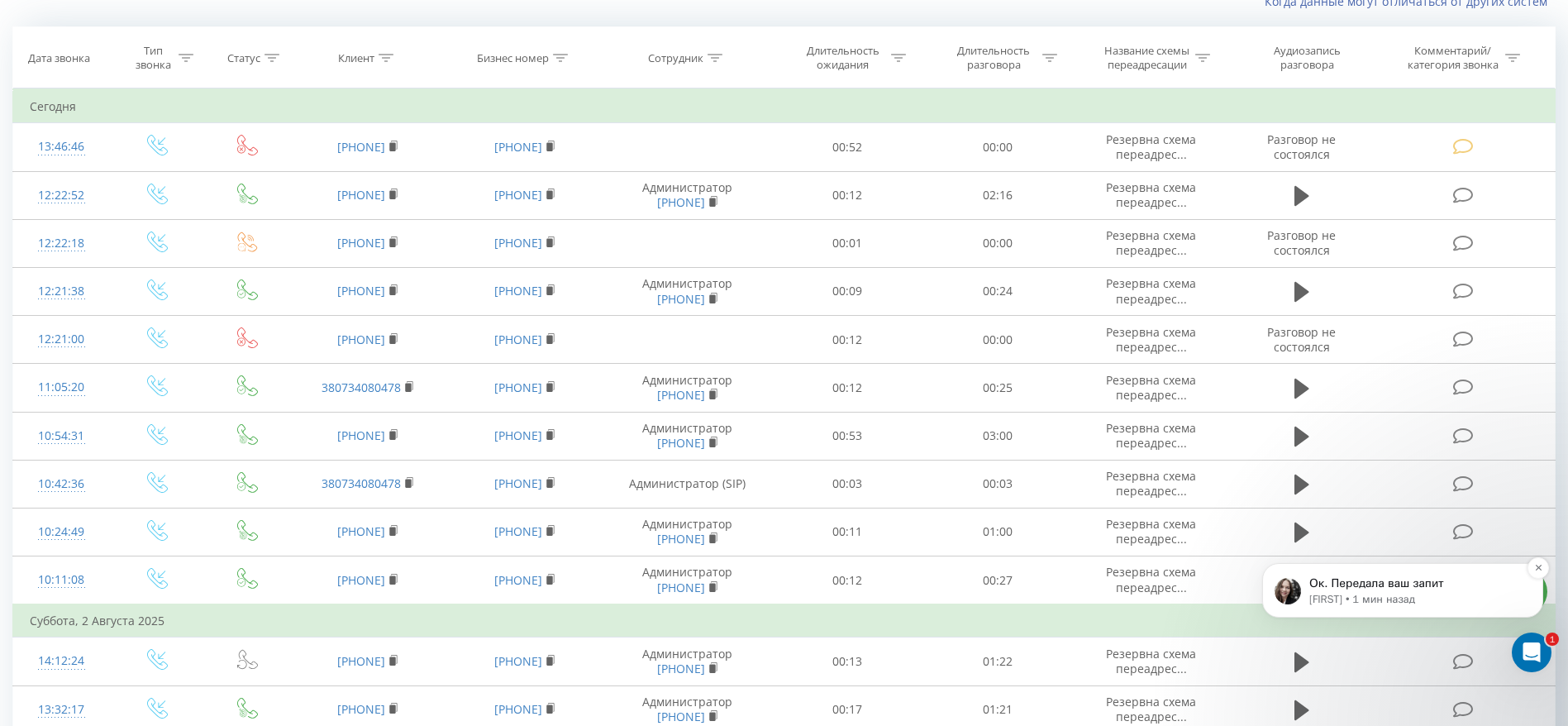 click on "Ок. Передала ваш запит" at bounding box center (1416, 584) 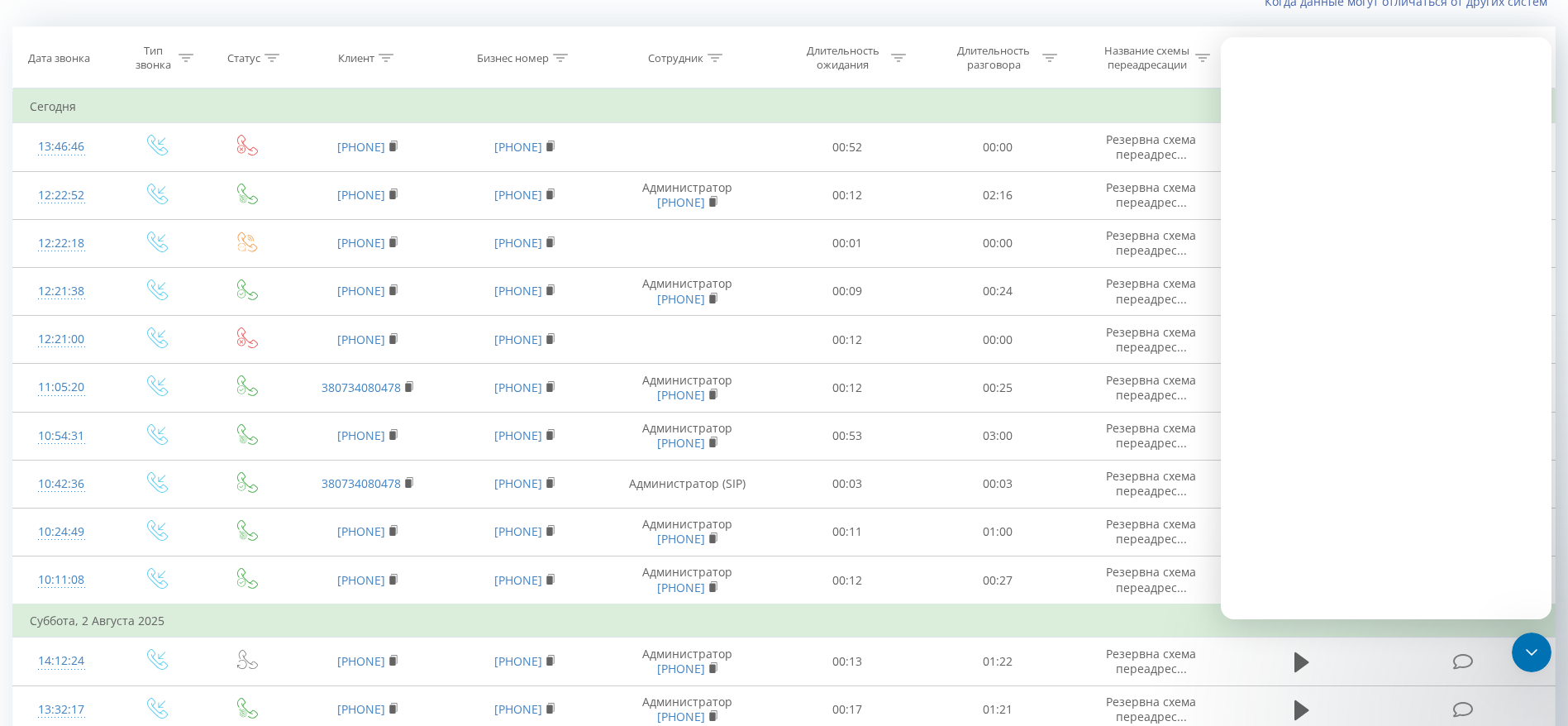 scroll, scrollTop: 0, scrollLeft: 0, axis: both 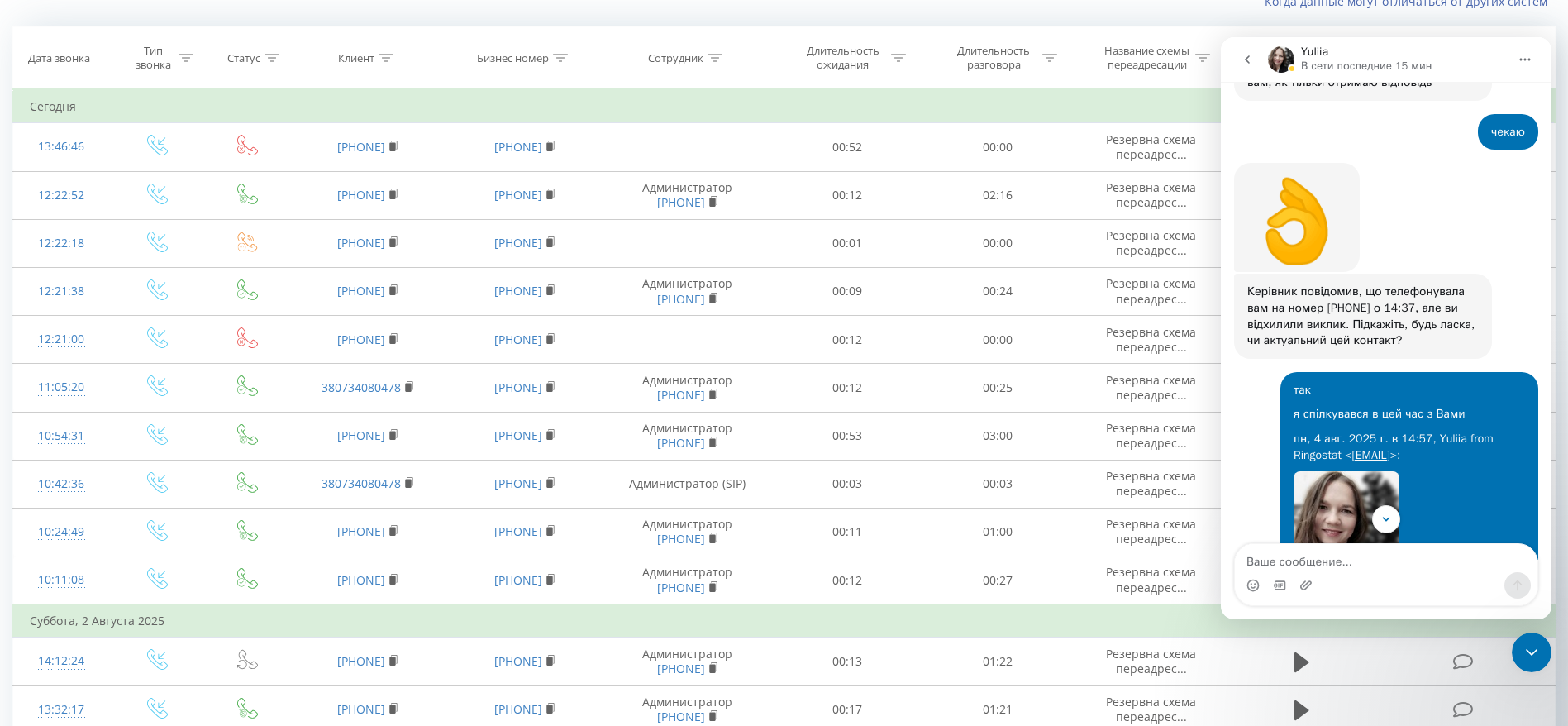 click 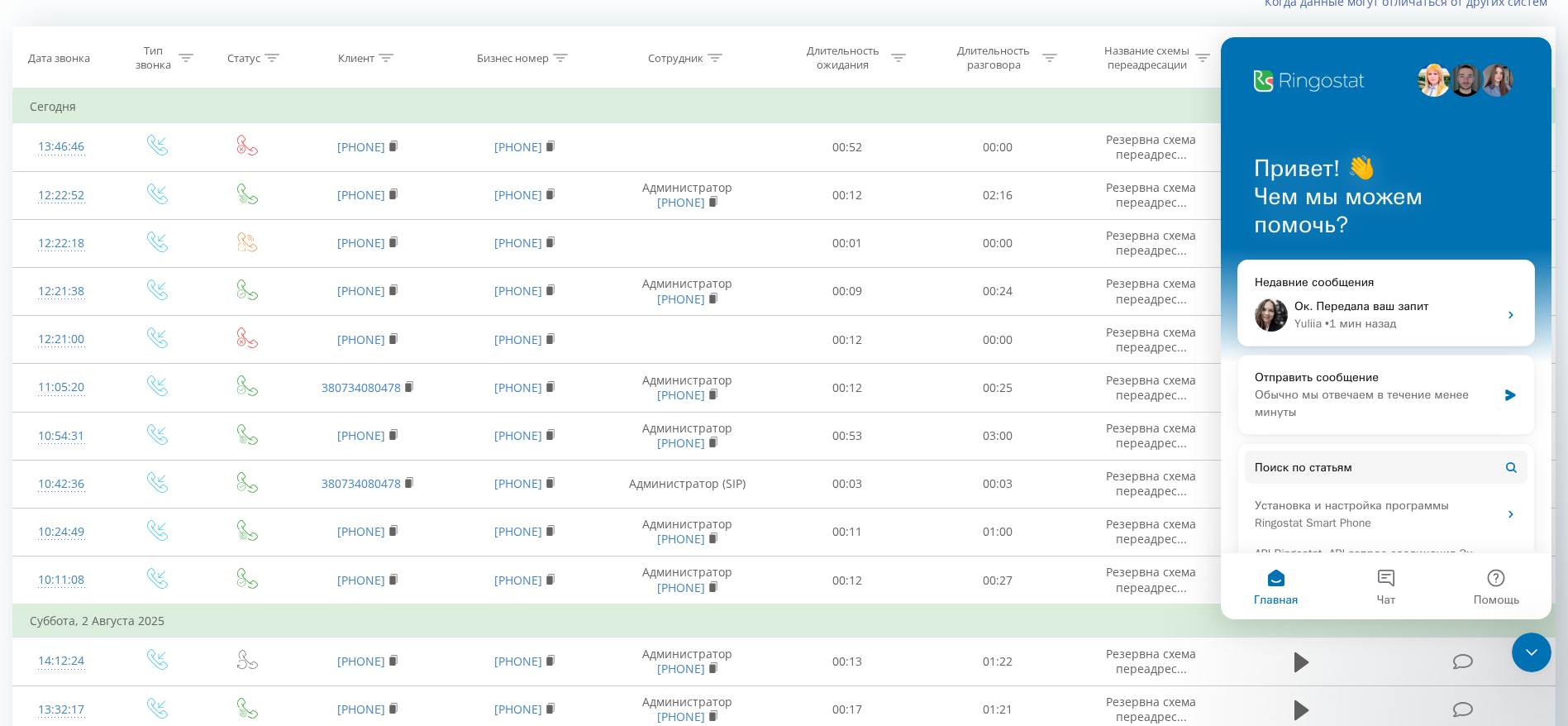 click on "Когда данные могут отличаться от других систем" at bounding box center [784, 2] 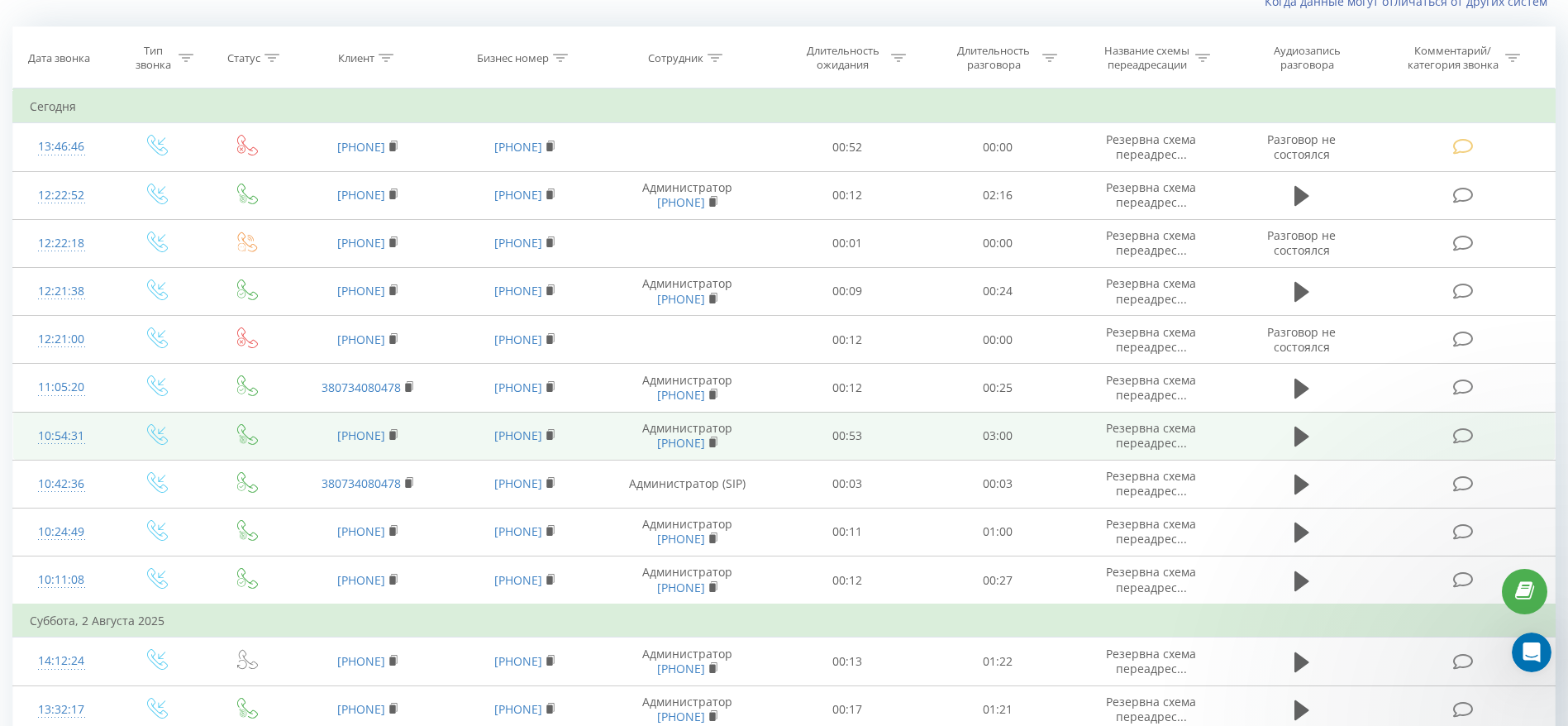 scroll, scrollTop: 0, scrollLeft: 0, axis: both 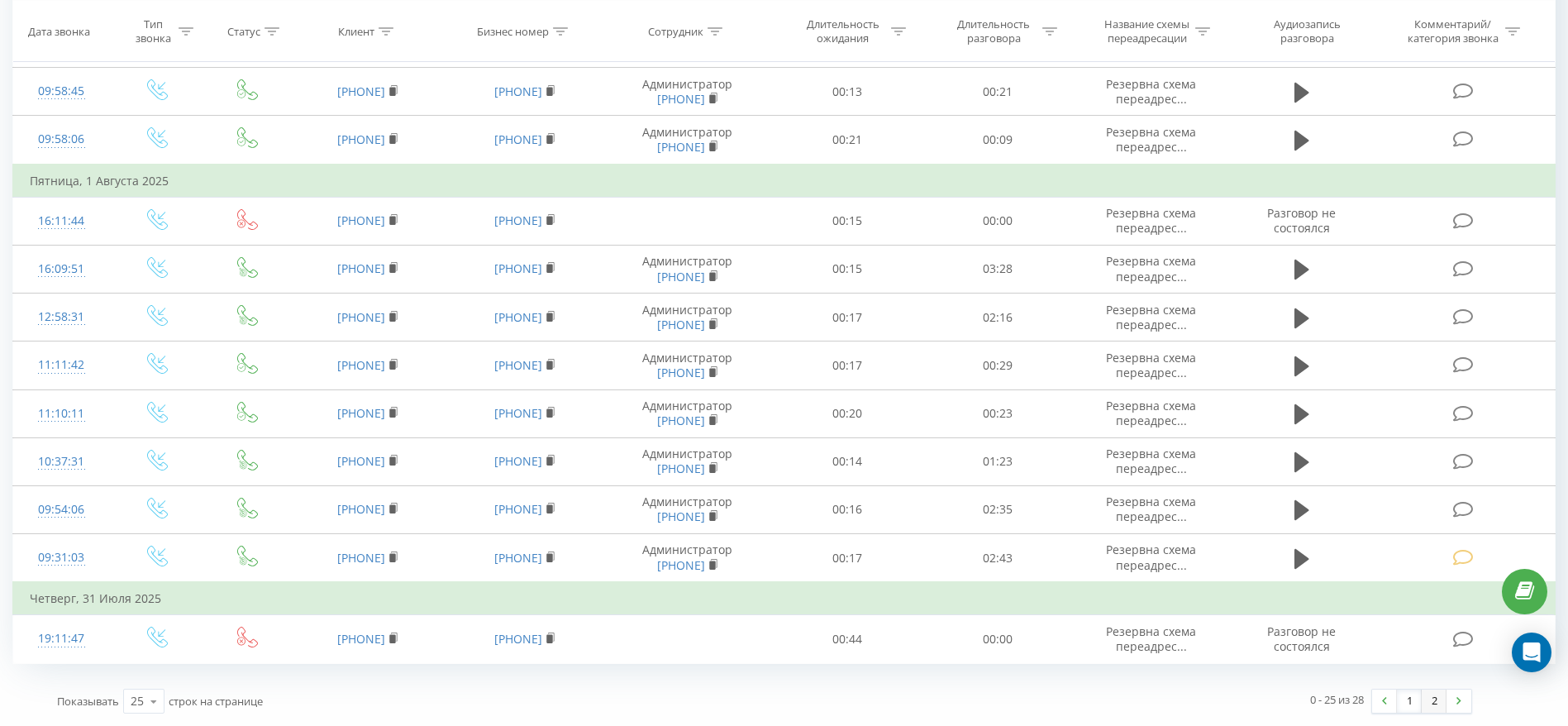 click on "2" at bounding box center [1434, 701] 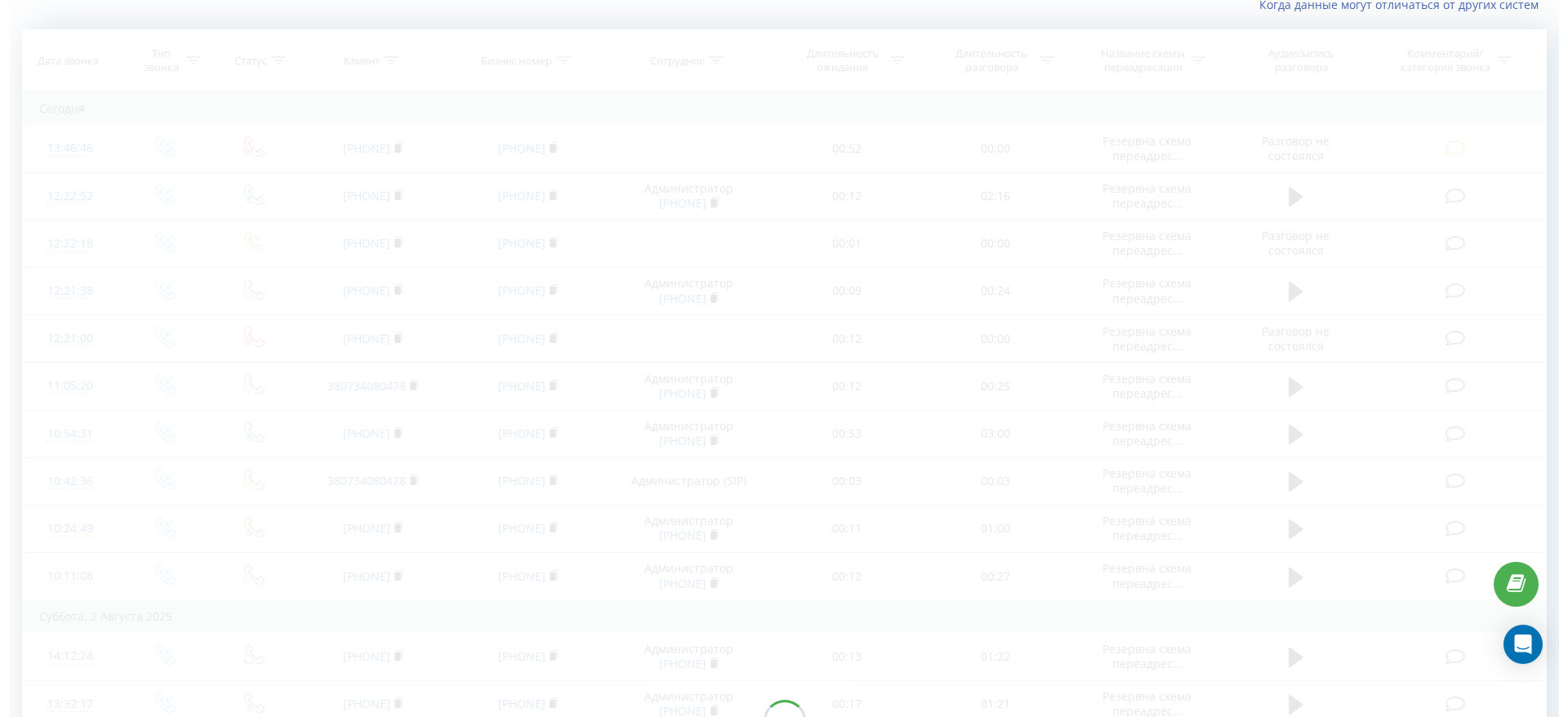scroll, scrollTop: 0, scrollLeft: 0, axis: both 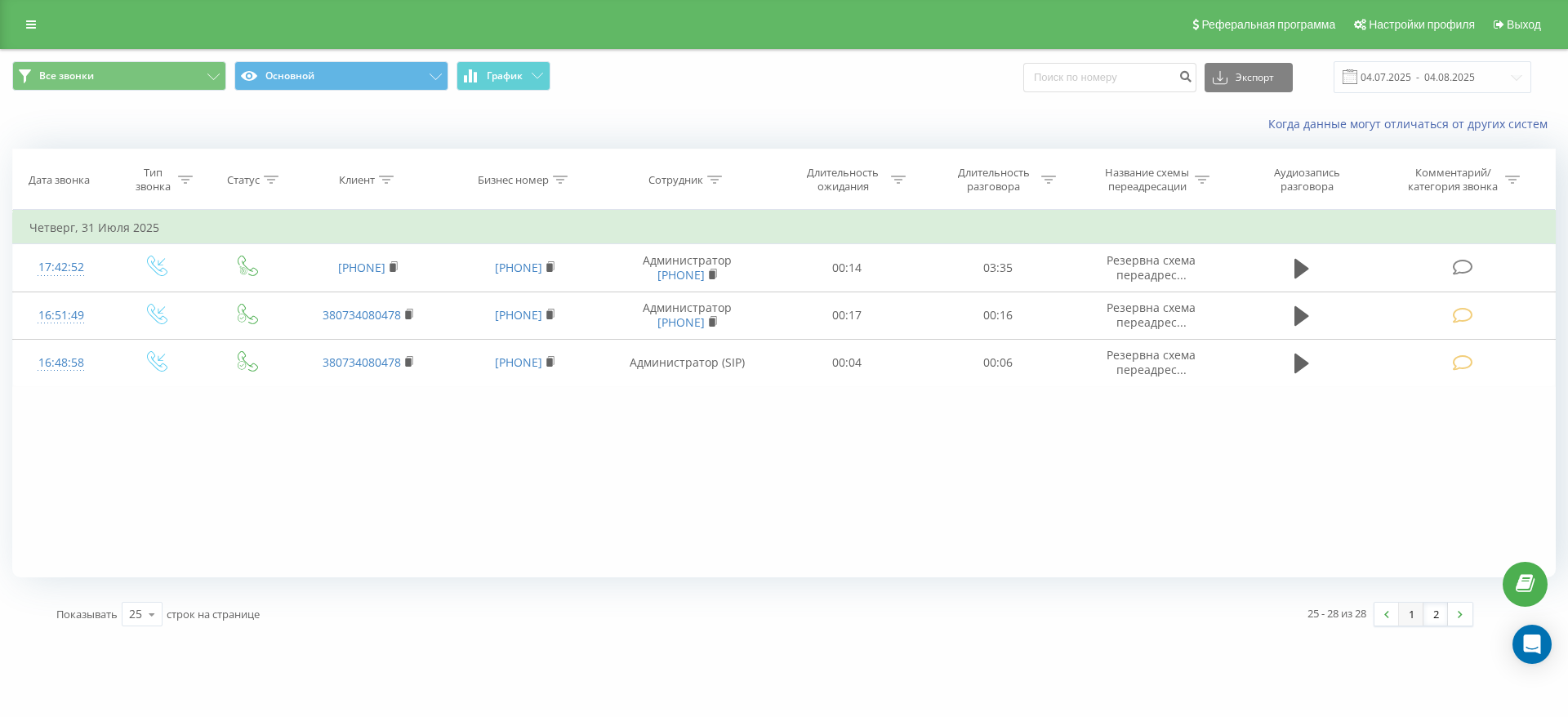 click on "1" at bounding box center (1411, 614) 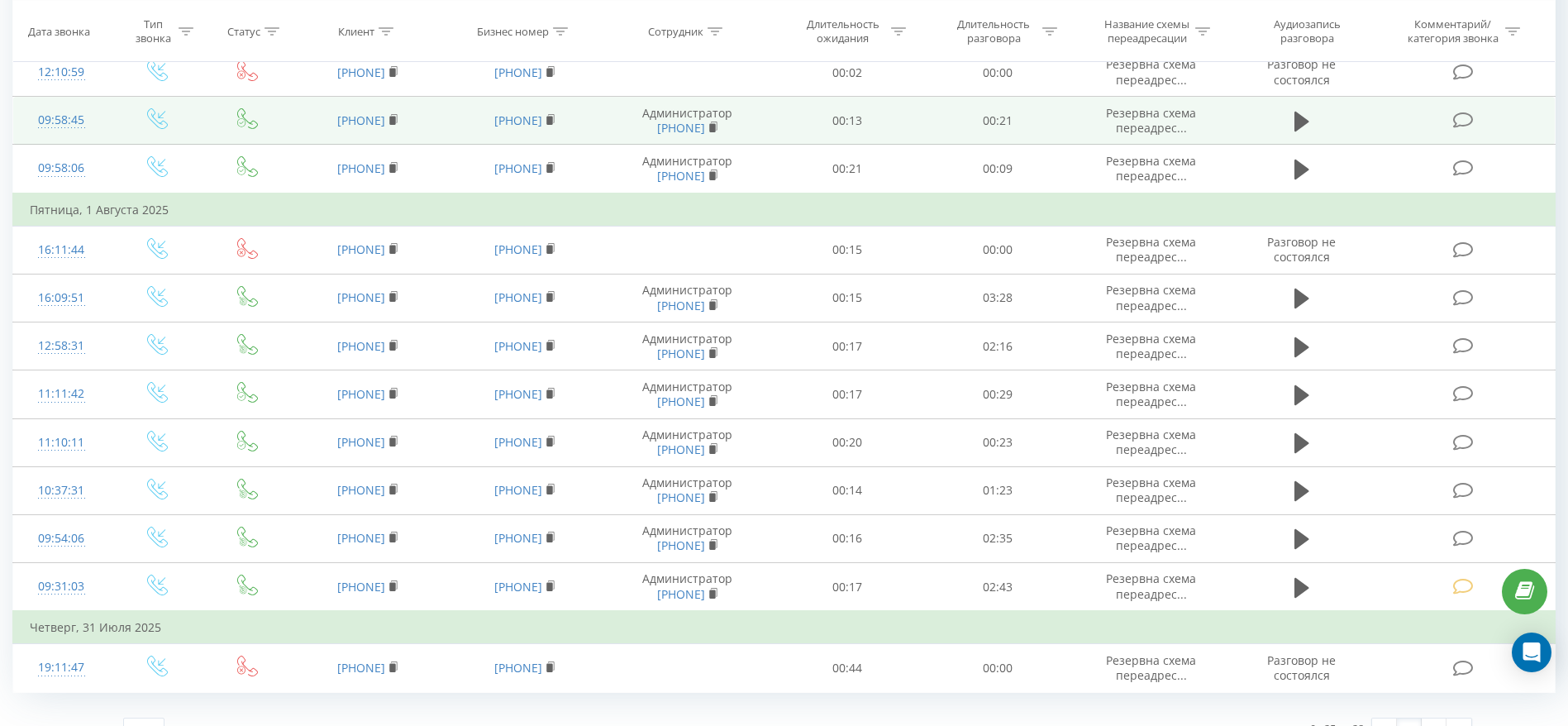 scroll, scrollTop: 886, scrollLeft: 0, axis: vertical 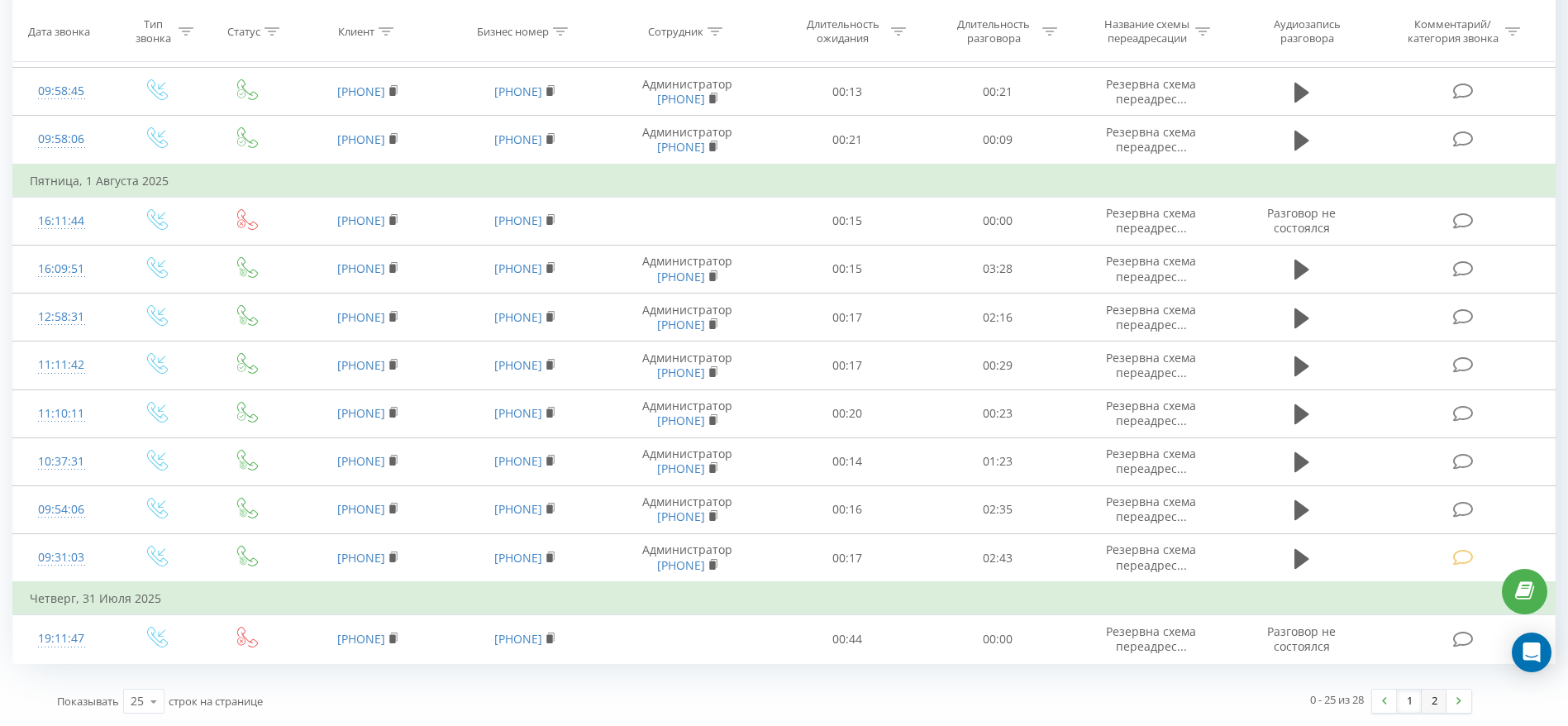 click on "2" at bounding box center (1434, 701) 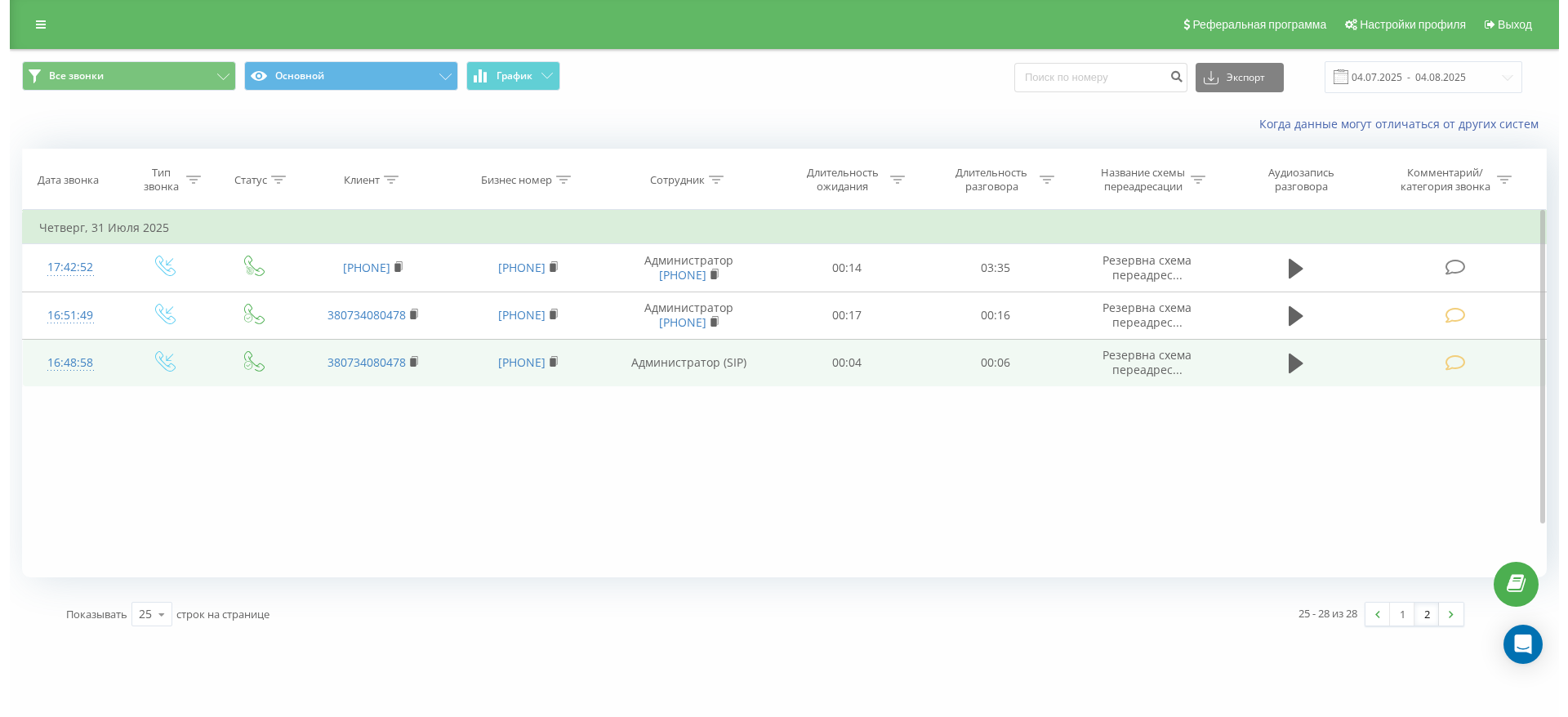 scroll, scrollTop: 0, scrollLeft: 0, axis: both 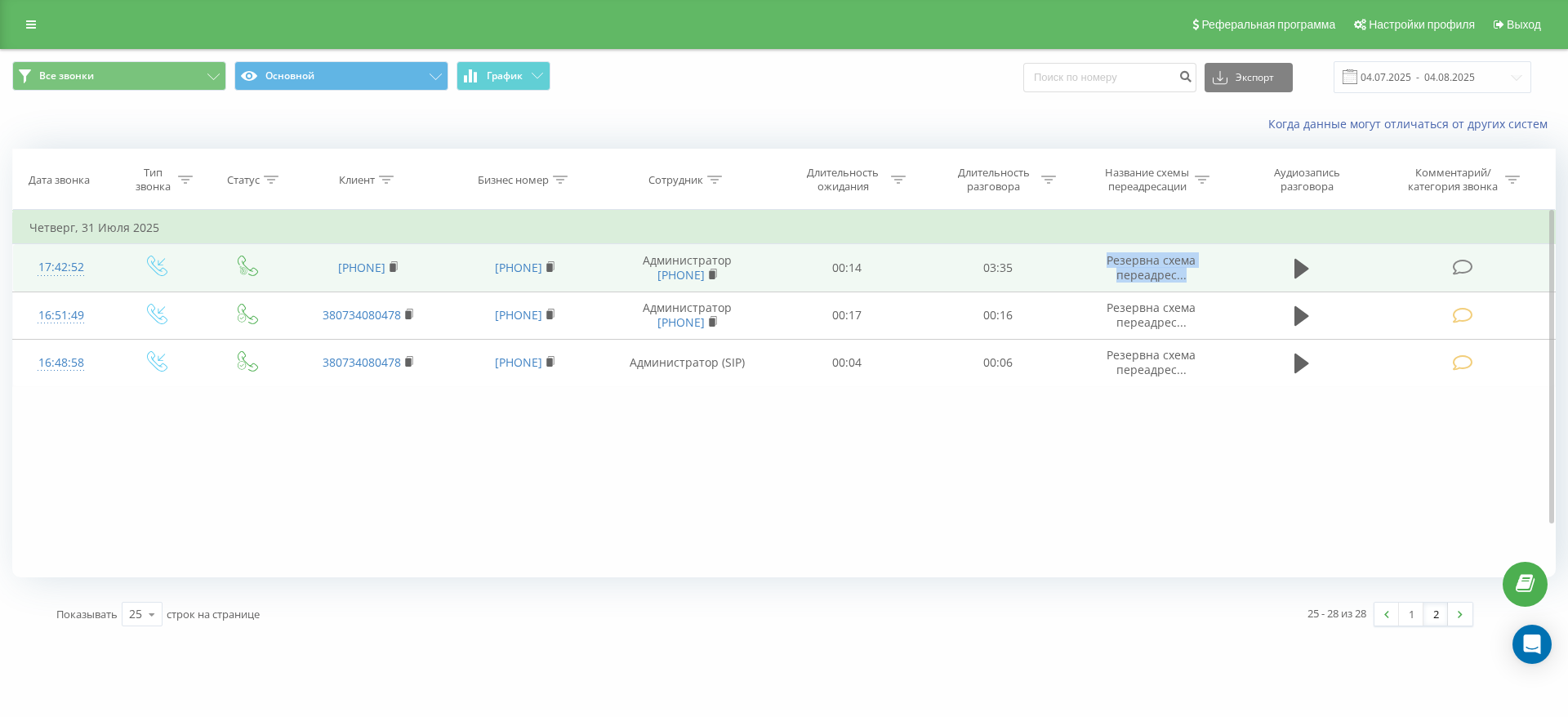 drag, startPoint x: 1098, startPoint y: 257, endPoint x: 1203, endPoint y: 287, distance: 109.2016 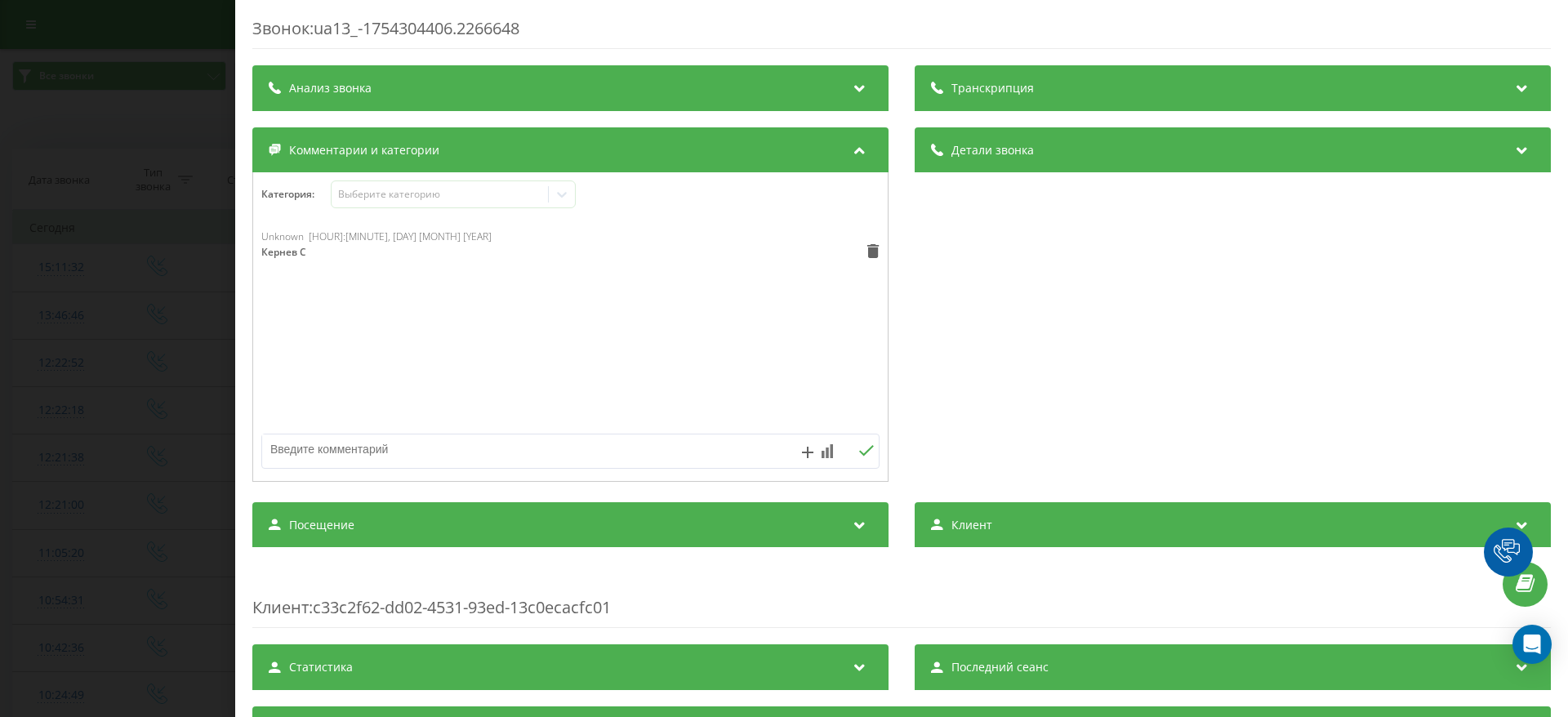 scroll, scrollTop: 0, scrollLeft: 0, axis: both 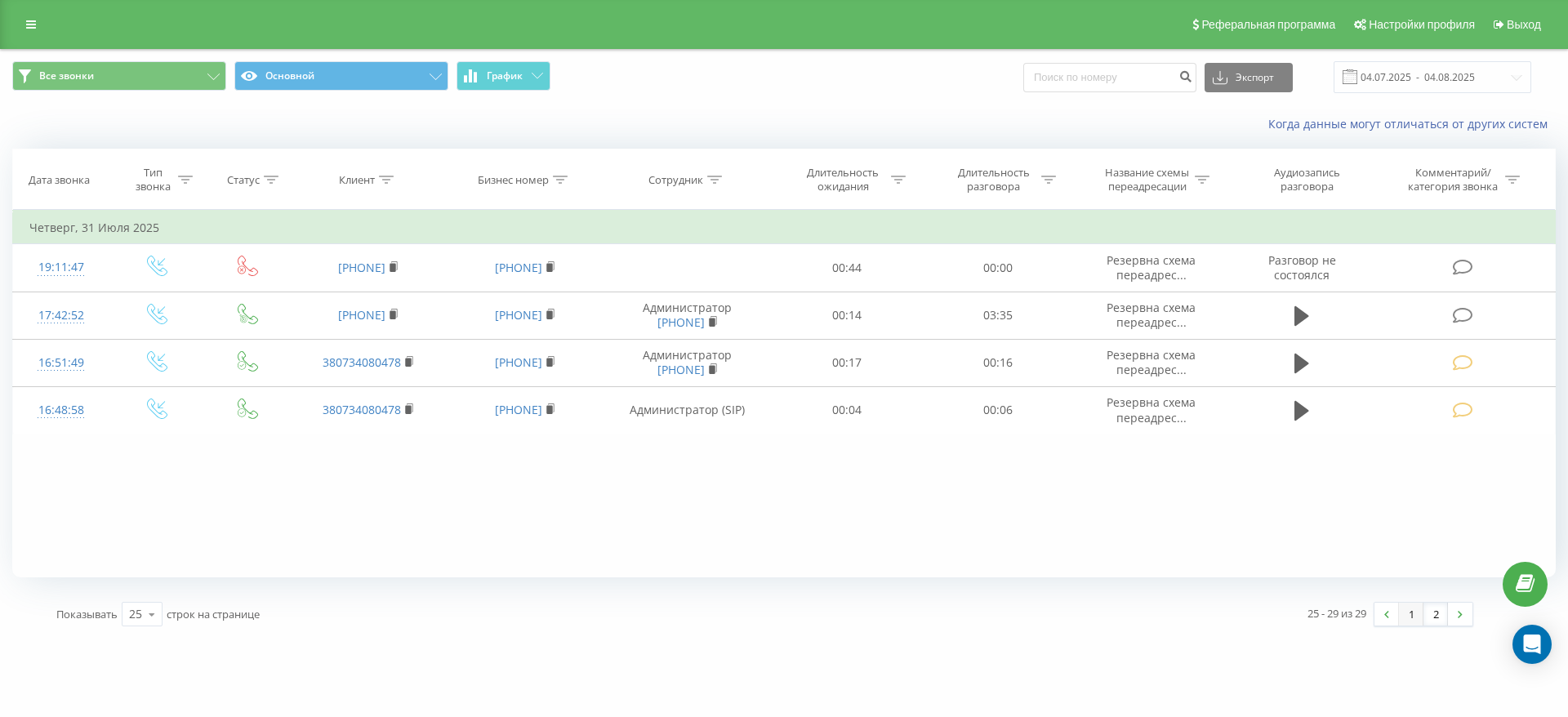 click on "1" at bounding box center [1411, 614] 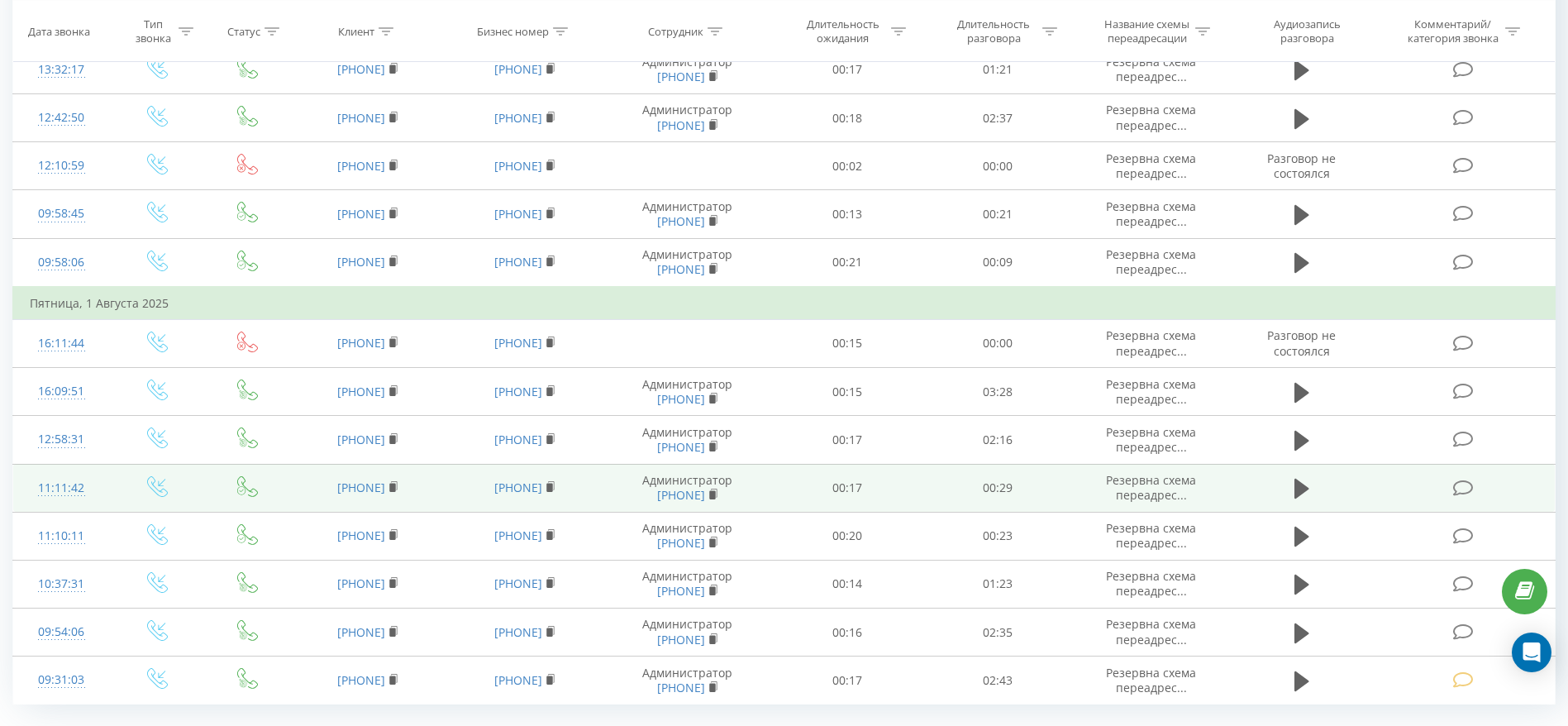 scroll, scrollTop: 853, scrollLeft: 0, axis: vertical 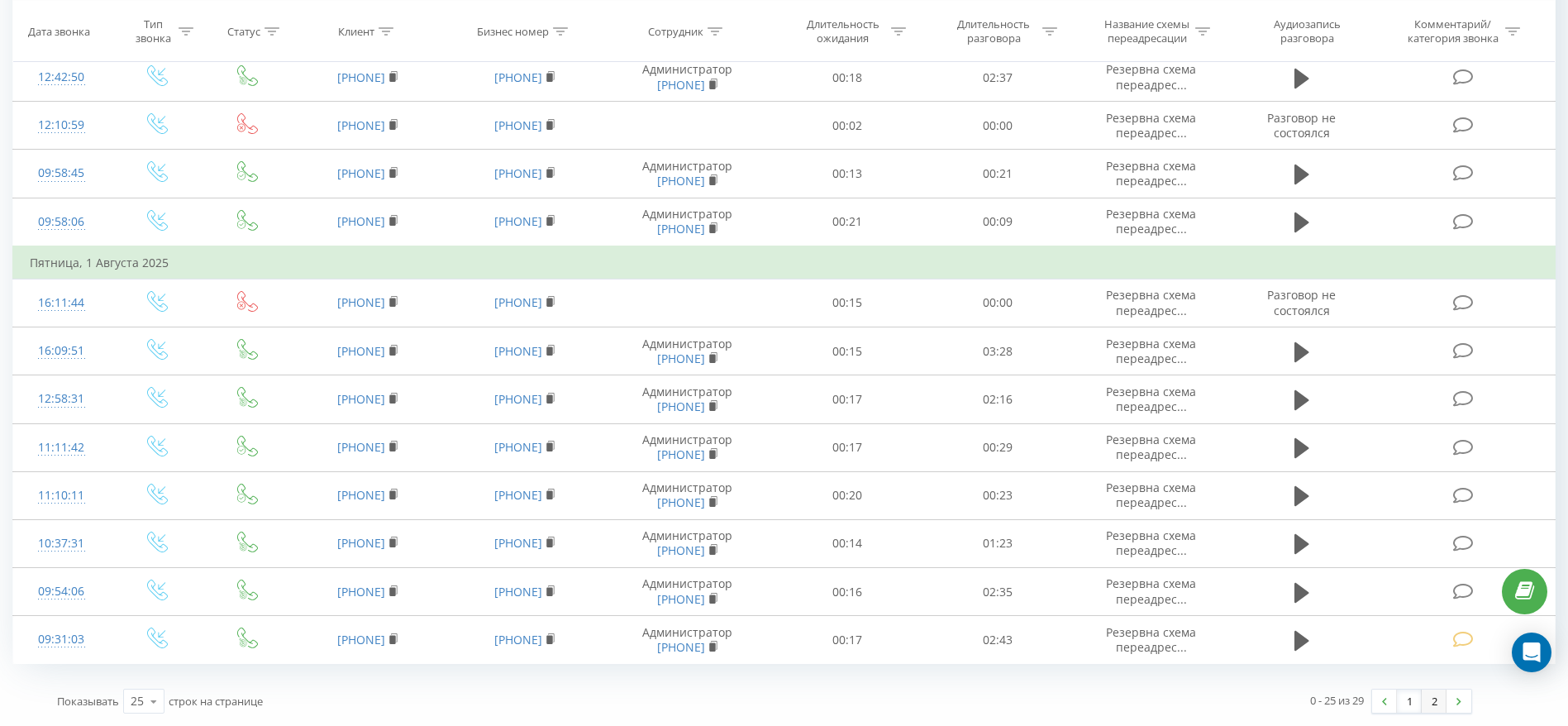 click on "2" at bounding box center (1434, 701) 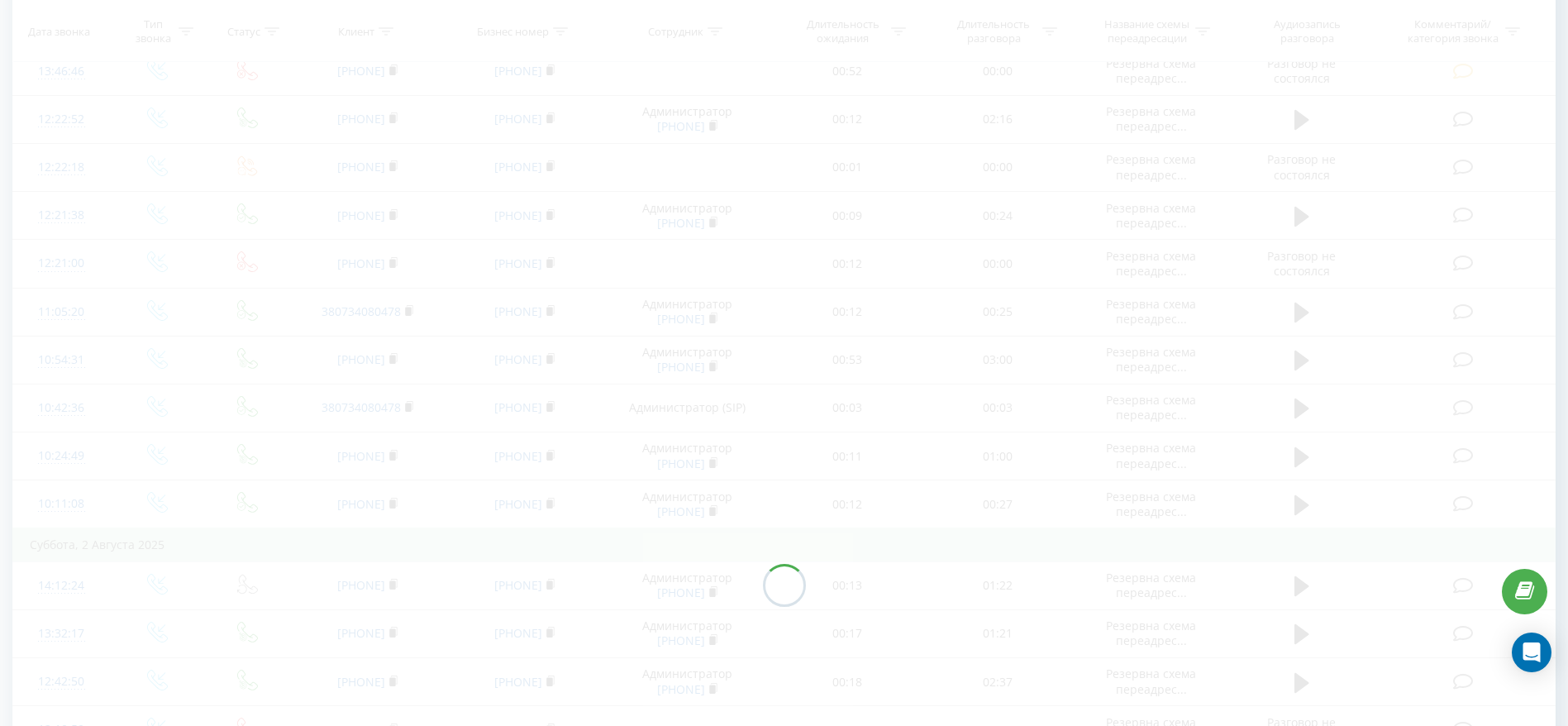 scroll, scrollTop: 0, scrollLeft: 0, axis: both 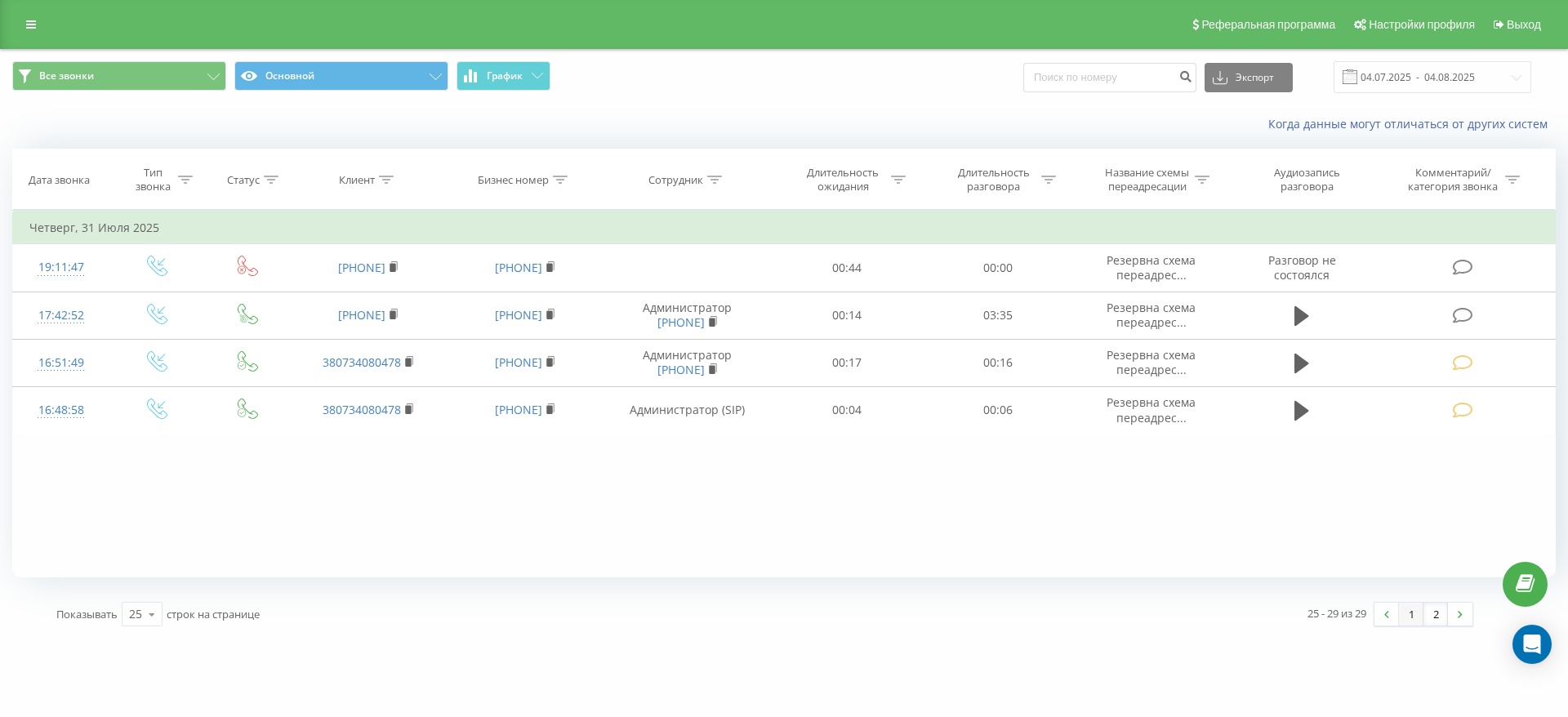 click on "1" at bounding box center (1411, 614) 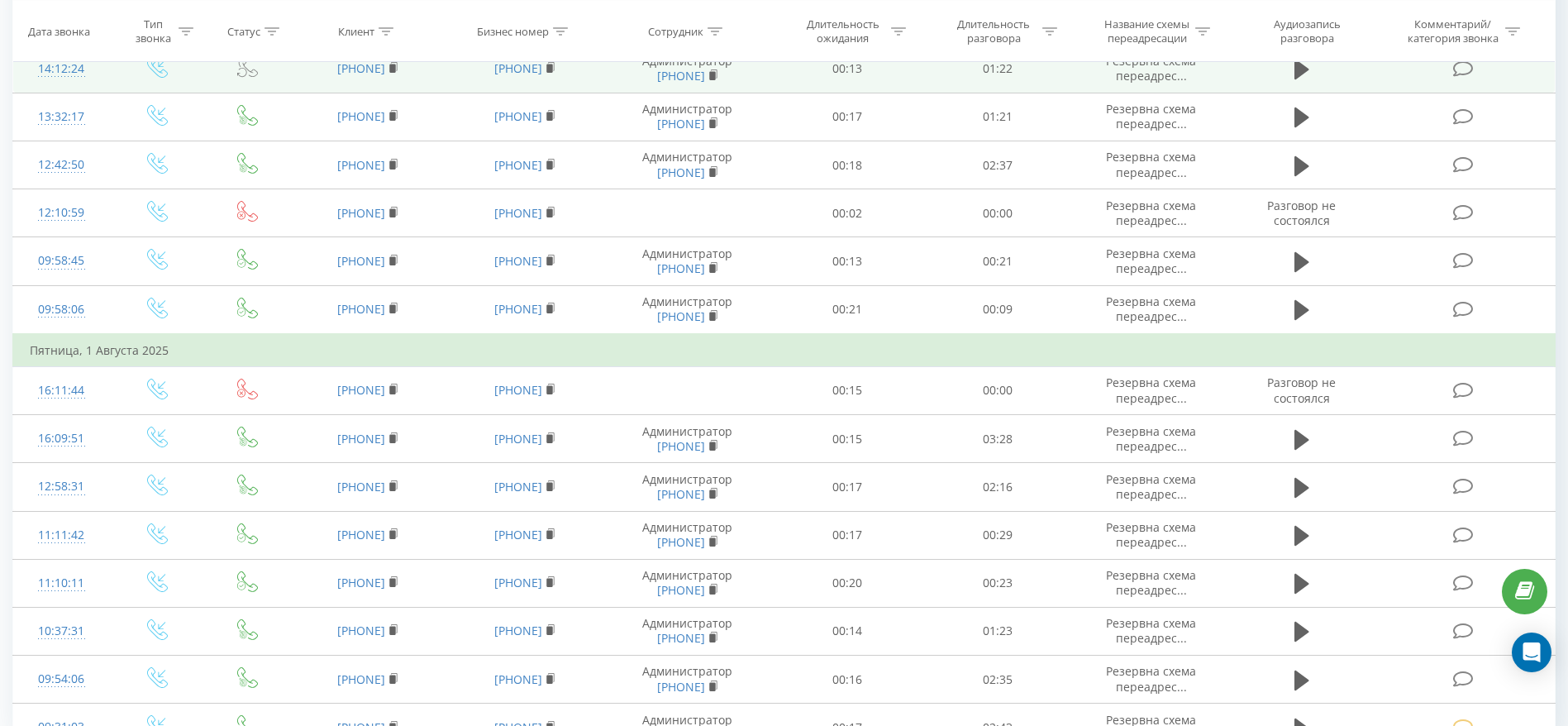 scroll, scrollTop: 728, scrollLeft: 0, axis: vertical 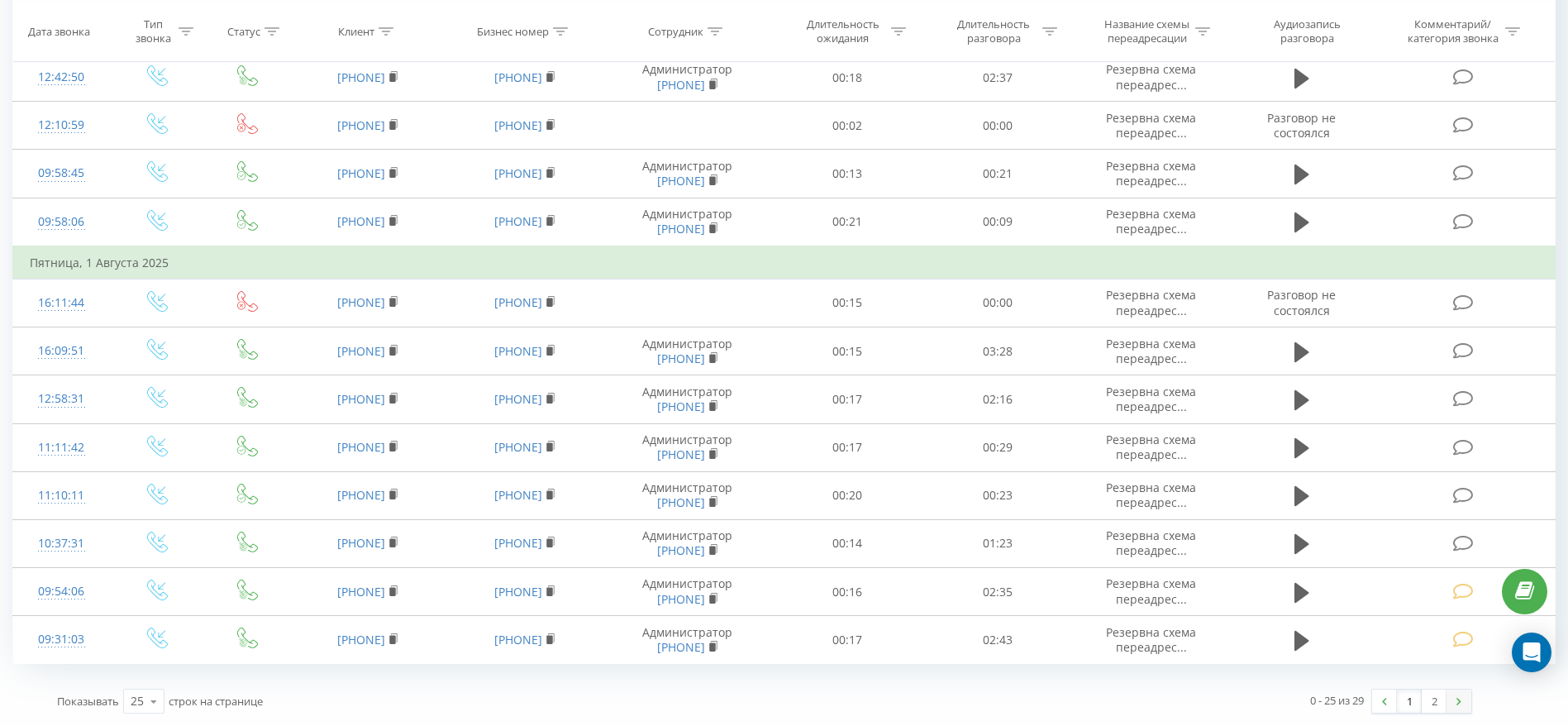 click at bounding box center (1459, 701) 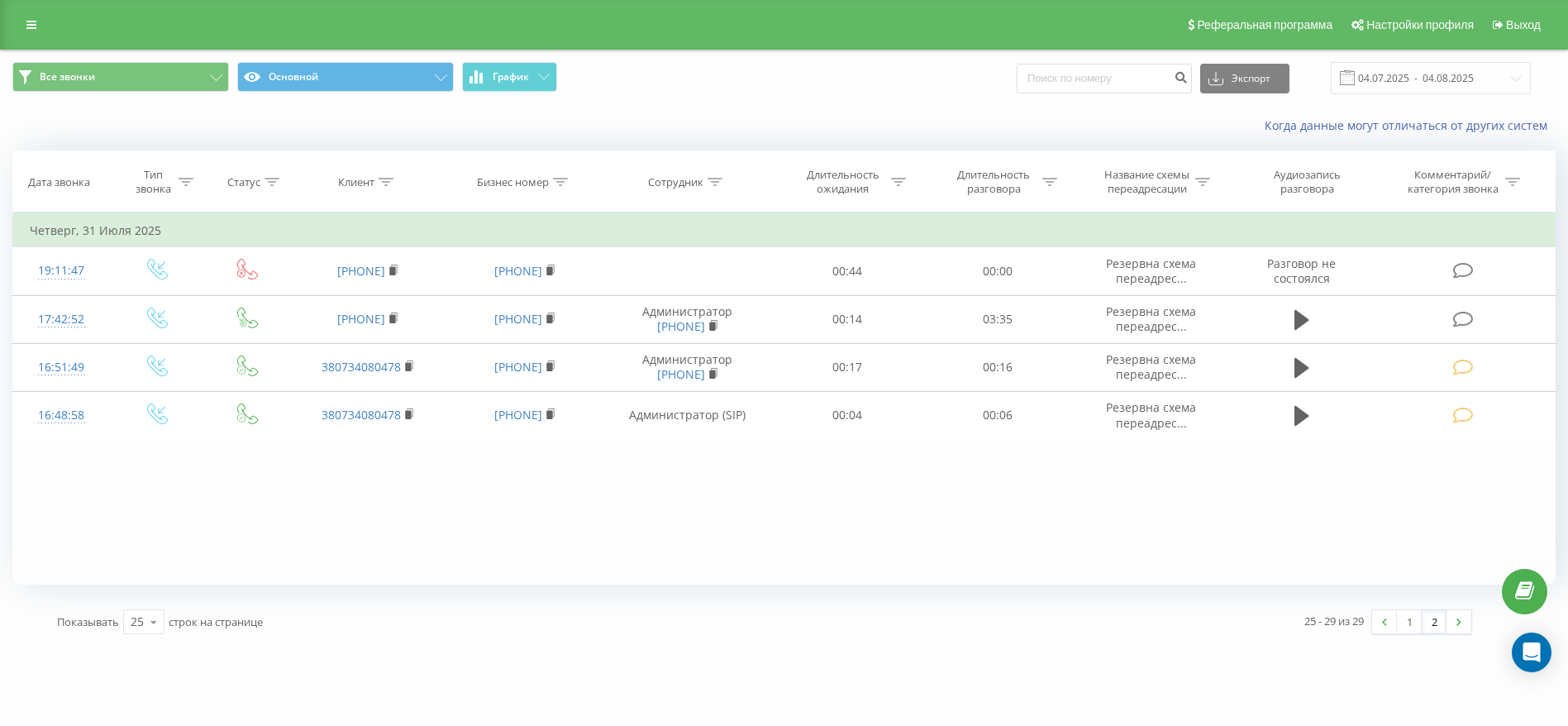 scroll, scrollTop: 0, scrollLeft: 0, axis: both 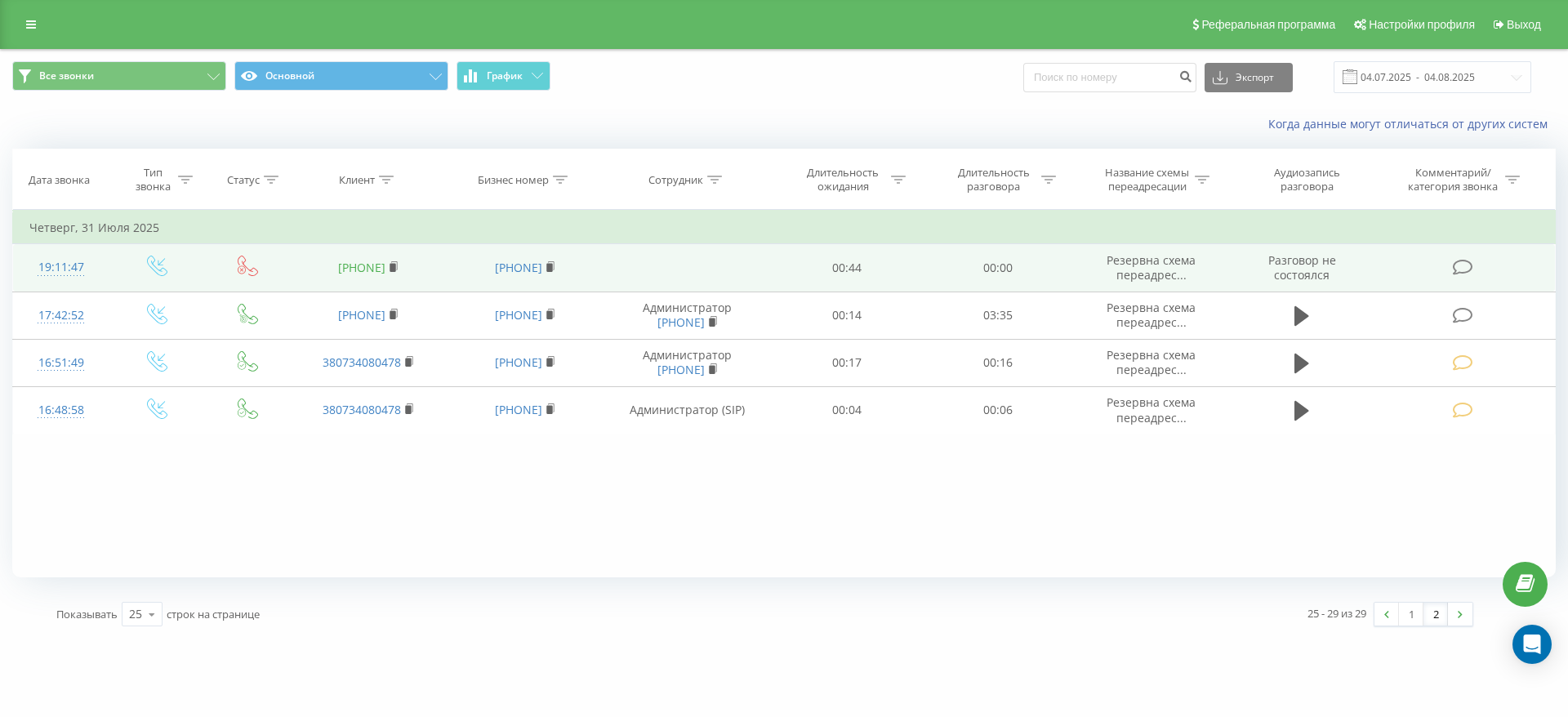 click on "[PHONE]" at bounding box center (362, 267) 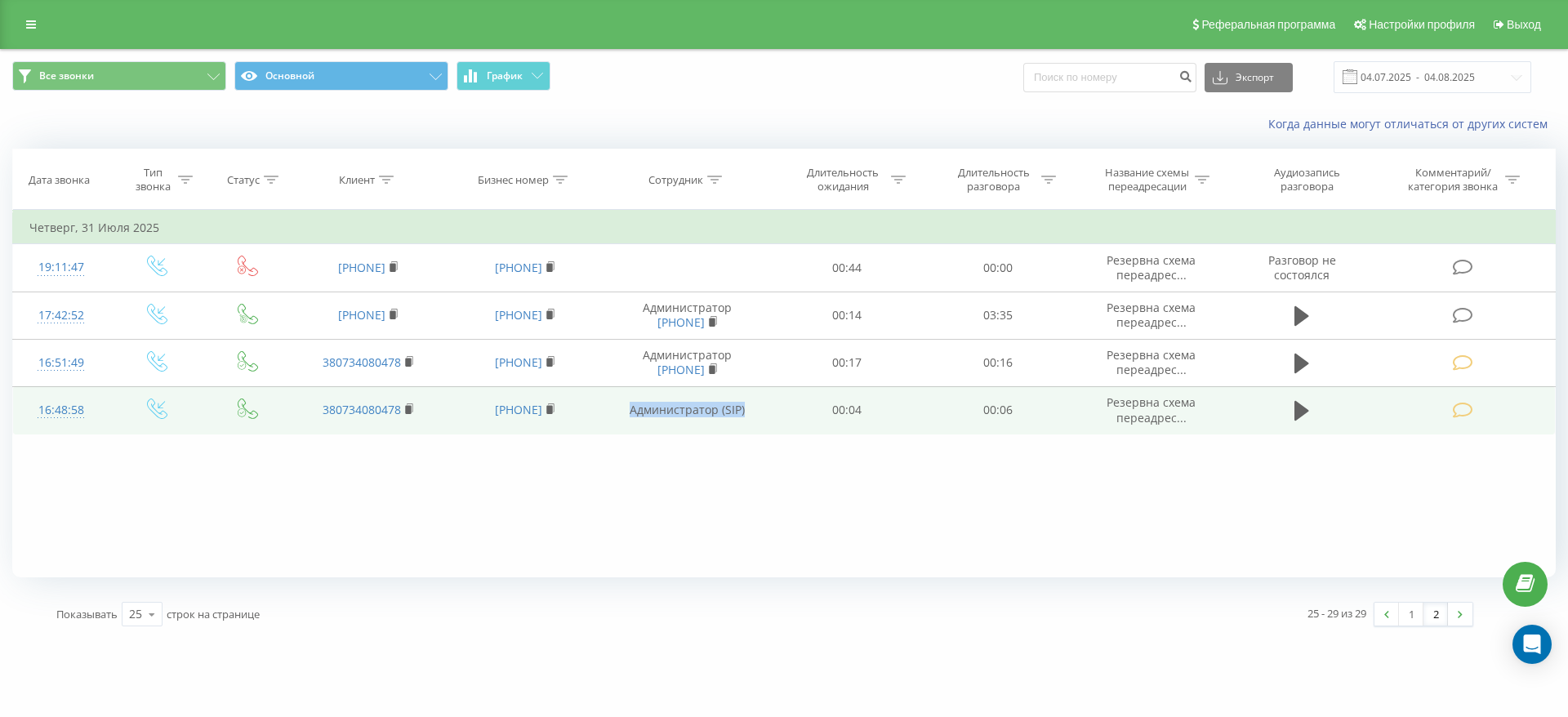 drag, startPoint x: 612, startPoint y: 413, endPoint x: 746, endPoint y: 423, distance: 134.37262 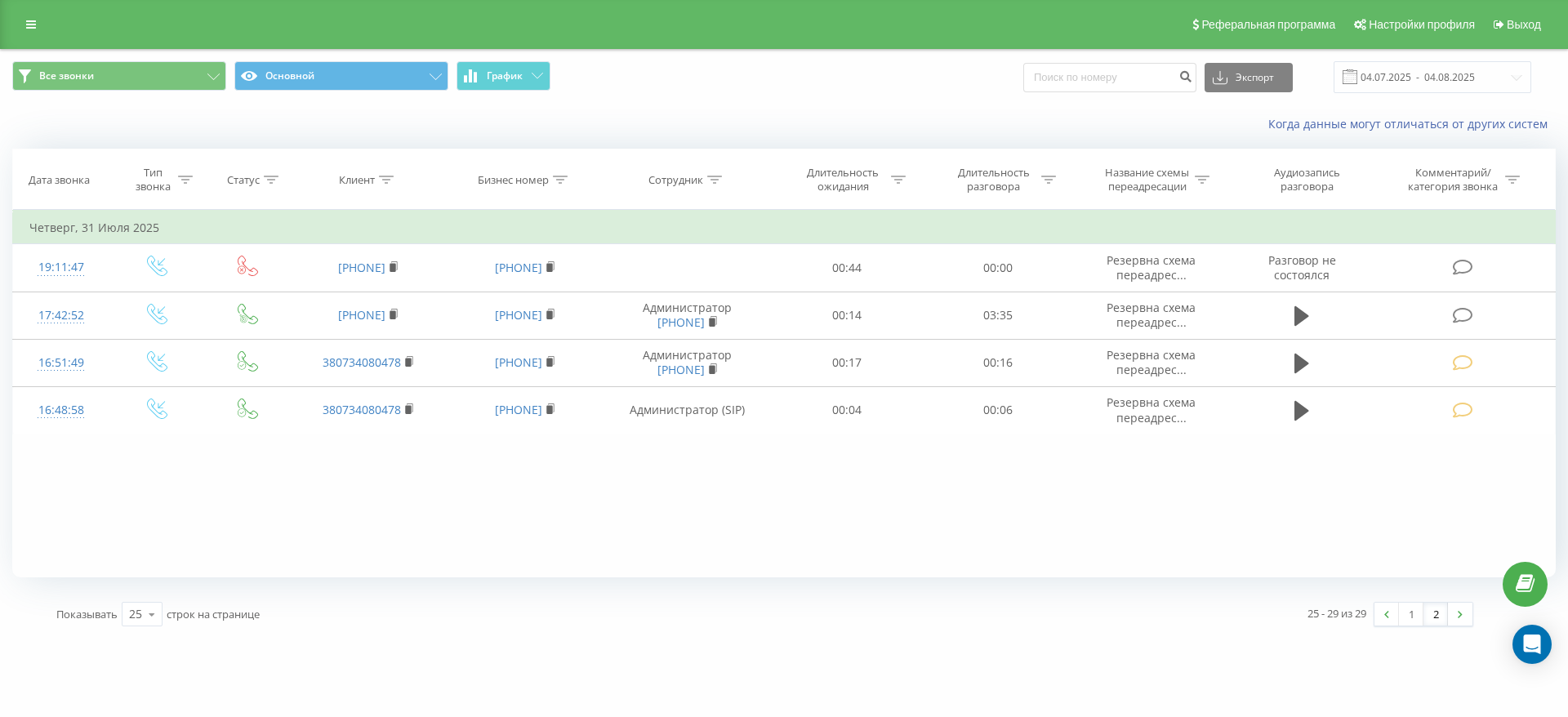 click on "Фильтровать по условию Равно Введите значение Отмена OK Фильтровать по условию Равно Введите значение Отмена OK Фильтровать по условию Содержит Отмена OK Фильтровать по условию Содержит Отмена OK Фильтровать по условию Содержит Отмена OK Фильтровать по условию Равно Отмена OK Фильтровать по условию Равно Отмена OK Фильтровать по условию Содержит Отмена OK Фильтровать по условию Равно Введите значение Отмена OK Четверг, 31 Июля 2025  19:11:47         [PHONE] [PHONE] 00:44 00:00 Резервна схема переадрес... Разговор не состоялся  17:42:52         [PHONE] [PHONE] Администратор [PHONE] 00:14" at bounding box center [784, 394] 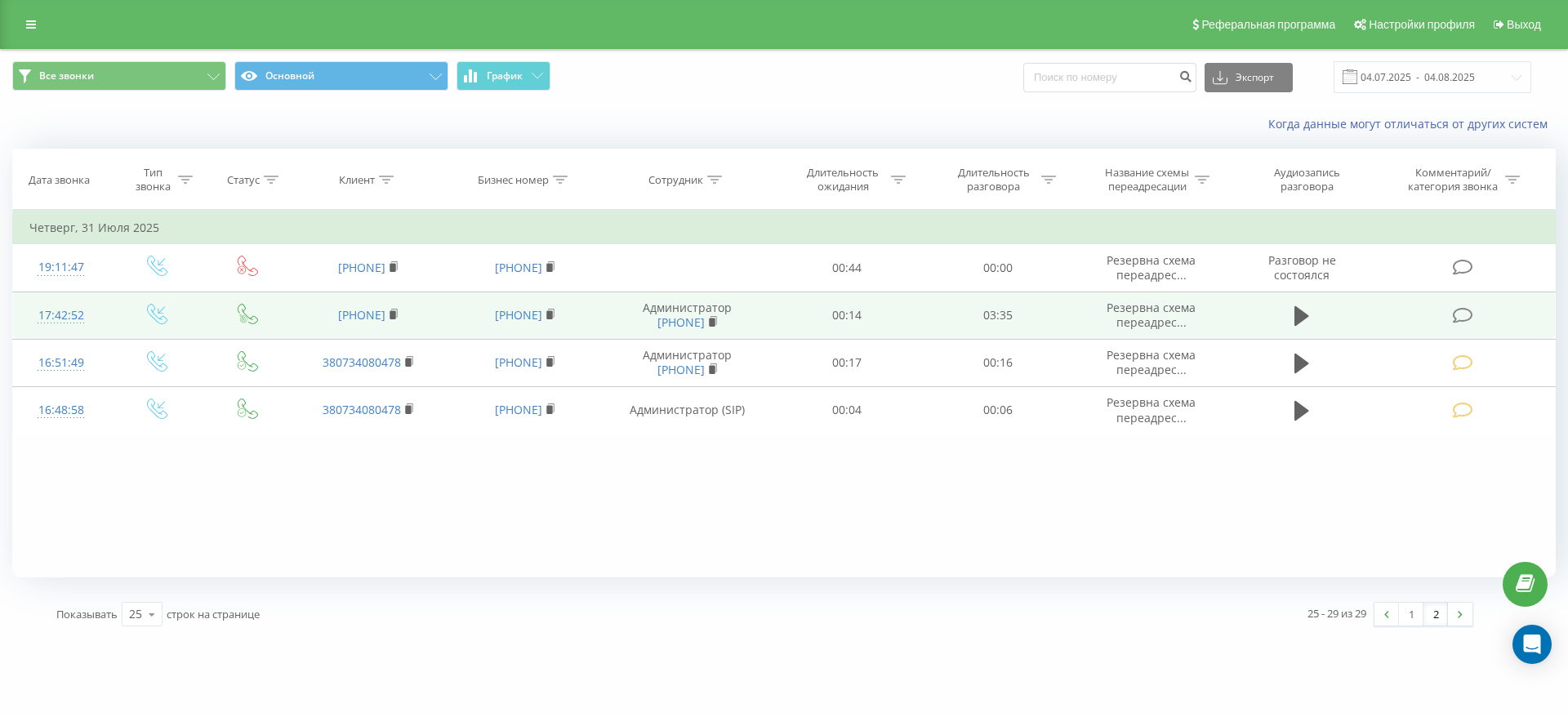 drag, startPoint x: 301, startPoint y: 306, endPoint x: 401, endPoint y: 323, distance: 101.43471 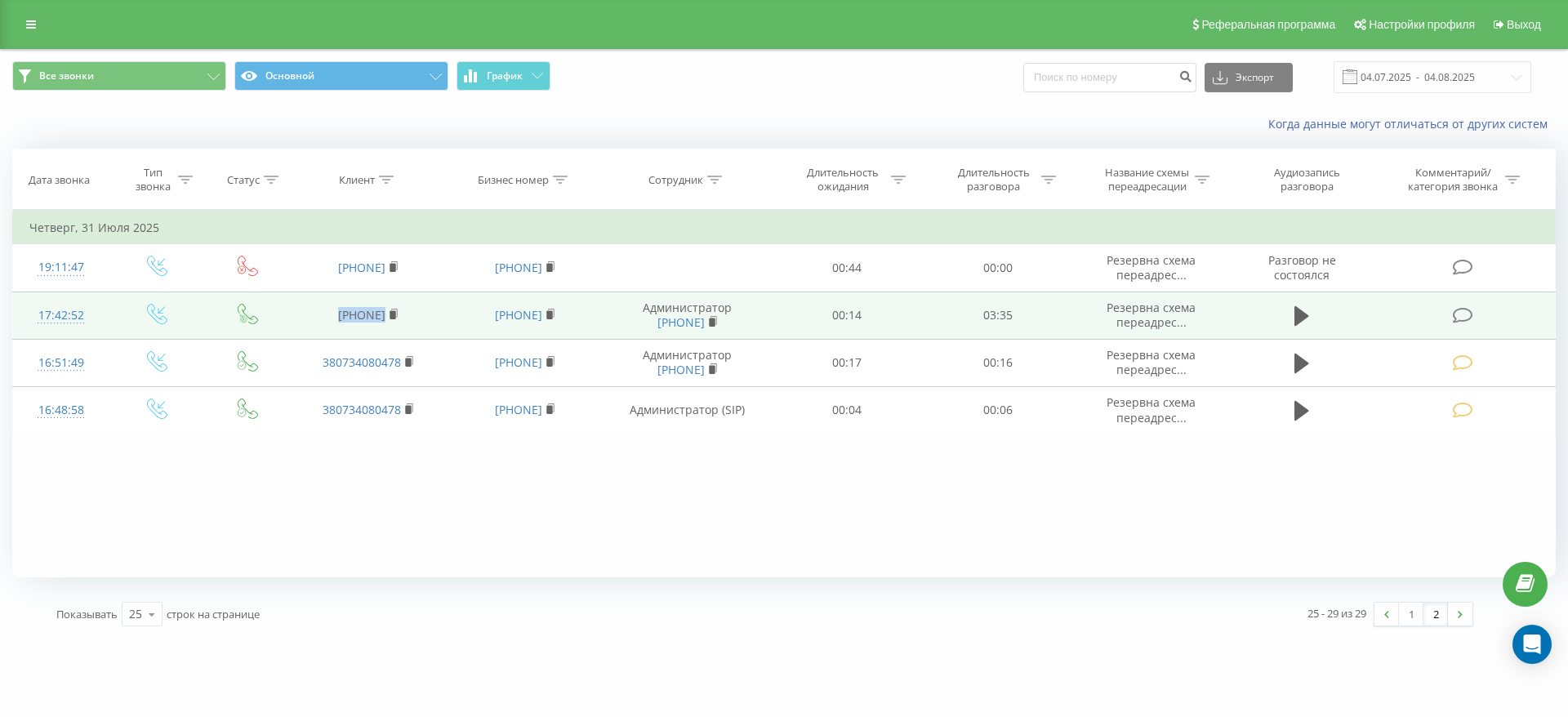 drag, startPoint x: 452, startPoint y: 323, endPoint x: 318, endPoint y: 325, distance: 134.01492 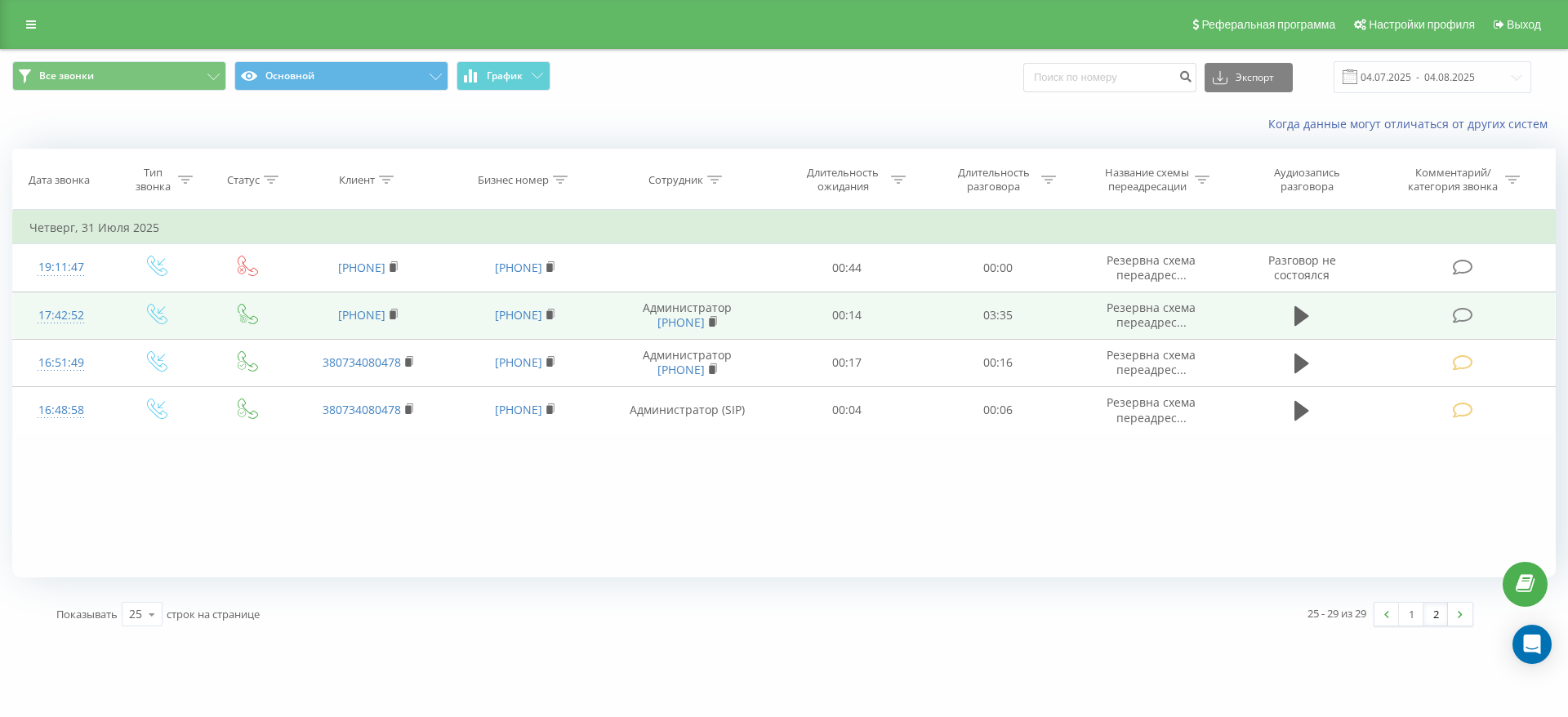 drag, startPoint x: 318, startPoint y: 318, endPoint x: 402, endPoint y: 332, distance: 85.15868 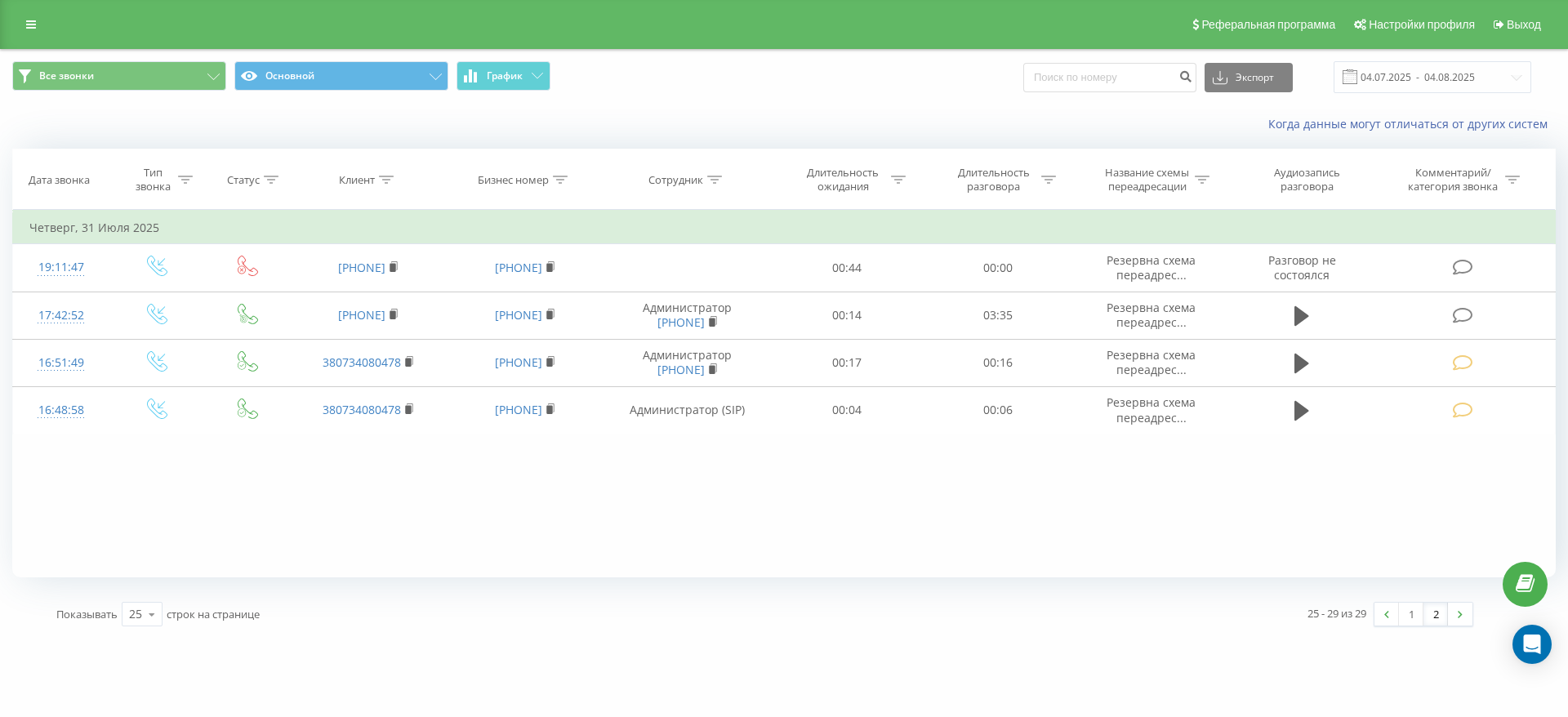 click on "Фильтровать по условию Равно Введите значение Отмена OK Фильтровать по условию Равно Введите значение Отмена OK Фильтровать по условию Содержит Отмена OK Фильтровать по условию Содержит Отмена OK Фильтровать по условию Содержит Отмена OK Фильтровать по условию Равно Отмена OK Фильтровать по условию Равно Отмена OK Фильтровать по условию Содержит Отмена OK Фильтровать по условию Равно Введите значение Отмена OK Четверг, 31 Июля 2025  19:11:47         [PHONE] [PHONE] 00:44 00:00 Резервна схема переадрес... Разговор не состоялся  17:42:52         [PHONE] [PHONE] Администратор [PHONE] 00:14" at bounding box center [784, 394] 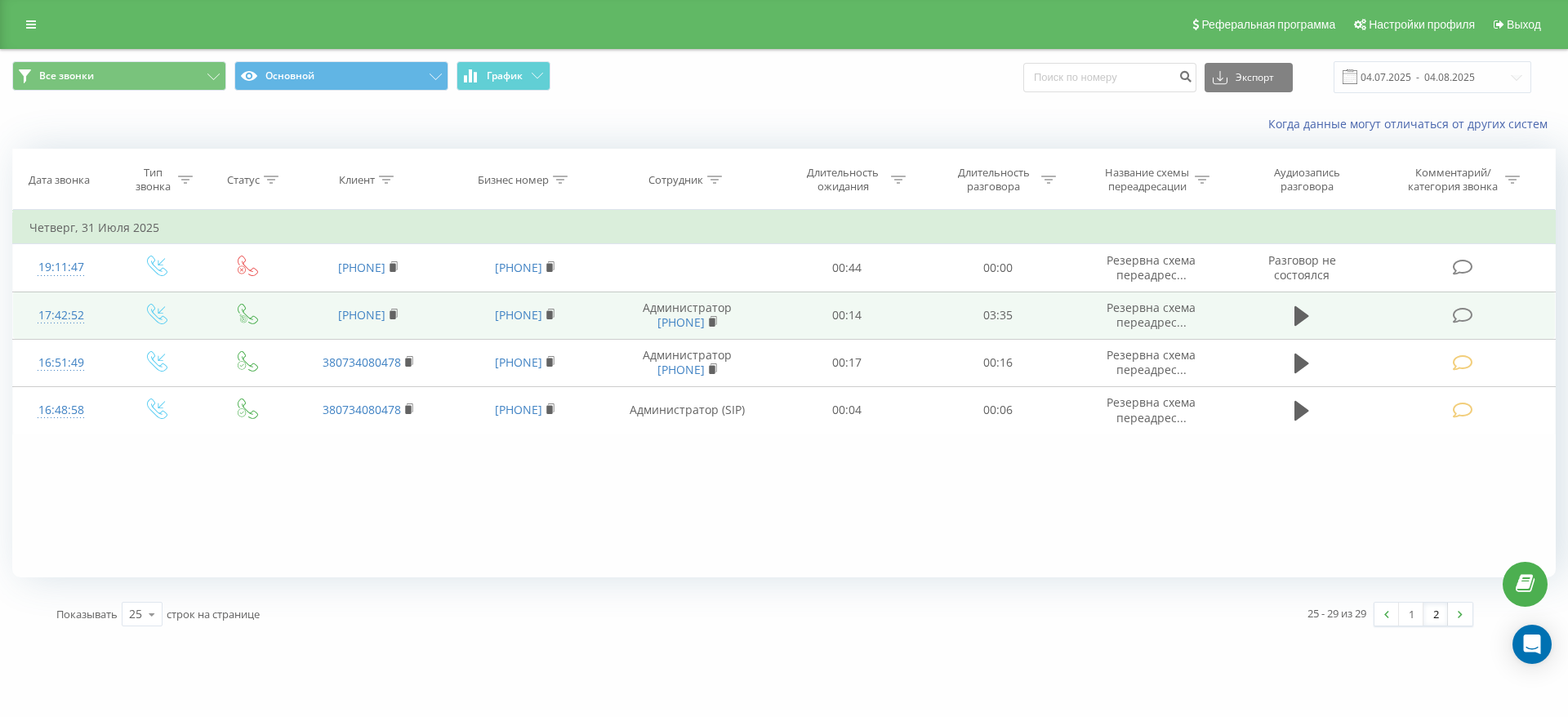 drag, startPoint x: 316, startPoint y: 318, endPoint x: 400, endPoint y: 323, distance: 84.14868 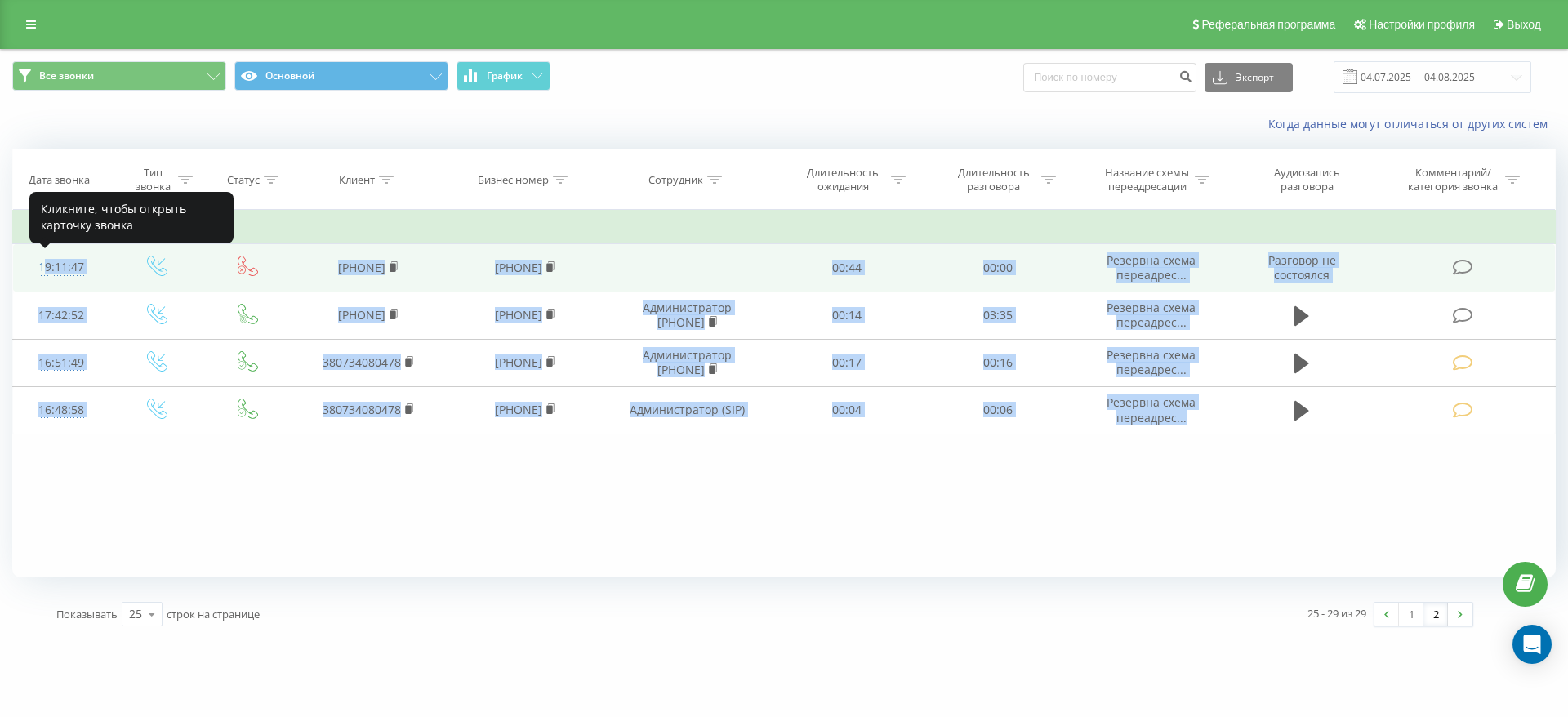 drag, startPoint x: 1499, startPoint y: 421, endPoint x: 34, endPoint y: 263, distance: 1473.4955 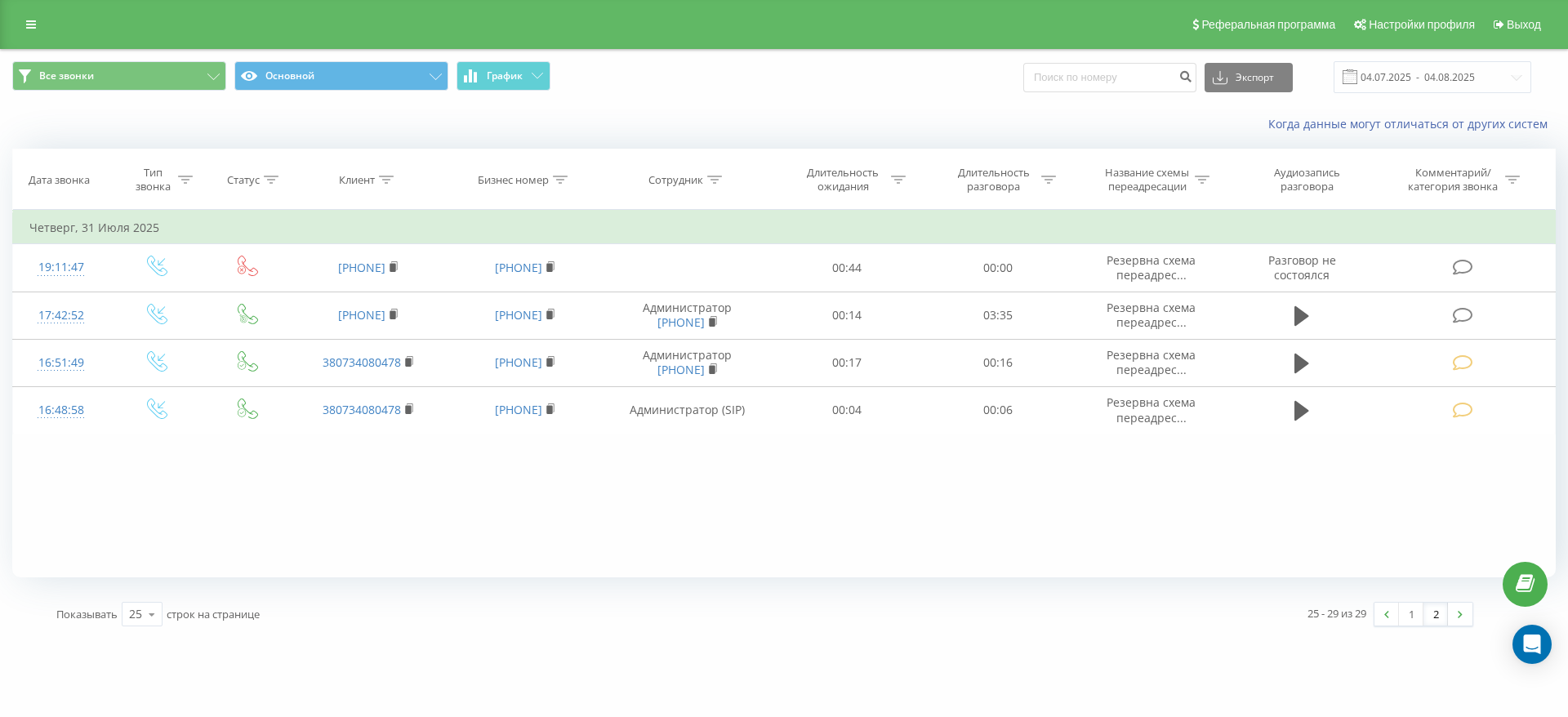 click on "Фильтровать по условию Равно Введите значение Отмена OK Фильтровать по условию Равно Введите значение Отмена OK Фильтровать по условию Содержит Отмена OK Фильтровать по условию Содержит Отмена OK Фильтровать по условию Содержит Отмена OK Фильтровать по условию Равно Отмена OK Фильтровать по условию Равно Отмена OK Фильтровать по условию Содержит Отмена OK Фильтровать по условию Равно Введите значение Отмена OK Четверг, 31 Июля 2025  19:11:47         [PHONE] [PHONE] 00:44 00:00 Резервна схема переадрес... Разговор не состоялся  17:42:52         [PHONE] [PHONE] Администратор [PHONE] 00:14" at bounding box center [784, 394] 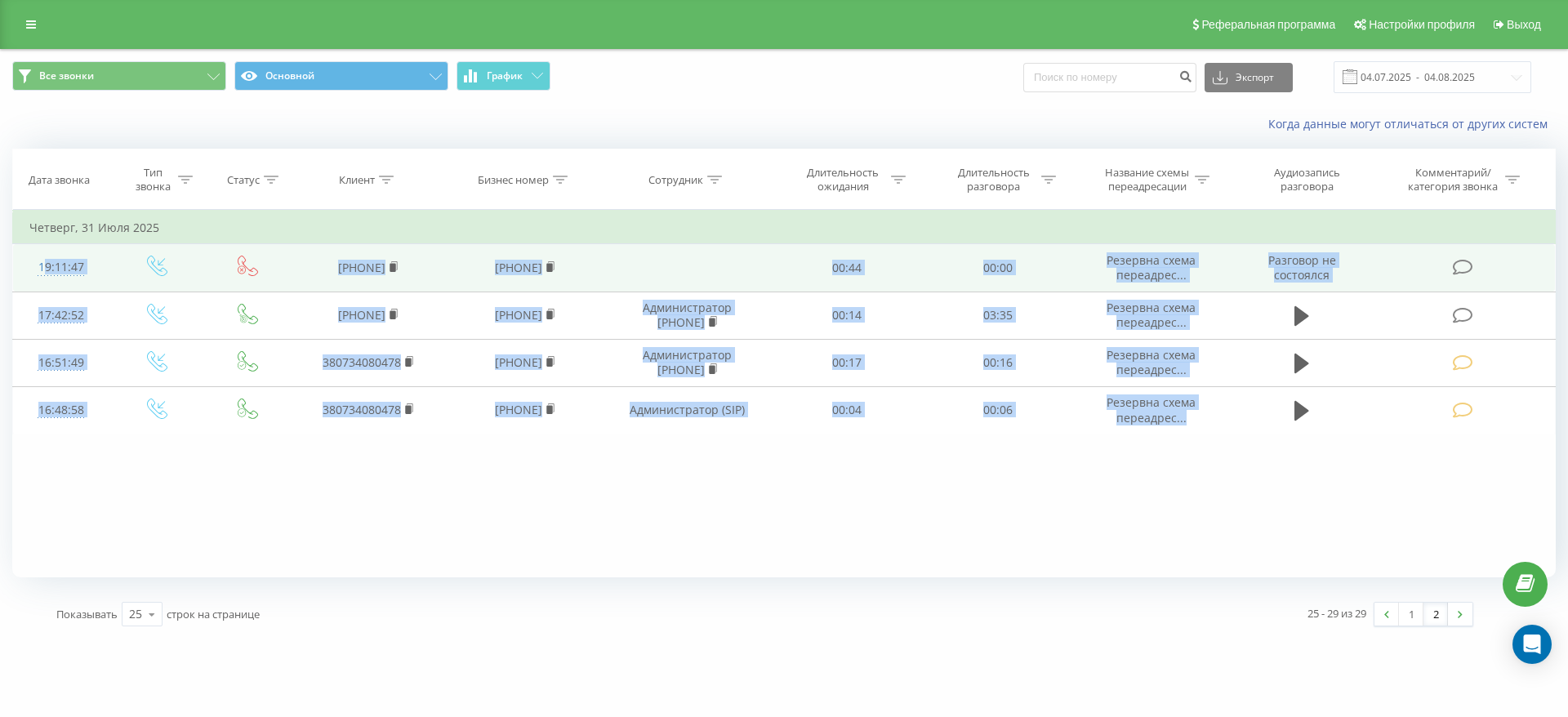 drag, startPoint x: 1499, startPoint y: 403, endPoint x: 17, endPoint y: 265, distance: 1488.4112 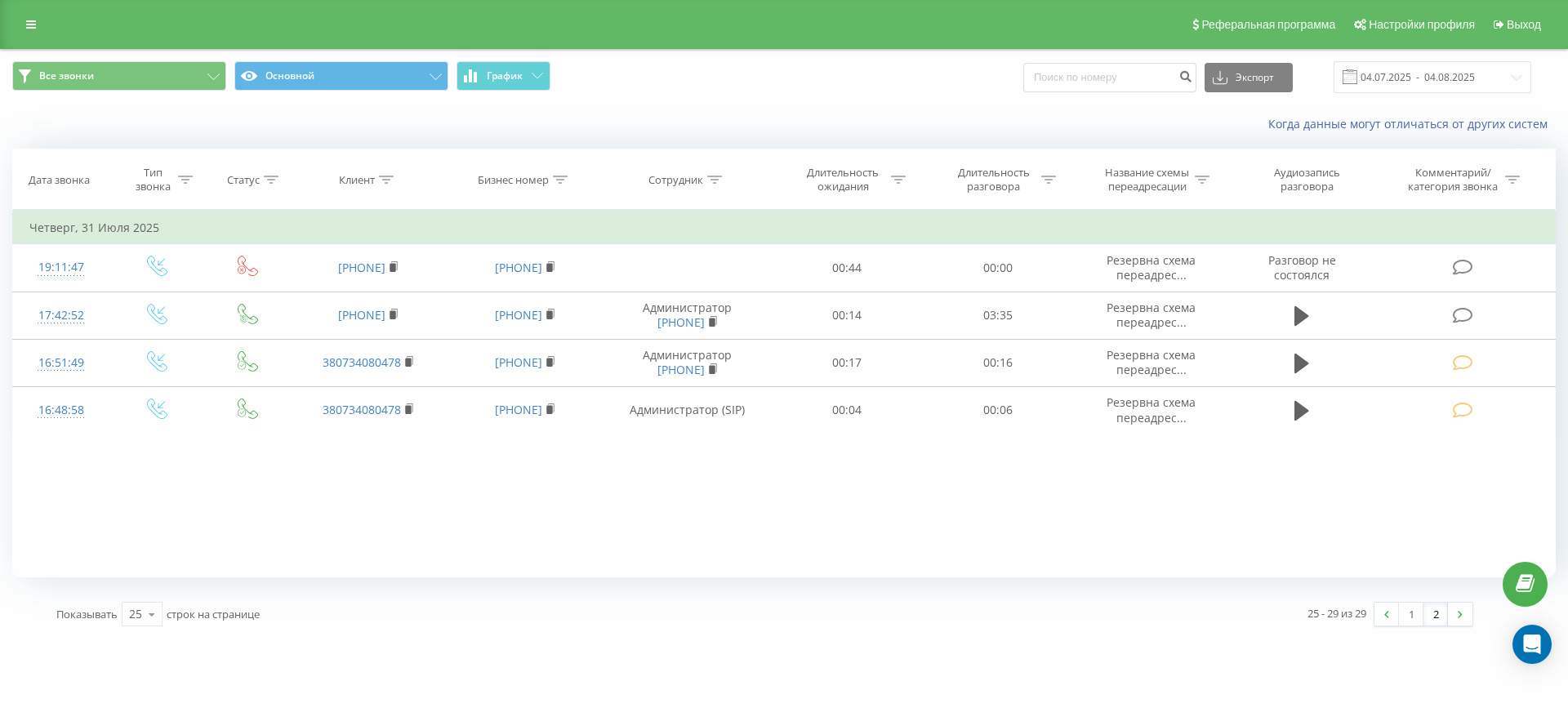 click on "Фильтровать по условию Равно Введите значение Отмена OK Фильтровать по условию Равно Введите значение Отмена OK Фильтровать по условию Содержит Отмена OK Фильтровать по условию Содержит Отмена OK Фильтровать по условию Содержит Отмена OK Фильтровать по условию Равно Отмена OK Фильтровать по условию Равно Отмена OK Фильтровать по условию Содержит Отмена OK Фильтровать по условию Равно Введите значение Отмена OK Четверг, 31 Июля 2025  19:11:47         [PHONE] [PHONE] 00:44 00:00 Резервна схема переадрес... Разговор не состоялся  17:42:52         [PHONE] [PHONE] Администратор [PHONE] 00:14" at bounding box center [784, 394] 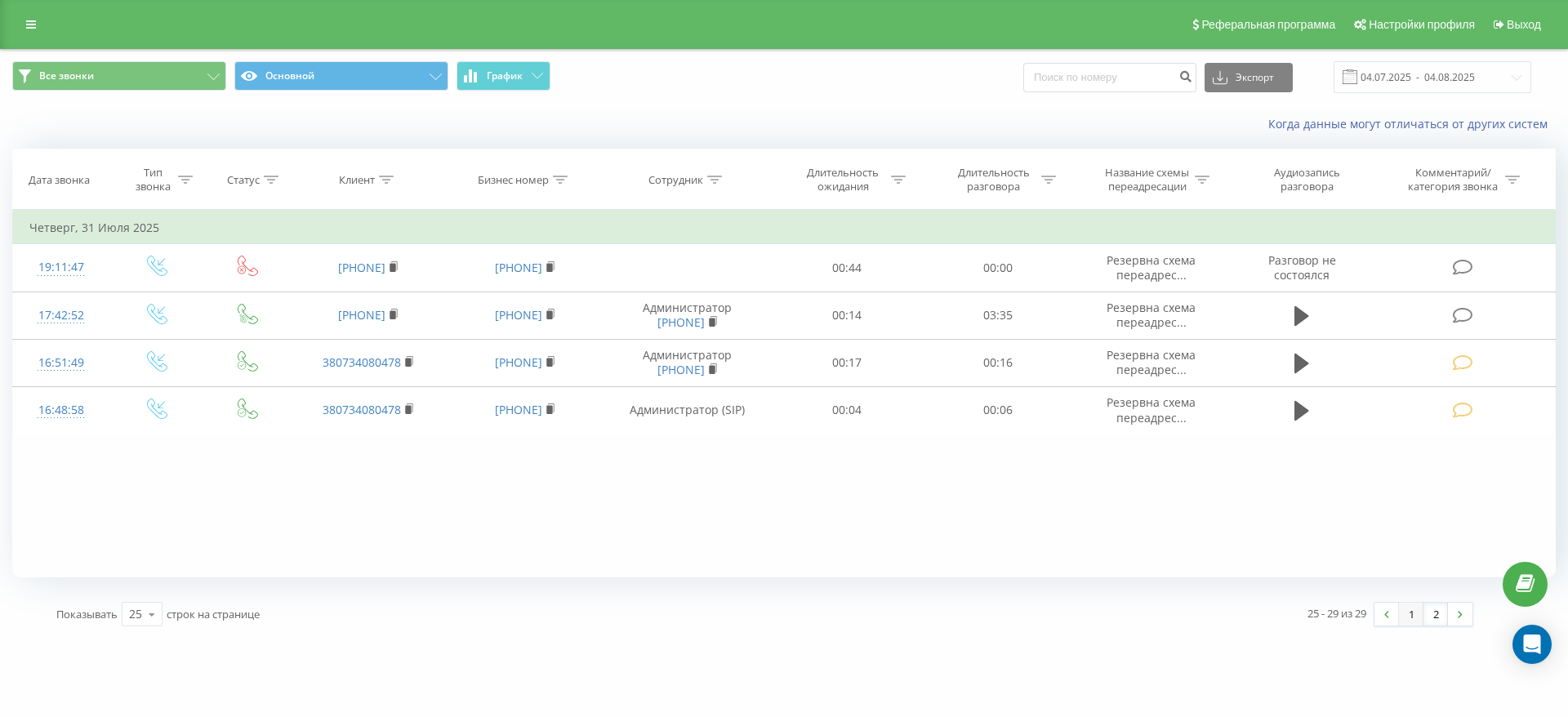 click on "1" at bounding box center (1411, 614) 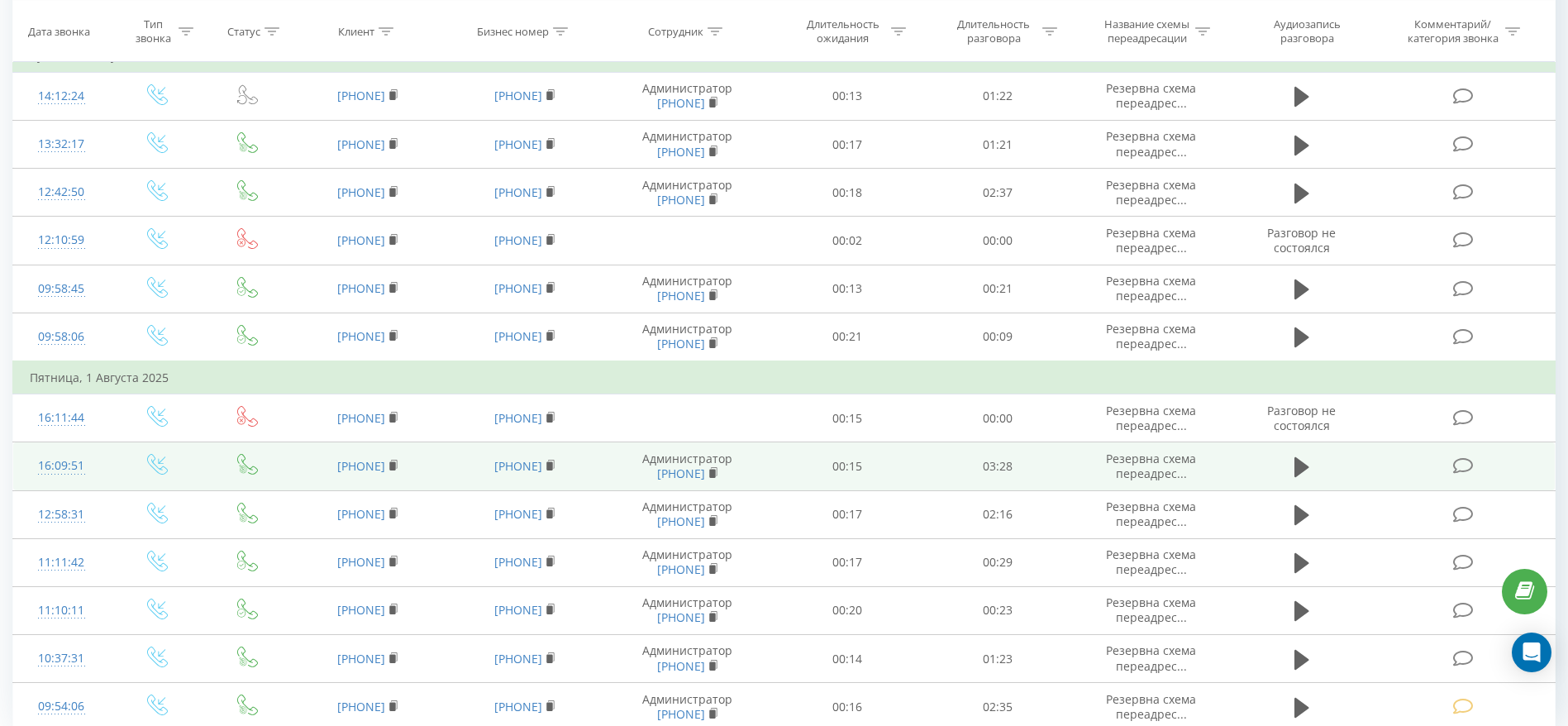 scroll, scrollTop: 853, scrollLeft: 0, axis: vertical 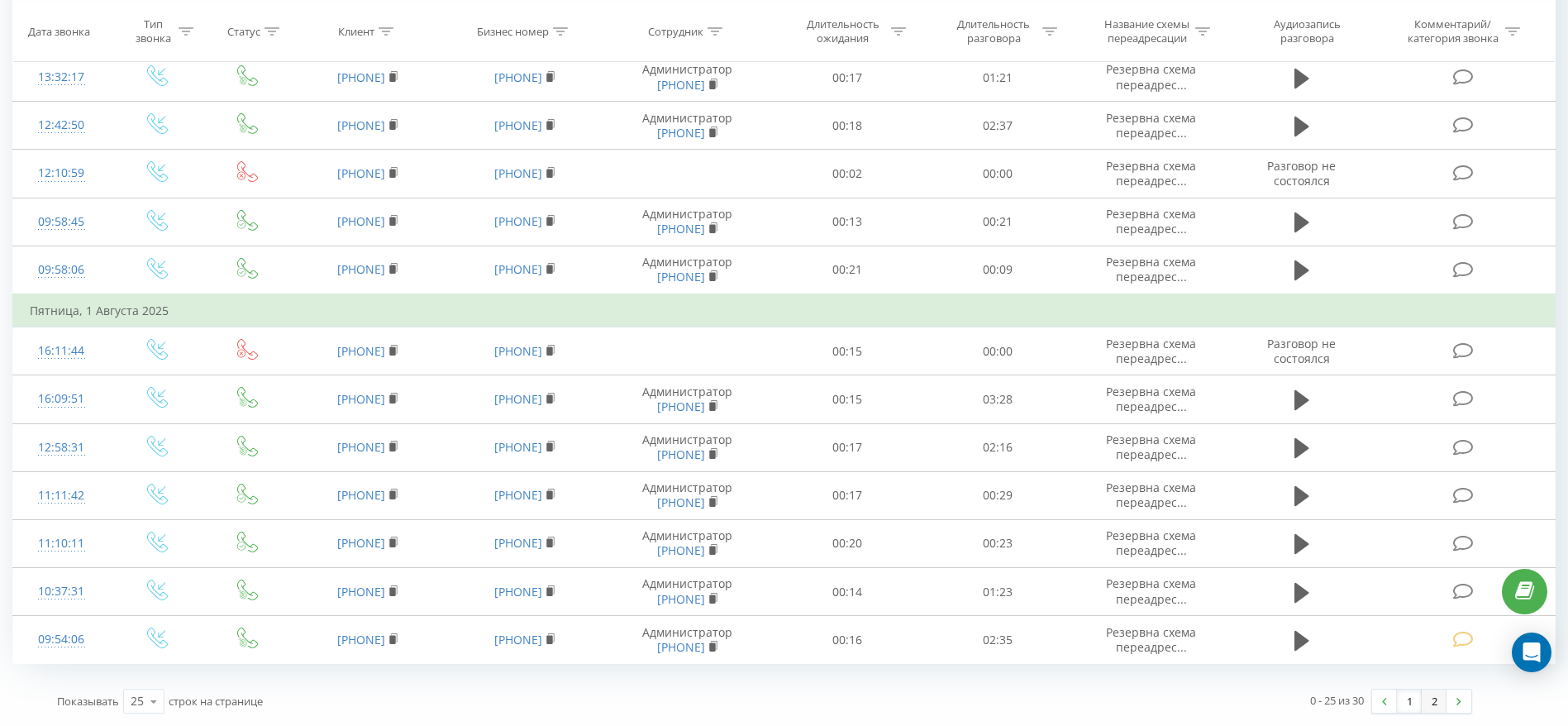 click on "2" at bounding box center (1434, 701) 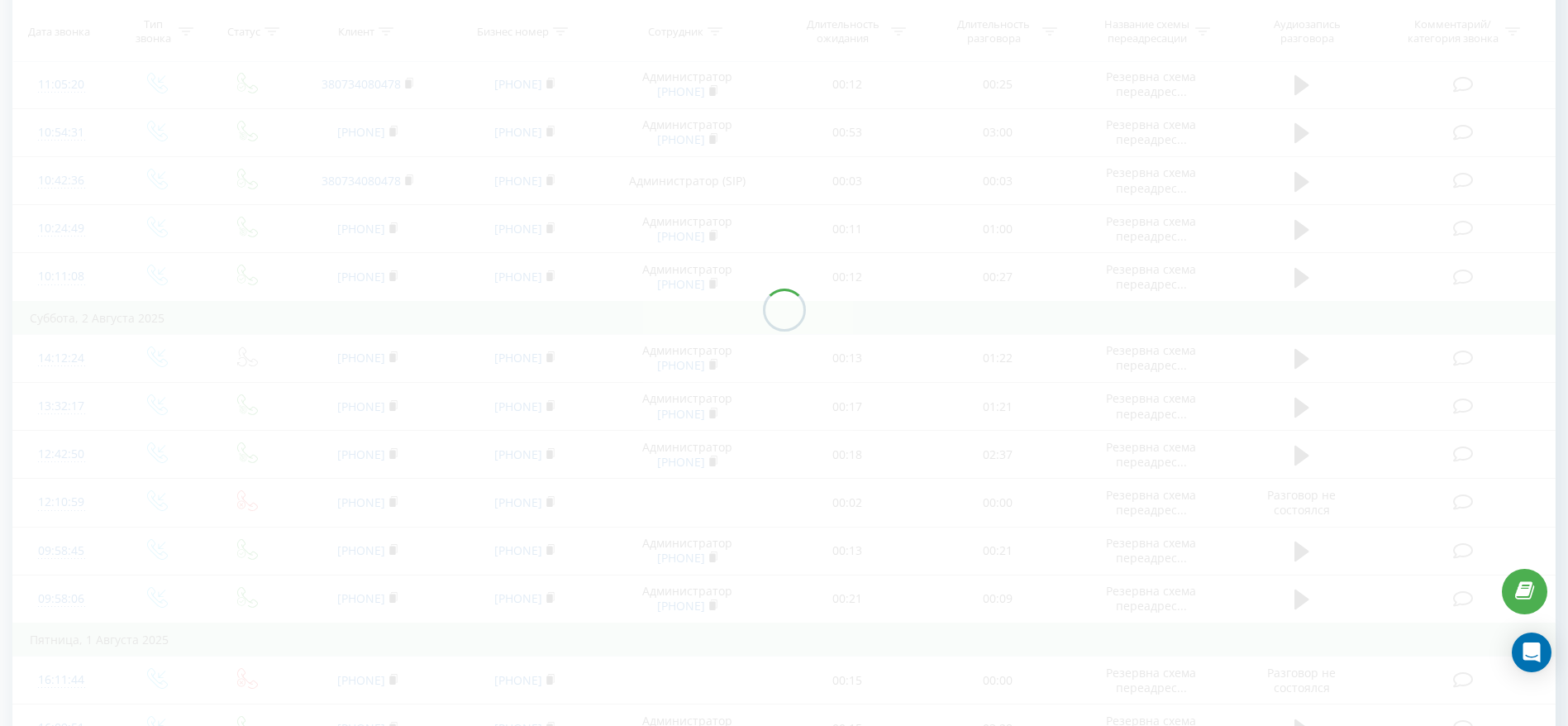 scroll, scrollTop: 317, scrollLeft: 0, axis: vertical 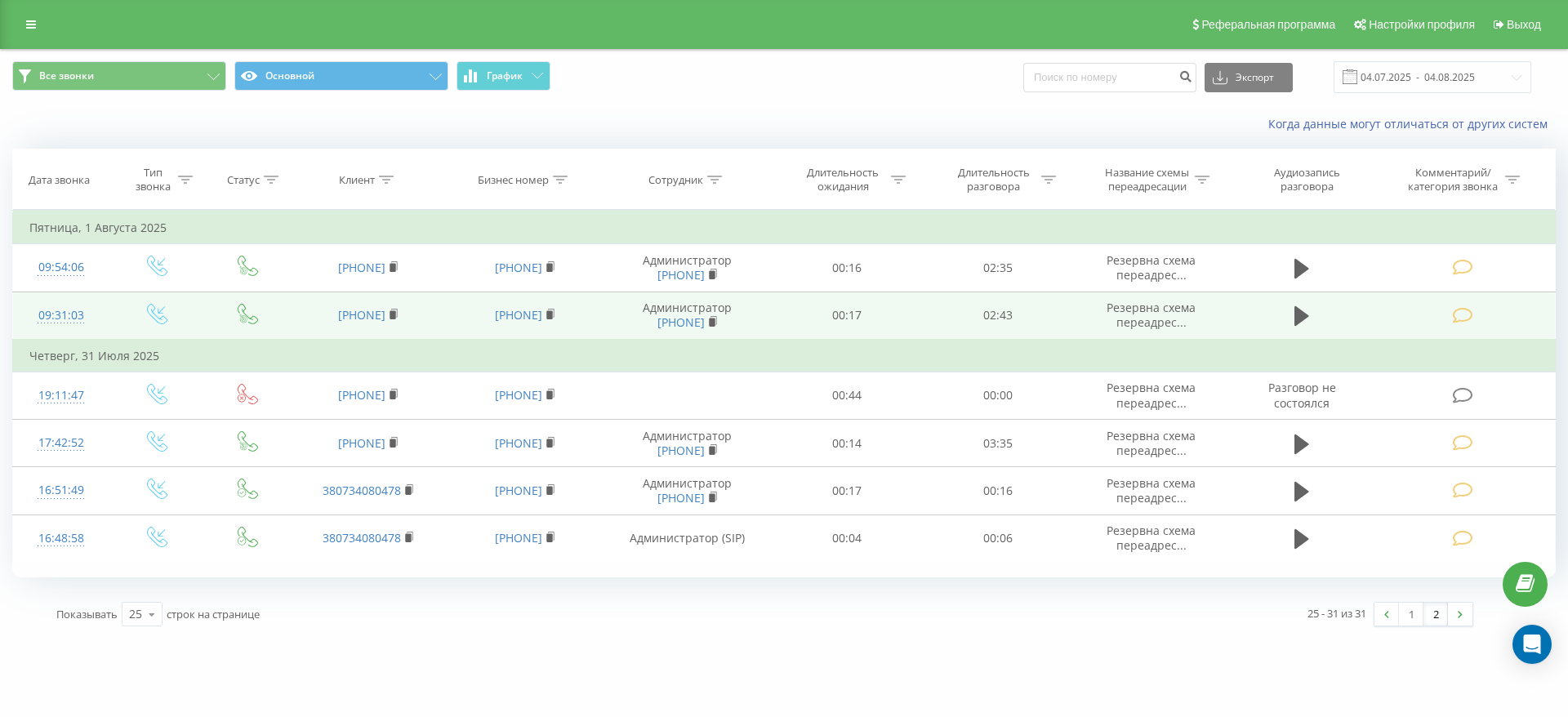 click at bounding box center (1463, 315) 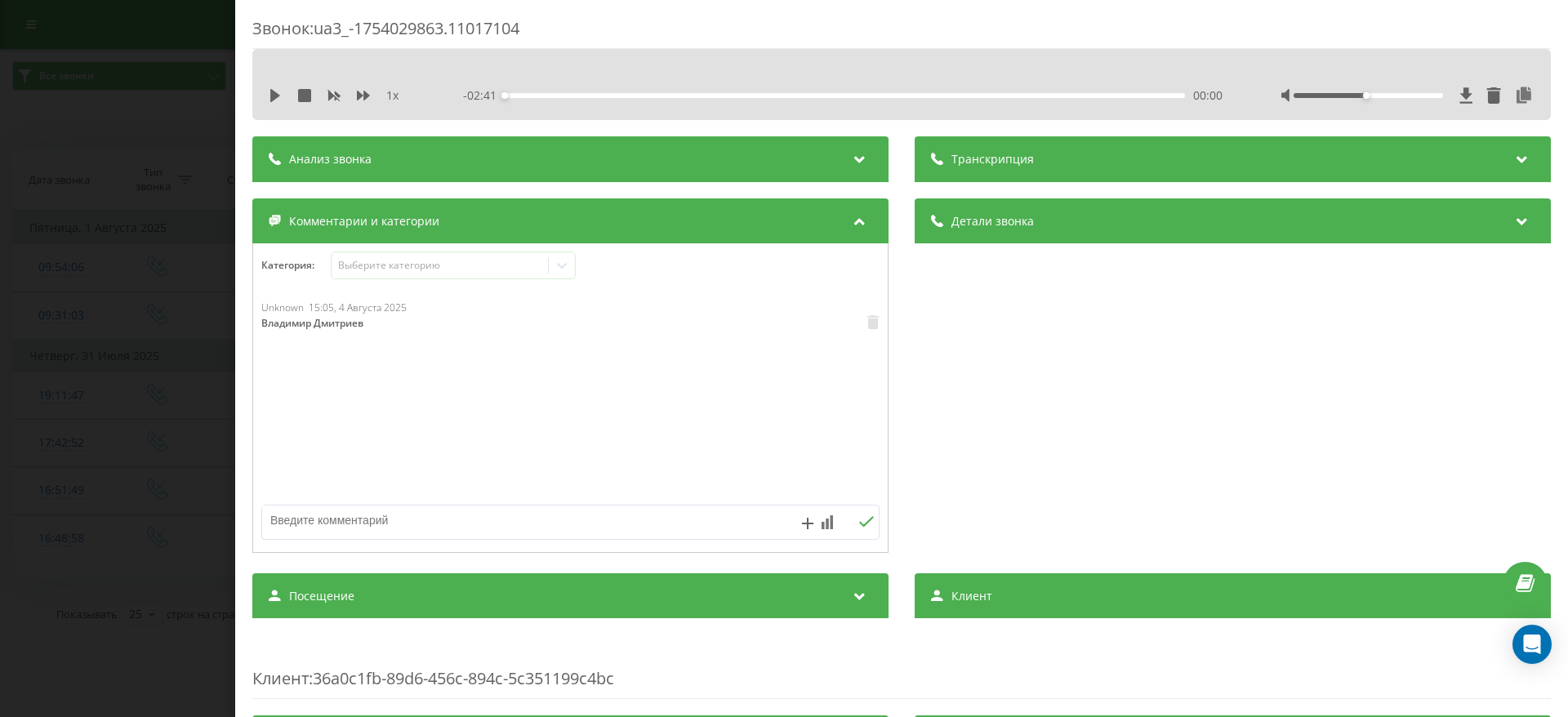 click on "Звонок :  ua3_-1754029863.11017104   1 x  - [TIME] [TIME]   [TIME]   Транскрипция Для анализа AI будущих звонков  настройте и активируйте профиль на странице . Если профиль уже есть и звонок соответствует его условиям, обновите страницу через 10 минут – AI анализирует текущий звонок. Анализ звонка Для анализа AI будущих звонков  настройте и активируйте профиль на странице . Если профиль уже есть и звонок соответствует его условиям, обновите страницу через 10 минут – AI анализирует текущий звонок. Детали звонка Общее Дата звонка [DATE] [TIME] Тип звонка Входящий Статус звонка Целевой [PHONE]" at bounding box center [784, 358] 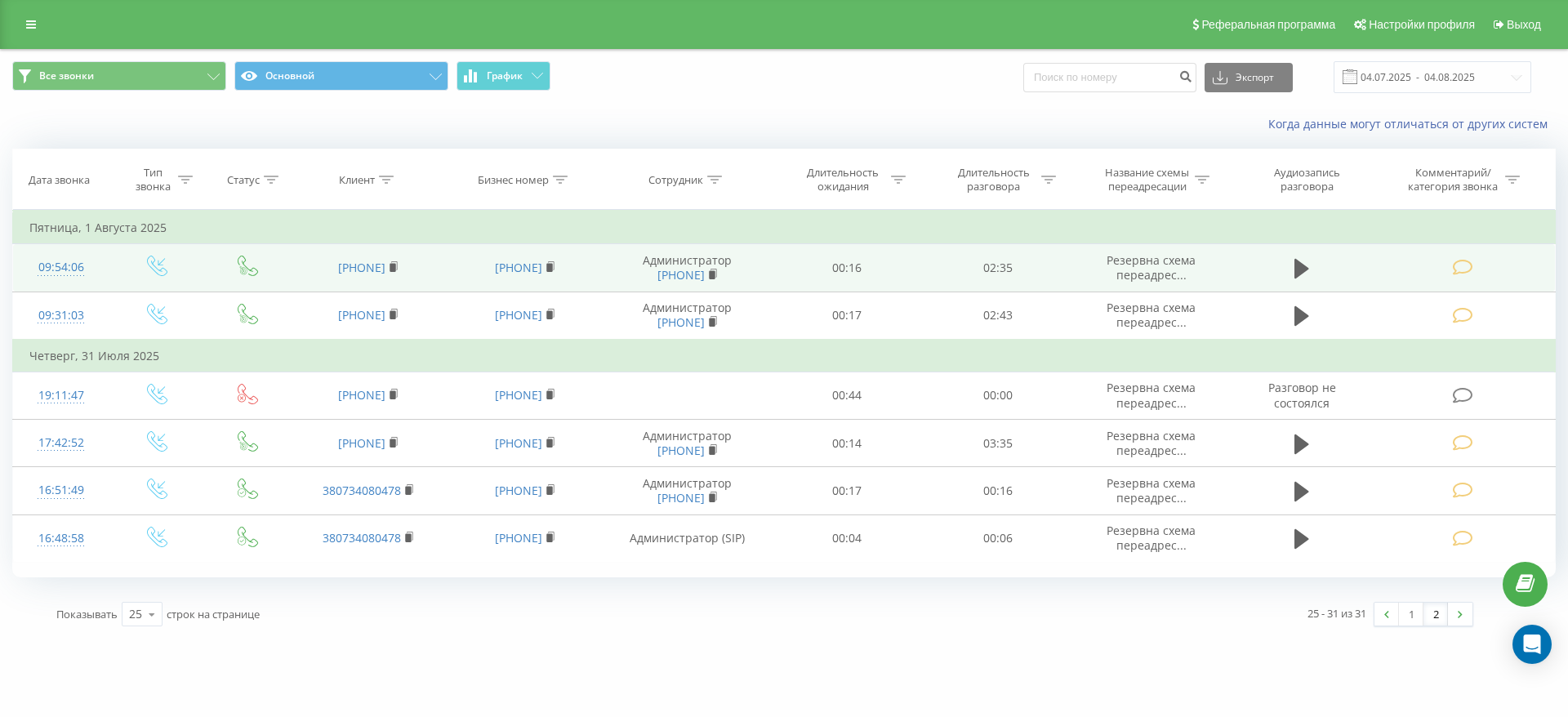 click at bounding box center [1463, 267] 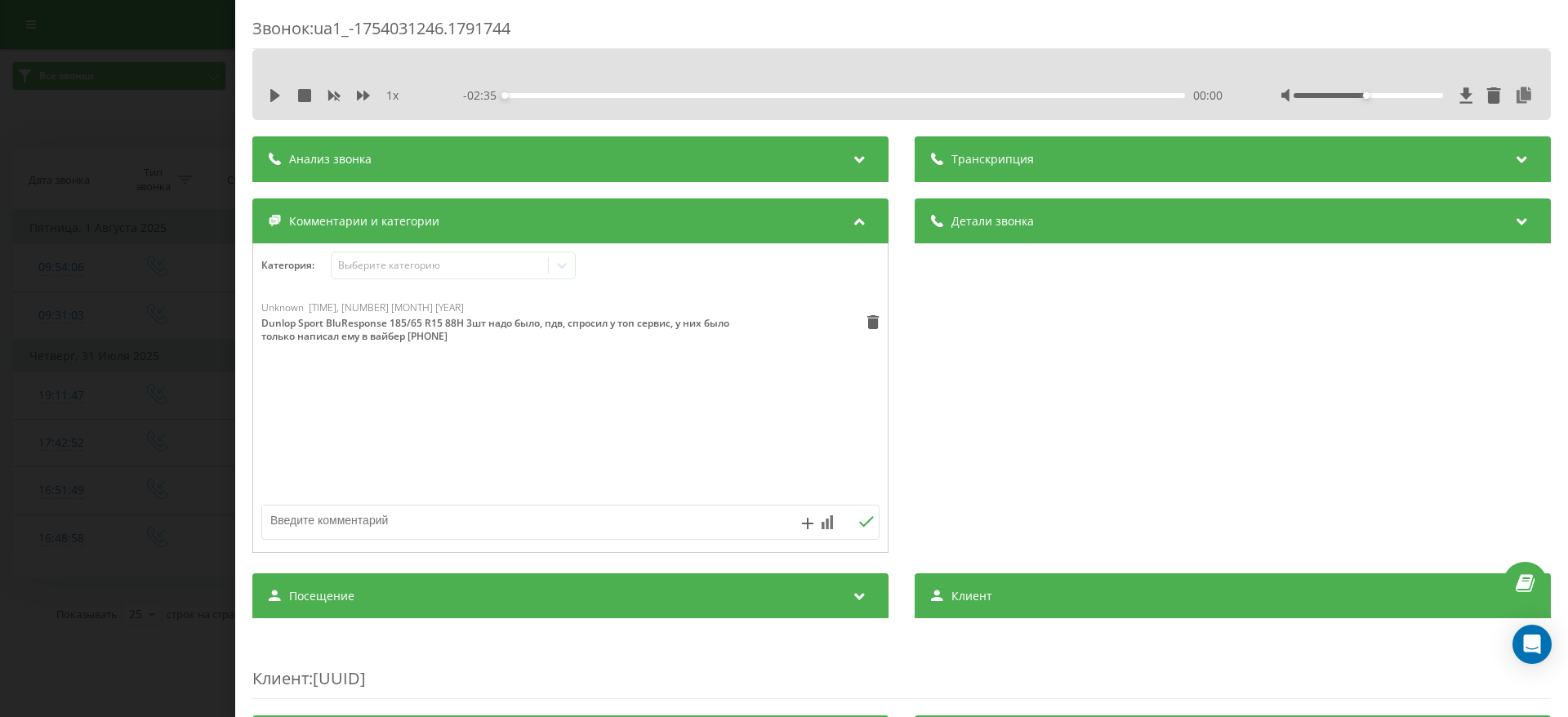 drag, startPoint x: 611, startPoint y: 354, endPoint x: 407, endPoint y: 336, distance: 204.79258 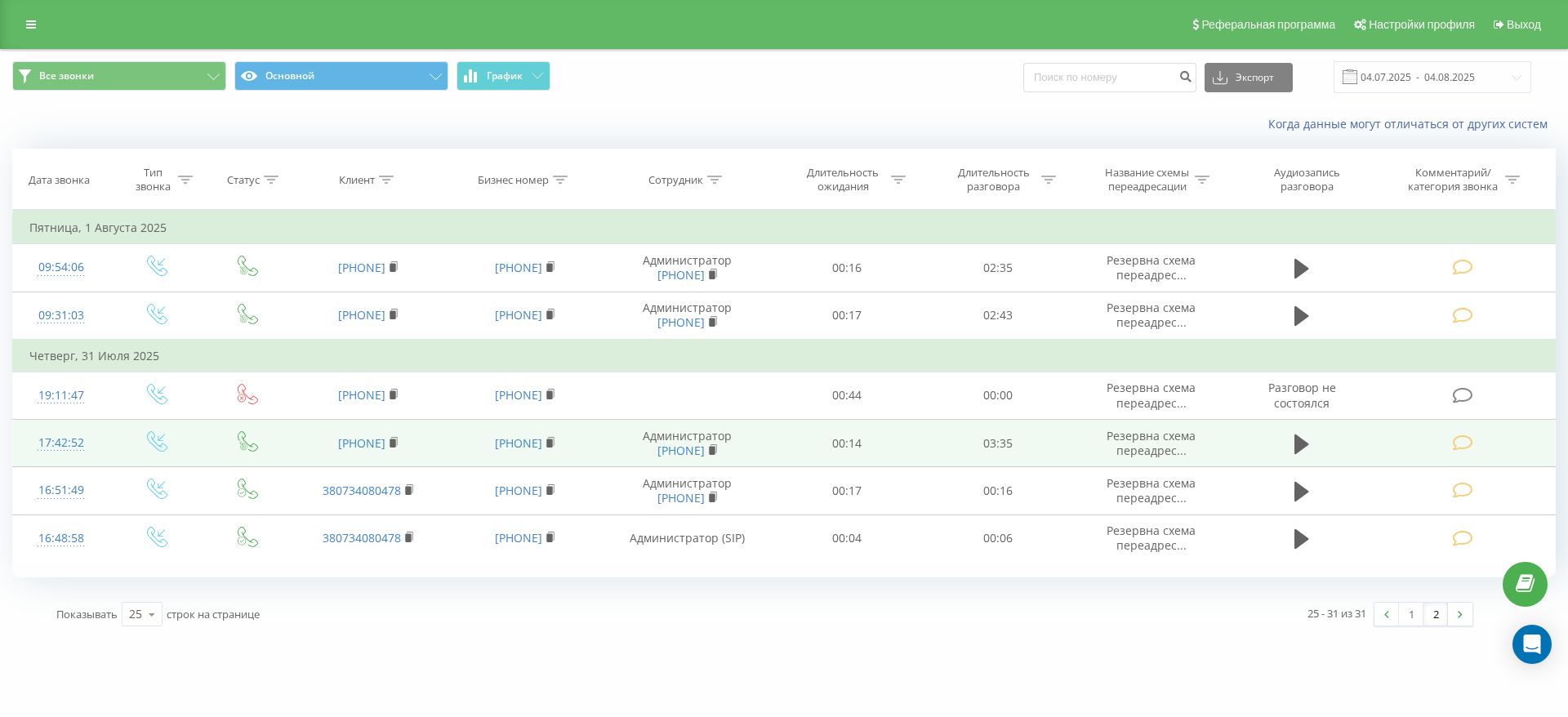click at bounding box center [1463, 443] 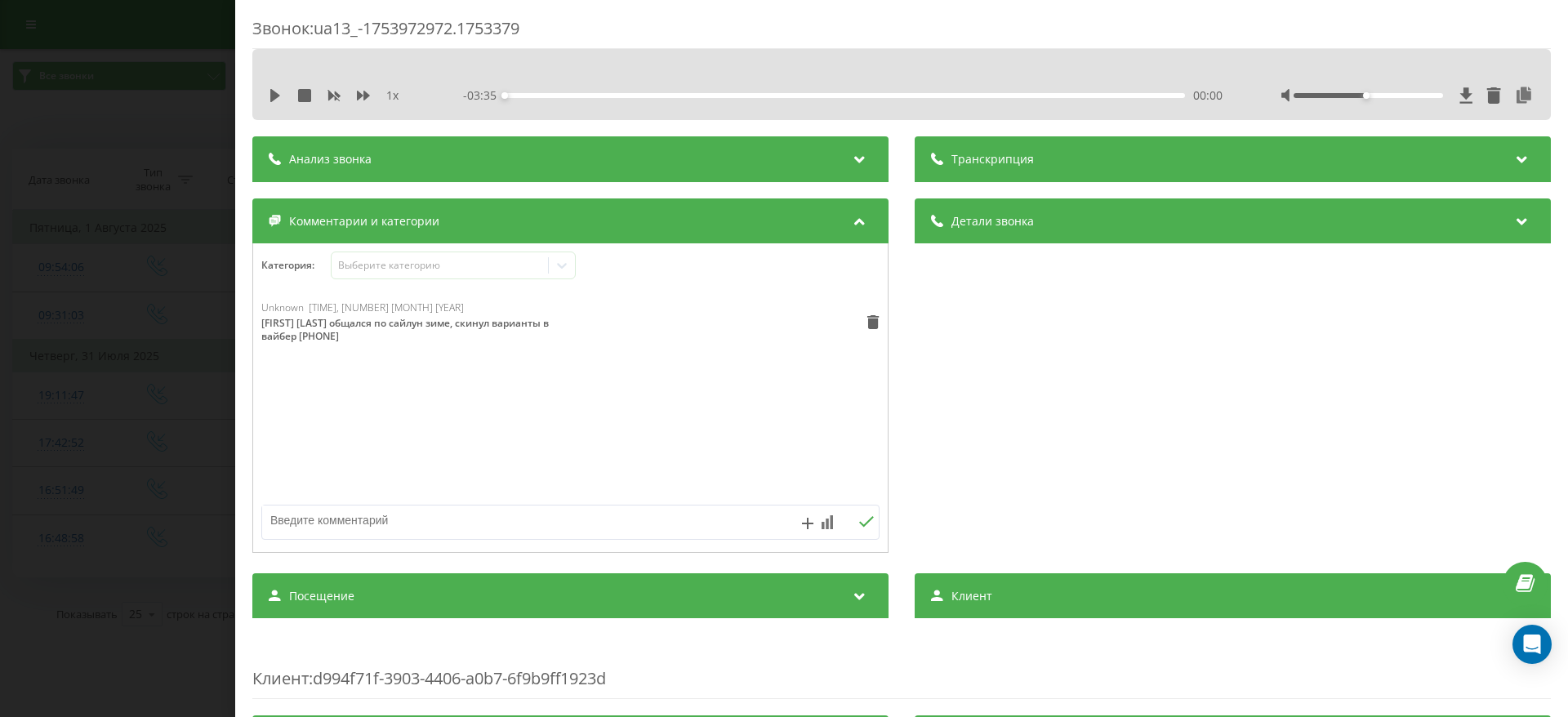 click on "Звонок :  ua13_-1753972972.1753379   1 x  - [TIME] [TIME]   [TIME]   Транскрипция Для анализа AI будущих звонков  настройте и активируйте профиль на странице . Если профиль уже есть и звонок соответствует его условиям, обновите страницу через 10 минут – AI анализирует текущий звонок. Анализ звонка Для анализа AI будущих звонков  настройте и активируйте профиль на странице . Если профиль уже есть и звонок соответствует его условиям, обновите страницу через 10 минут – AI анализирует текущий звонок. Детали звонка Общее Дата звонка [DATE] [TIME] Тип звонка Входящий Статус звонка Целевой [PHONE]" at bounding box center [784, 358] 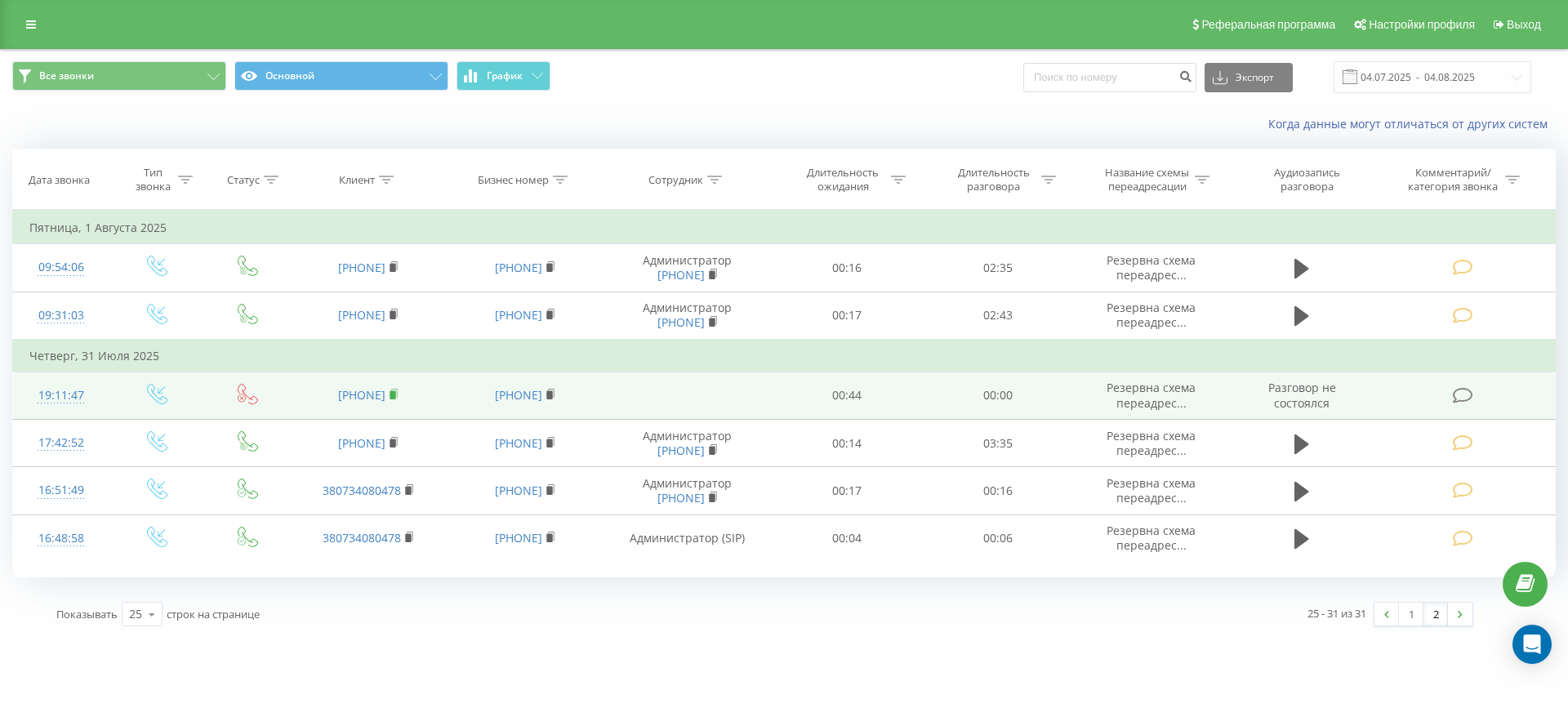 drag, startPoint x: 288, startPoint y: 392, endPoint x: 409, endPoint y: 397, distance: 121.10326 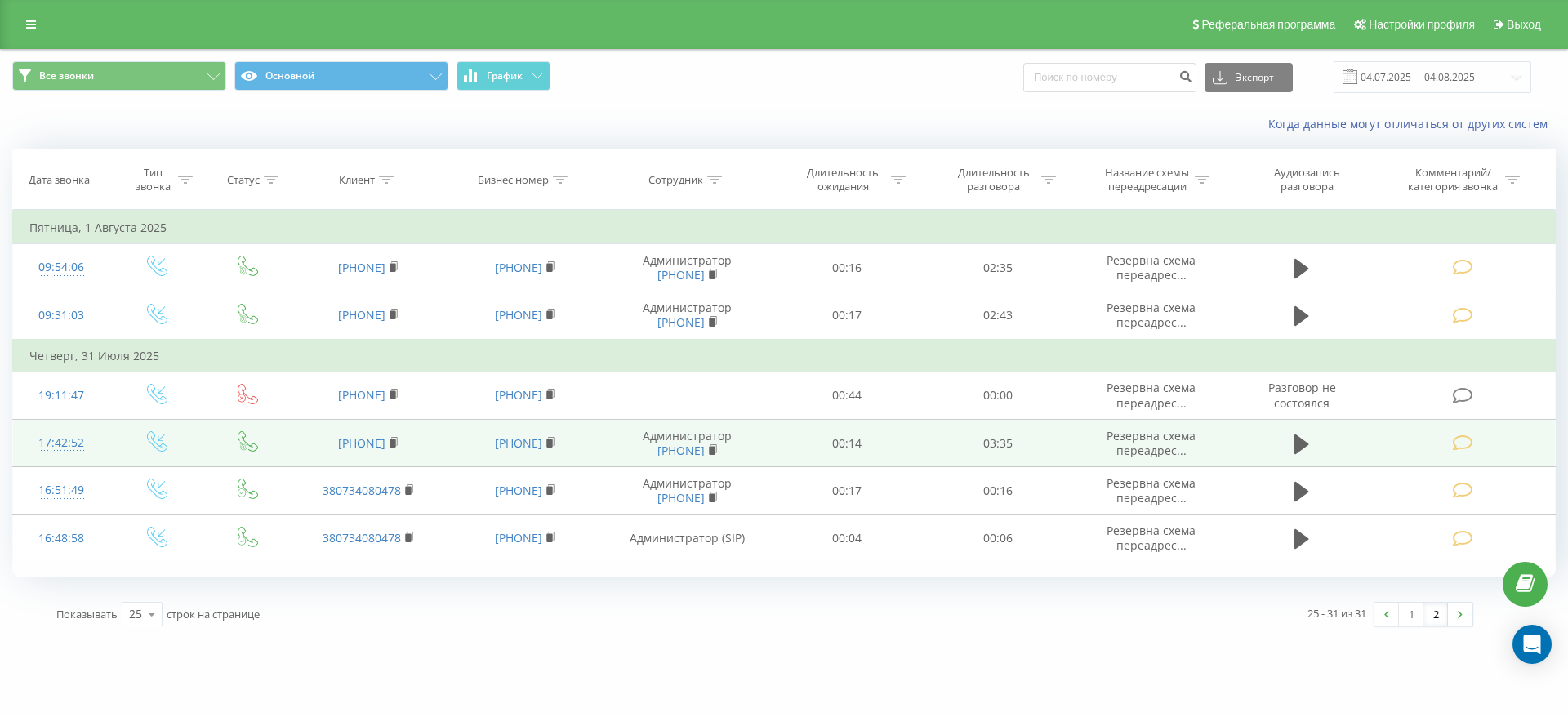 drag, startPoint x: 378, startPoint y: 397, endPoint x: 203, endPoint y: 441, distance: 180.44667 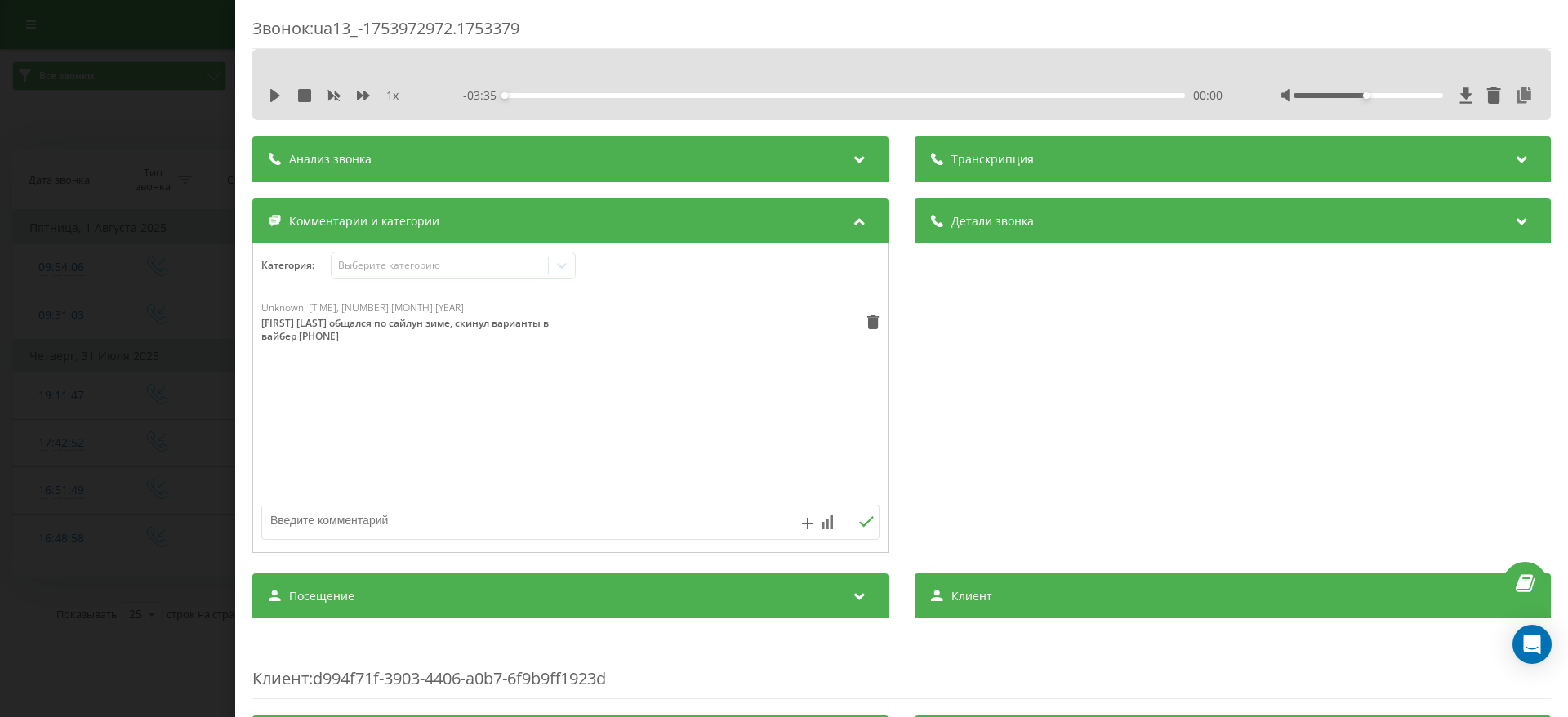 click on "Звонок :  ua13_-1753972972.1753379   1 x  - [TIME] [TIME]   [TIME]   Транскрипция Для анализа AI будущих звонков  настройте и активируйте профиль на странице . Если профиль уже есть и звонок соответствует его условиям, обновите страницу через 10 минут – AI анализирует текущий звонок. Анализ звонка Для анализа AI будущих звонков  настройте и активируйте профиль на странице . Если профиль уже есть и звонок соответствует его условиям, обновите страницу через 10 минут – AI анализирует текущий звонок. Детали звонка Общее Дата звонка [DATE] [TIME] Тип звонка Входящий Статус звонка Целевой [PHONE]" at bounding box center (784, 358) 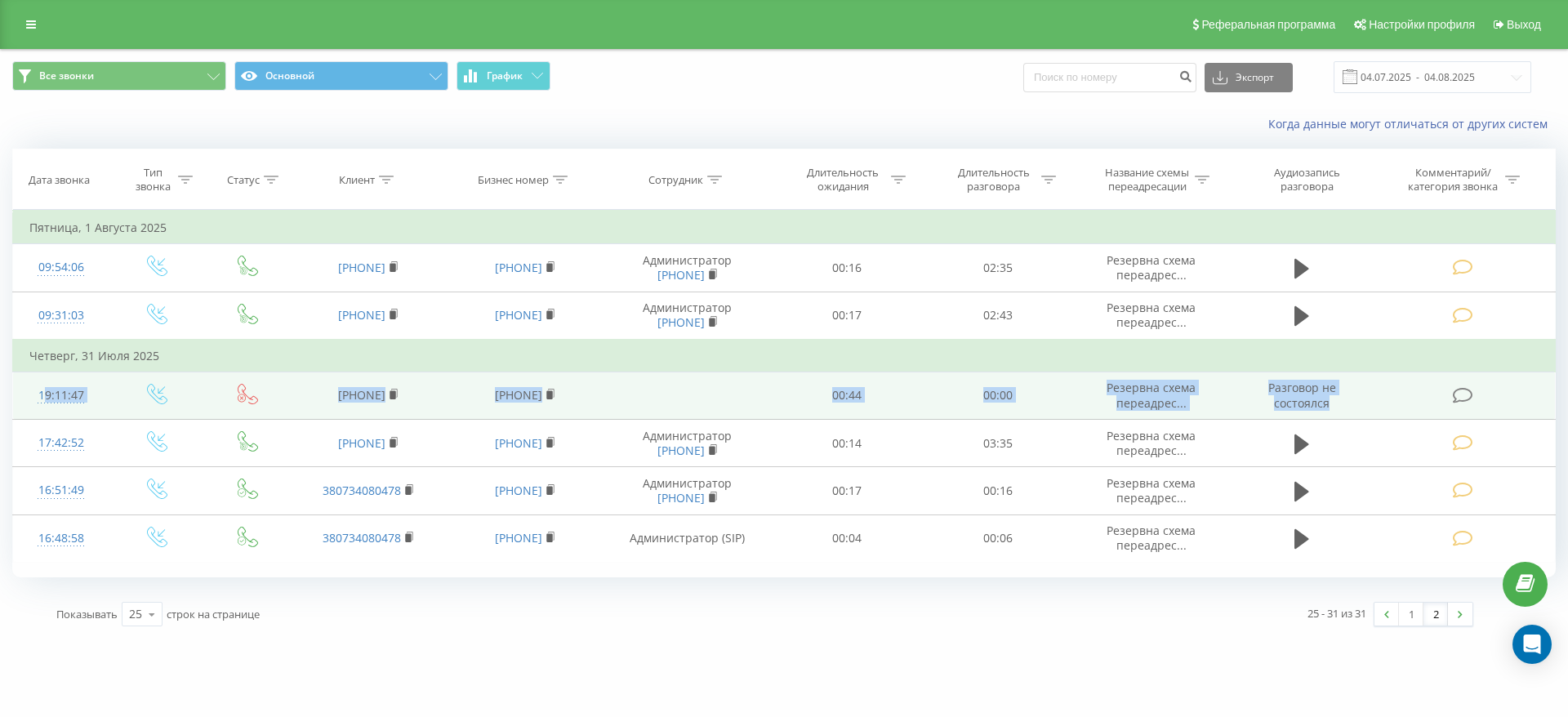 drag, startPoint x: 35, startPoint y: 387, endPoint x: 1491, endPoint y: 407, distance: 1456.1374 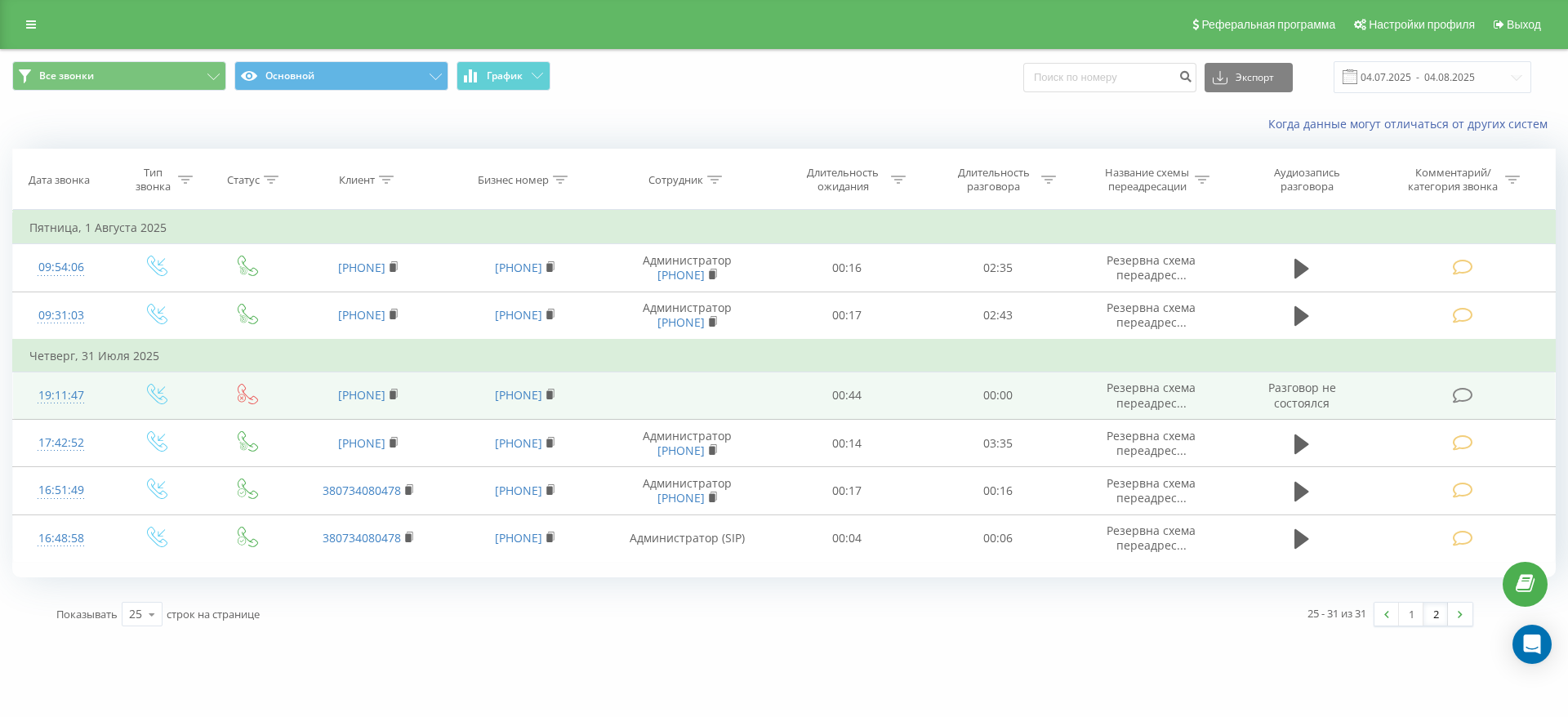 click on "[PHONE]" at bounding box center (525, 395) 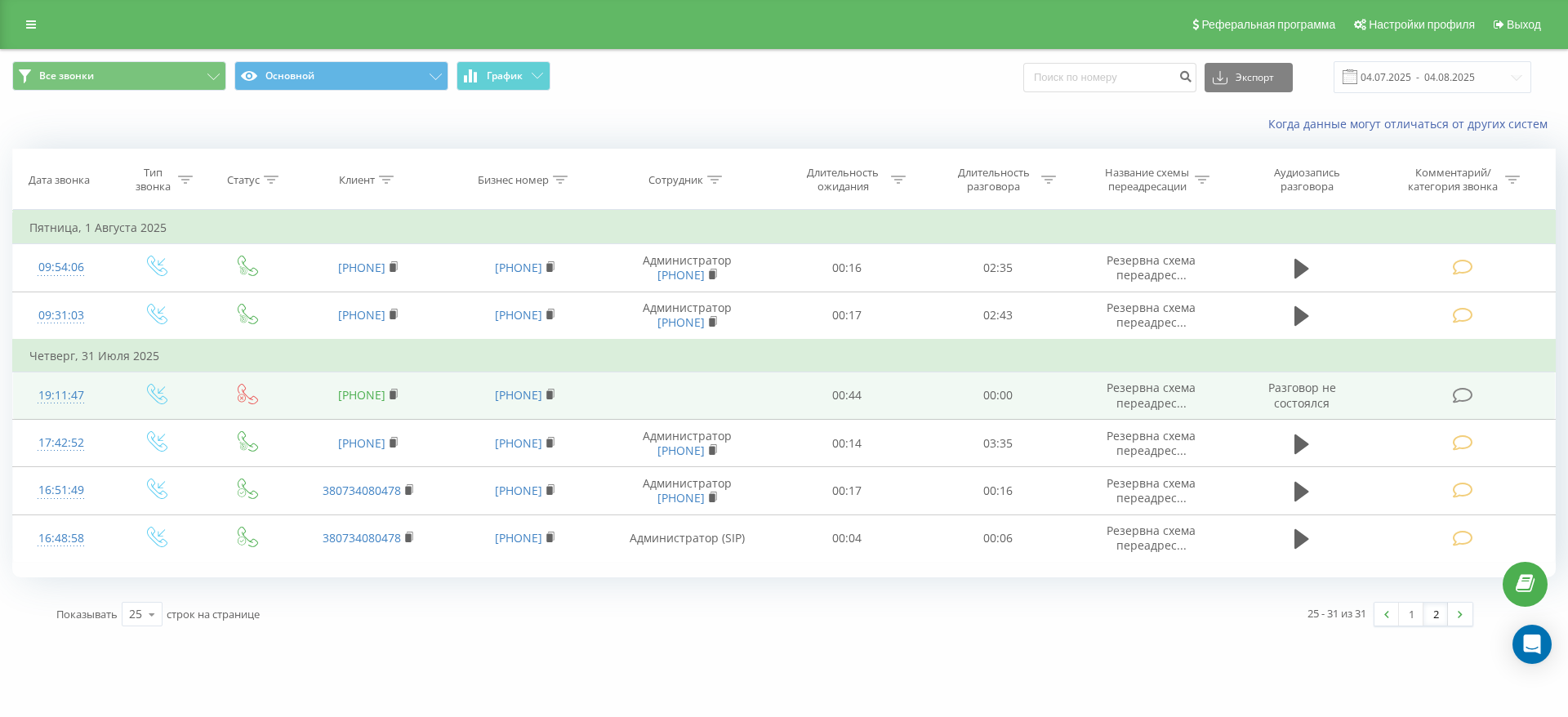 click on "[PHONE]" at bounding box center [362, 394] 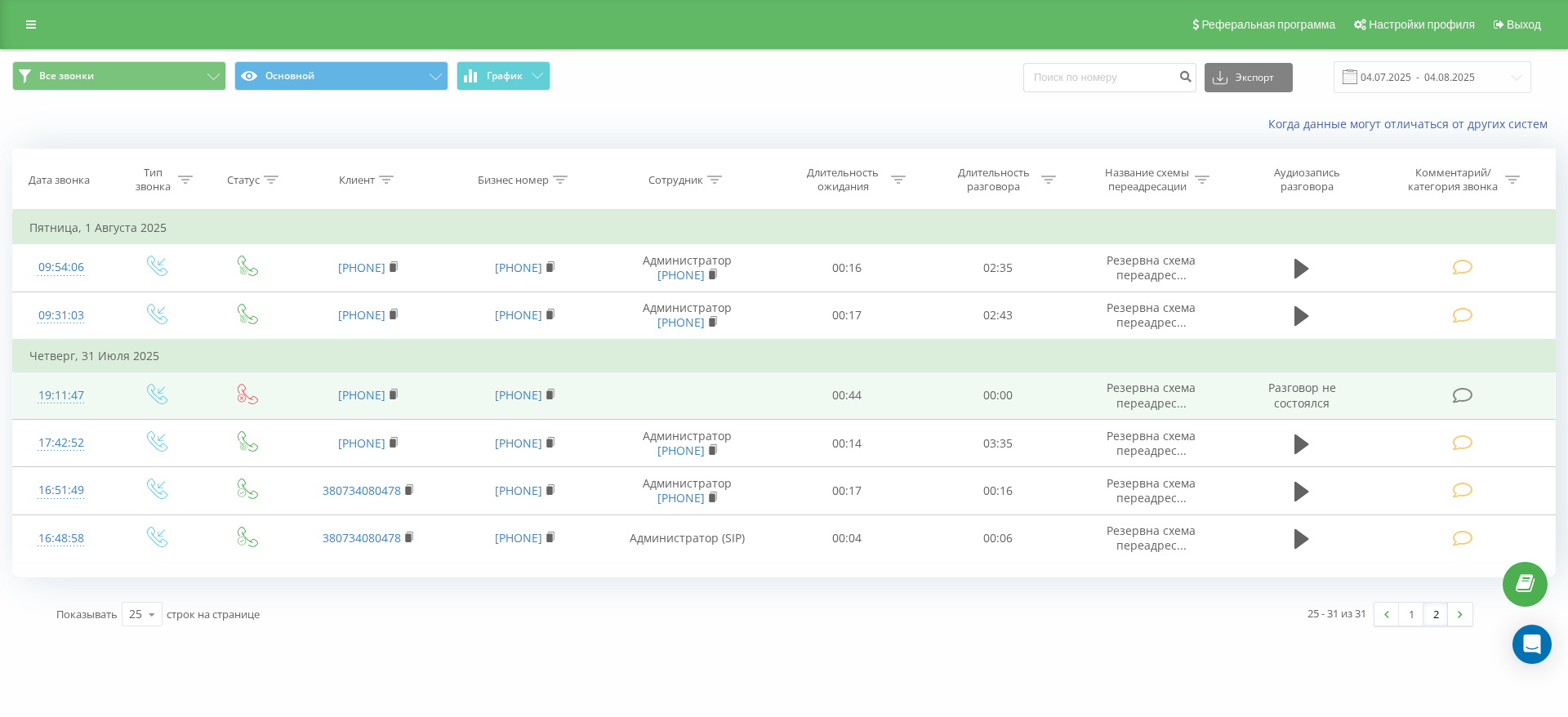 click at bounding box center (1463, 395) 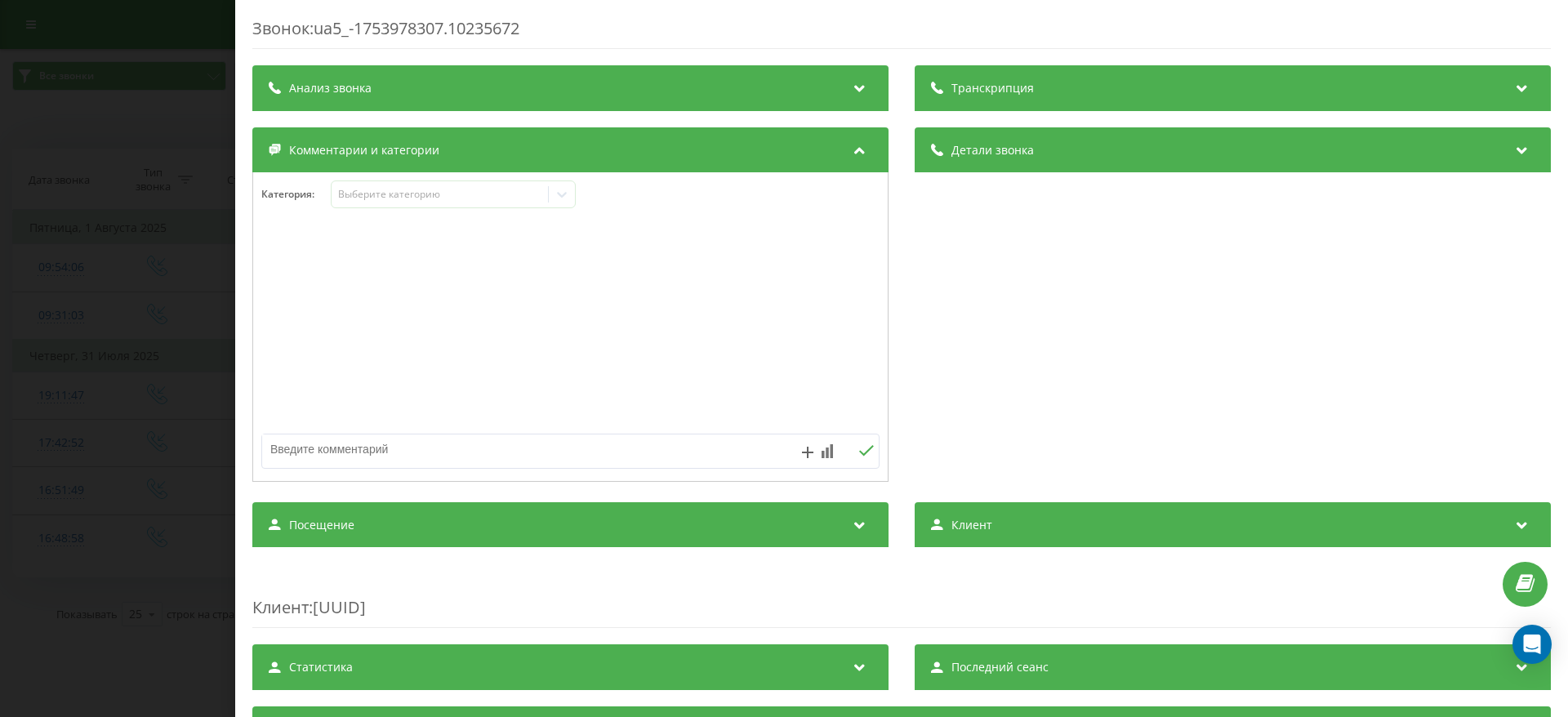 click on "Звонок :  ua5_-1753978307.10235672 Транскрипция Для анализа AI будущих звонков  настройте и активируйте профиль на странице . Если профиль уже есть и звонок соответствует его условиям, обновите страницу через 10 минут – AI анализирует текущий звонок. Анализ звонка Для анализа AI будущих звонков  настройте и активируйте профиль на странице . Если профиль уже есть и звонок соответствует его условиям, обновите страницу через 10 минут – AI анализирует текущий звонок. Детали звонка Общее Дата звонка [DATE] [TIME] Тип звонка Входящий Статус звонка Нет ответа Кто звонил [PHONE] - :" at bounding box center (784, 358) 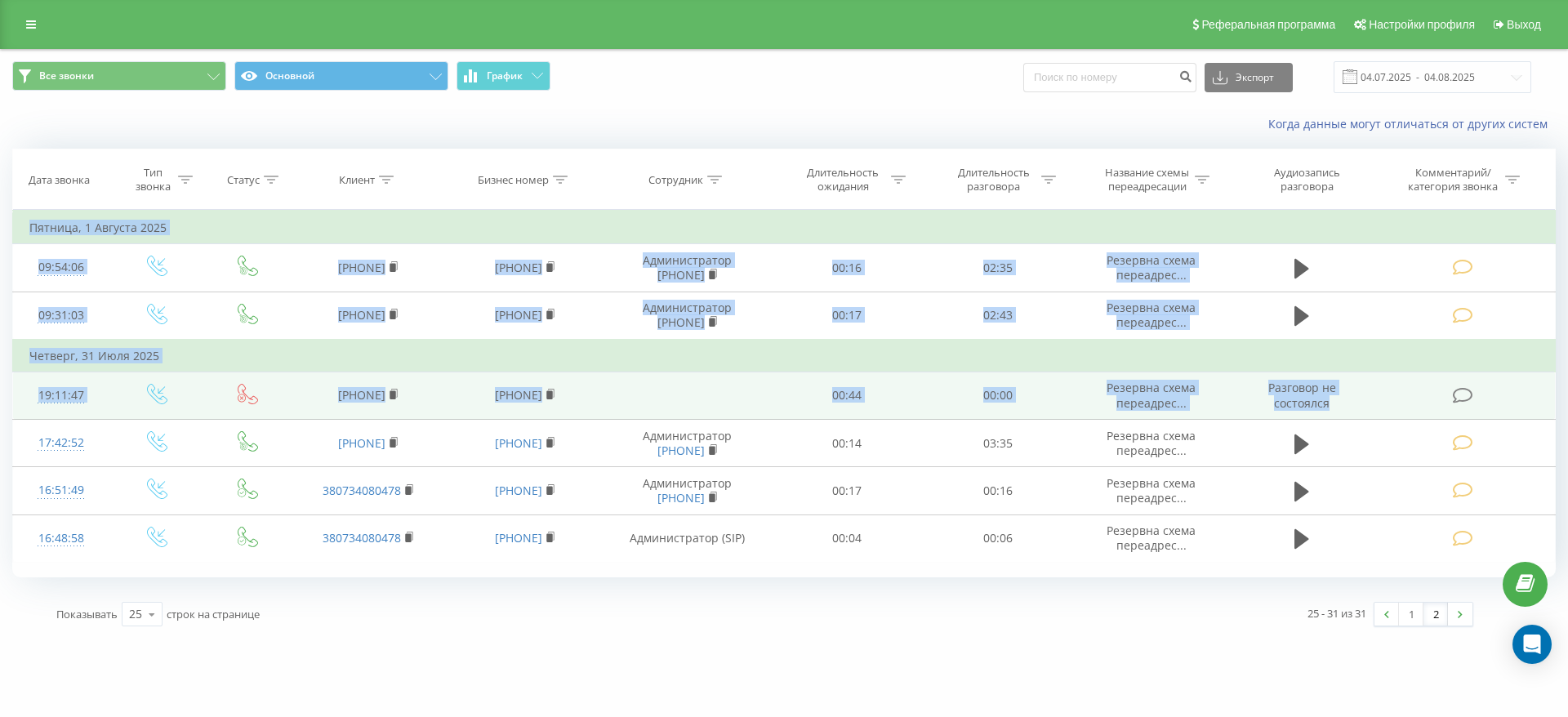 drag, startPoint x: 7, startPoint y: 394, endPoint x: 1477, endPoint y: 391, distance: 1470.0031 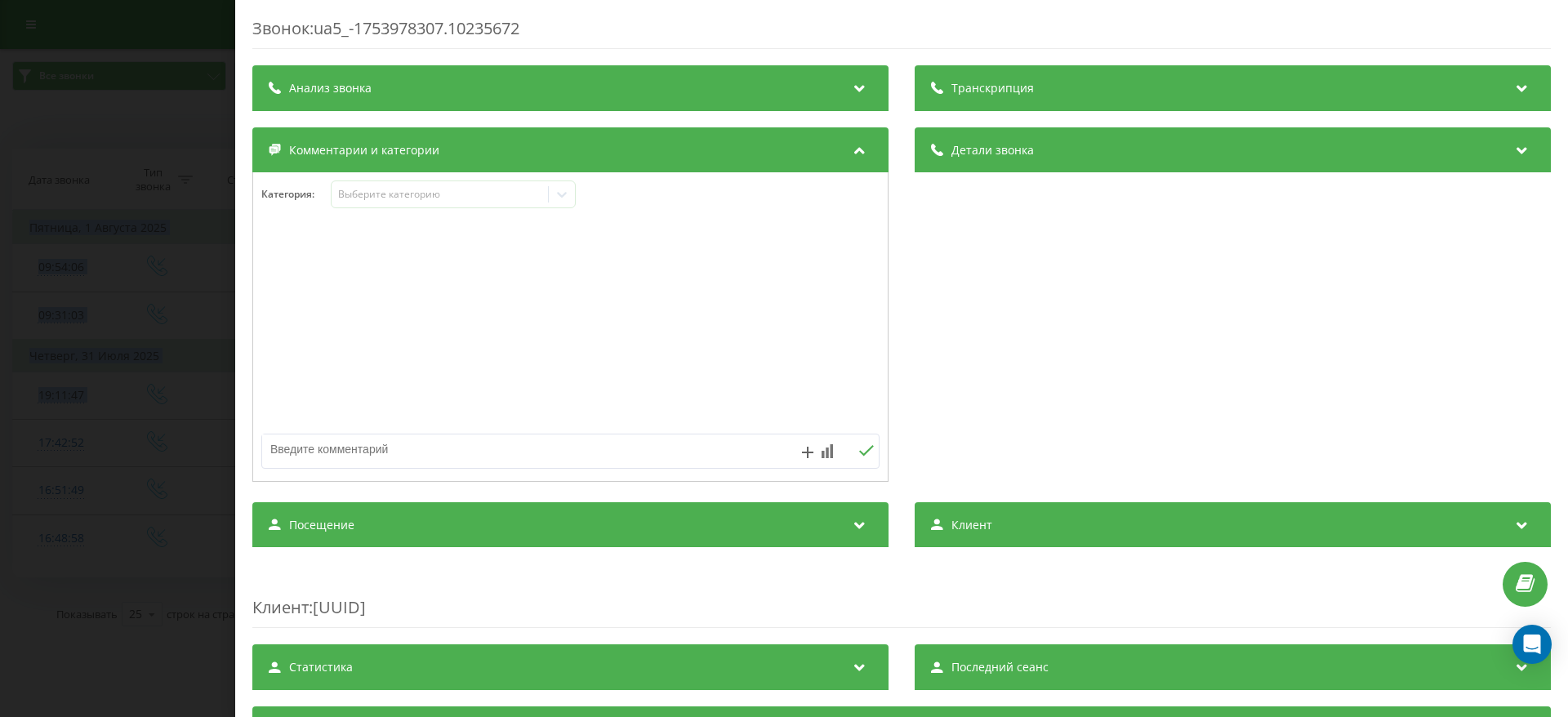 click on "Звонок :  ua5_-1753978307.10235672 Транскрипция Для анализа AI будущих звонков  настройте и активируйте профиль на странице . Если профиль уже есть и звонок соответствует его условиям, обновите страницу через 10 минут – AI анализирует текущий звонок. Анализ звонка Для анализа AI будущих звонков  настройте и активируйте профиль на странице . Если профиль уже есть и звонок соответствует его условиям, обновите страницу через 10 минут – AI анализирует текущий звонок. Детали звонка Общее Дата звонка [DATE] [TIME] Тип звонка Входящий Статус звонка Нет ответа Кто звонил [PHONE] - :" at bounding box center (784, 358) 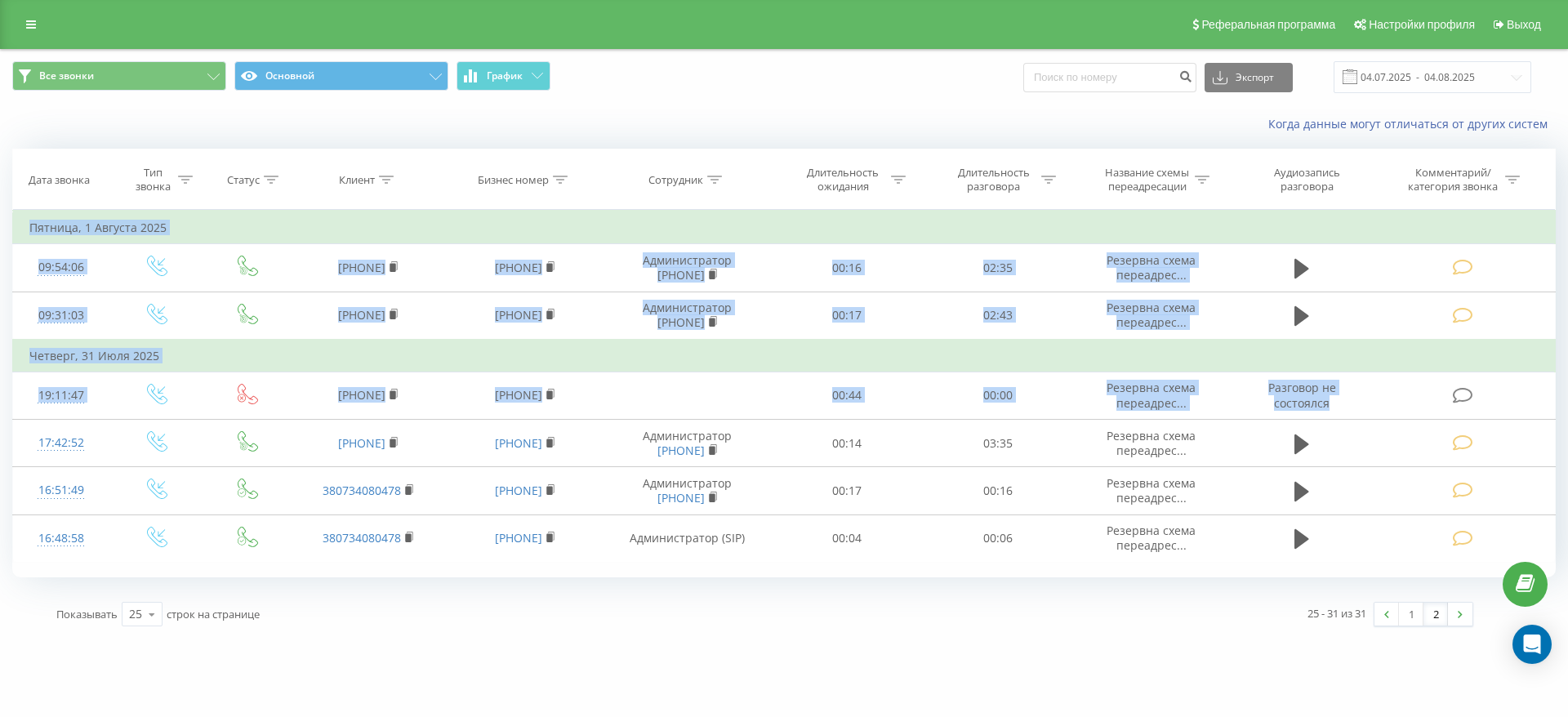 click on "Все звонки Основной График Экспорт .csv .xls .xlsx 04.07.2025  -  04.08.2025 Когда данные могут отличаться от других систем Дата звонка Тип звонка Статус Клиент Бизнес номер Сотрудник Длительность ожидания Длительность разговора Название схемы переадресации Аудиозапись разговора Комментарий/категория звонка Фильтровать по условию Равно Введите значение Отмена OK Фильтровать по условию Равно Введите значение Отмена OK Фильтровать по условию Содержит Отмена OK Фильтровать по условию Содержит Отмена OK Фильтровать по условию Содержит Отмена OK Фильтровать по условию OK OK" at bounding box center [784, 344] 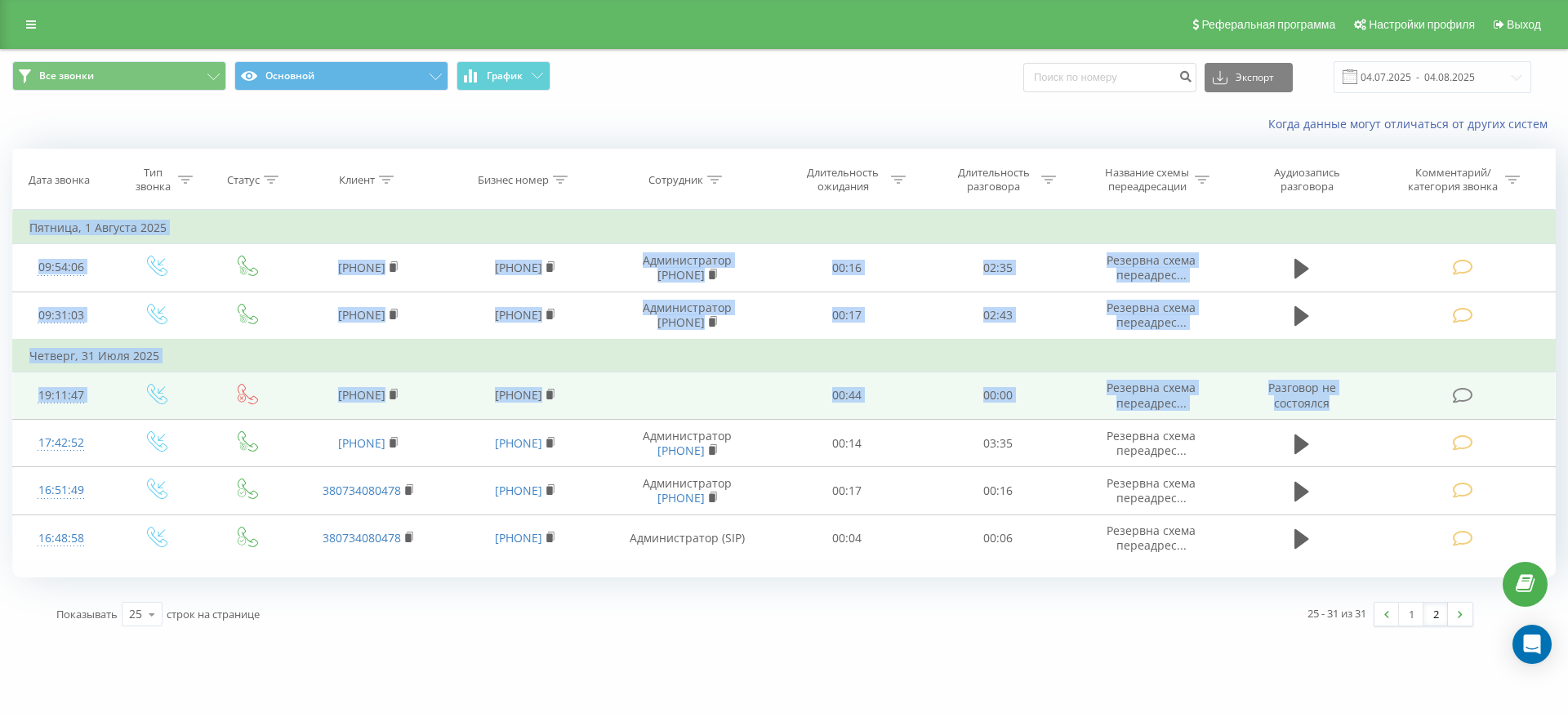 drag, startPoint x: 8, startPoint y: 393, endPoint x: 1486, endPoint y: 397, distance: 1478.005 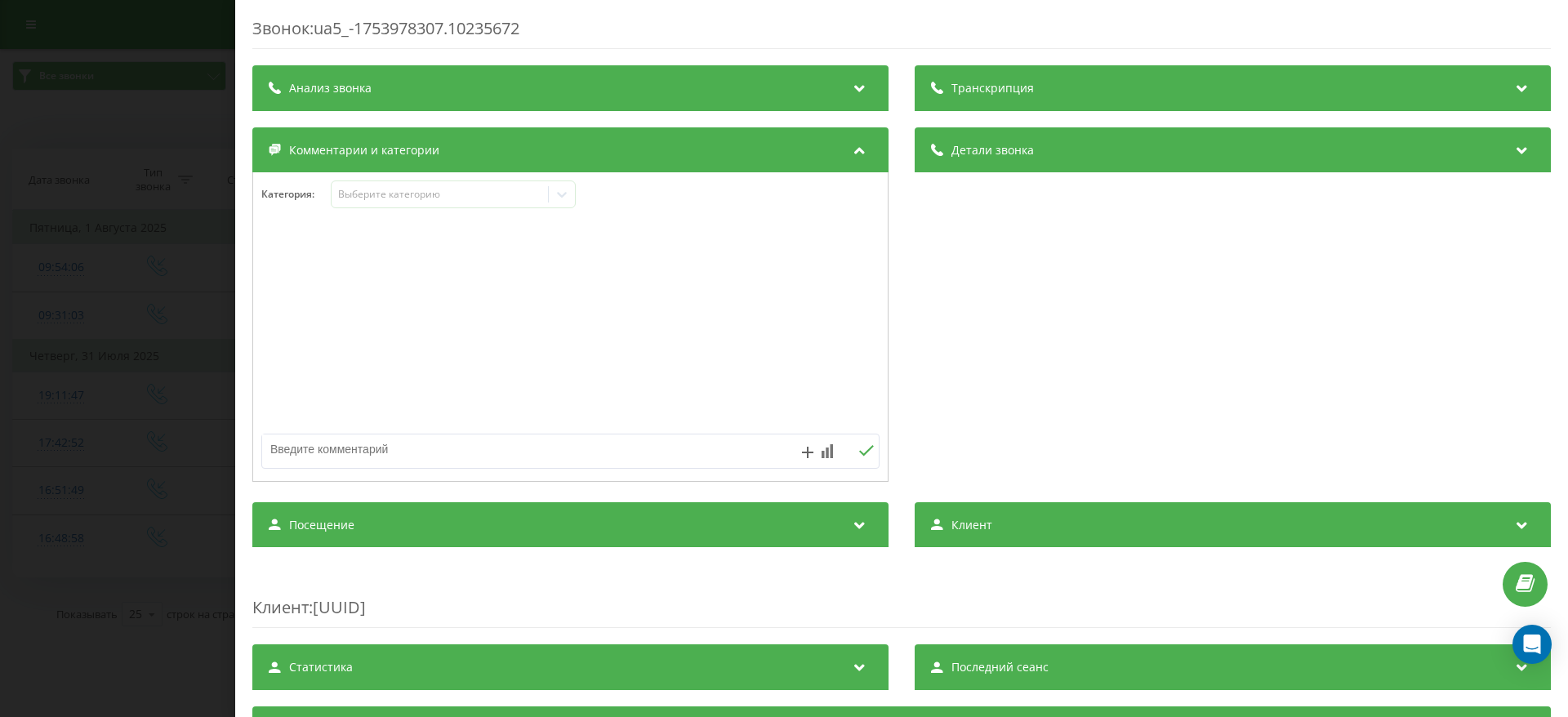 click on "Звонок :  ua5_-1753978307.10235672 Транскрипция Для анализа AI будущих звонков  настройте и активируйте профиль на странице . Если профиль уже есть и звонок соответствует его условиям, обновите страницу через 10 минут – AI анализирует текущий звонок. Анализ звонка Для анализа AI будущих звонков  настройте и активируйте профиль на странице . Если профиль уже есть и звонок соответствует его условиям, обновите страницу через 10 минут – AI анализирует текущий звонок. Детали звонка Общее Дата звонка [DATE] [TIME] Тип звонка Входящий Статус звонка Нет ответа Кто звонил [PHONE] - :" at bounding box center (784, 358) 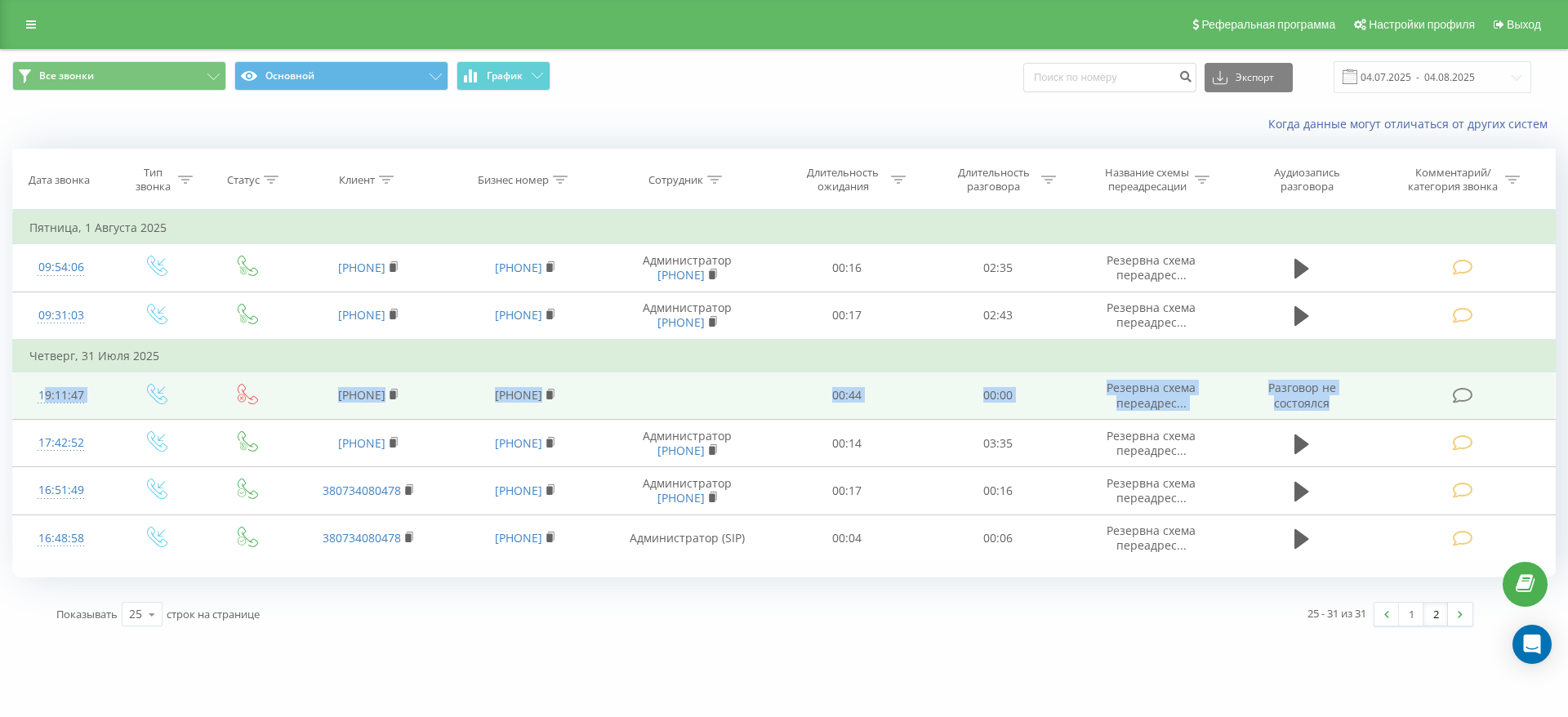 drag, startPoint x: 23, startPoint y: 385, endPoint x: 1494, endPoint y: 403, distance: 1471.1101 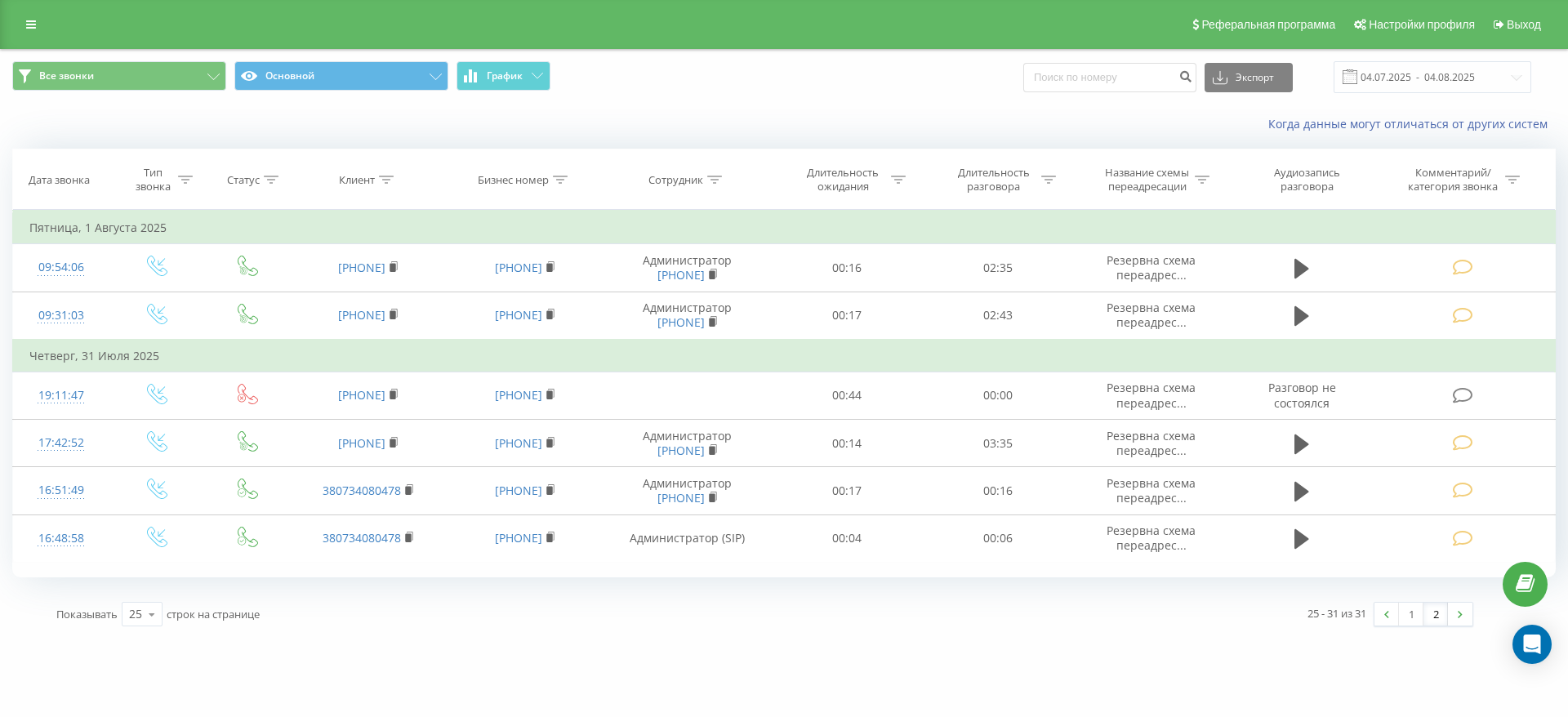 click on "Все звонки Основной График" at bounding box center [392, 77] 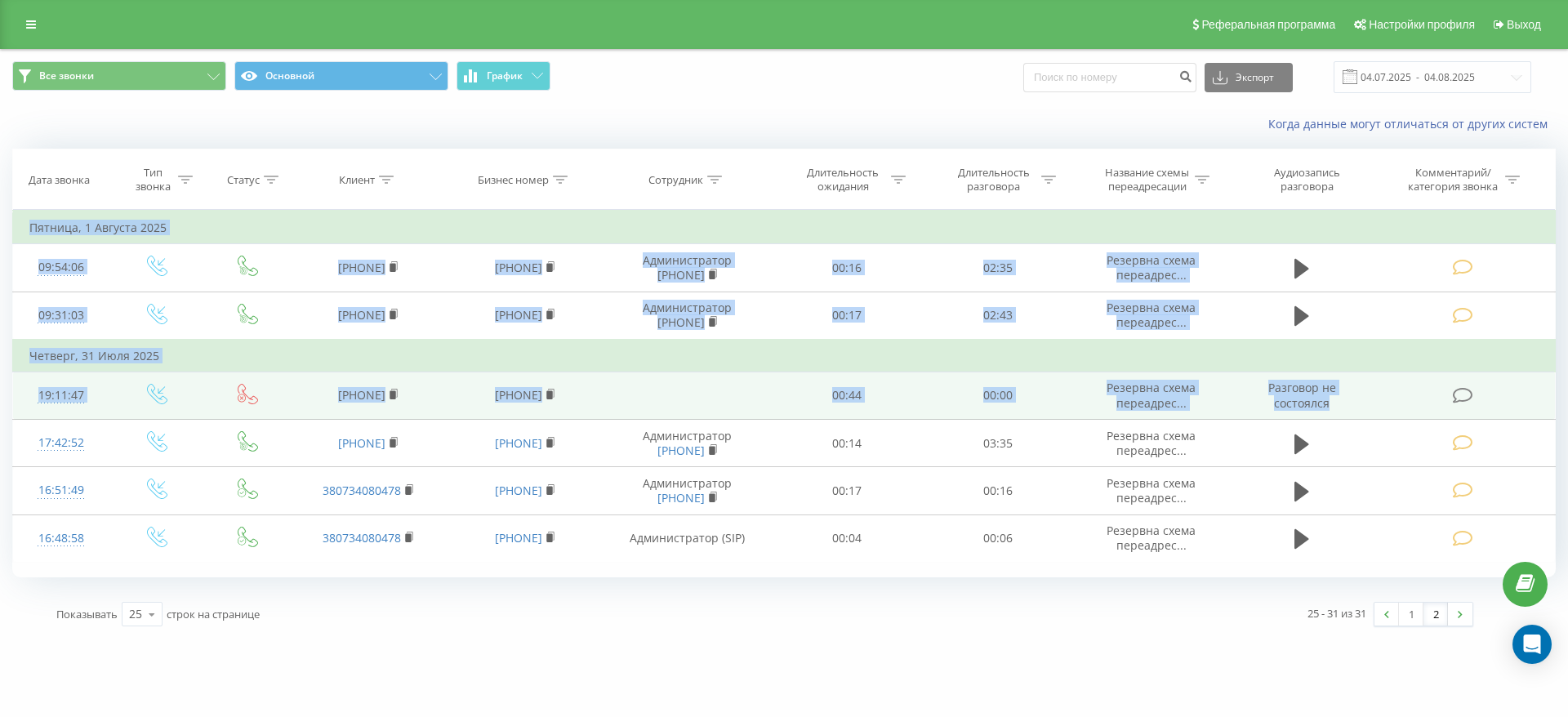 drag, startPoint x: 12, startPoint y: 390, endPoint x: 1355, endPoint y: 399, distance: 1343.0302 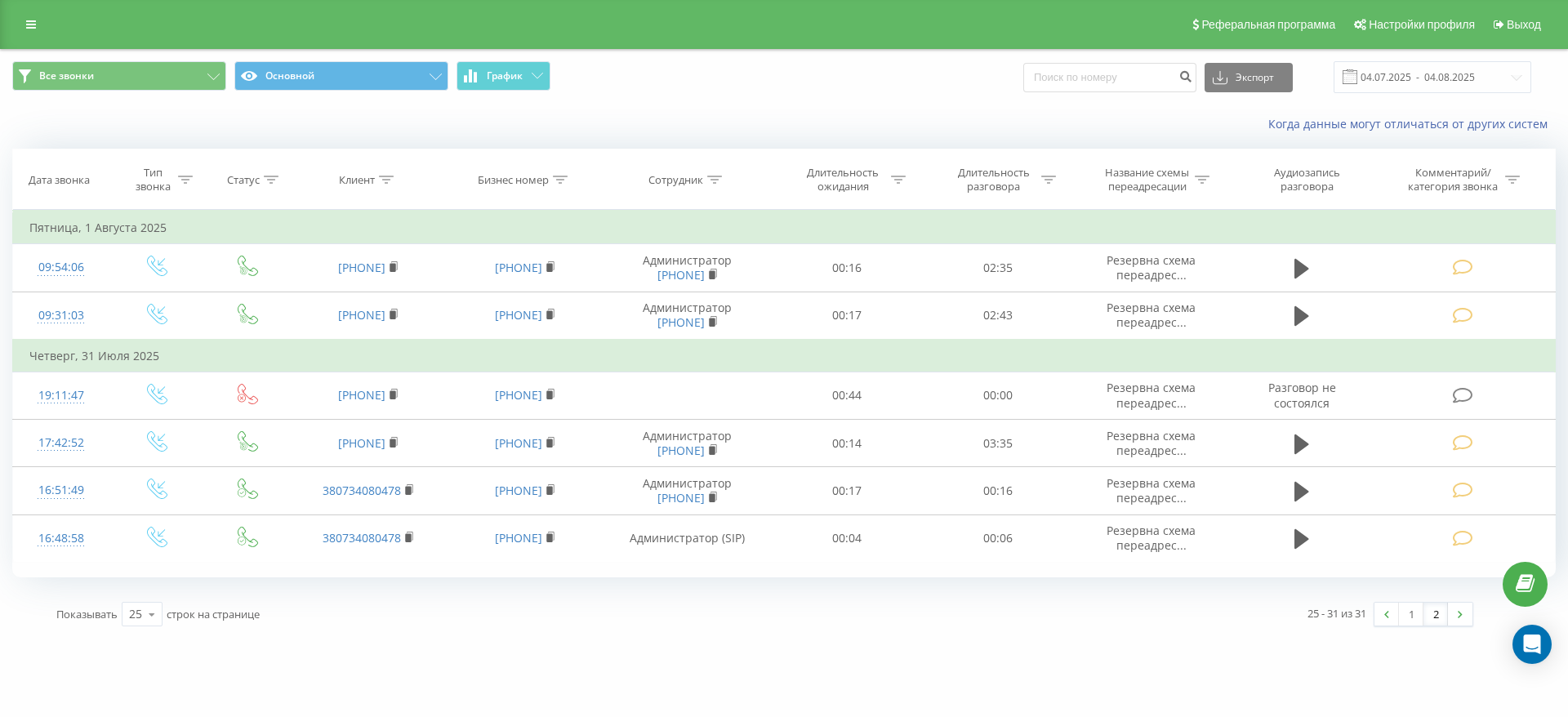click on "Все звонки Основной График Экспорт .csv .xls .xlsx 04.07.2025  -  04.08.2025" at bounding box center [784, 77] 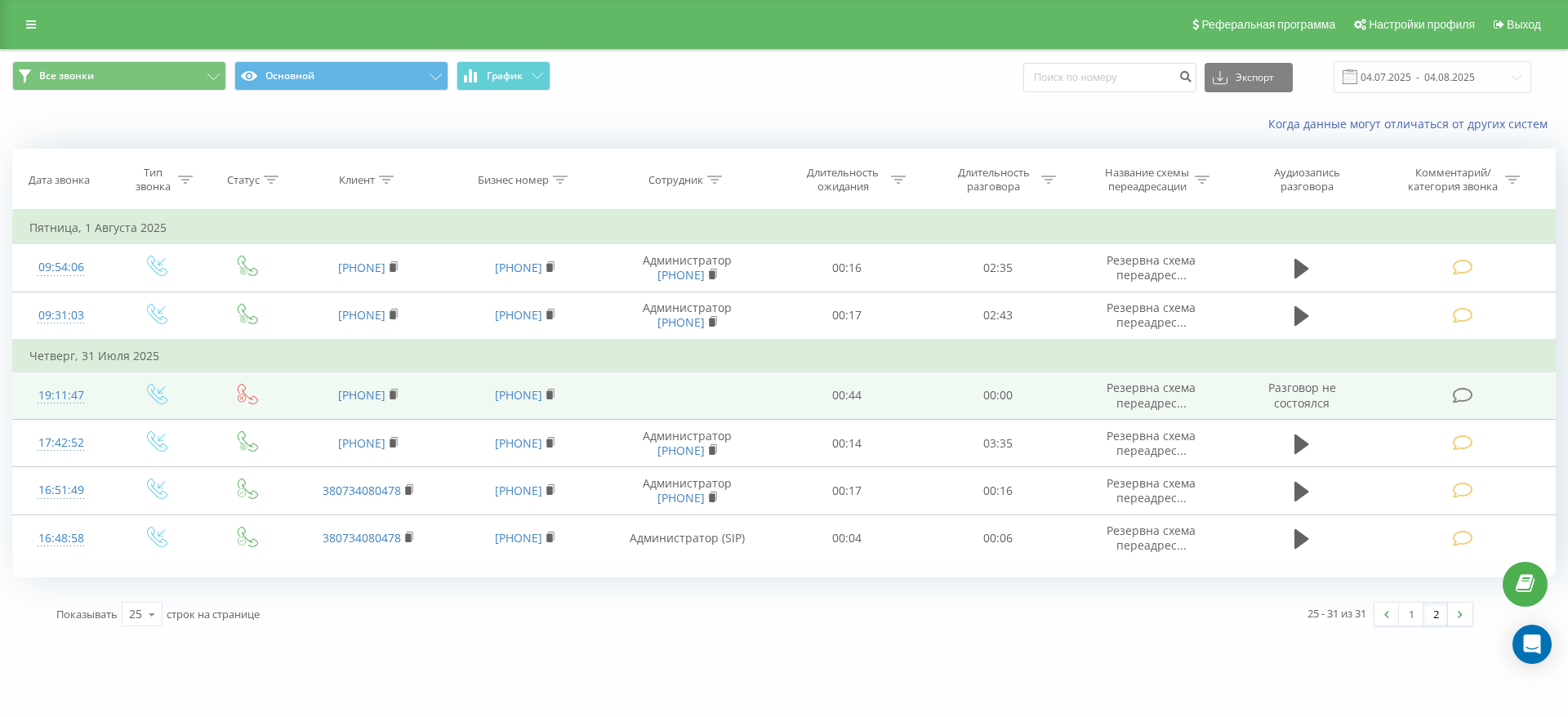 drag, startPoint x: 18, startPoint y: 395, endPoint x: 564, endPoint y: 412, distance: 546.2646 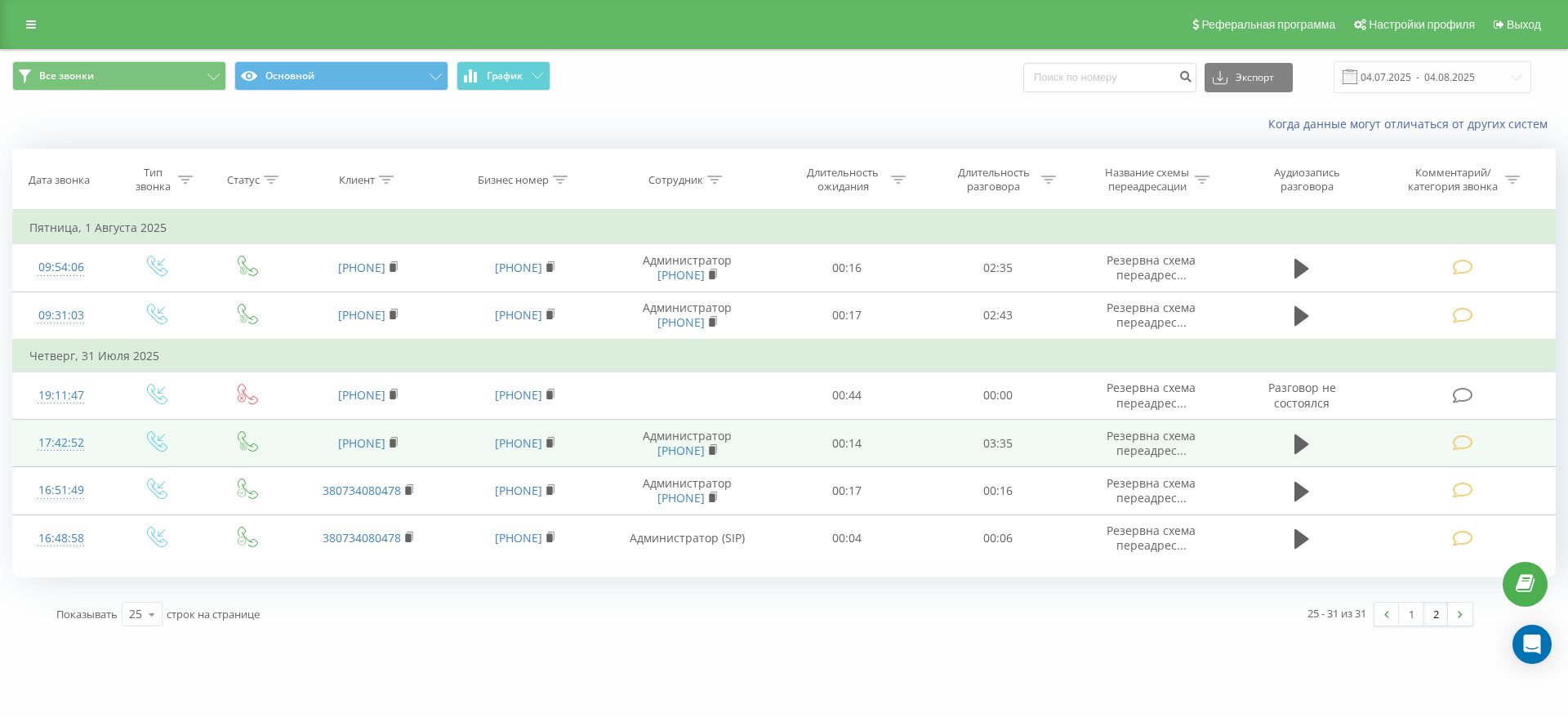 click at bounding box center (1464, 441) 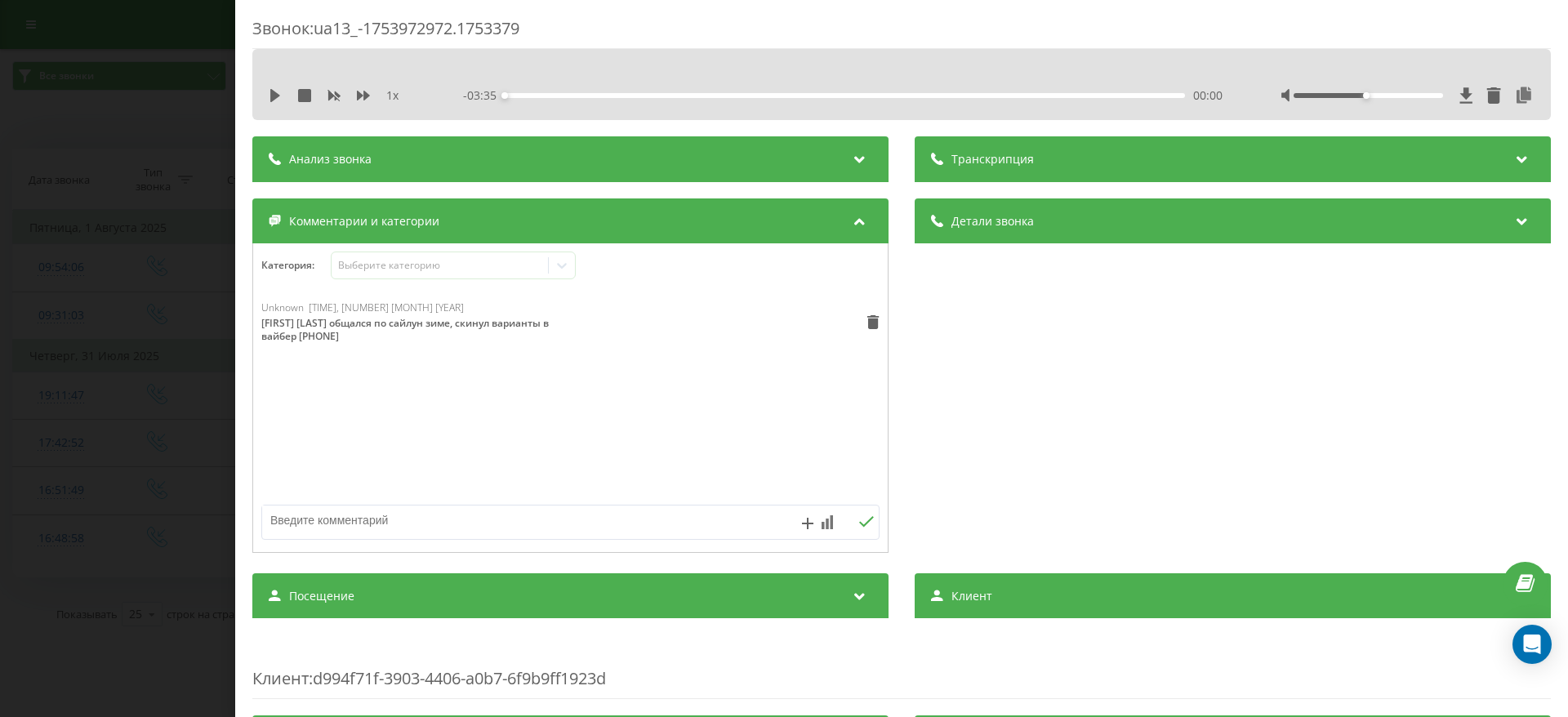 click on "Звонок :  ua13_-1753972972.1753379   1 x  - [TIME] [TIME]   [TIME]   Транскрипция Для анализа AI будущих звонков  настройте и активируйте профиль на странице . Если профиль уже есть и звонок соответствует его условиям, обновите страницу через 10 минут – AI анализирует текущий звонок. Анализ звонка Для анализа AI будущих звонков  настройте и активируйте профиль на странице . Если профиль уже есть и звонок соответствует его условиям, обновите страницу через 10 минут – AI анализирует текущий звонок. Детали звонка Общее Дата звонка [DATE] [TIME] Тип звонка Входящий Статус звонка Целевой [PHONE]" at bounding box center [784, 358] 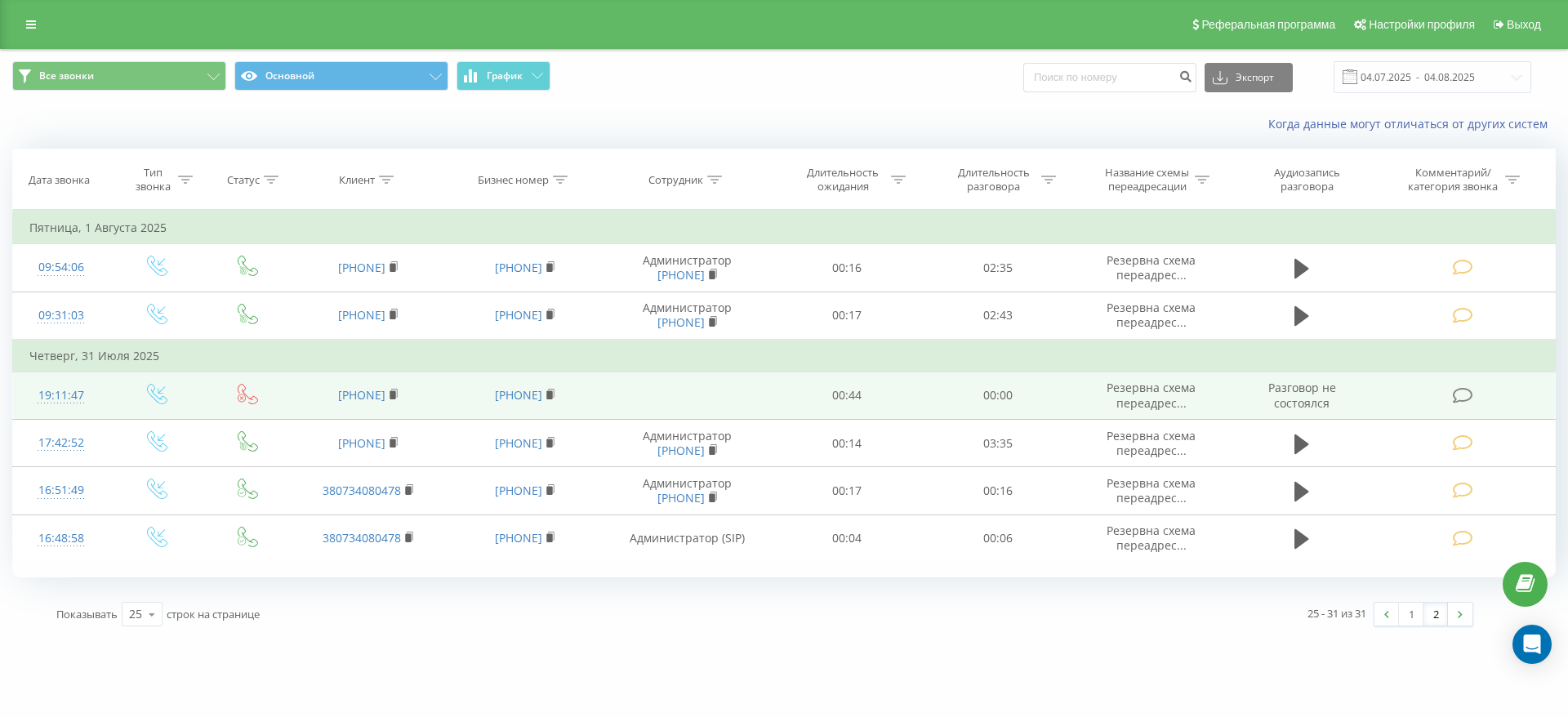 drag, startPoint x: 295, startPoint y: 391, endPoint x: 399, endPoint y: 403, distance: 104.69002 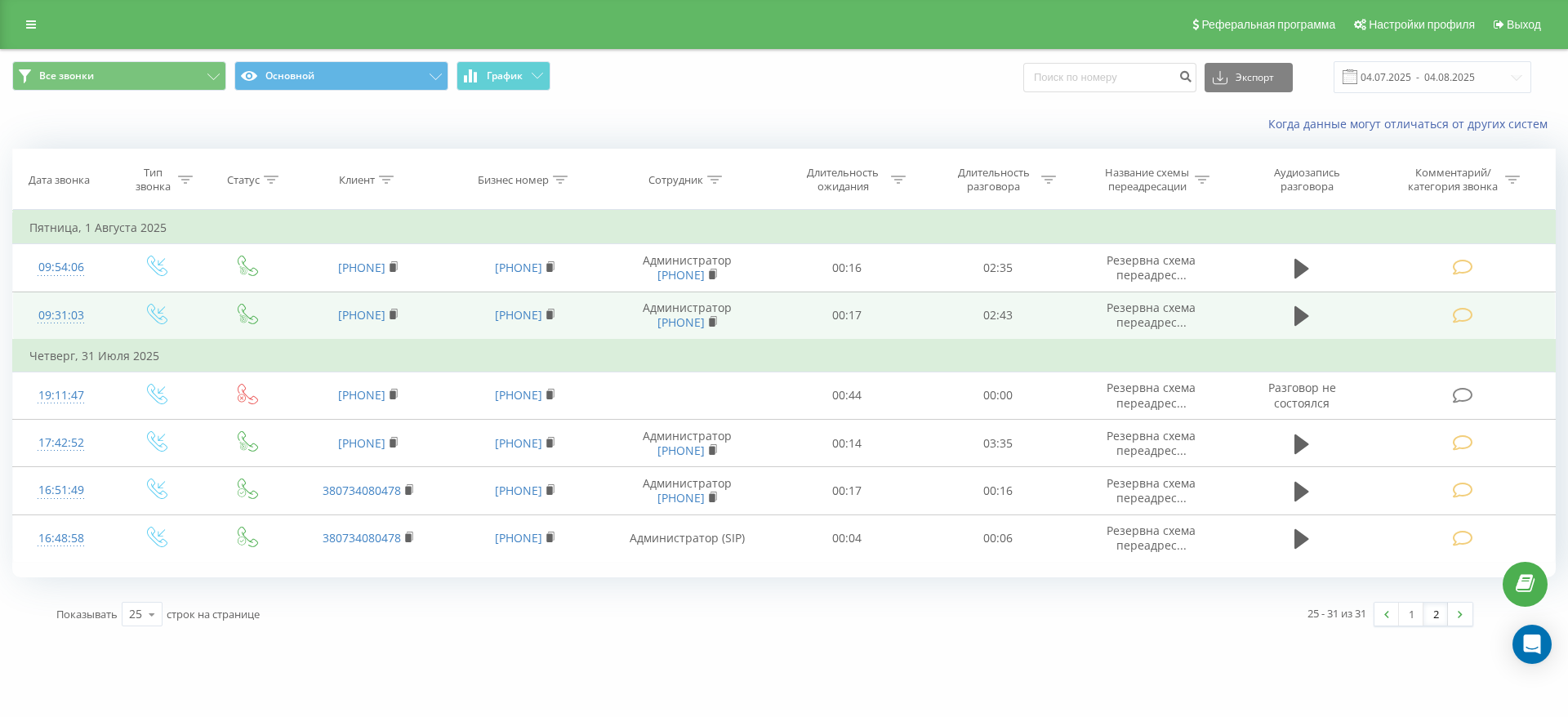 click at bounding box center (1463, 315) 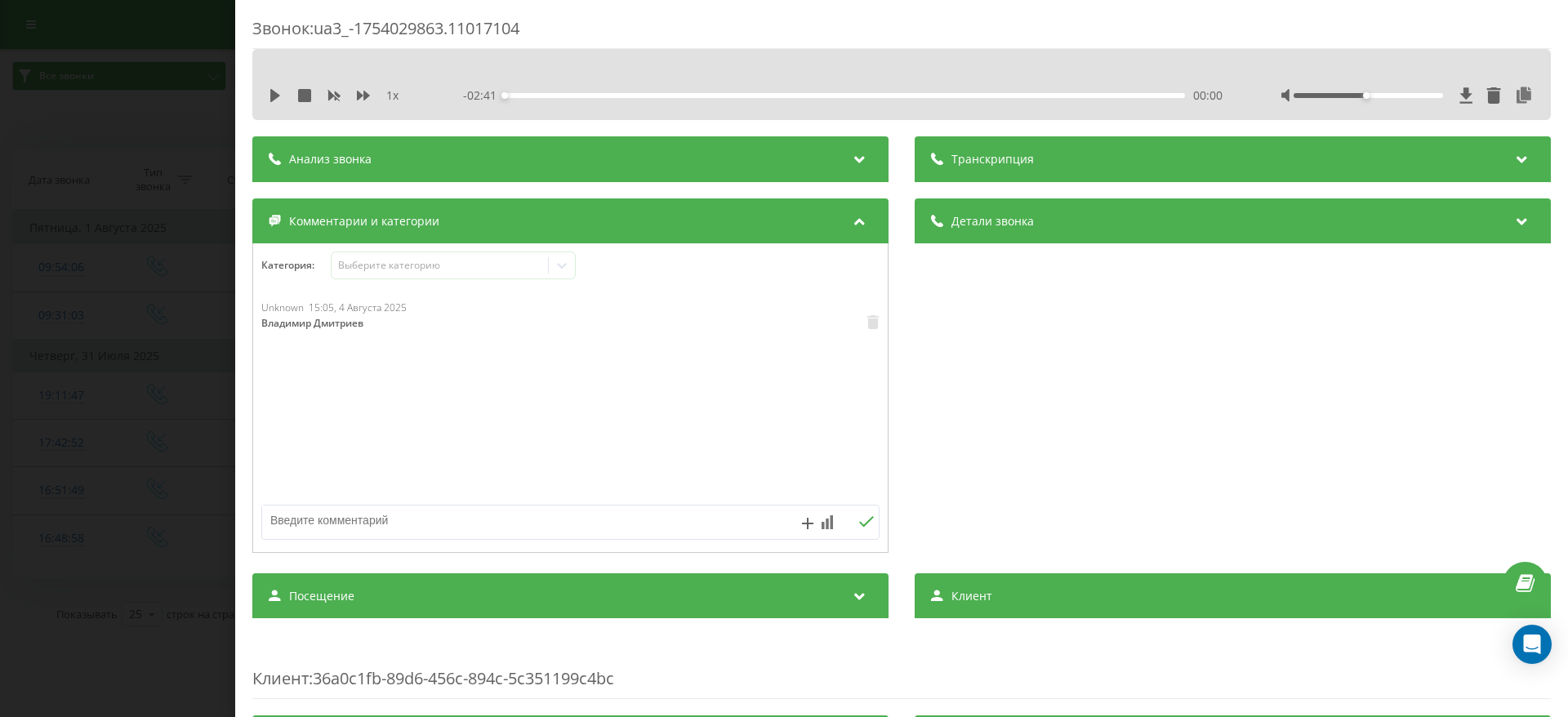 click on "Звонок :  ua3_-1754029863.11017104   1 x  - [TIME] [TIME]   [TIME]   Транскрипция Для анализа AI будущих звонков  настройте и активируйте профиль на странице . Если профиль уже есть и звонок соответствует его условиям, обновите страницу через 10 минут – AI анализирует текущий звонок. Анализ звонка Для анализа AI будущих звонков  настройте и активируйте профиль на странице . Если профиль уже есть и звонок соответствует его условиям, обновите страницу через 10 минут – AI анализирует текущий звонок. Детали звонка Общее Дата звонка [DATE] [TIME] Тип звонка Входящий Статус звонка Целевой [PHONE]" at bounding box center [784, 358] 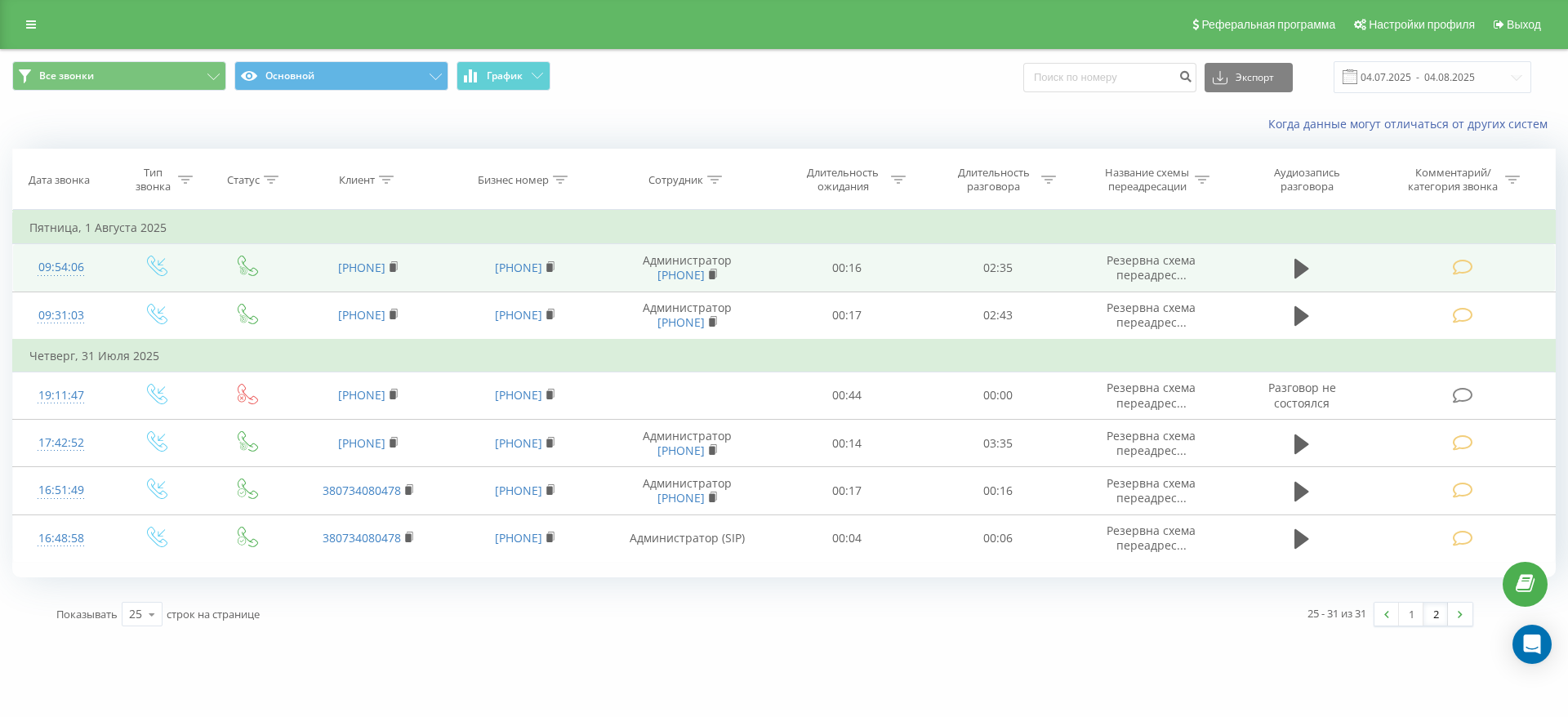 click at bounding box center (1463, 267) 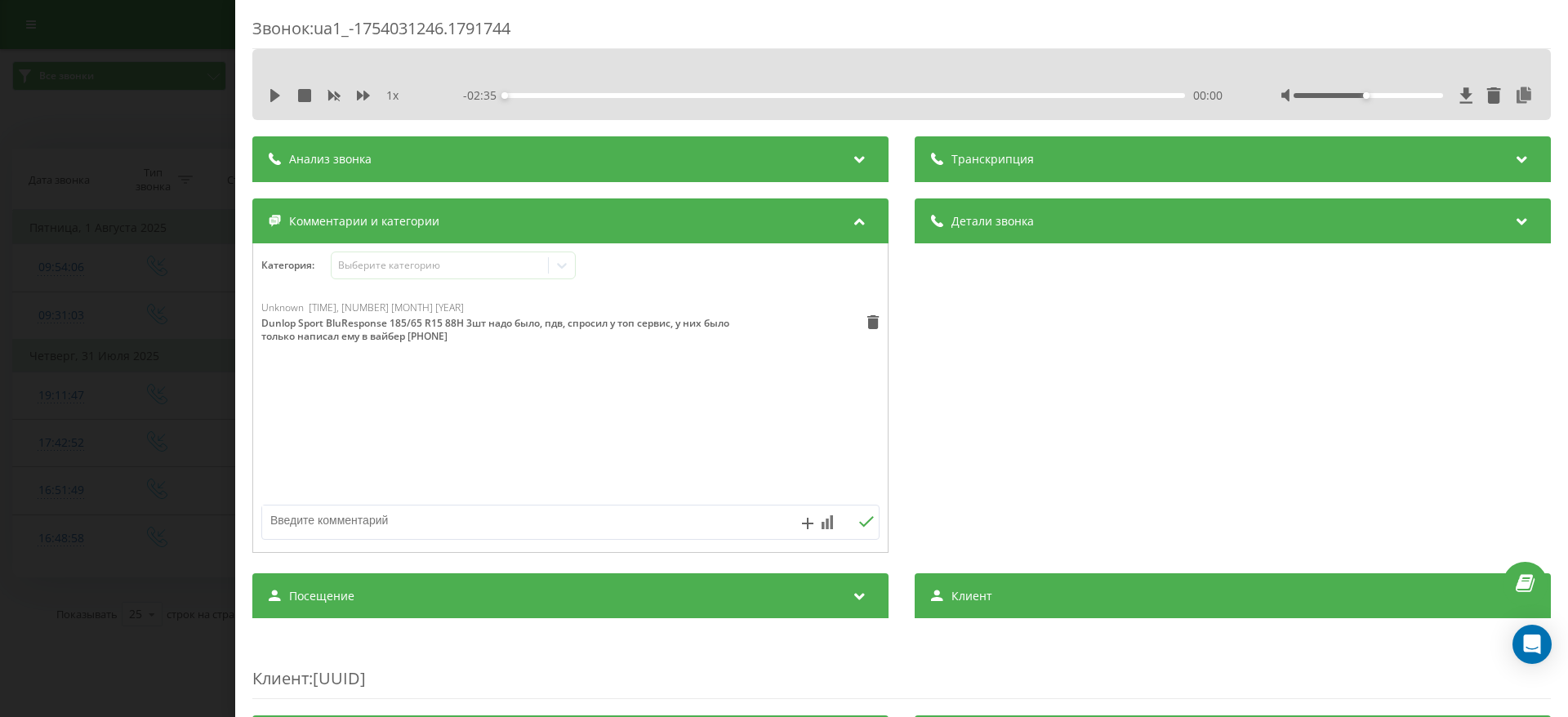 click on "Dunlop Sport BluResponse 185/65 R15 88H  3шт надо было, пдв, спросил у топ сервис, у них было только    написал ему в вайбер [PHONE]" at bounding box center (564, 323) 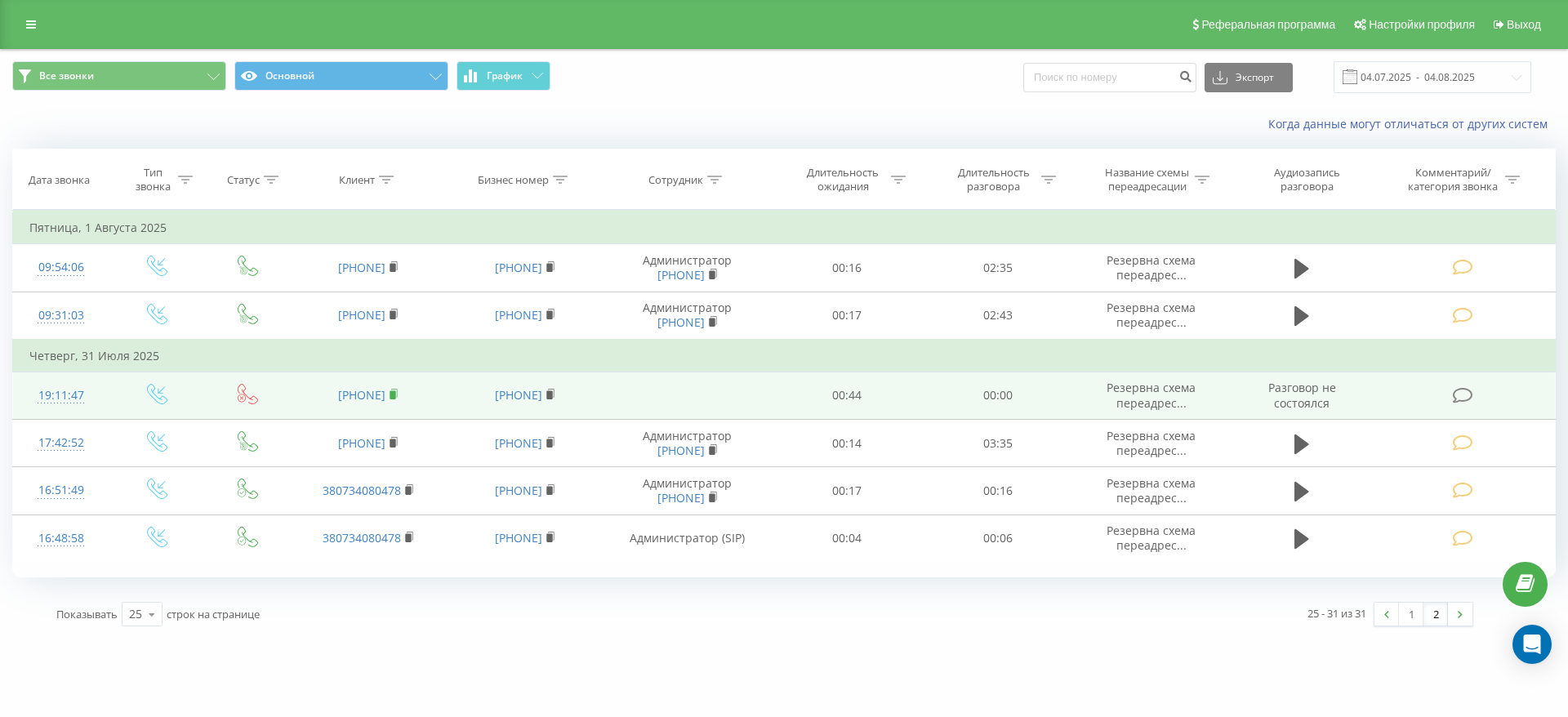 click 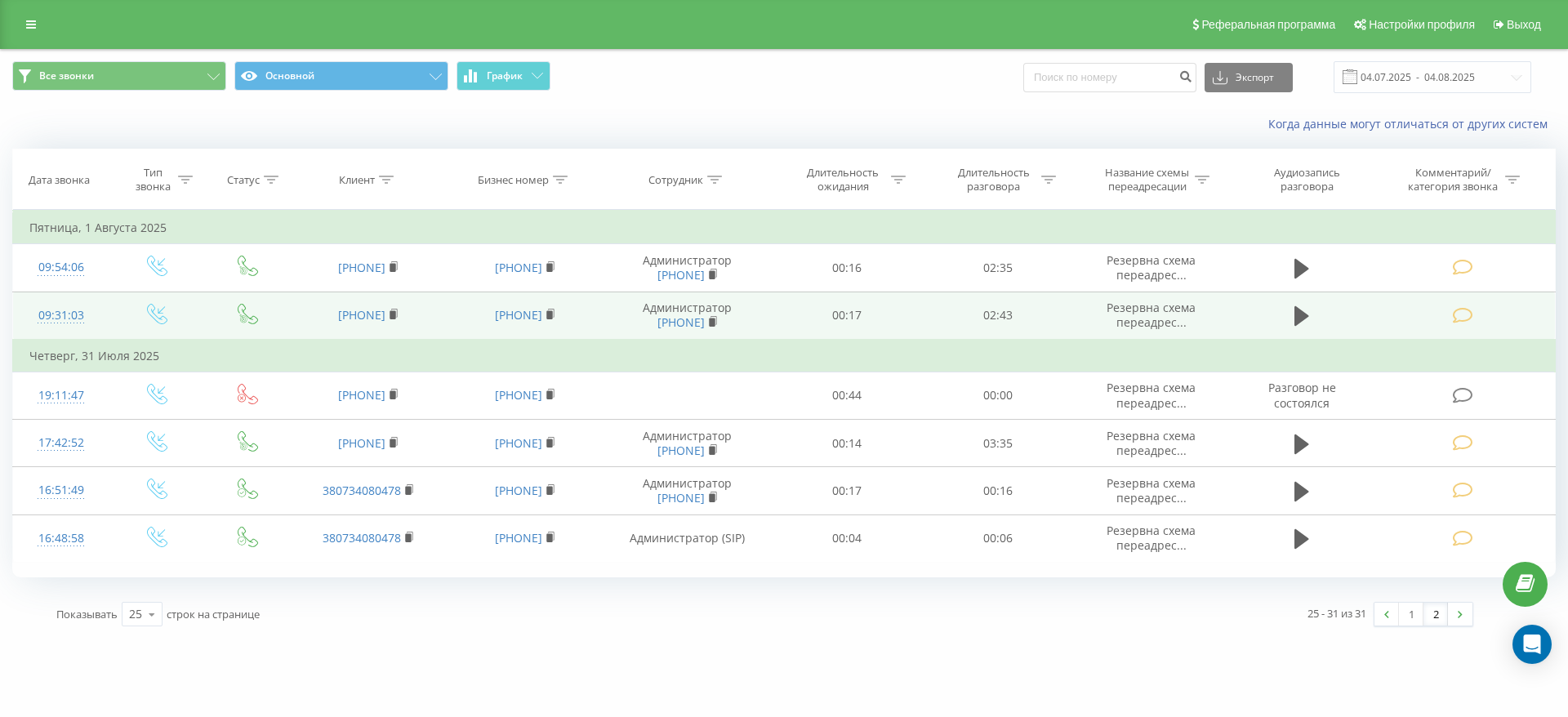 click at bounding box center [1463, 315] 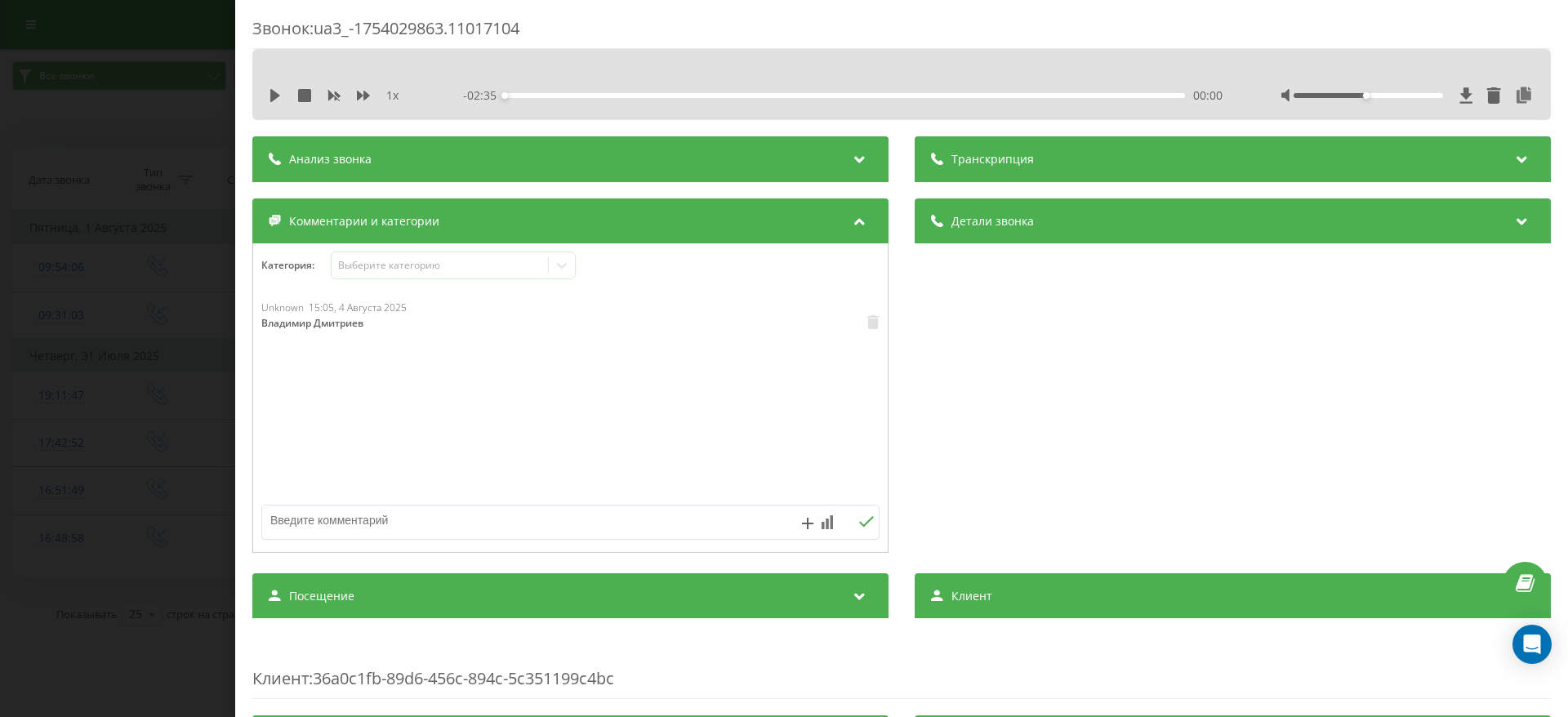 click on "Звонок :  ua3_-1754029863.11017104   1 x  - [TIME] [TIME]   [TIME]   Транскрипция Для анализа AI будущих звонков  настройте и активируйте профиль на странице . Если профиль уже есть и звонок соответствует его условиям, обновите страницу через 10 минут – AI анализирует текущий звонок. Анализ звонка Для анализа AI будущих звонков  настройте и активируйте профиль на странице . Если профиль уже есть и звонок соответствует его условиям, обновите страницу через 10 минут – AI анализирует текущий звонок. Детали звонка Общее Дата звонка [DATE] [TIME] Тип звонка Входящий Статус звонка Целевой [PHONE]" at bounding box center [784, 358] 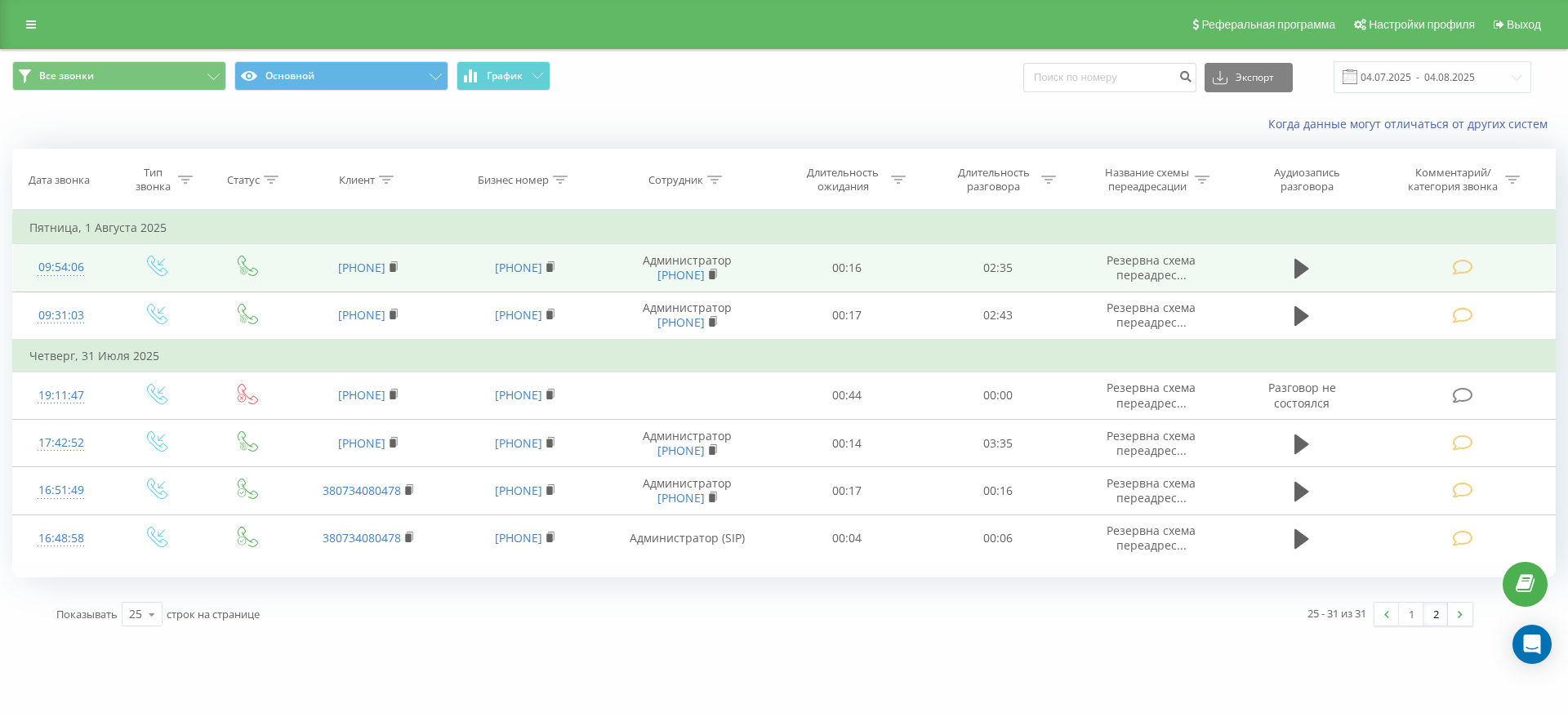 click at bounding box center (1463, 267) 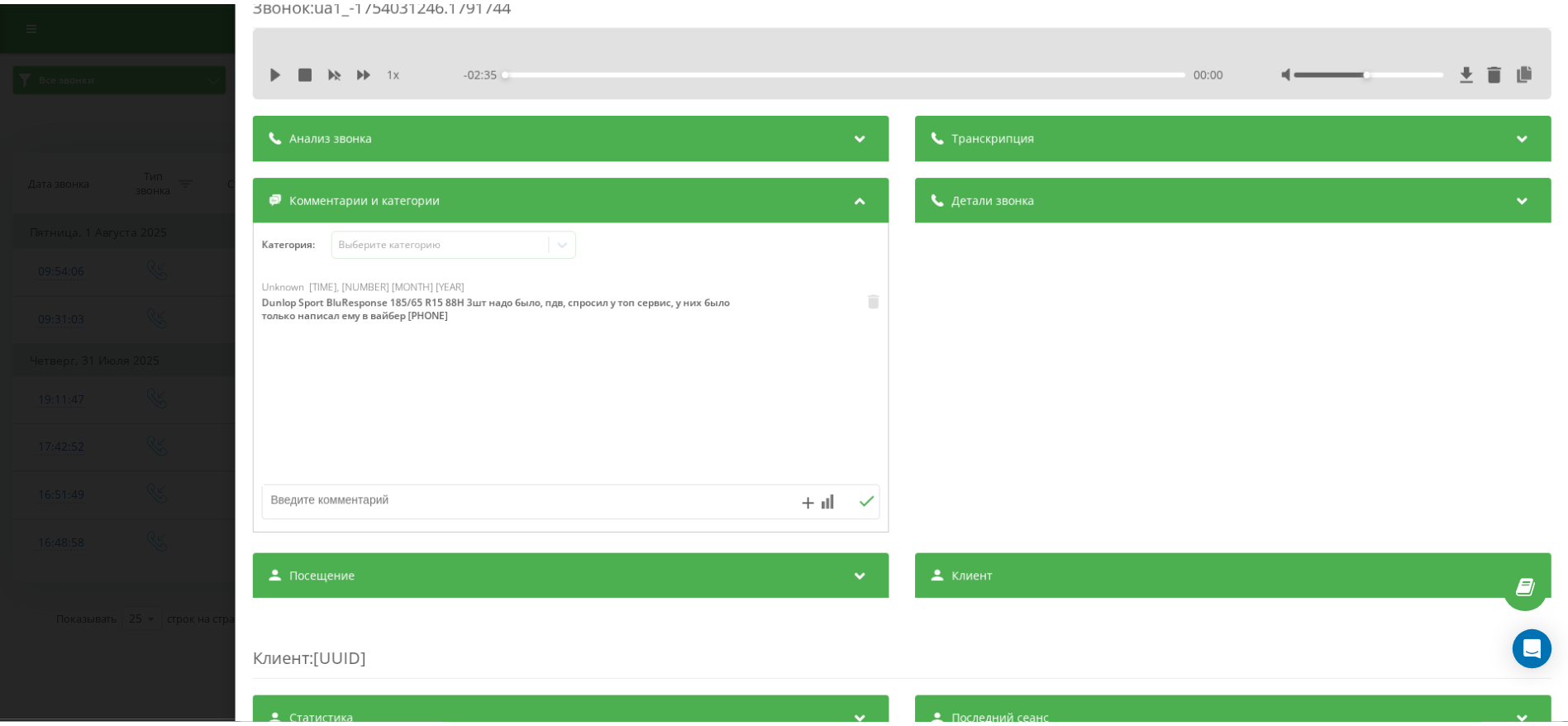 scroll, scrollTop: 0, scrollLeft: 0, axis: both 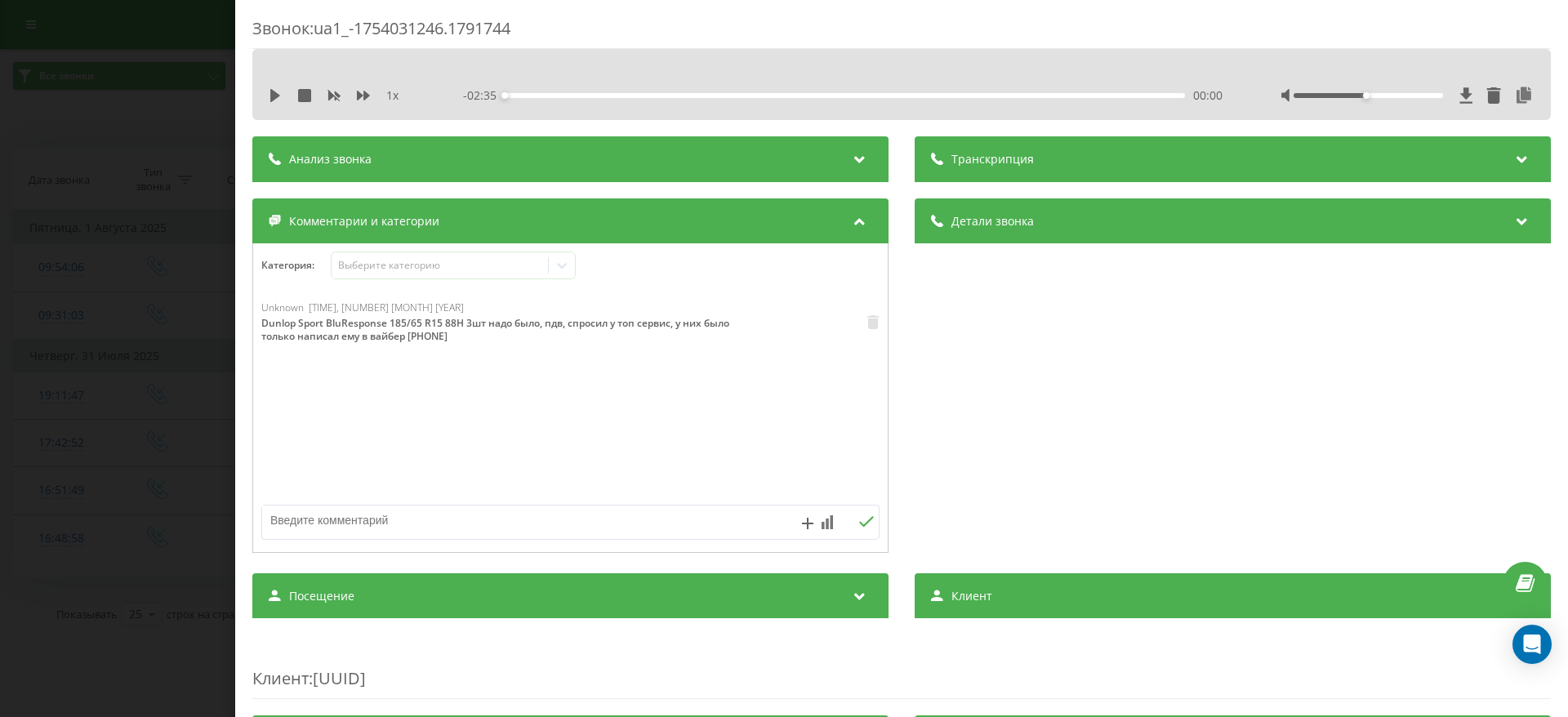 click on "Dunlop Sport BluResponse 185/65 R15 88H  3шт надо было, пдв, спросил у топ сервис, у них было только    написал ему в вайбер [PHONE]" at bounding box center (570, 399) 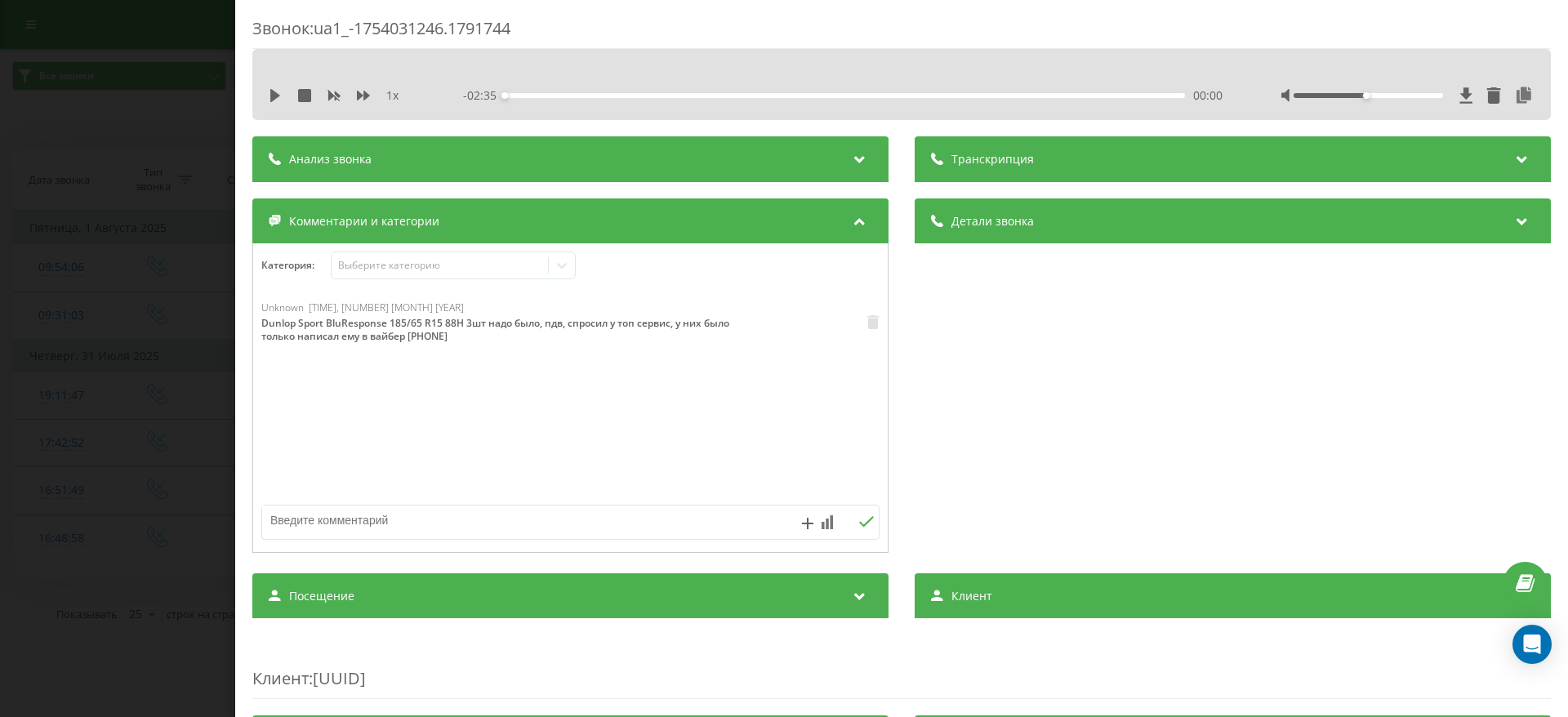 drag, startPoint x: 555, startPoint y: 342, endPoint x: 205, endPoint y: 327, distance: 350.32128 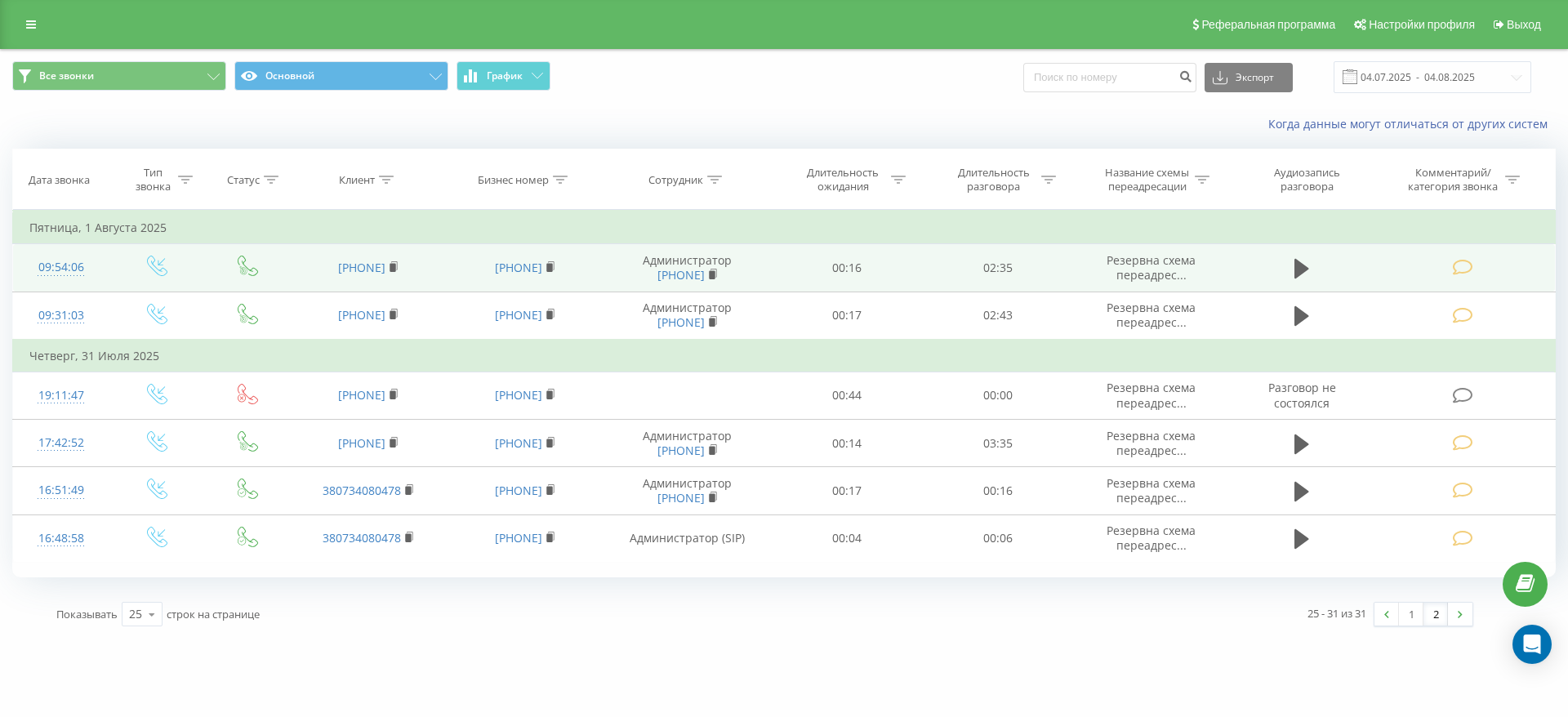 click at bounding box center [1463, 267] 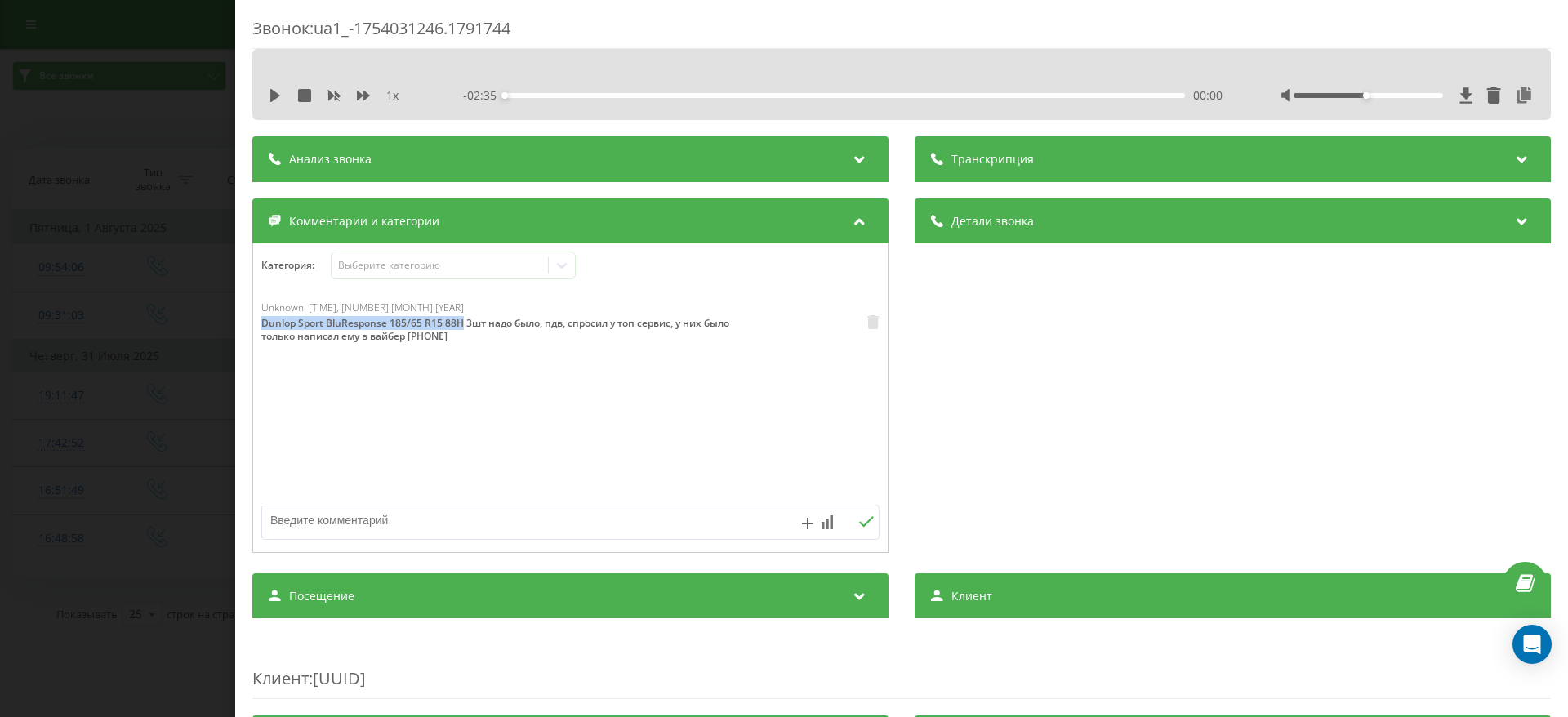 drag, startPoint x: 461, startPoint y: 323, endPoint x: 265, endPoint y: 324, distance: 196.0026 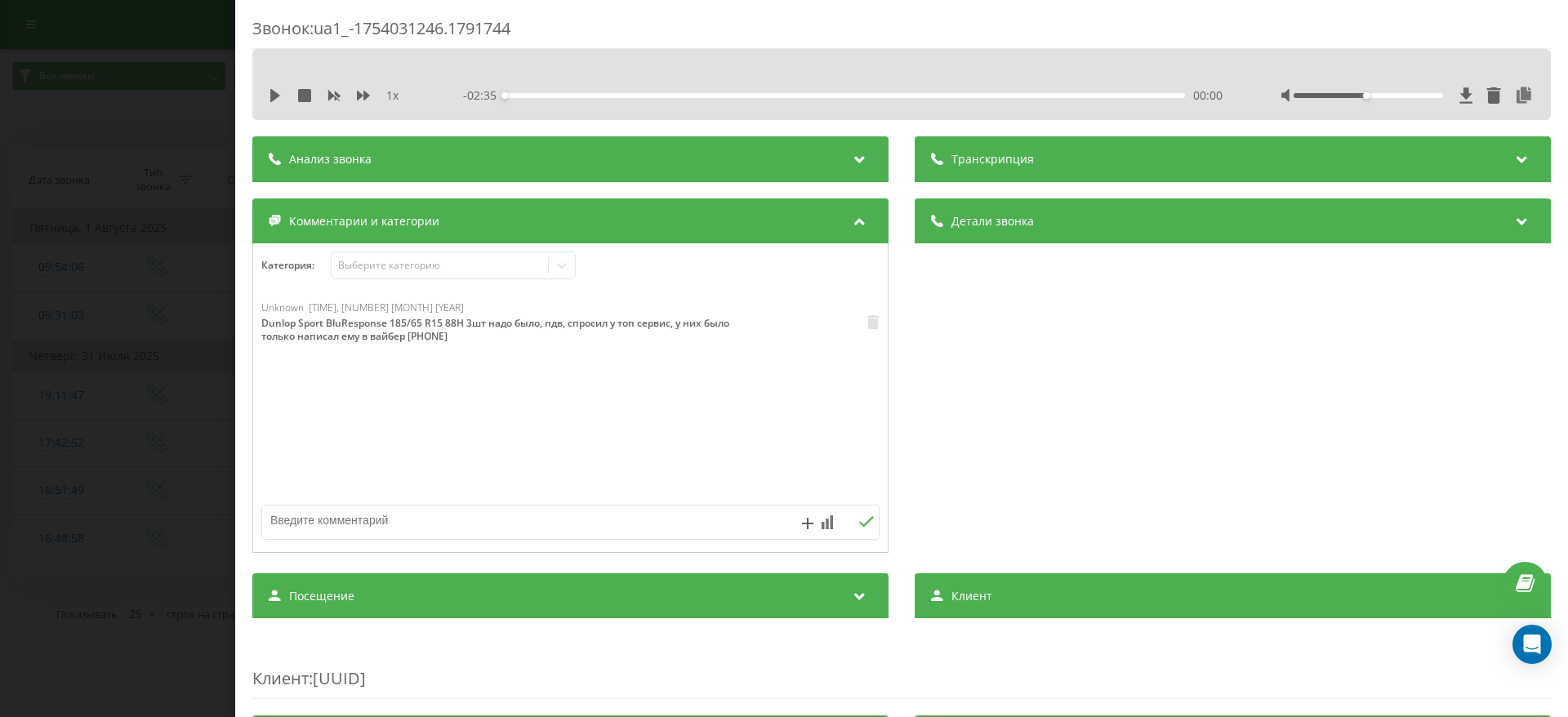 click on "Dunlop Sport BluResponse 185/65 R15 88H  3шт надо было, пдв, спросил у топ сервис, у них было только    написал ему в вайбер [PHONE]" at bounding box center (570, 399) 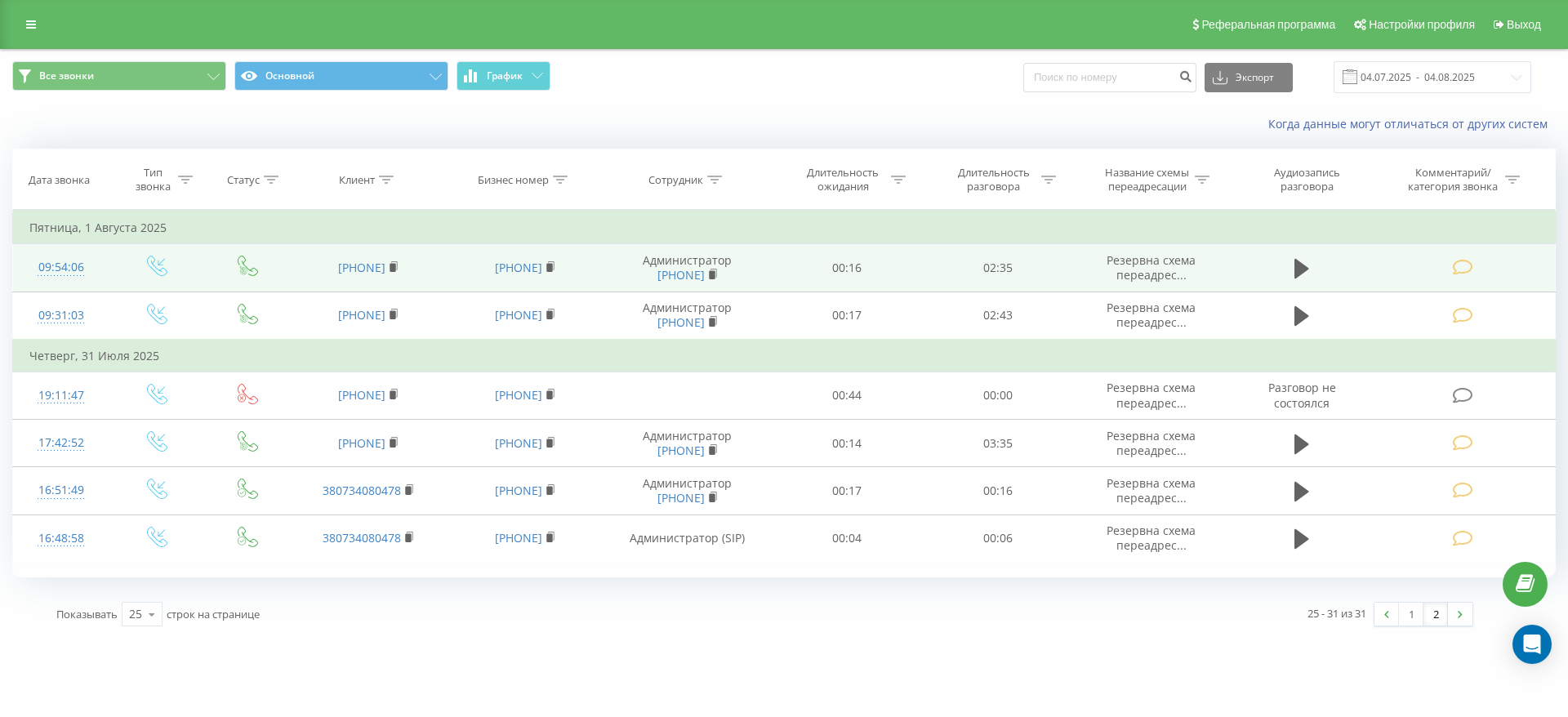 click at bounding box center [1464, 268] 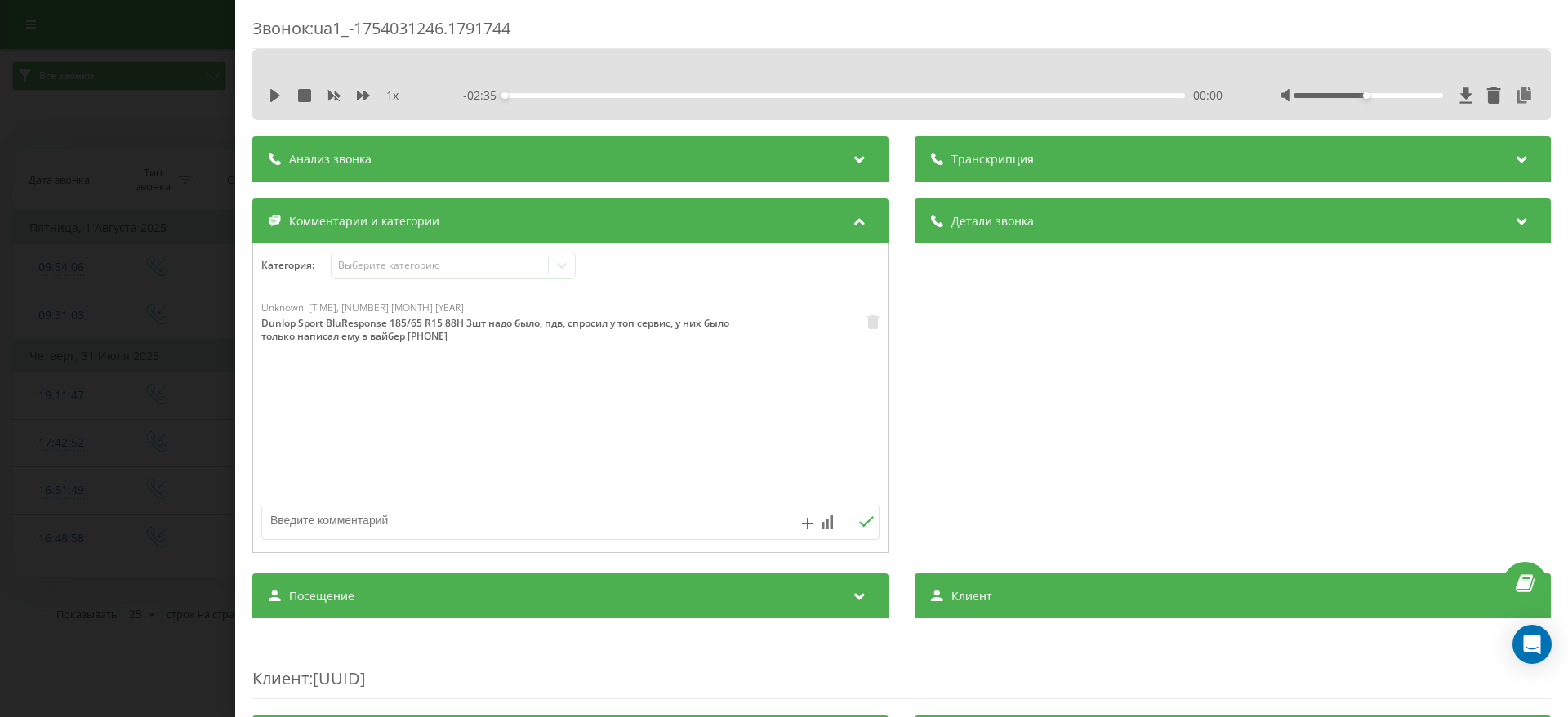 click on "Звонок :  ua1_-1754031246.1791744   1 x  - [TIME] [TIME]   [TIME]   Транскрипция Для анализа AI будущих звонков  настройте и активируйте профиль на странице . Если профиль уже есть и звонок соответствует его условиям, обновите страницу через 10 минут – AI анализирует текущий звонок. Анализ звонка Для анализа AI будущих звонков  настройте и активируйте профиль на странице . Если профиль уже есть и звонок соответствует его условиям, обновите страницу через 10 минут – AI анализирует текущий звонок. Детали звонка Общее Дата звонка [DATE] [TIME] Тип звонка Входящий Статус звонка Целевой [PHONE]" at bounding box center [784, 358] 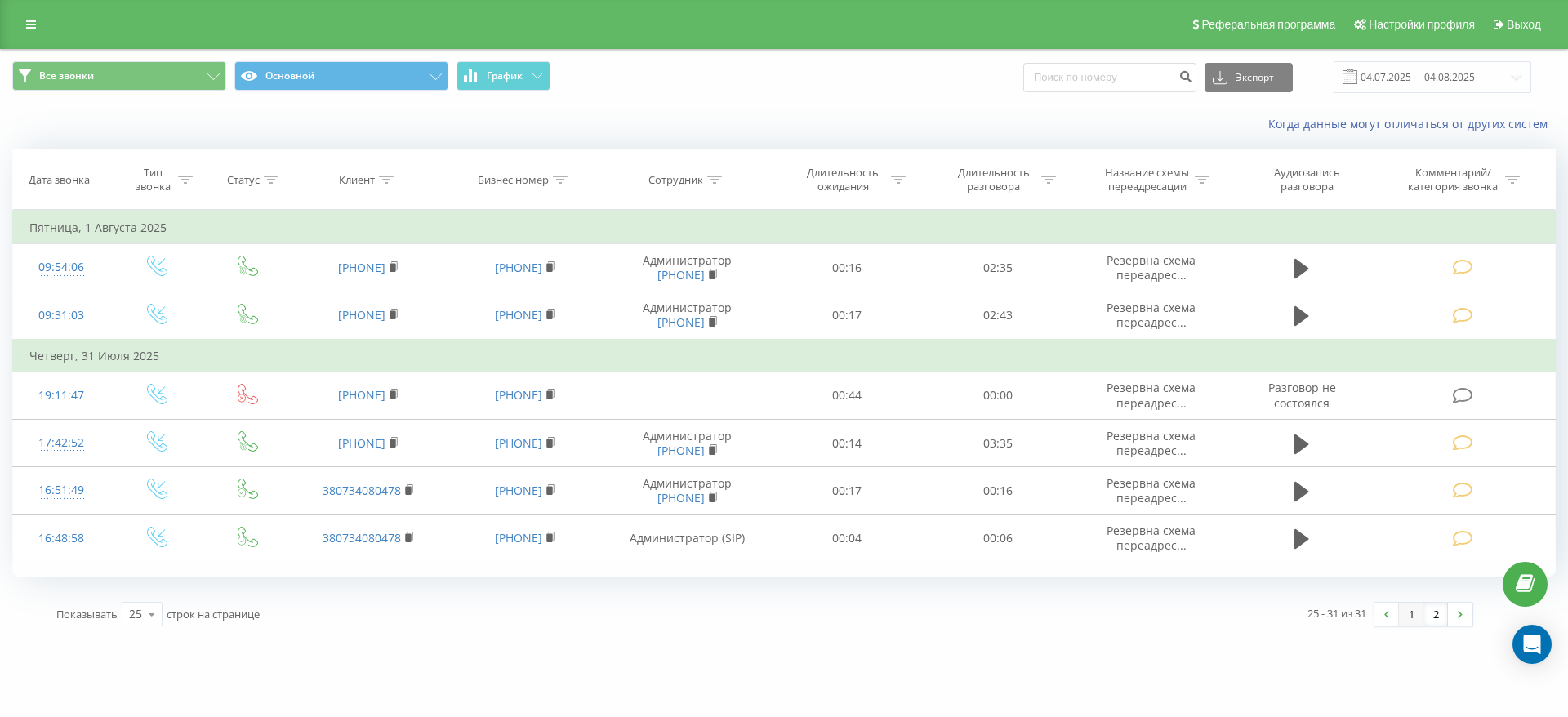 click on "1" at bounding box center (1411, 614) 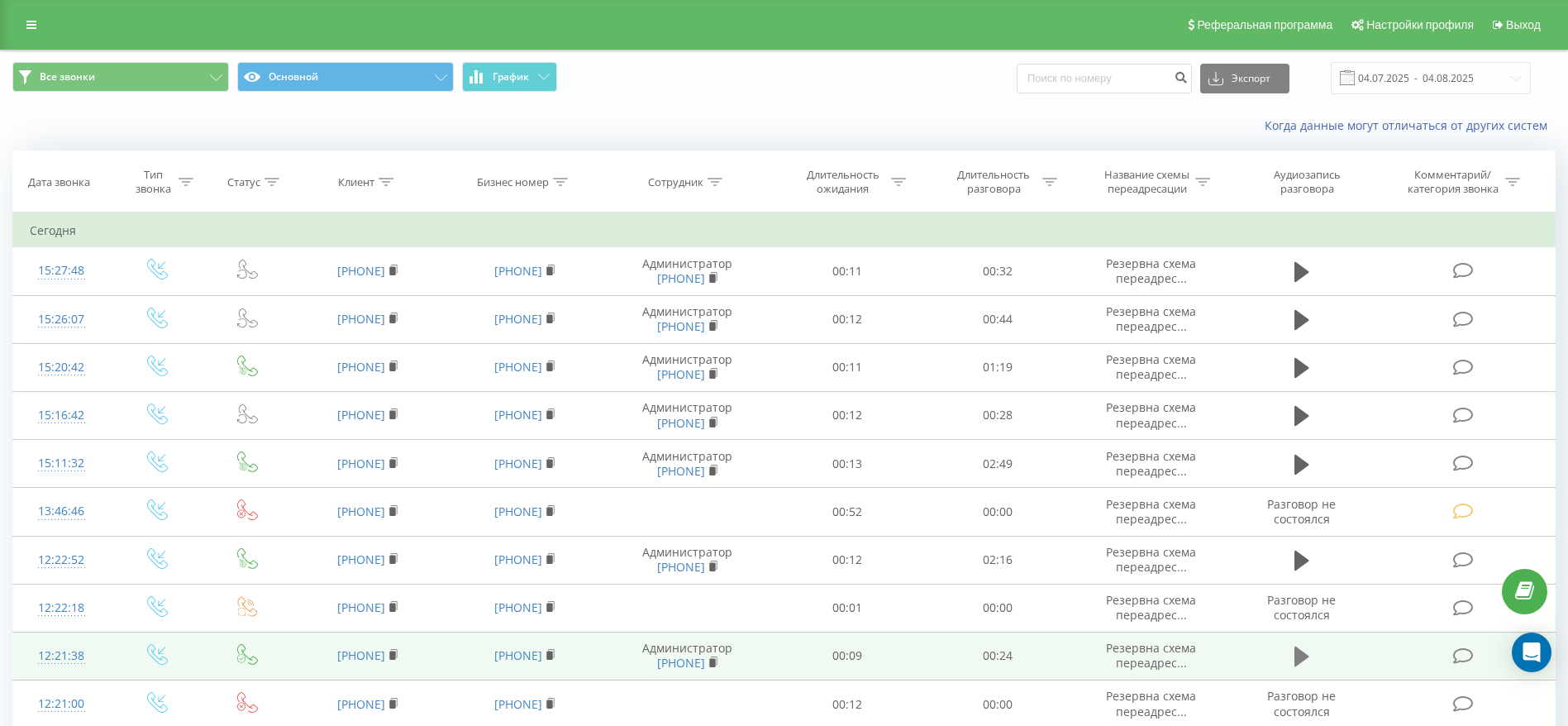 scroll, scrollTop: 853, scrollLeft: 0, axis: vertical 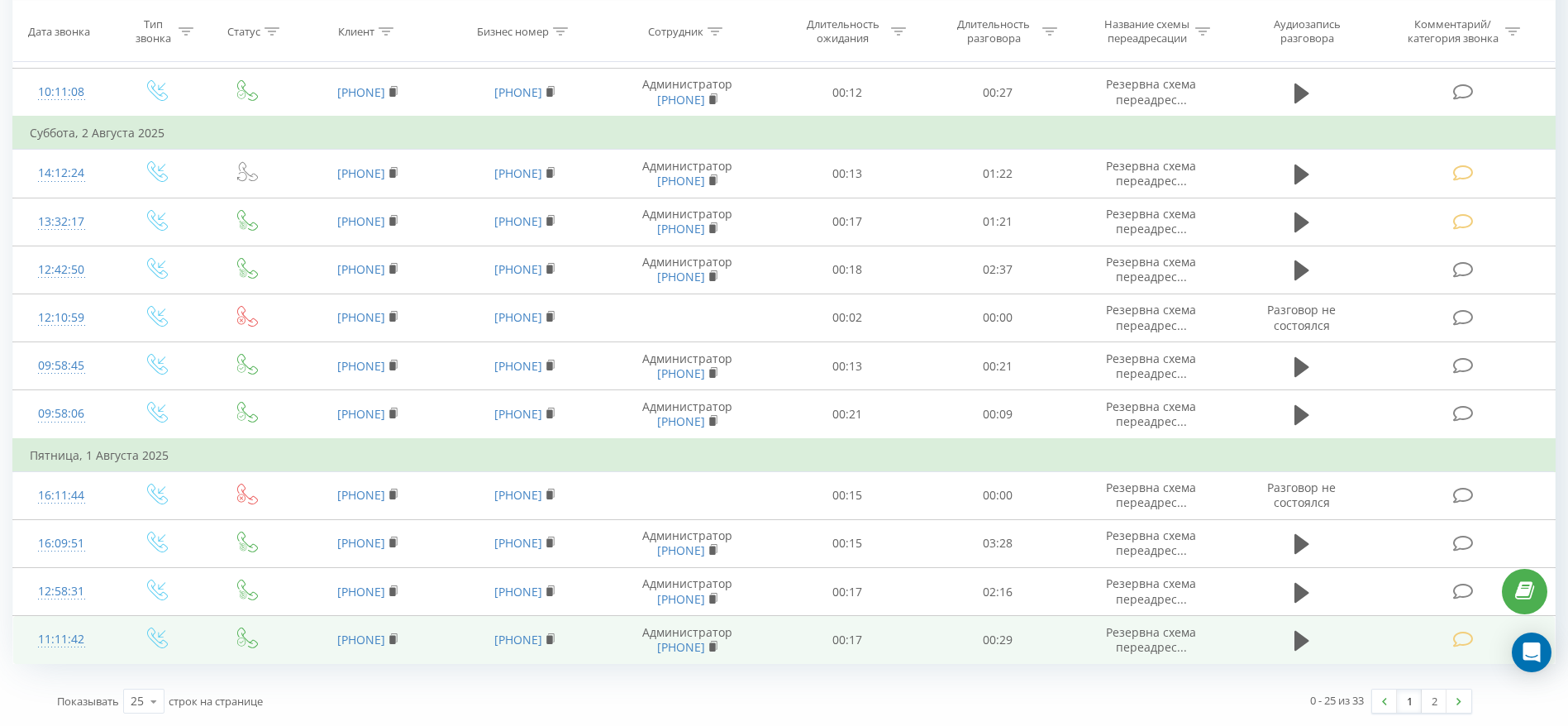 click at bounding box center [1462, 639] 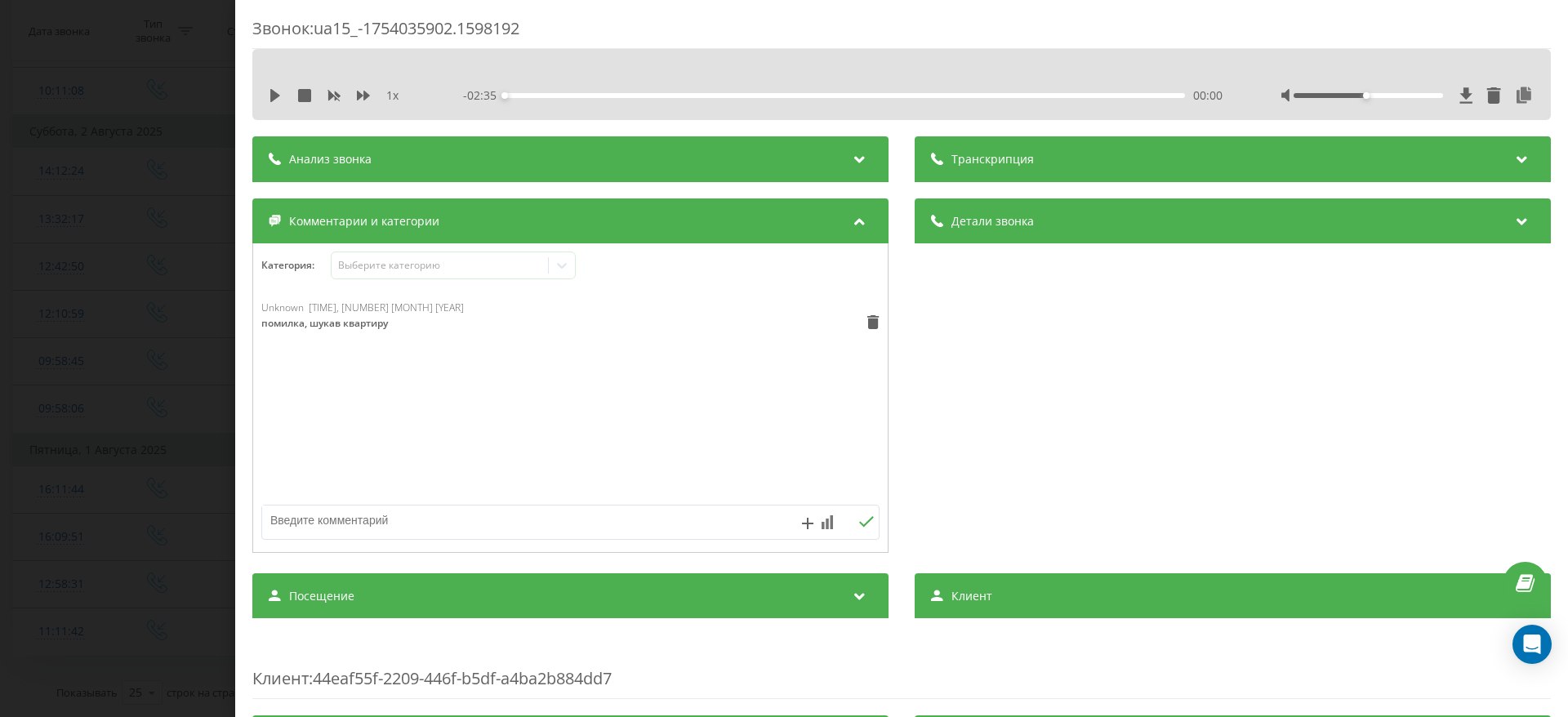 click on "Звонок :  ua15_-1754035902.1598192   1 x  - [TIME] [TIME]   [TIME]   Транскрипция Для анализа AI будущих звонков  настройте и активируйте профиль на странице . Если профиль уже есть и звонок соответствует его условиям, обновите страницу через 10 минут – AI анализирует текущий звонок. Анализ звонка Для анализа AI будущих звонков  настройте и активируйте профиль на странице . Если профиль уже есть и звонок соответствует его условиям, обновите страницу через 10 минут – AI анализирует текущий звонок. Детали звонка Общее Дата звонка [DATE] [TIME] Тип звонка Входящий Статус звонка Отвечен [PHONE]" at bounding box center [784, 358] 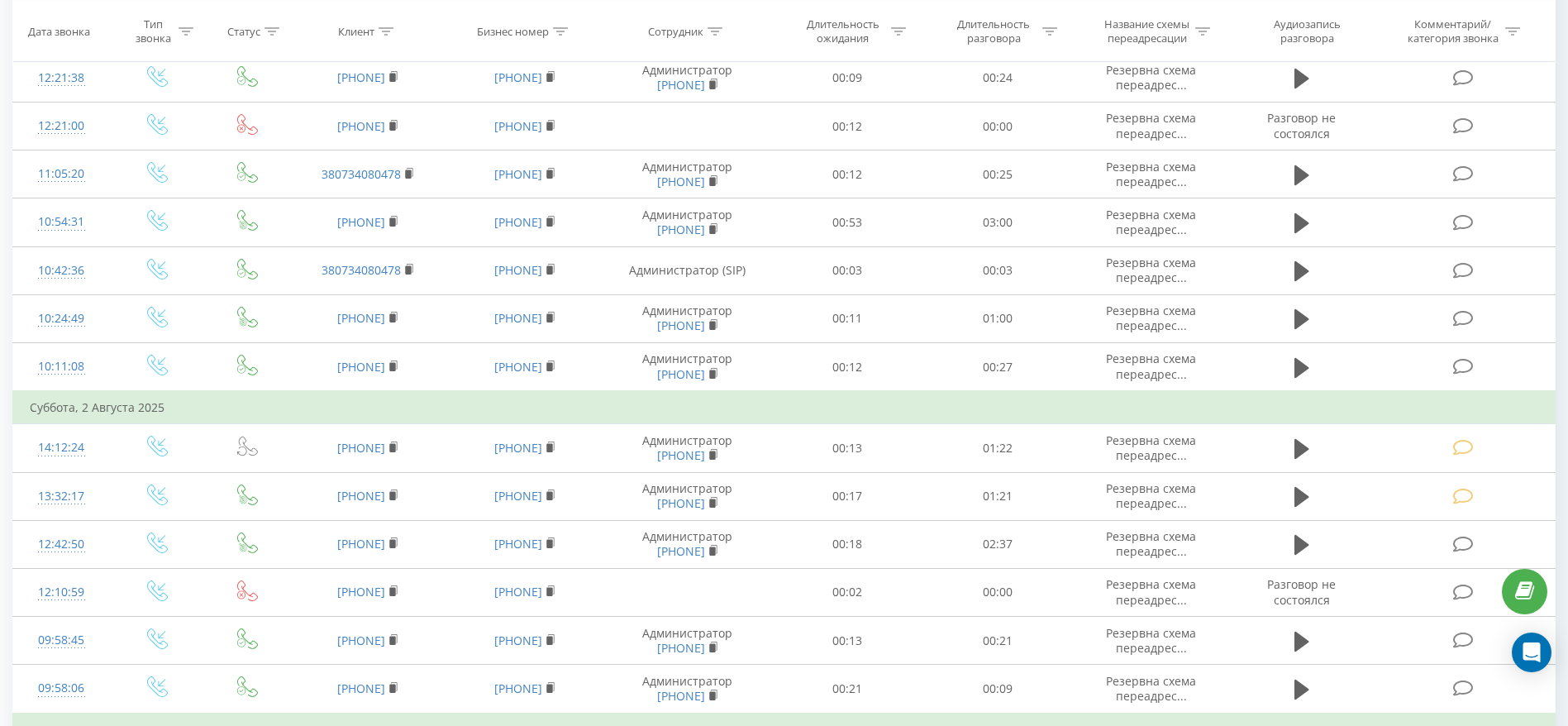 scroll, scrollTop: 480, scrollLeft: 0, axis: vertical 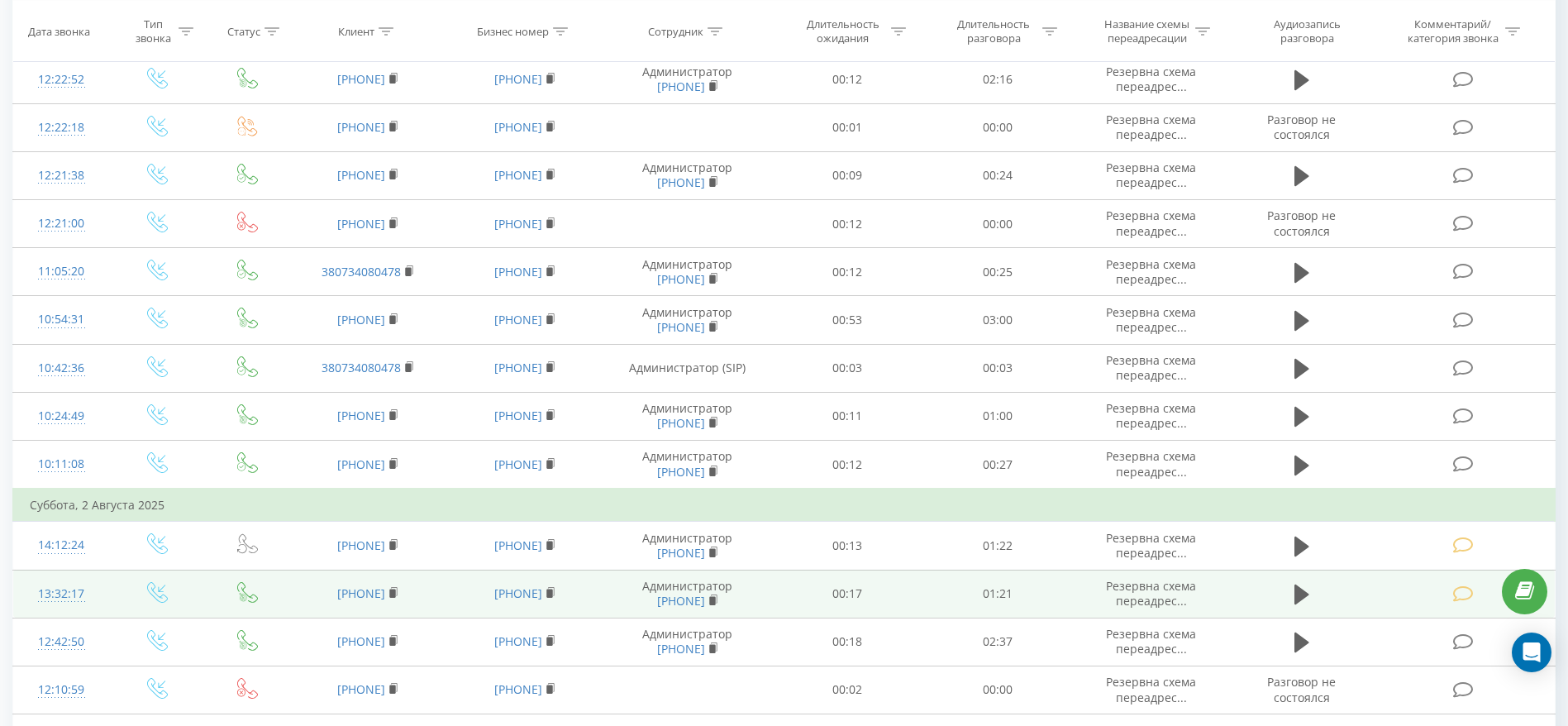 click at bounding box center [1462, 594] 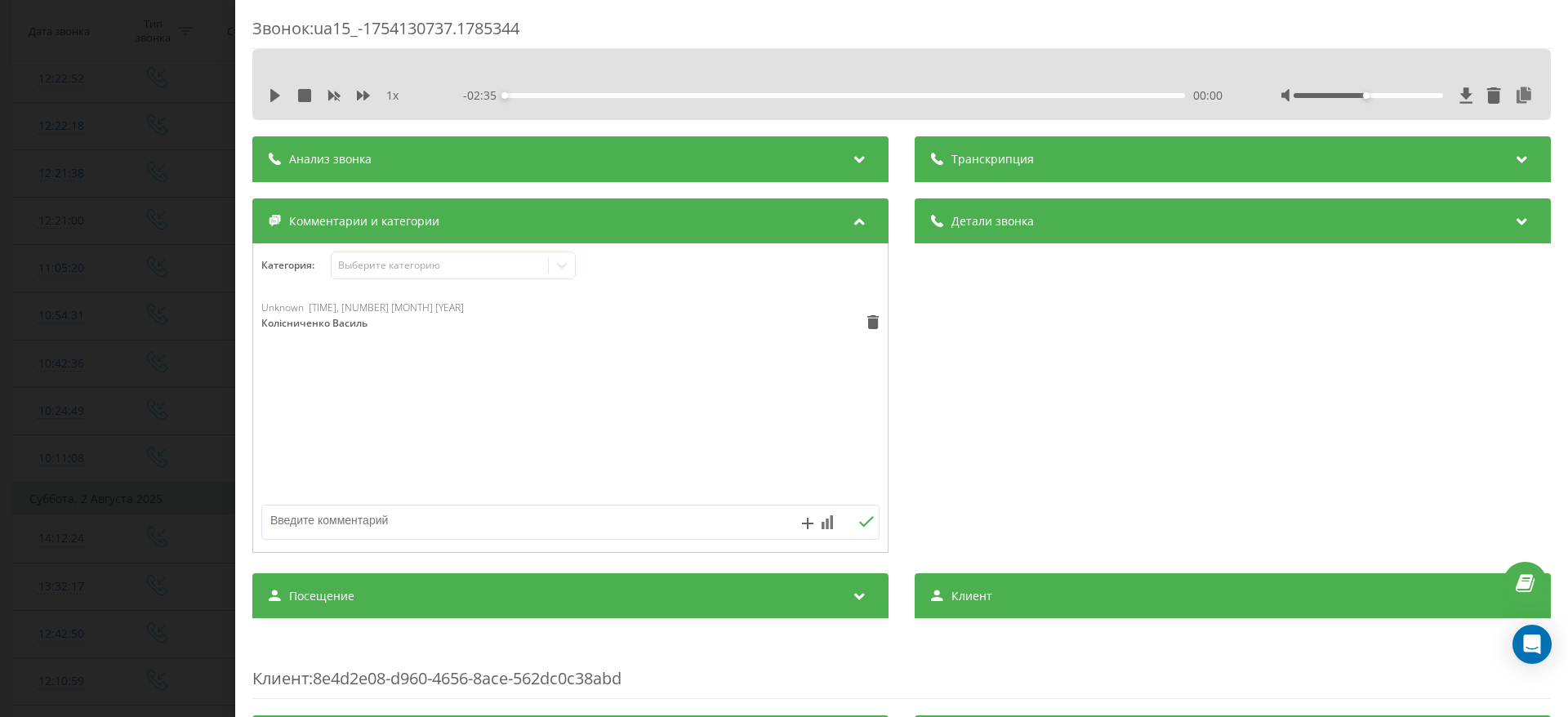 click on "Звонок :  ua15_-1754130737.1785344   1 x  - [TIME] [TIME]   [TIME]   Транскрипция Для анализа AI будущих звонков  настройте и активируйте профиль на странице . Если профиль уже есть и звонок соответствует его условиям, обновите страницу через 10 минут – AI анализирует текущий звонок. Анализ звонка Для анализа AI будущих звонков  настройте и активируйте профиль на странице . Если профиль уже есть и звонок соответствует его условиям, обновите страницу через 10 минут – AI анализирует текущий звонок. Детали звонка Общее Дата звонка [DATE] [TIME] Тип звонка Входящий Статус звонка Целевой [PHONE]" at bounding box center [784, 358] 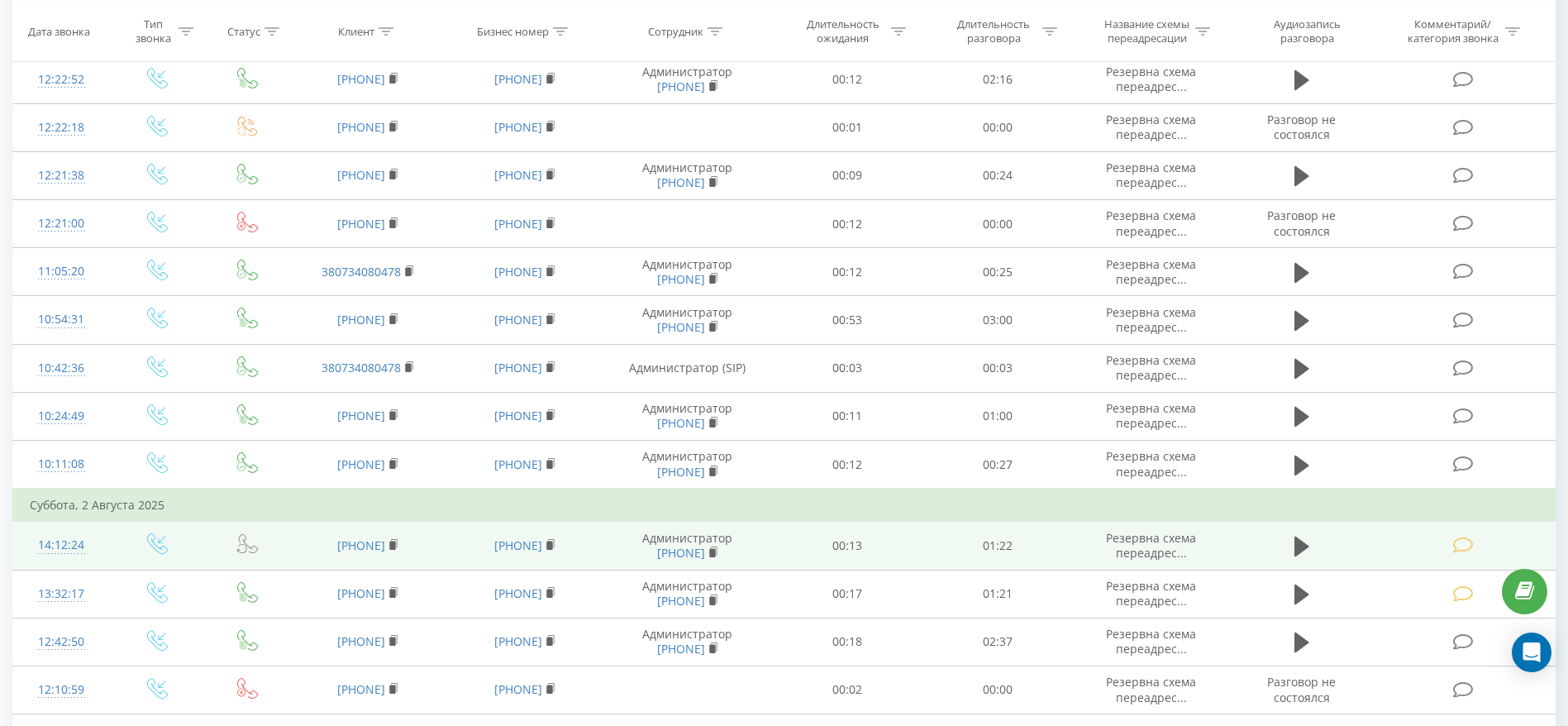 click at bounding box center (1462, 545) 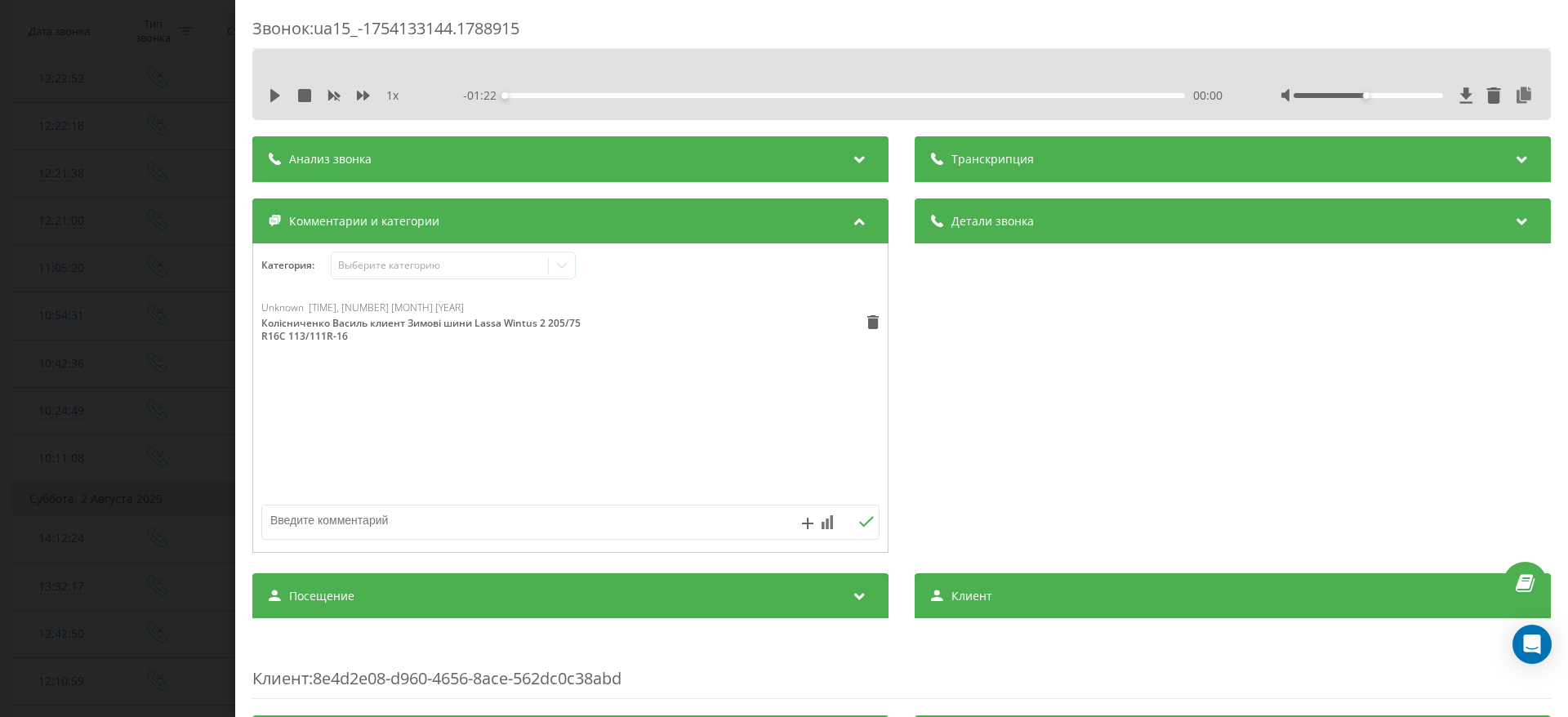click on "Звонок :  ua15_-1754133144.1788915   1 x  - 01:22 00:00   00:00   Транскрипция Для анализа AI будущих звонков  настройте и активируйте профиль на странице . Если профиль уже есть и звонок соответствует его условиям, обновите страницу через 10 минут – AI анализирует текущий звонок. Анализ звонка Для анализа AI будущих звонков  настройте и активируйте профиль на странице . Если профиль уже есть и звонок соответствует его условиям, обновите страницу через 10 минут – AI анализирует текущий звонок. Детали звонка Общее Дата звонка 2025-08-02 14:12:24 Тип звонка Входящий Статус звонка Повторный 00:01:35" at bounding box center (784, 358) 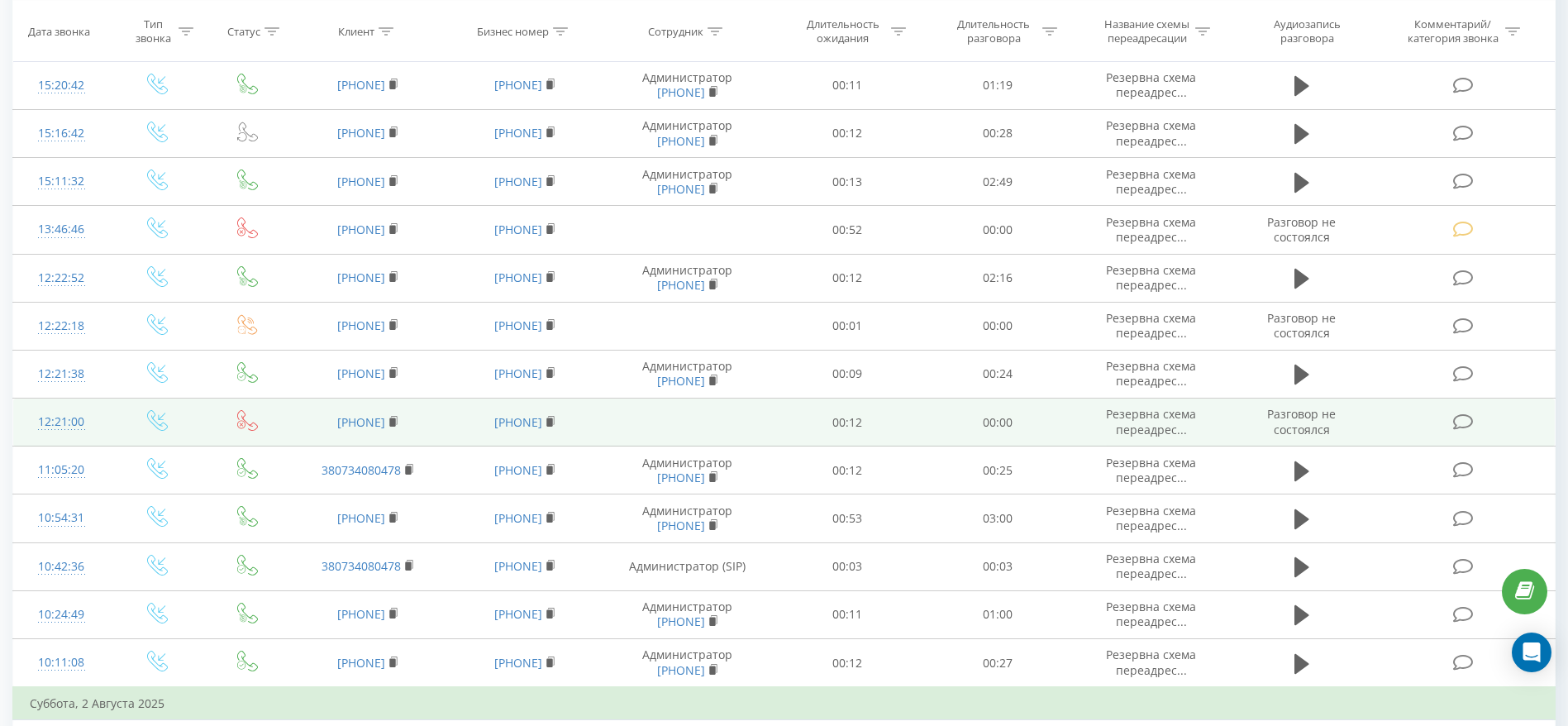scroll, scrollTop: 232, scrollLeft: 0, axis: vertical 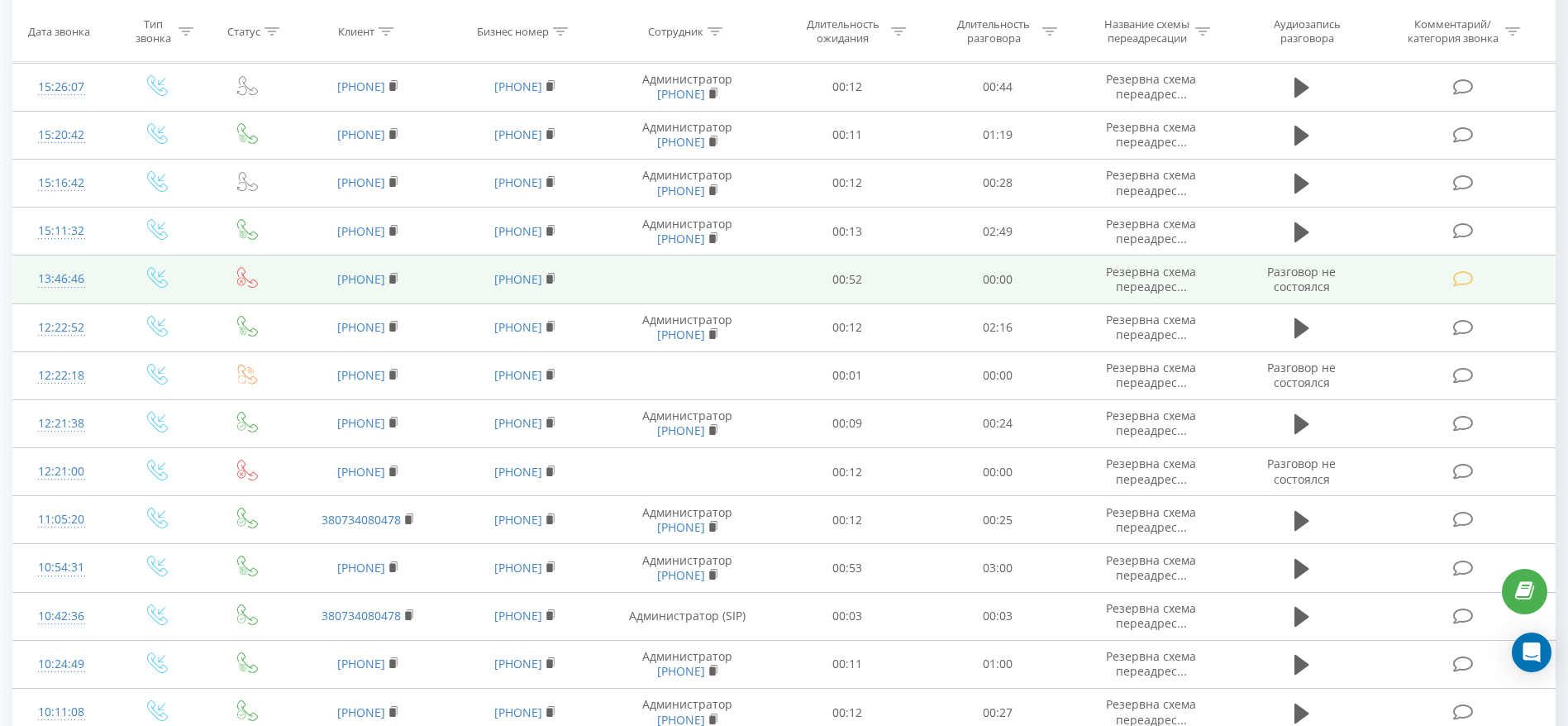 click at bounding box center [1462, 279] 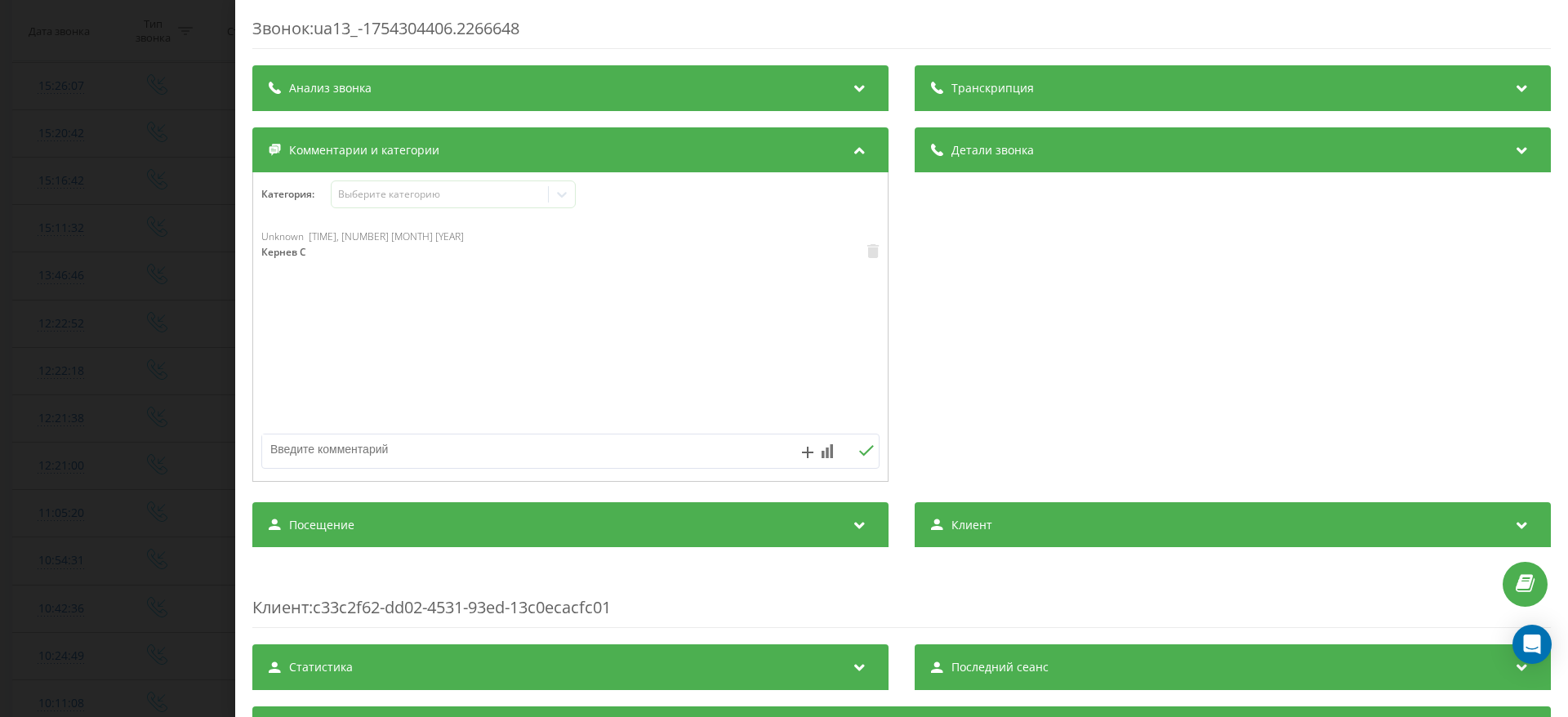 click on "Звонок :  ua13_-1754304406.2266648 Транскрипция Для анализа AI будущих звонков  настройте и активируйте профиль на странице . Если профиль уже есть и звонок соответствует его условиям, обновите страницу через 10 минут – AI анализирует текущий звонок. Анализ звонка Для анализа AI будущих звонков  настройте и активируйте профиль на странице . Если профиль уже есть и звонок соответствует его условиям, обновите страницу через 10 минут – AI анализирует текущий звонок. Детали звонка Общее Дата звонка [DATE] [TIME] Тип звонка Входящий Статус звонка Нет ответа Кто звонил [PHONE] - :" at bounding box center (784, 358) 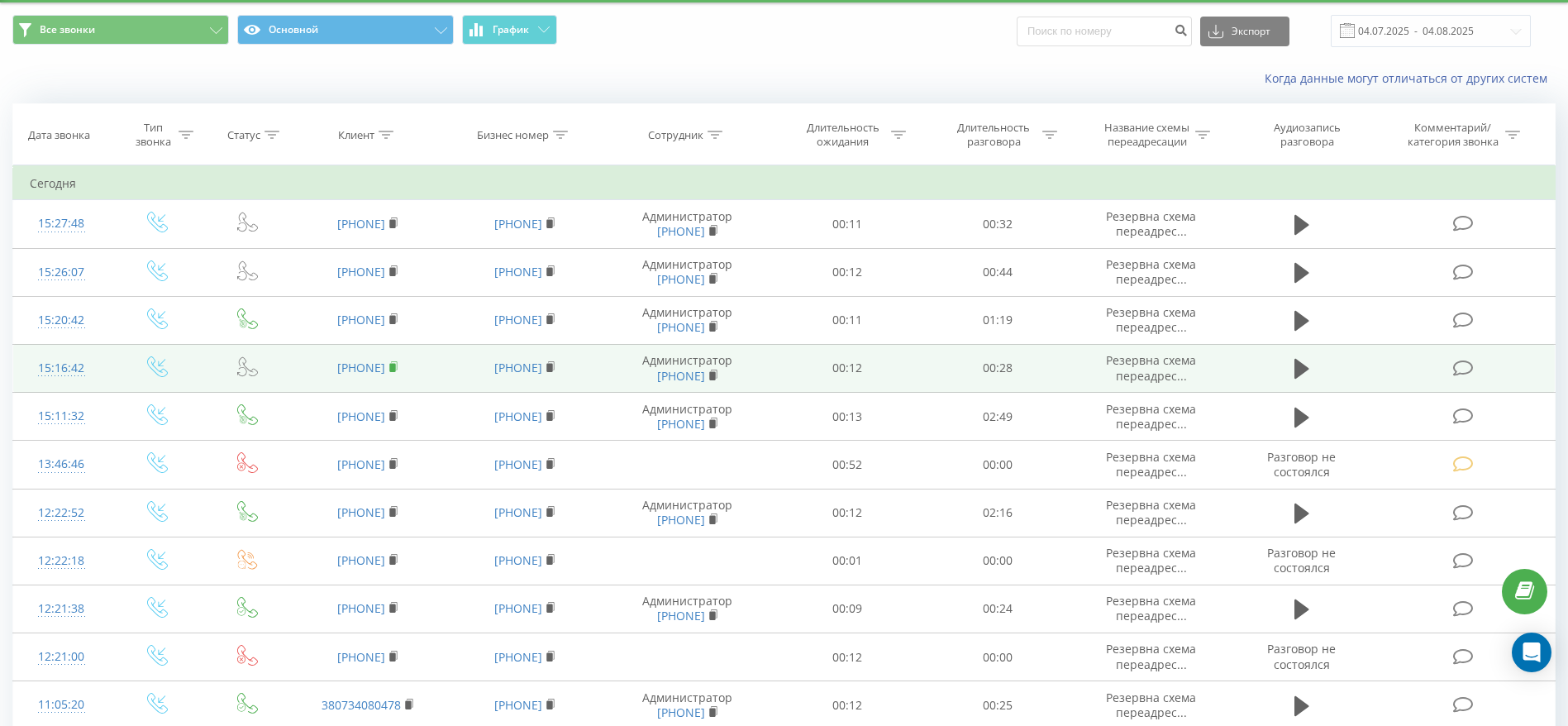 scroll, scrollTop: 0, scrollLeft: 0, axis: both 